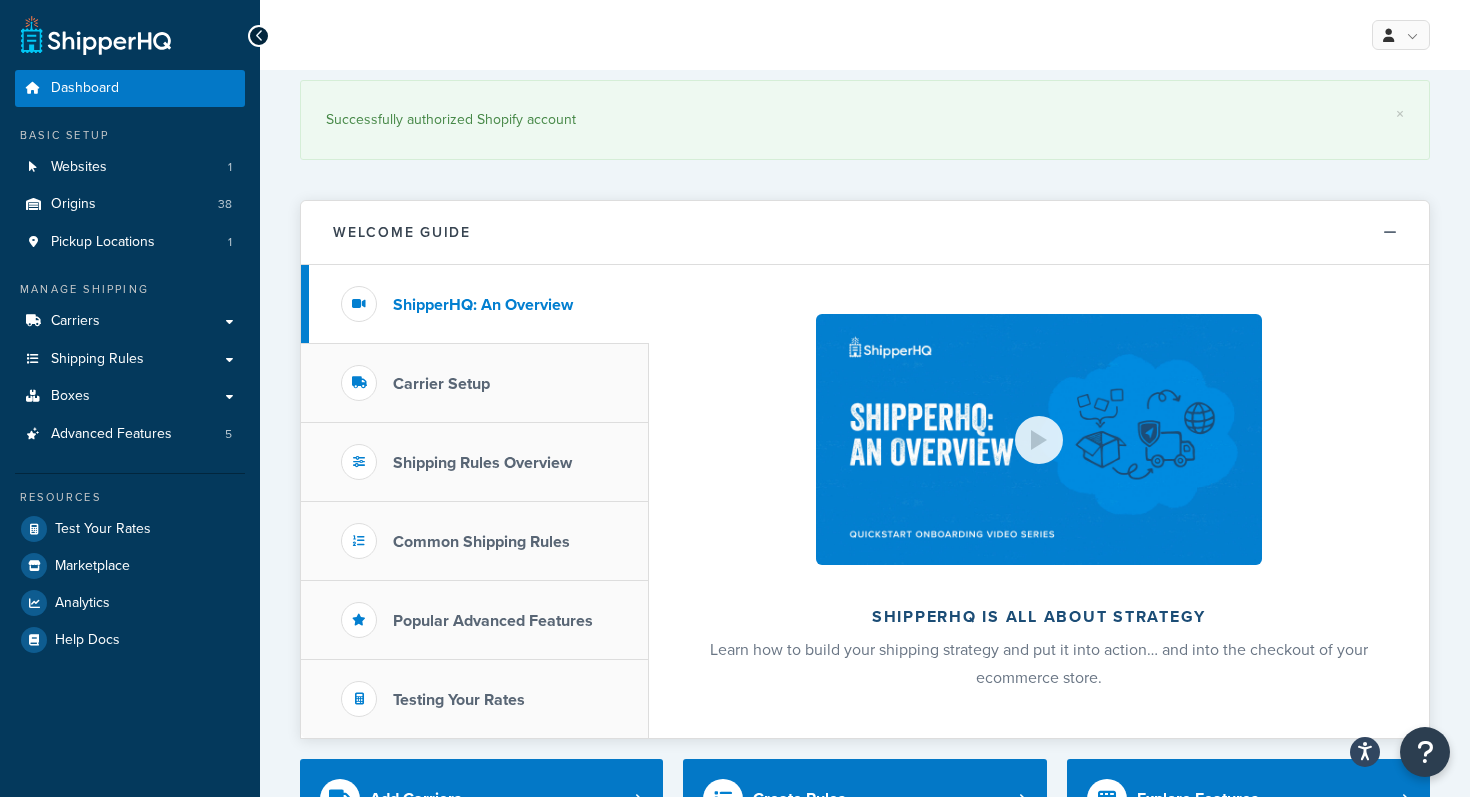 scroll, scrollTop: 0, scrollLeft: 0, axis: both 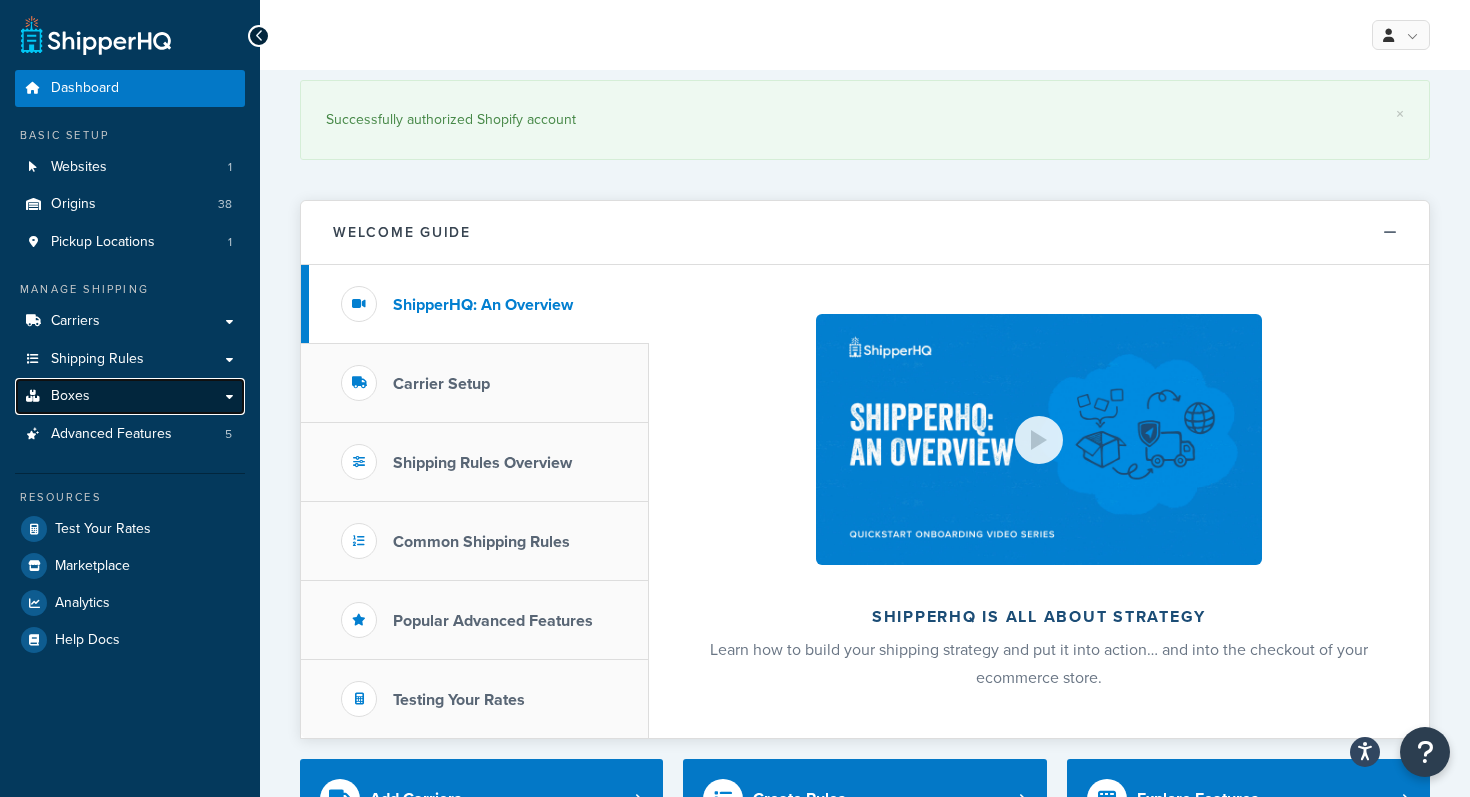 click on "Boxes" at bounding box center [130, 396] 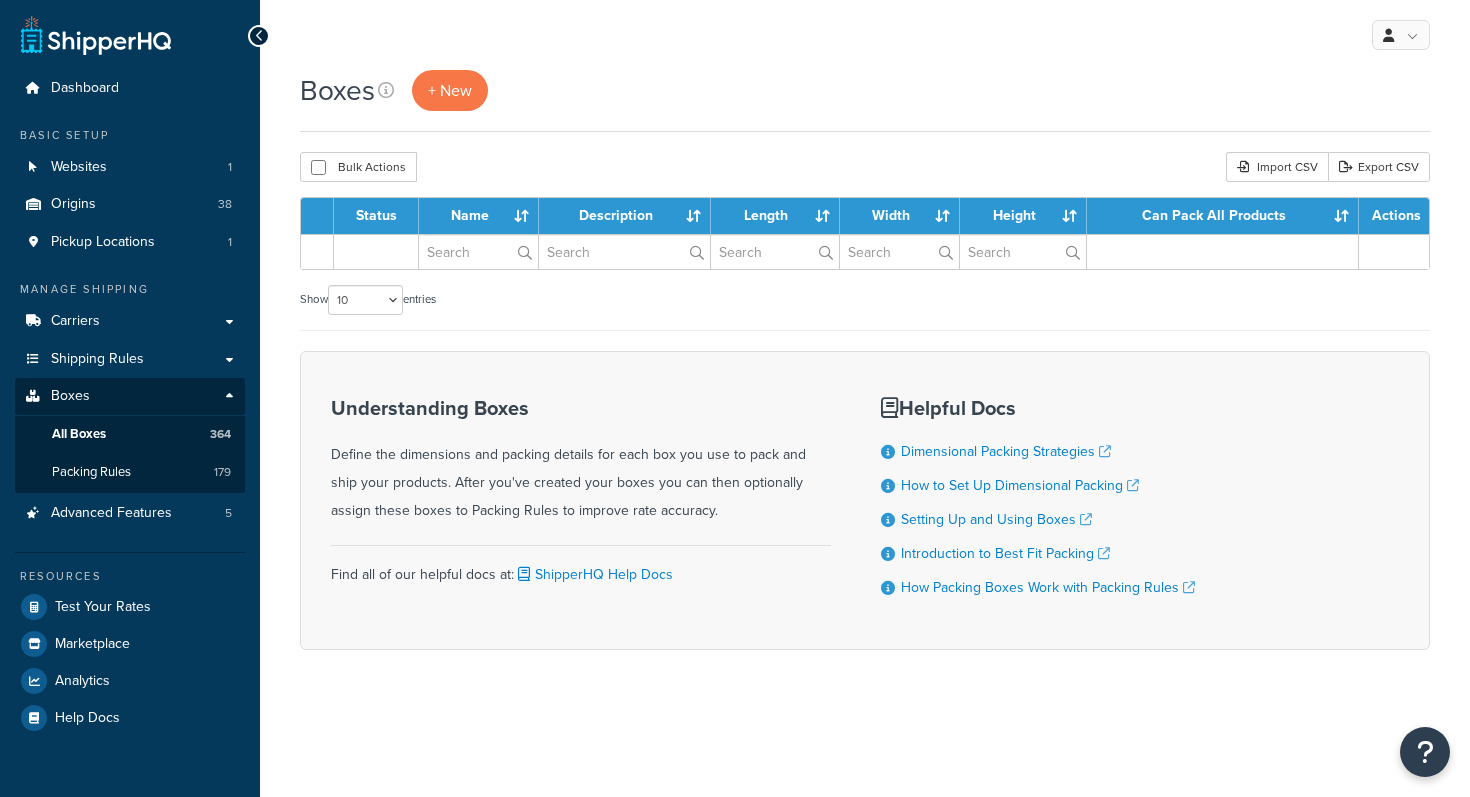 scroll, scrollTop: 0, scrollLeft: 0, axis: both 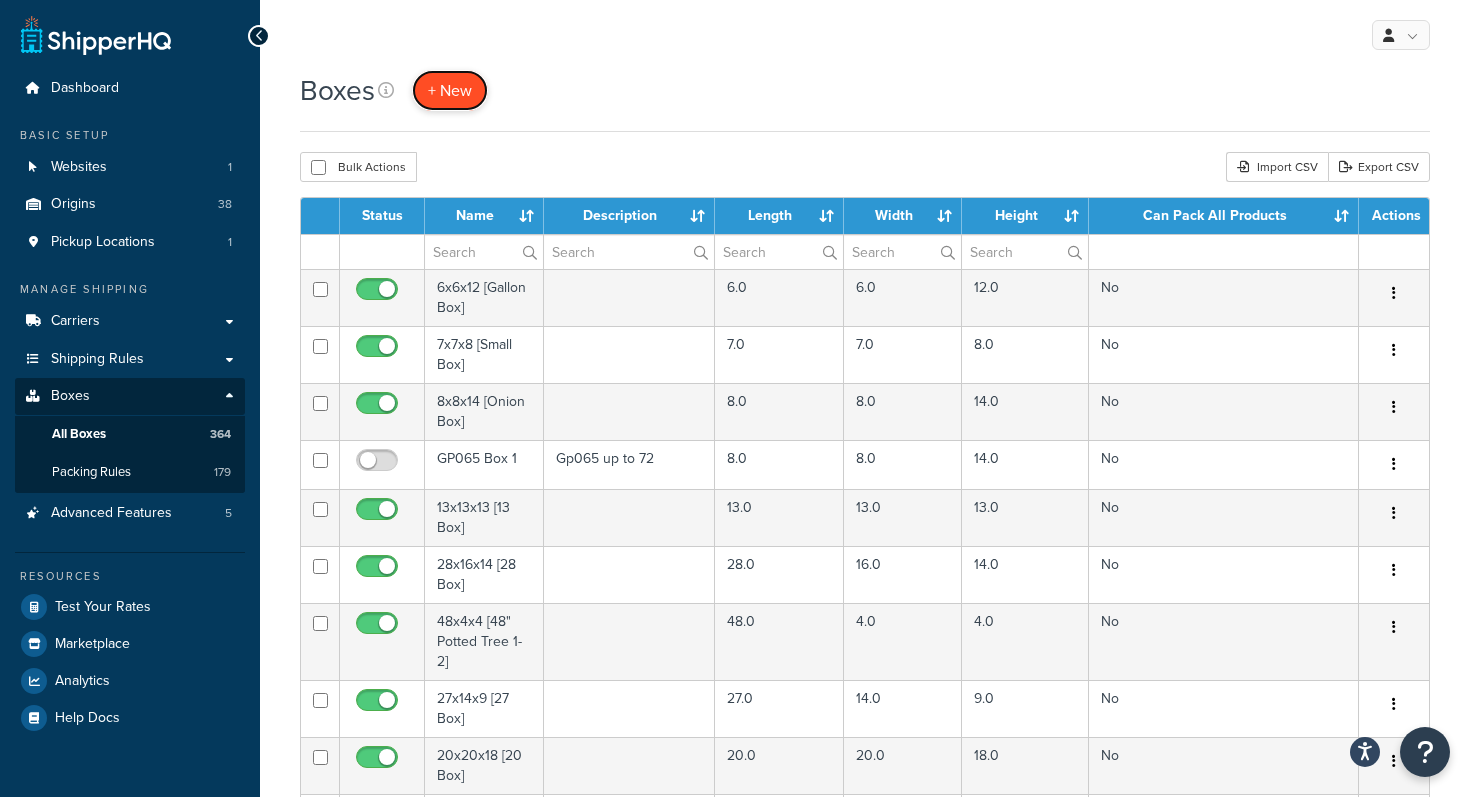 click on "+ New" at bounding box center [450, 90] 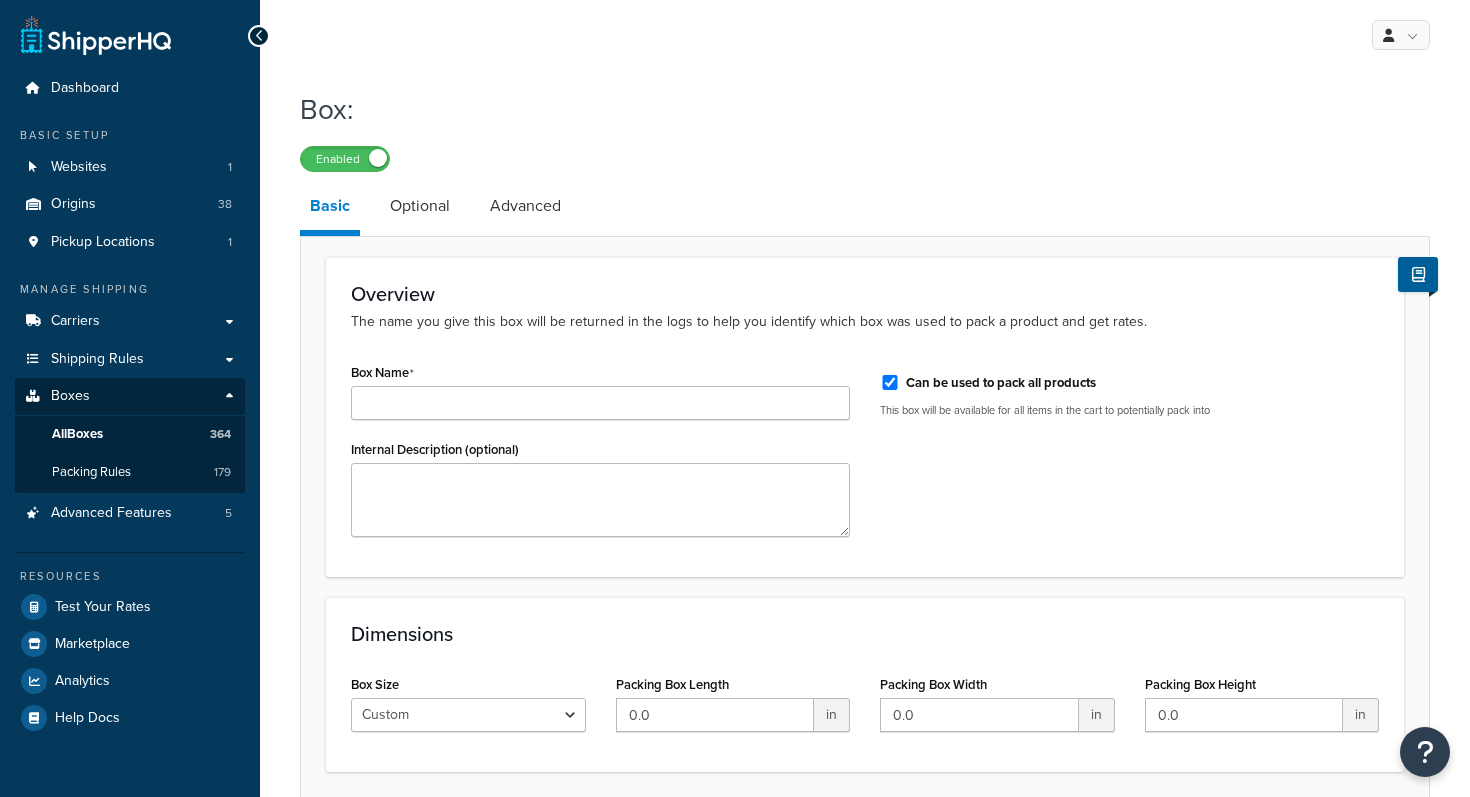 scroll, scrollTop: 0, scrollLeft: 0, axis: both 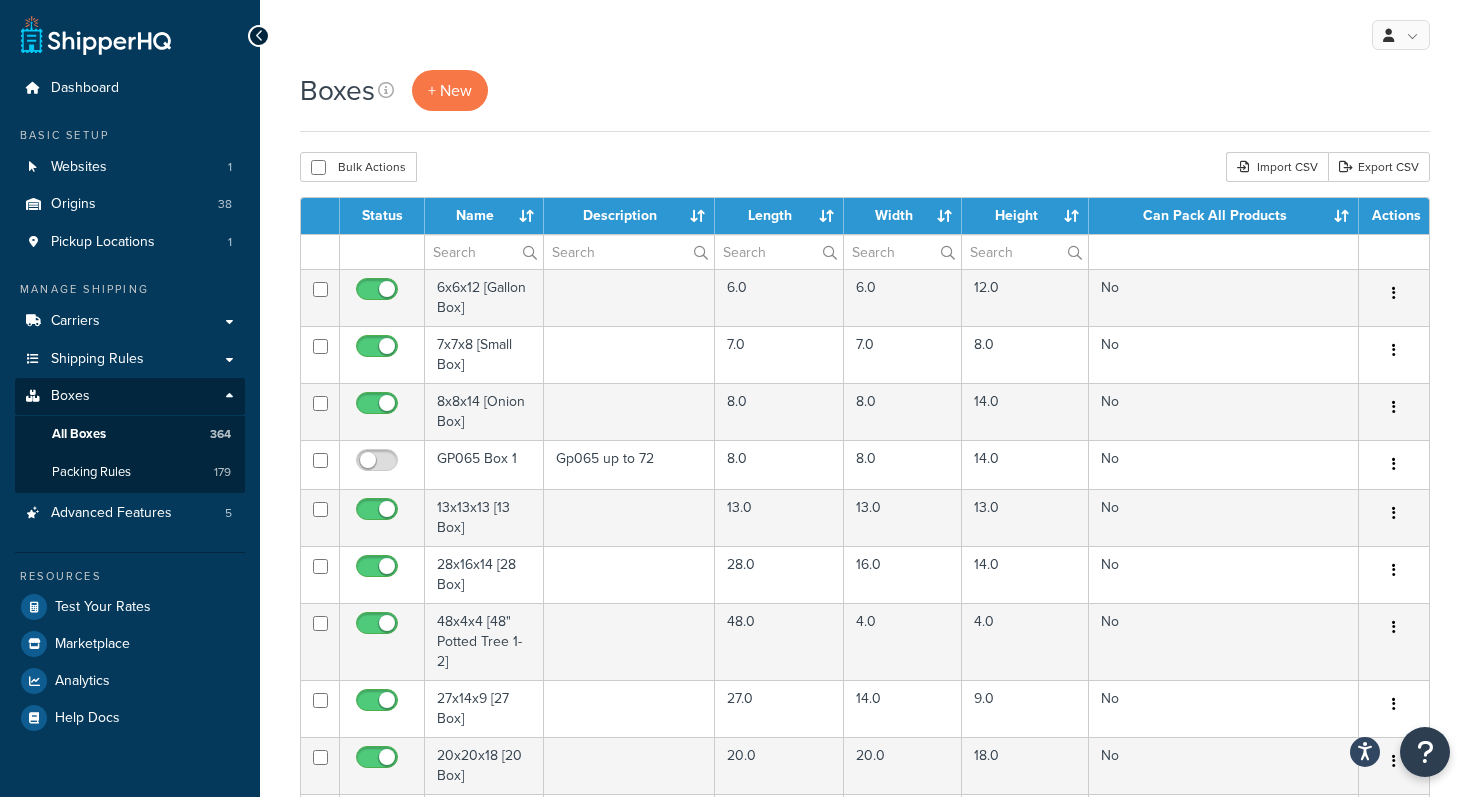 click on "Boxes
+ New
Bulk Actions
Duplicate
Delete
Import CSV
Export CSV
Contact Us
Send Us A Message" at bounding box center [865, 686] 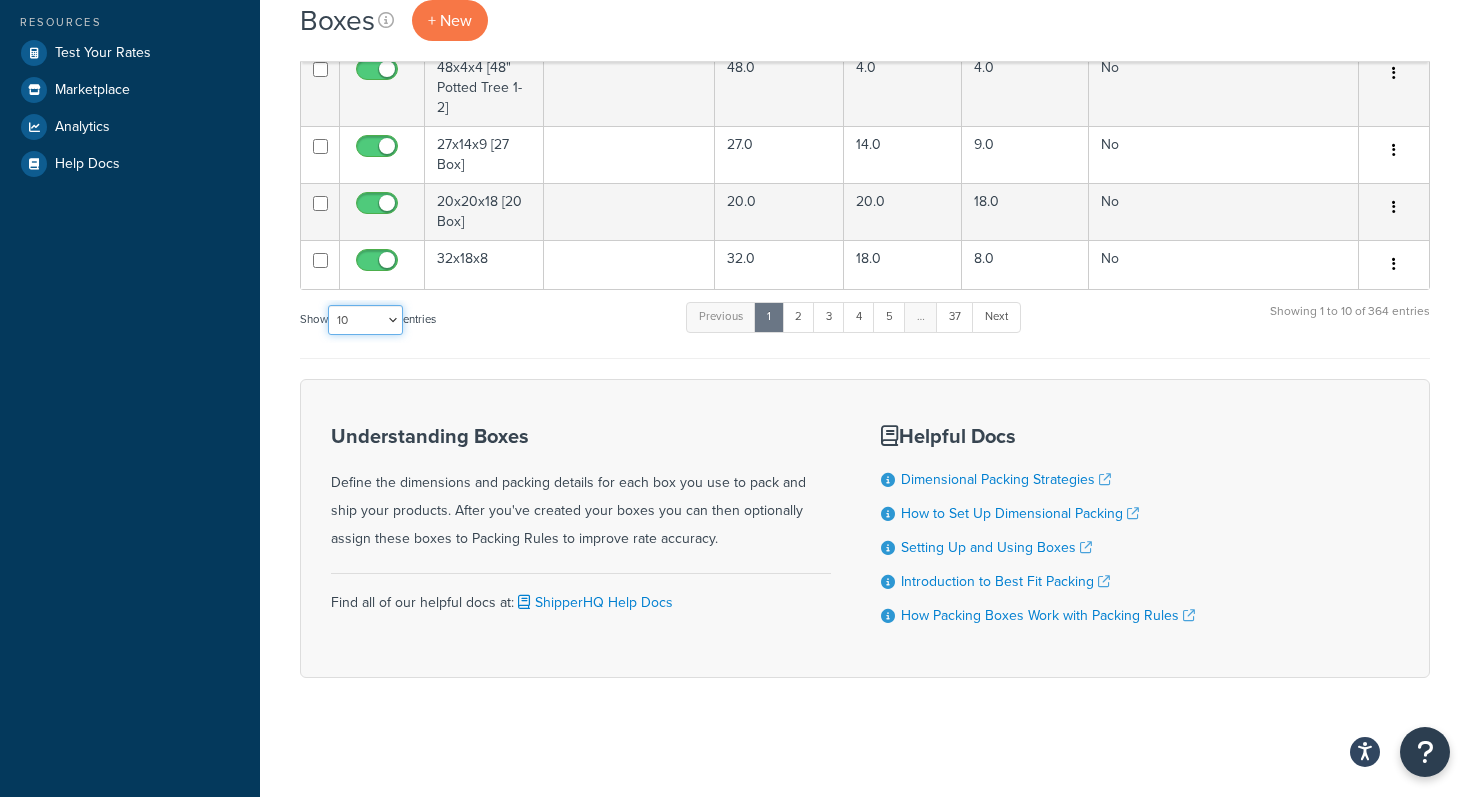 click on "10 15 25 50 100 1000" at bounding box center [365, 320] 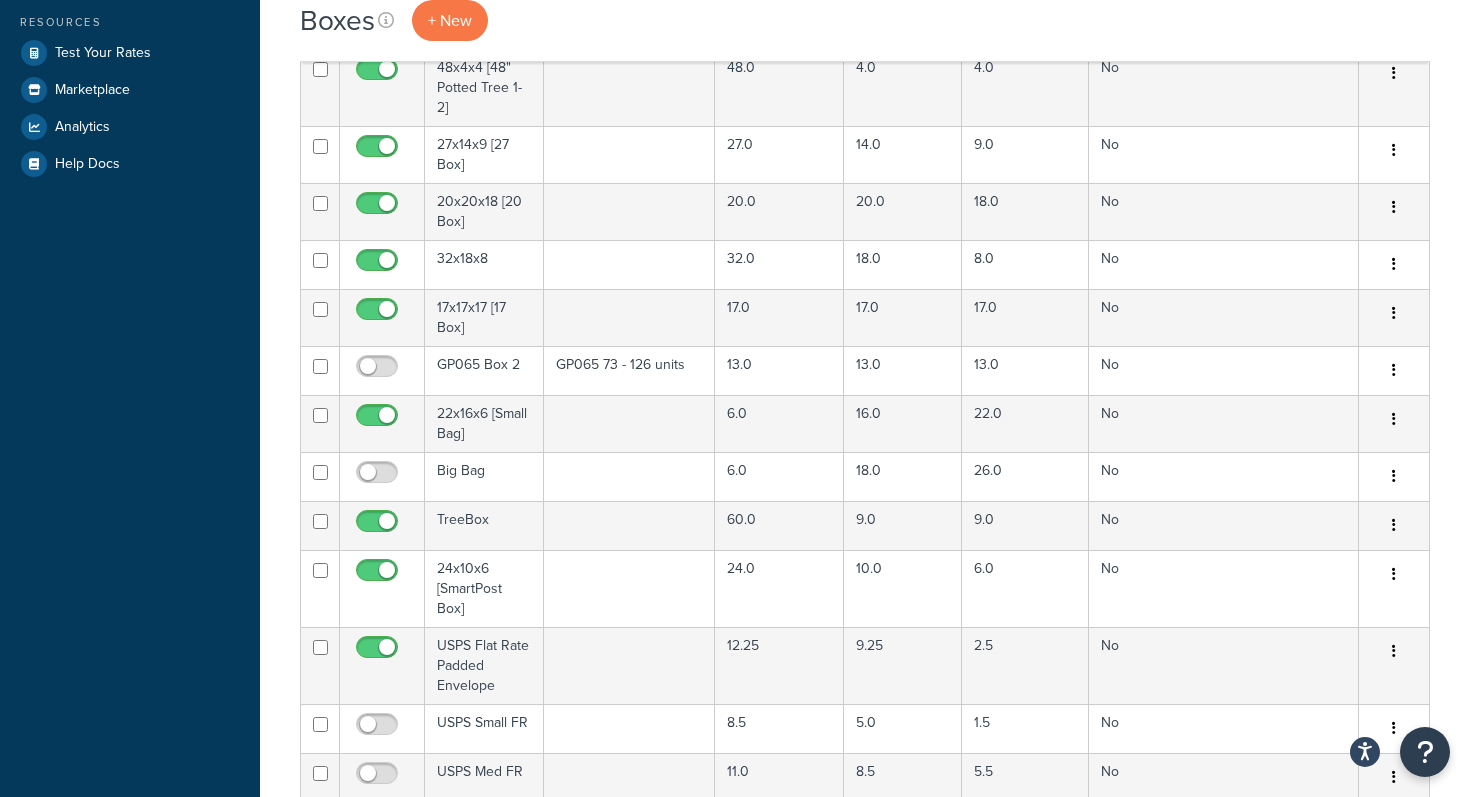 click on "Boxes
+ New
Bulk Actions
Duplicate
Delete
Import CSV
Export CSV
Contact Us
Send Us A Message" at bounding box center [865, 10629] 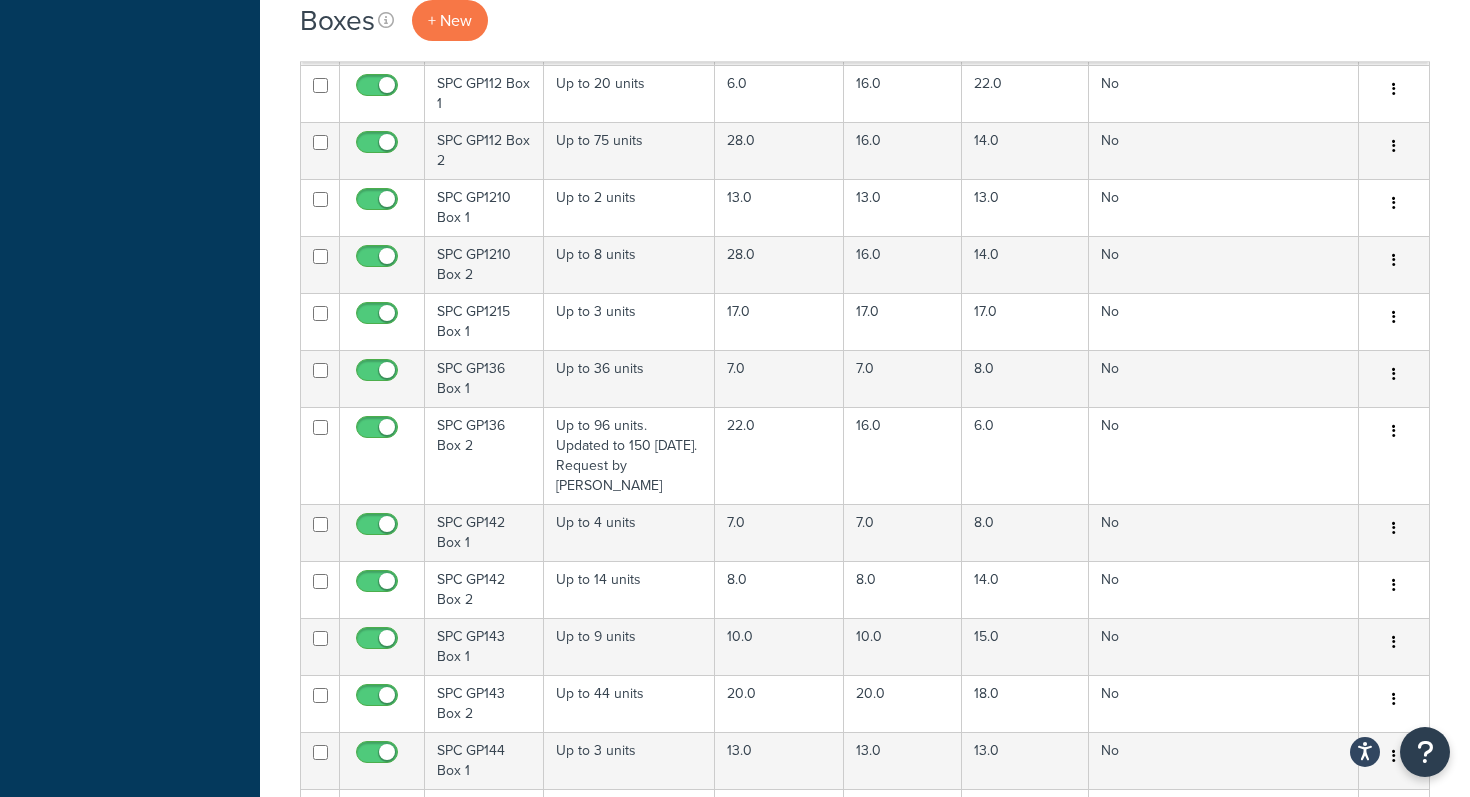 scroll, scrollTop: 14828, scrollLeft: 0, axis: vertical 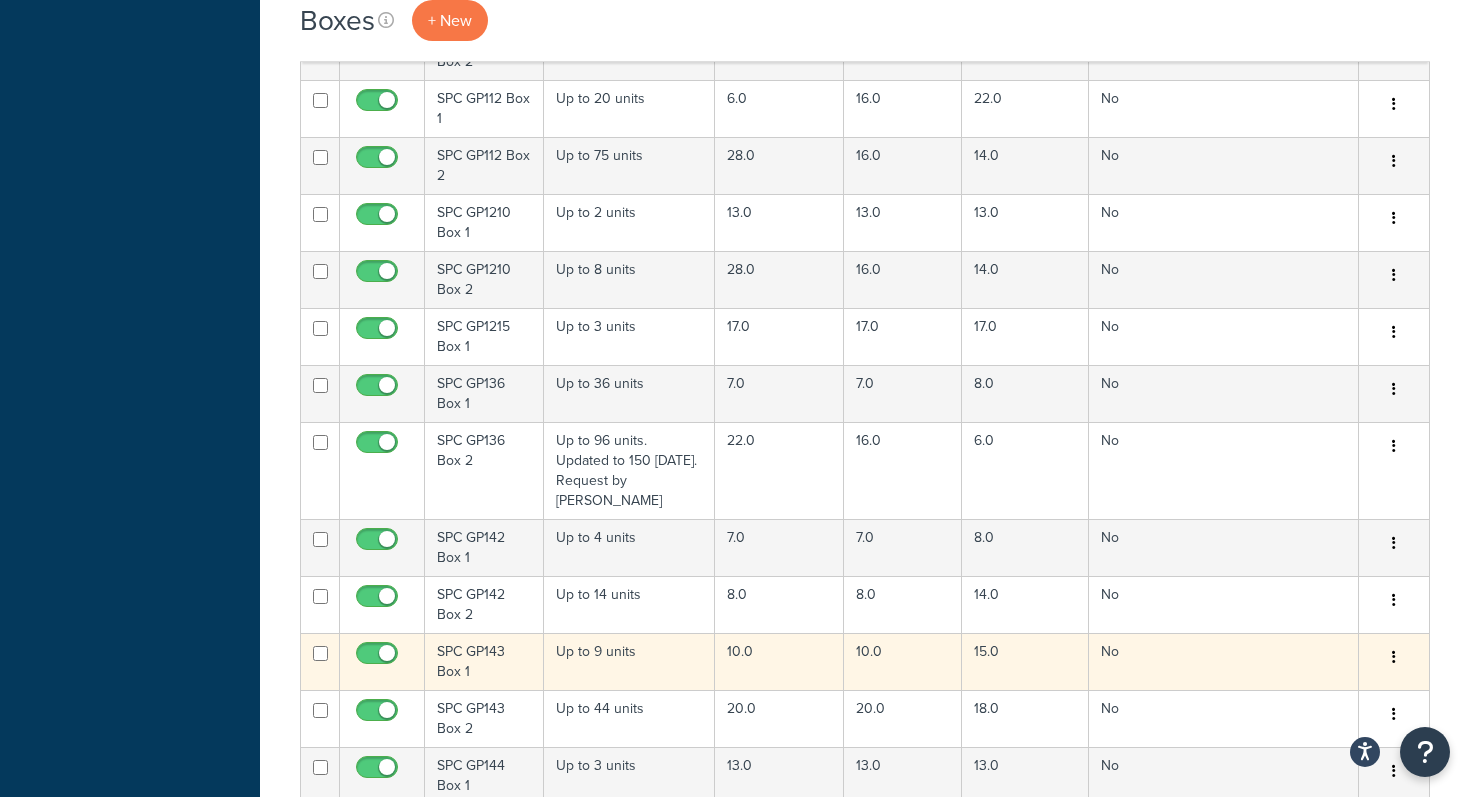 click at bounding box center [1394, 658] 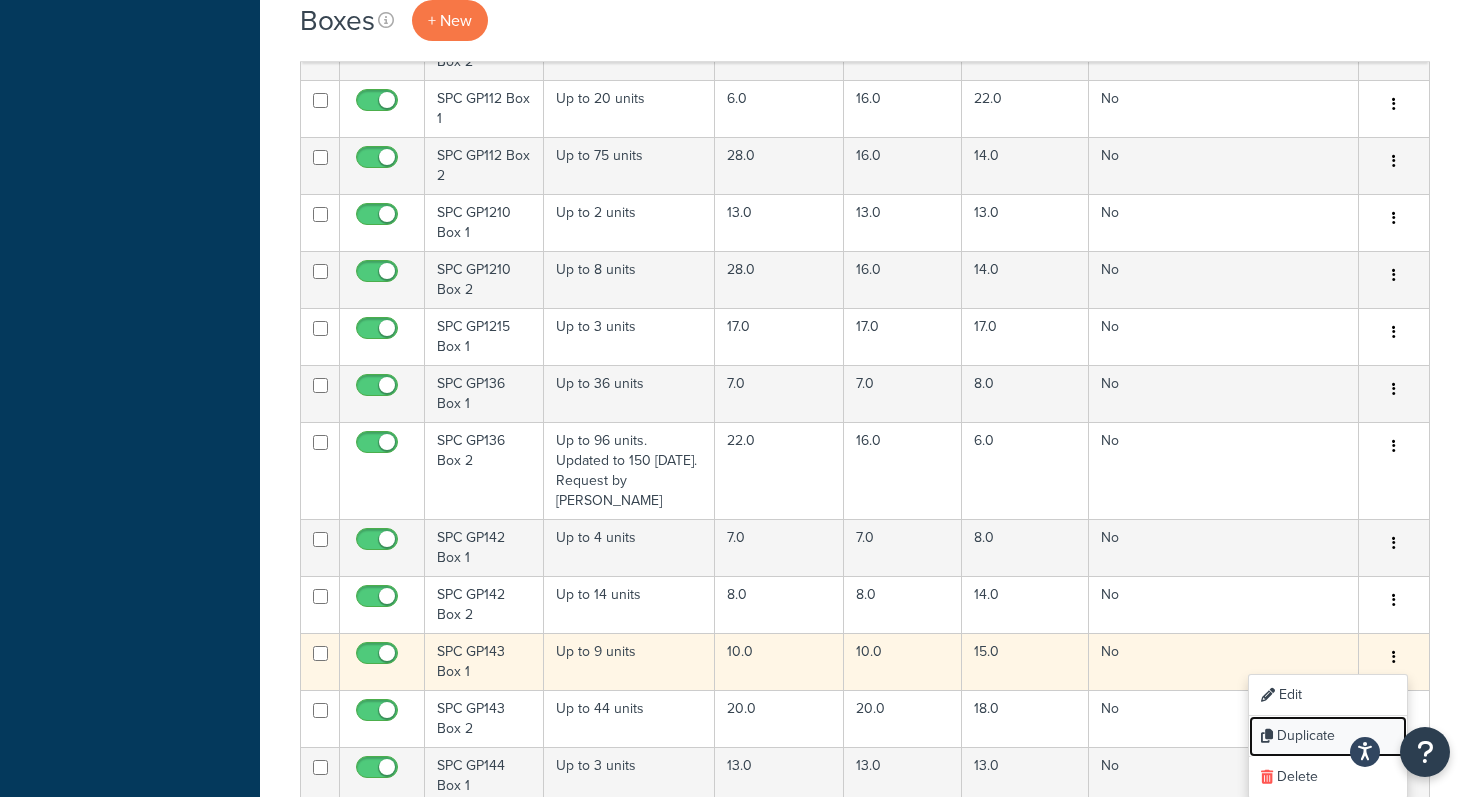 click on "Duplicate" at bounding box center [1328, 736] 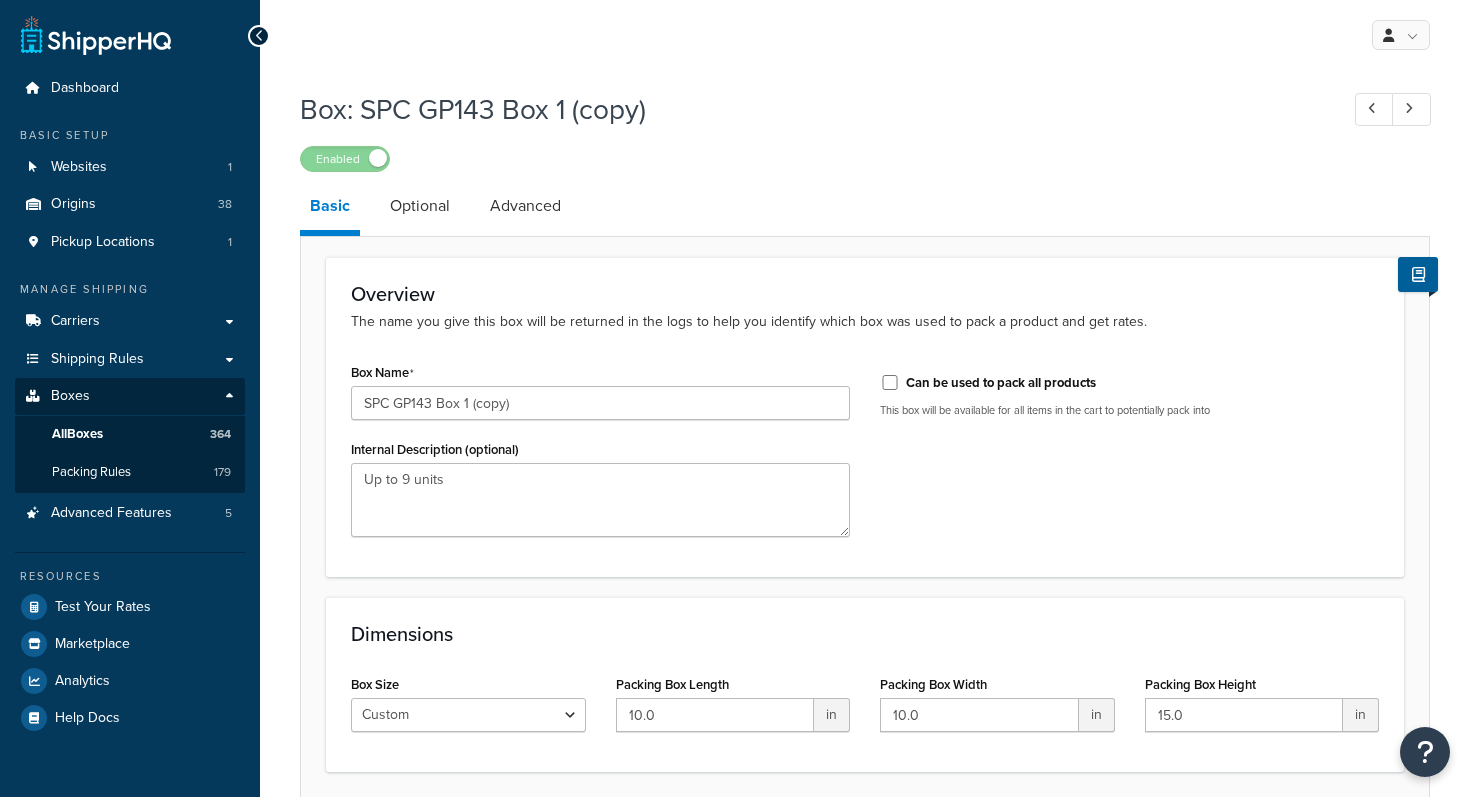 scroll, scrollTop: 0, scrollLeft: 0, axis: both 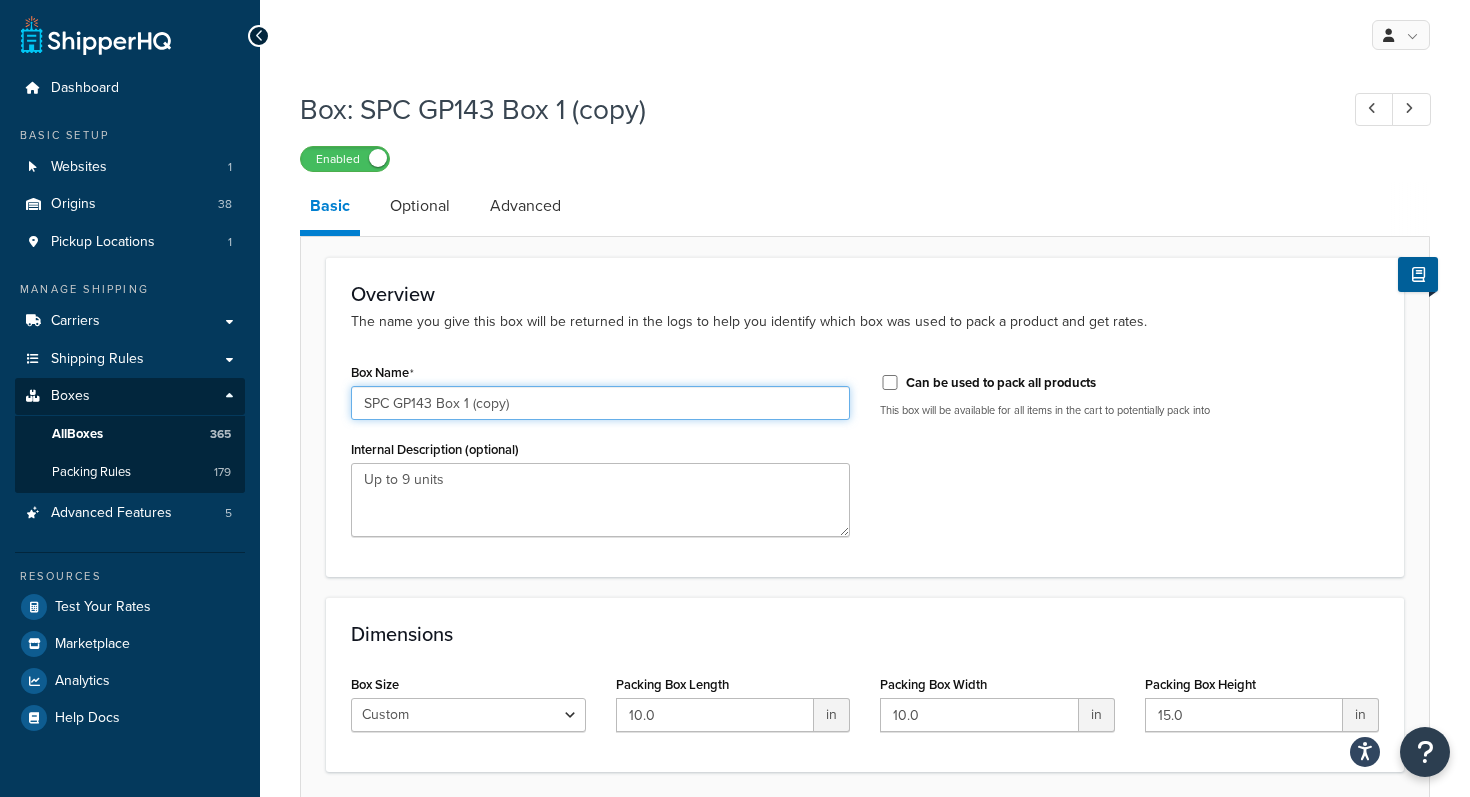 click on "SPC GP143 Box 1 (copy)" at bounding box center [600, 403] 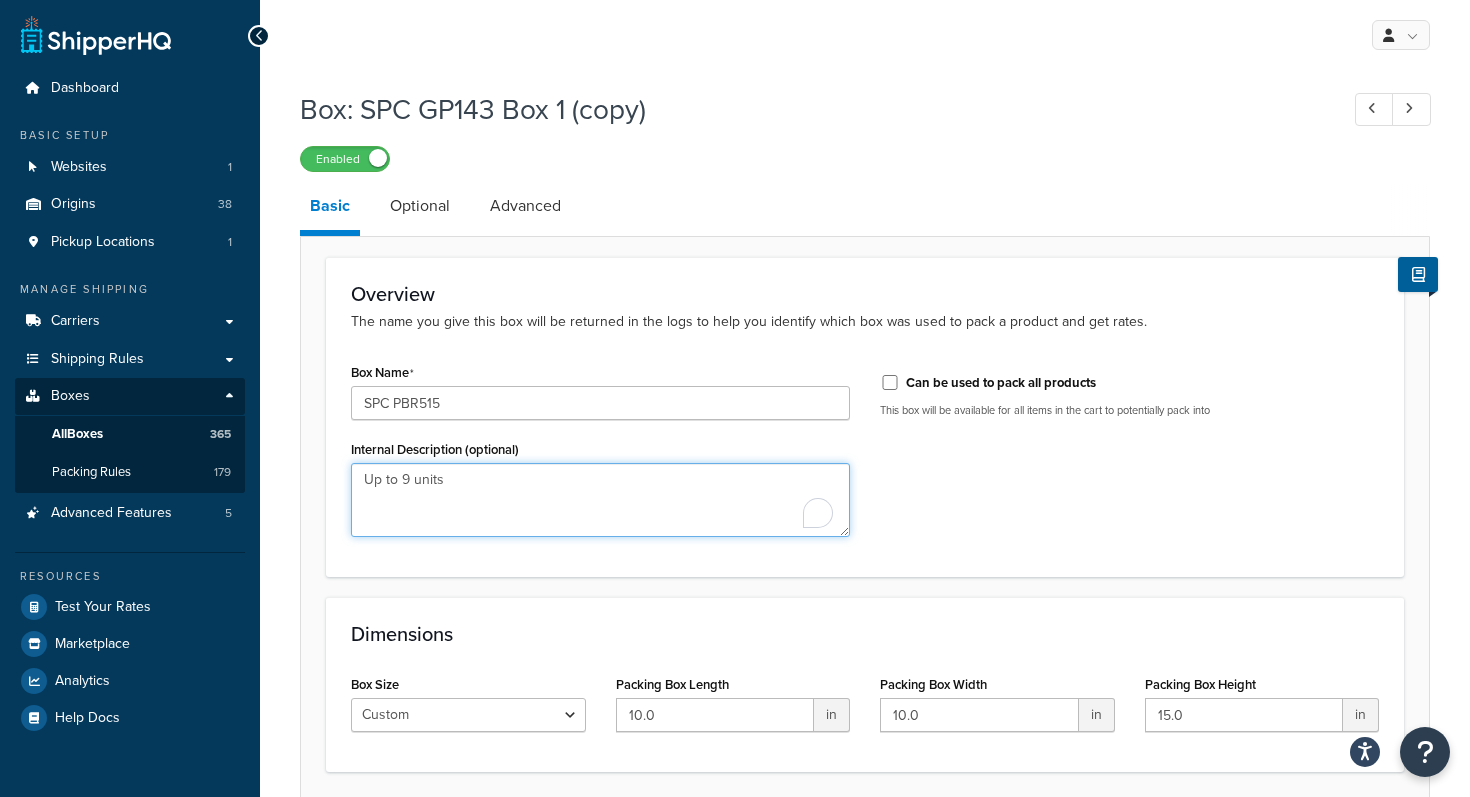 click on "Up to 9 units" at bounding box center (600, 500) 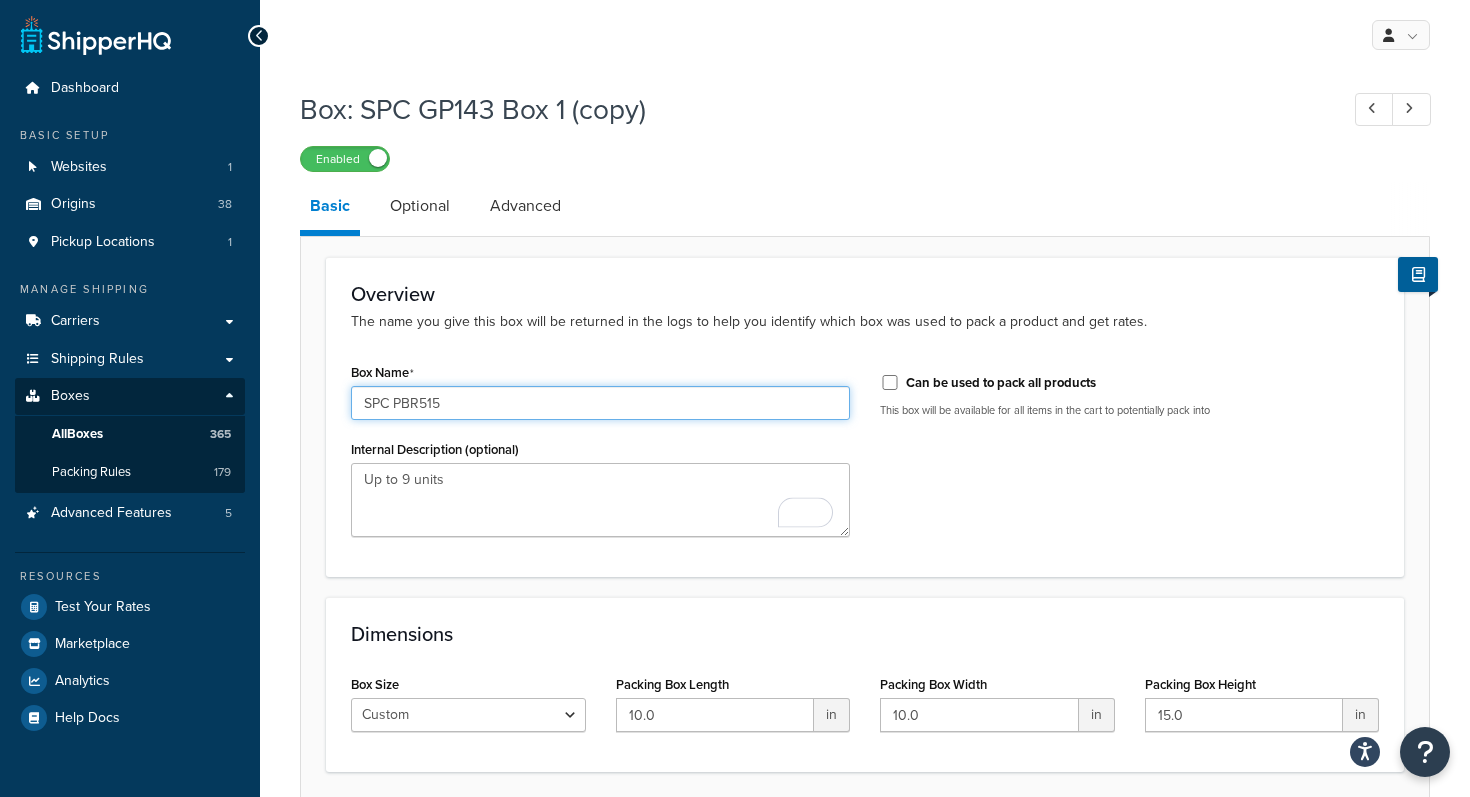 click on "SPC PBR515" at bounding box center (600, 403) 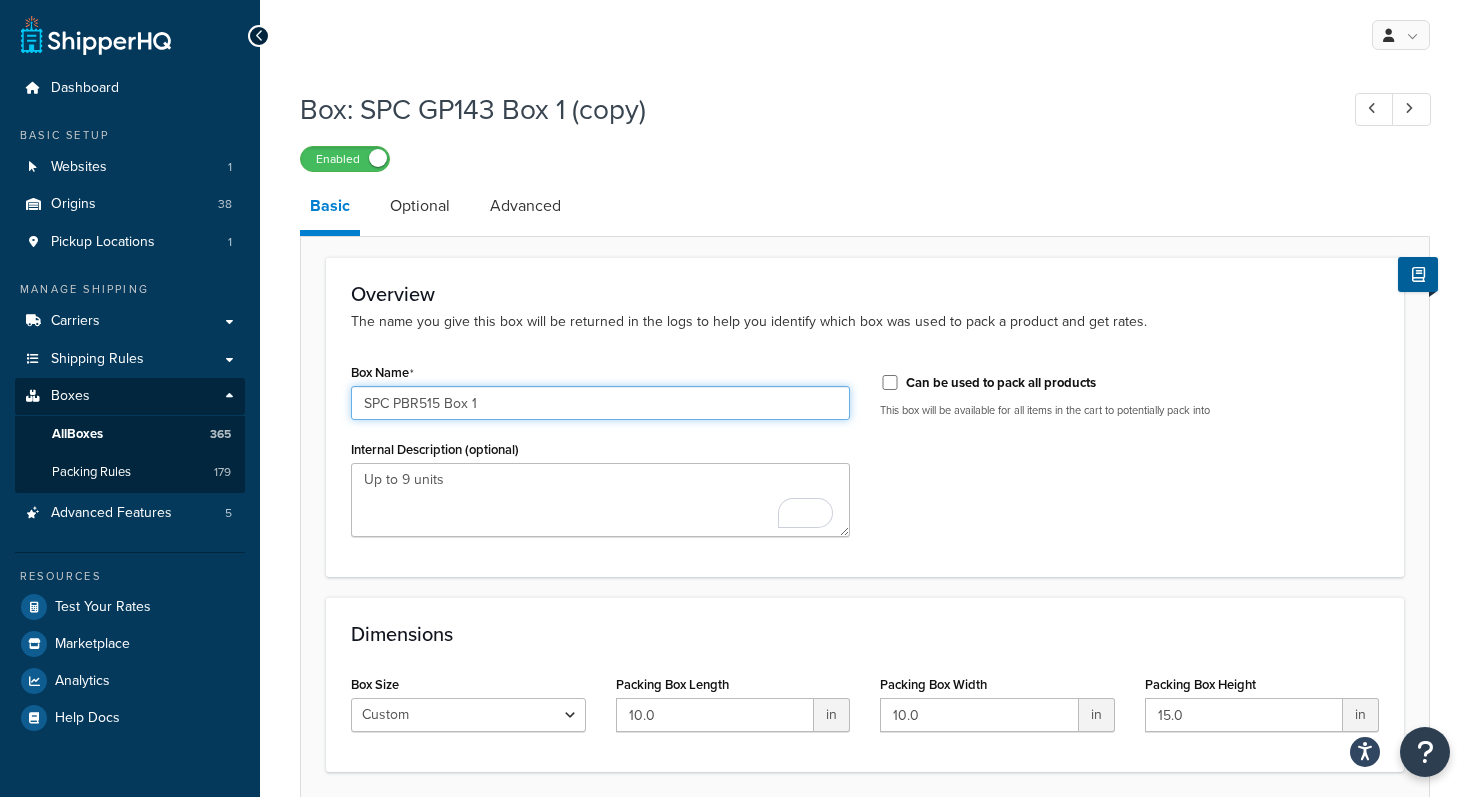 type on "SPC PBR515 Box 1" 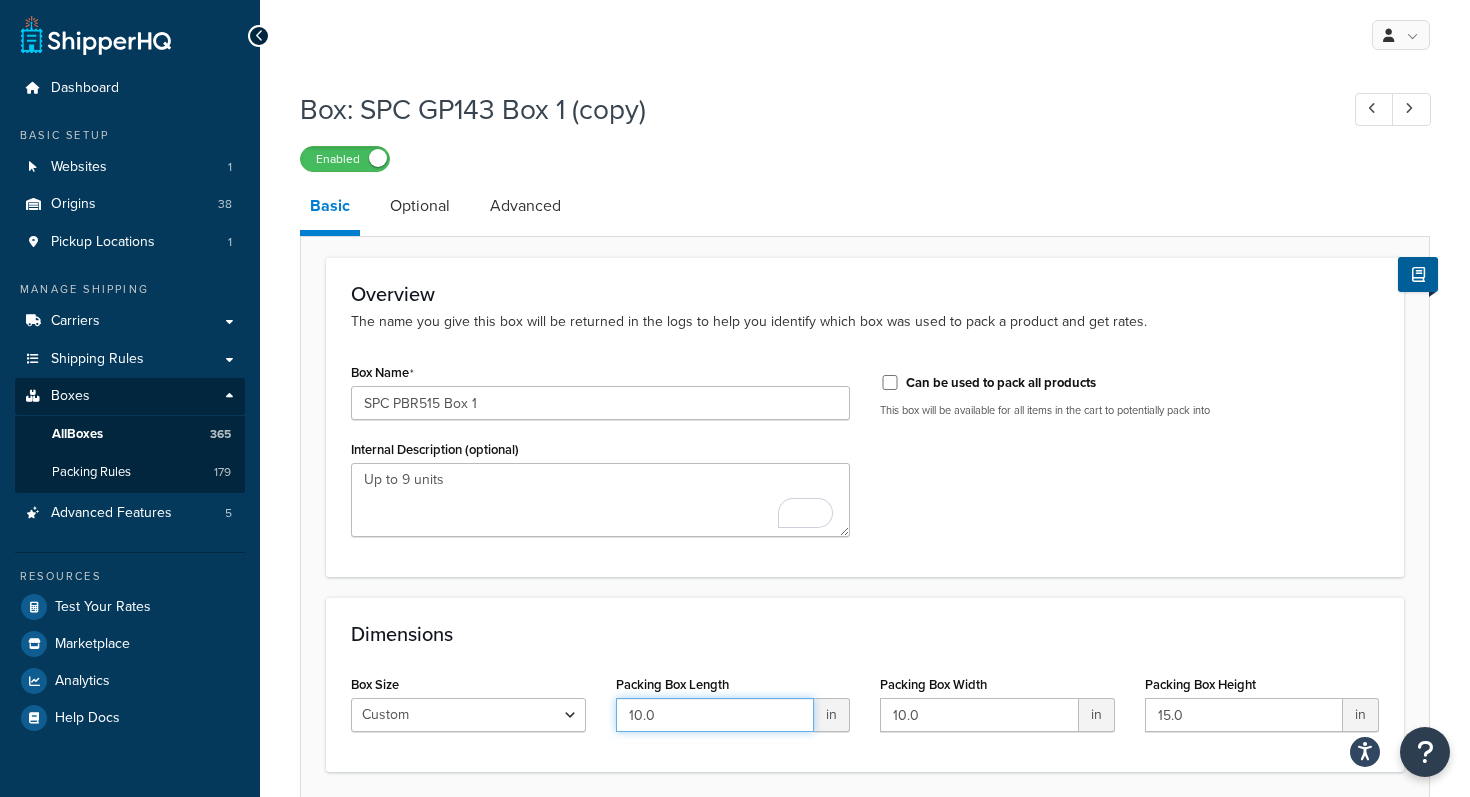 drag, startPoint x: 670, startPoint y: 715, endPoint x: 590, endPoint y: 710, distance: 80.1561 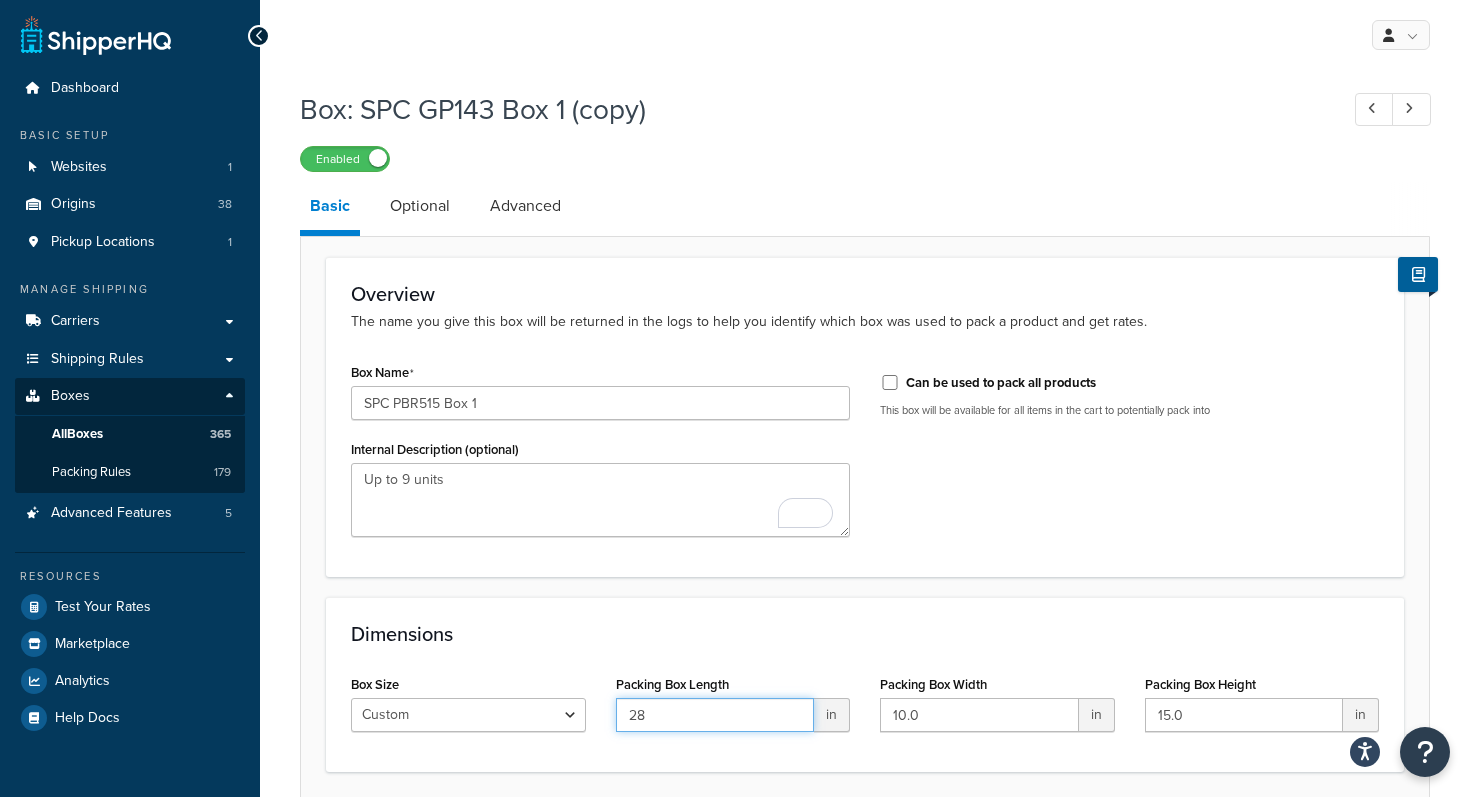 type on "28" 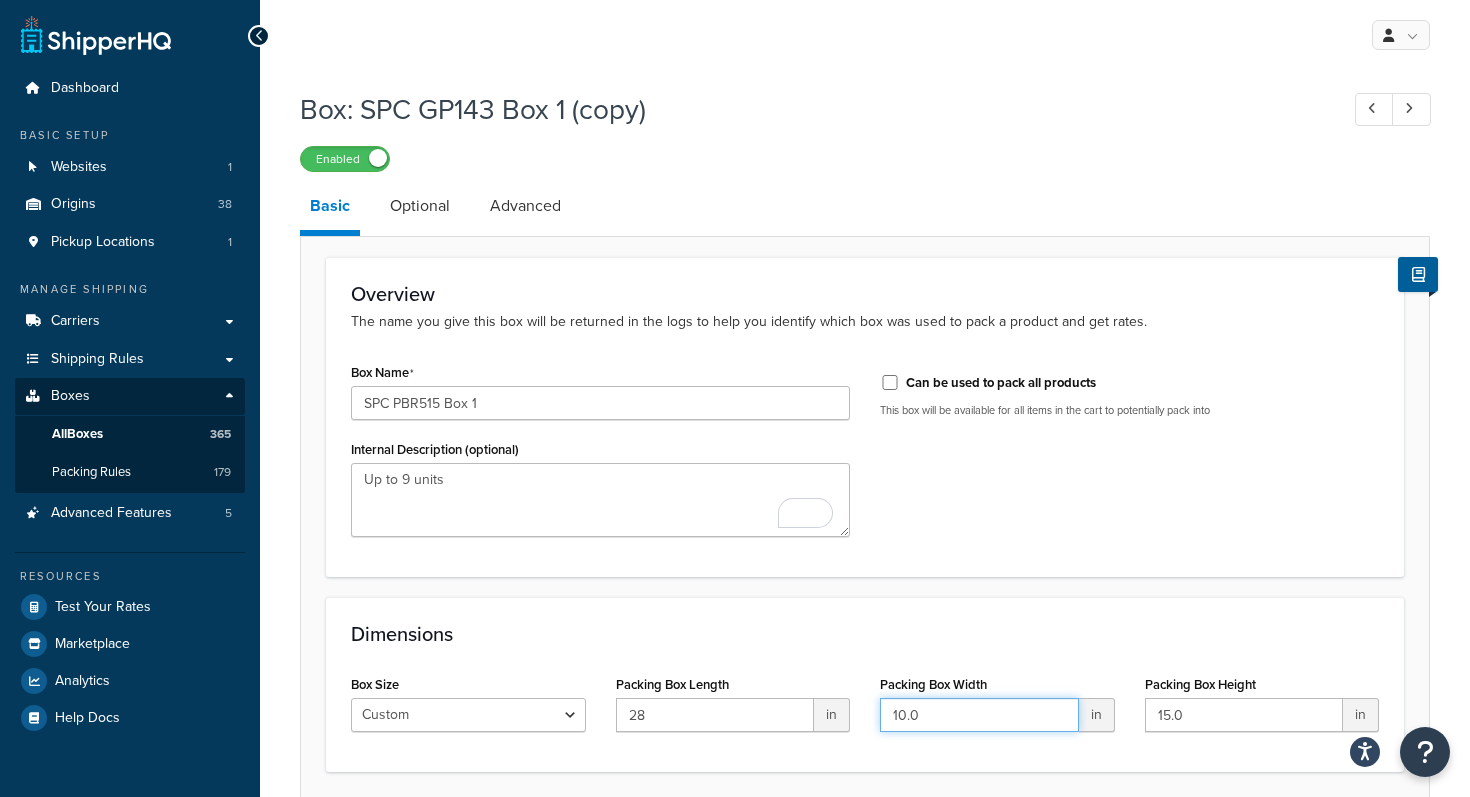 drag, startPoint x: 929, startPoint y: 720, endPoint x: 842, endPoint y: 720, distance: 87 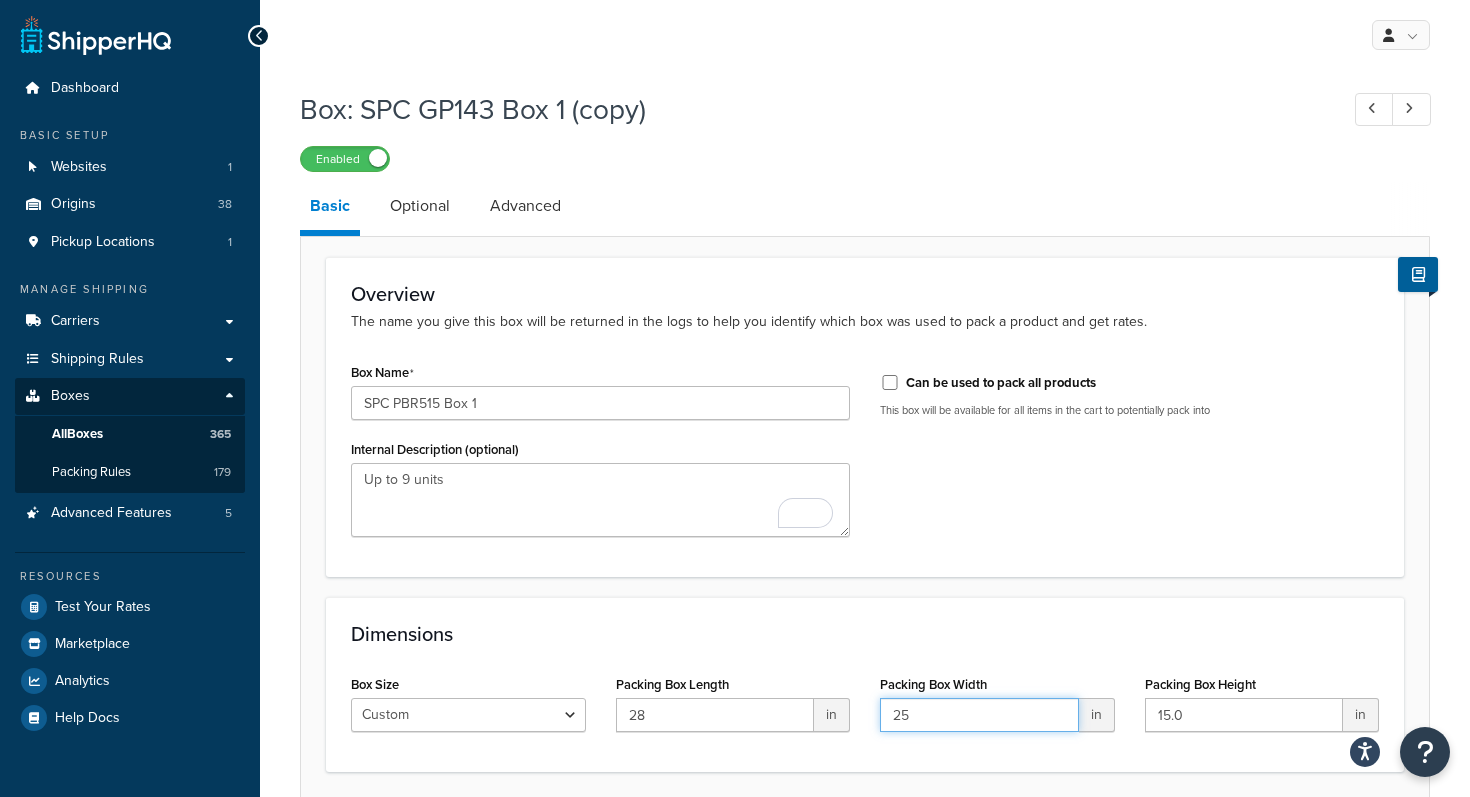 type on "25" 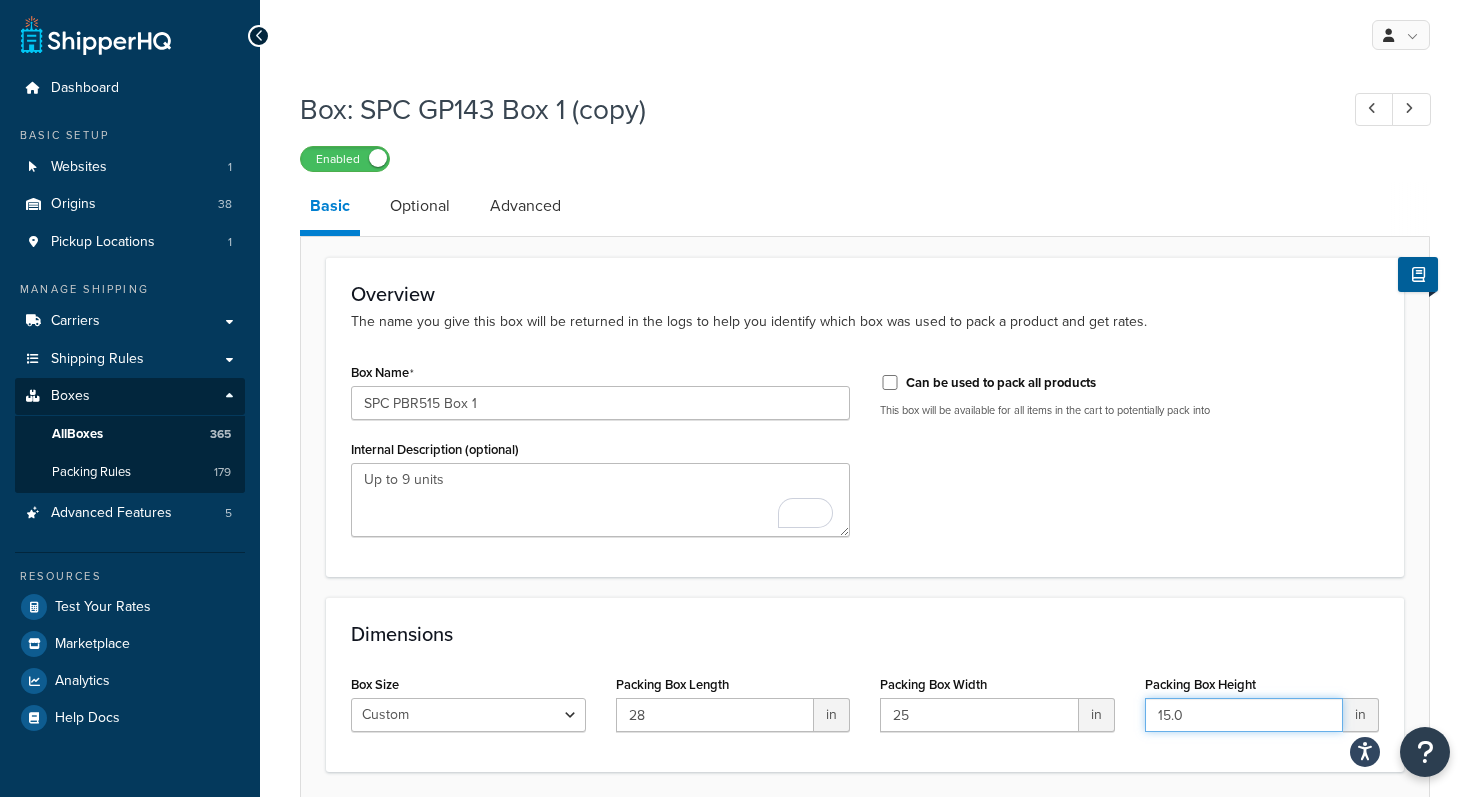 drag, startPoint x: 1223, startPoint y: 717, endPoint x: 1053, endPoint y: 707, distance: 170.29387 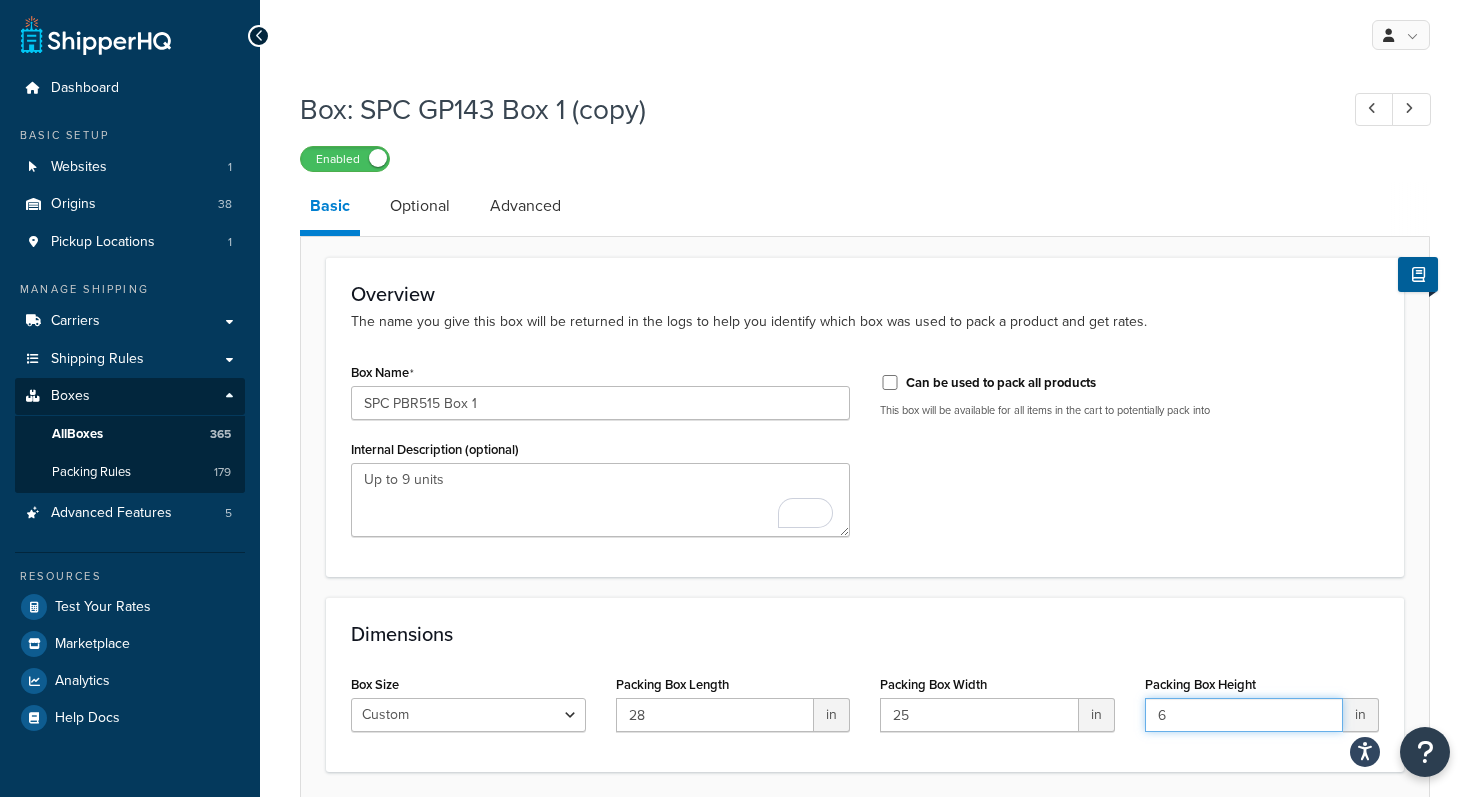 type on "6" 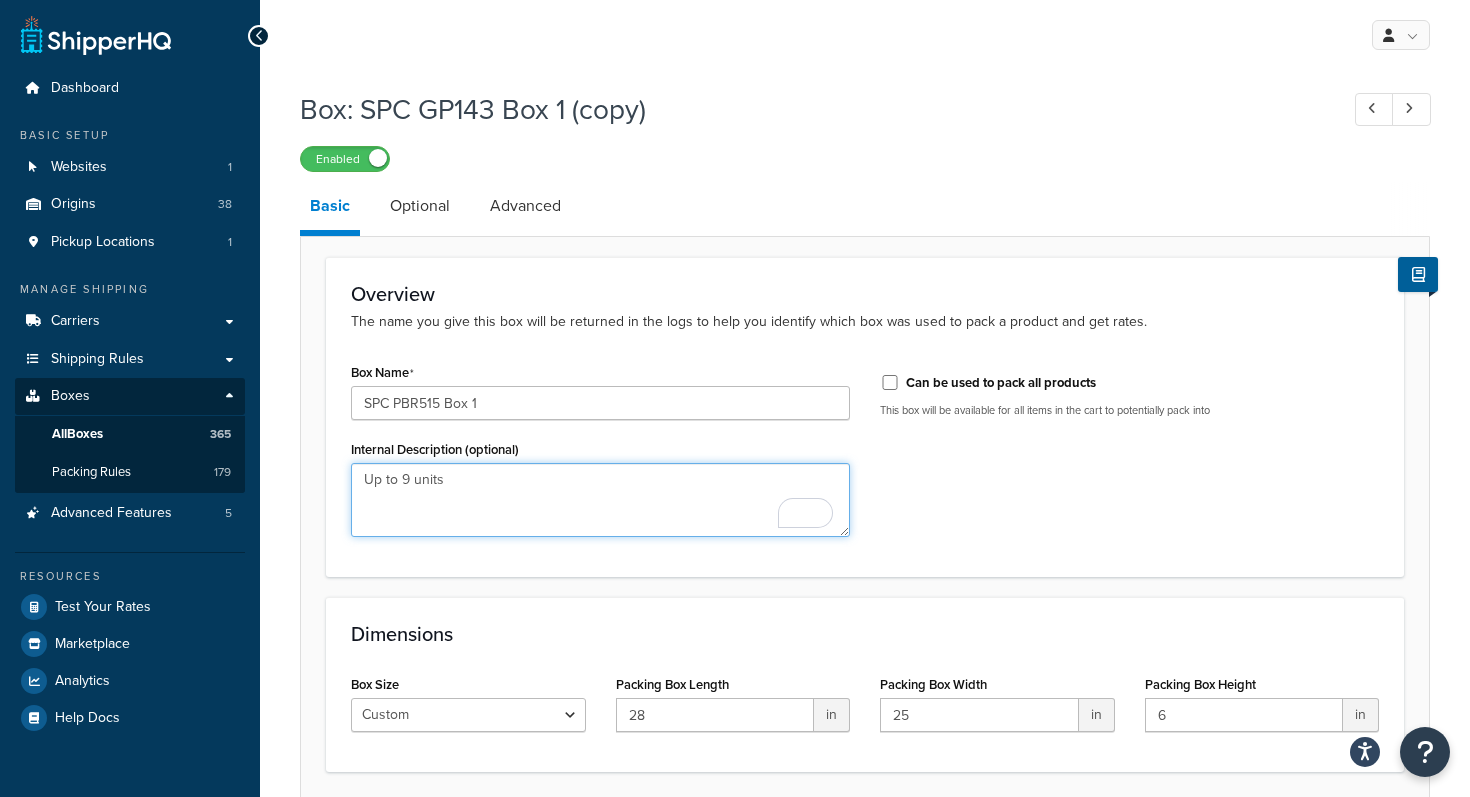 drag, startPoint x: 398, startPoint y: 477, endPoint x: 471, endPoint y: 484, distance: 73.33485 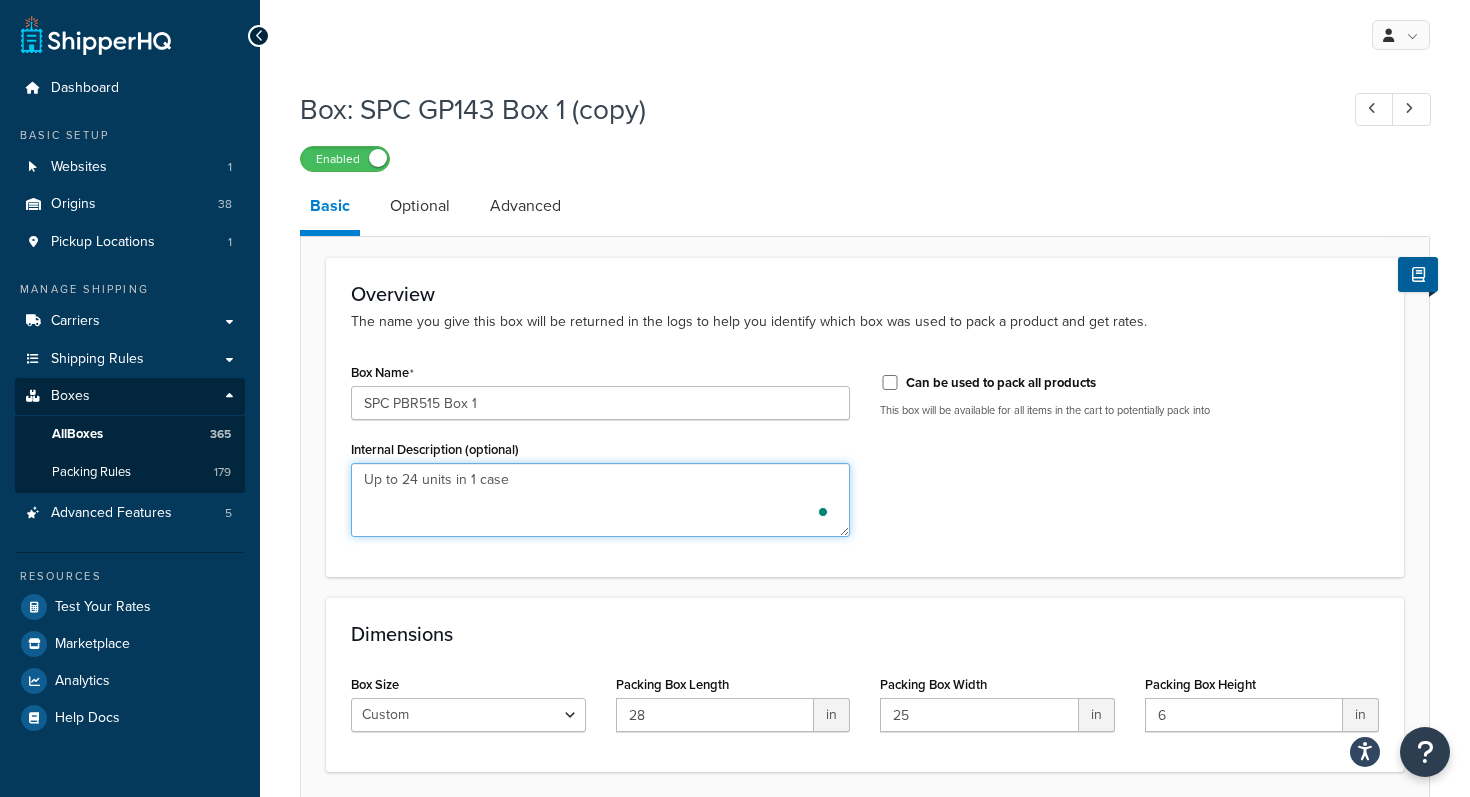 type on "Up to 24 units in 1 case" 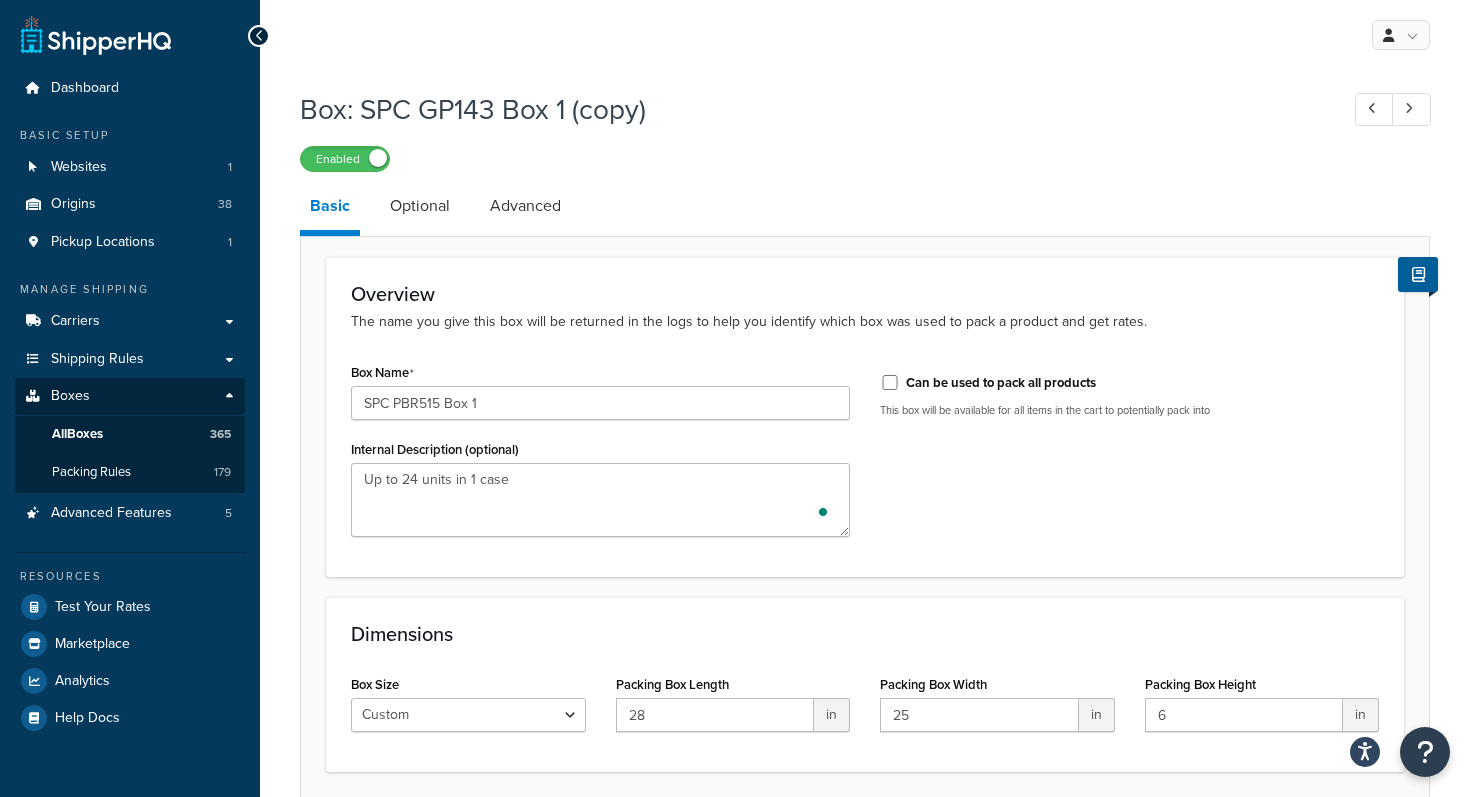 click on "Box Name   SPC PBR515 Box 1 Internal Description (optional)   Up to 24 units in 1 case   Can be used to pack all products This box will be available for all items in the cart to potentially pack into" at bounding box center [865, 455] 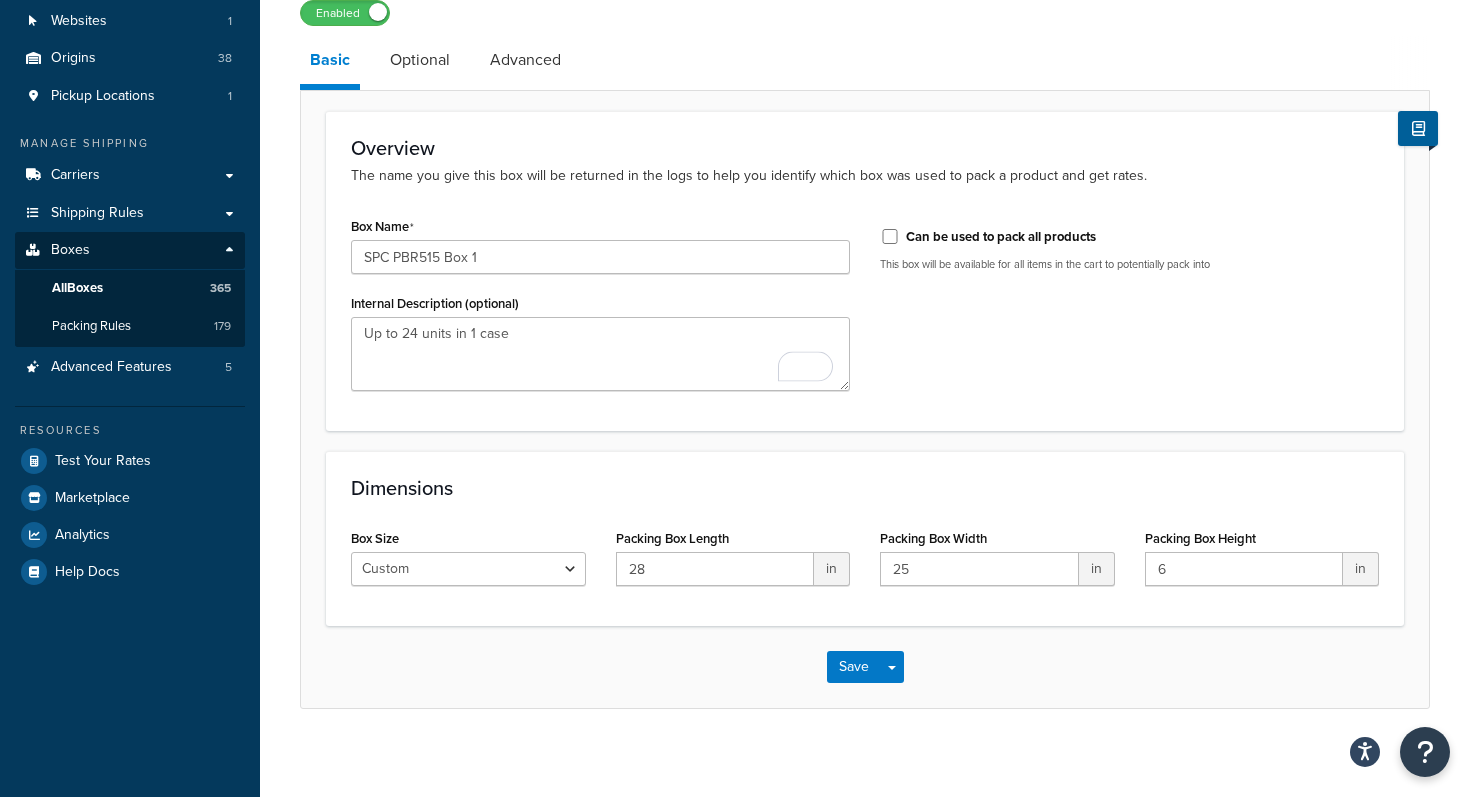 scroll, scrollTop: 160, scrollLeft: 0, axis: vertical 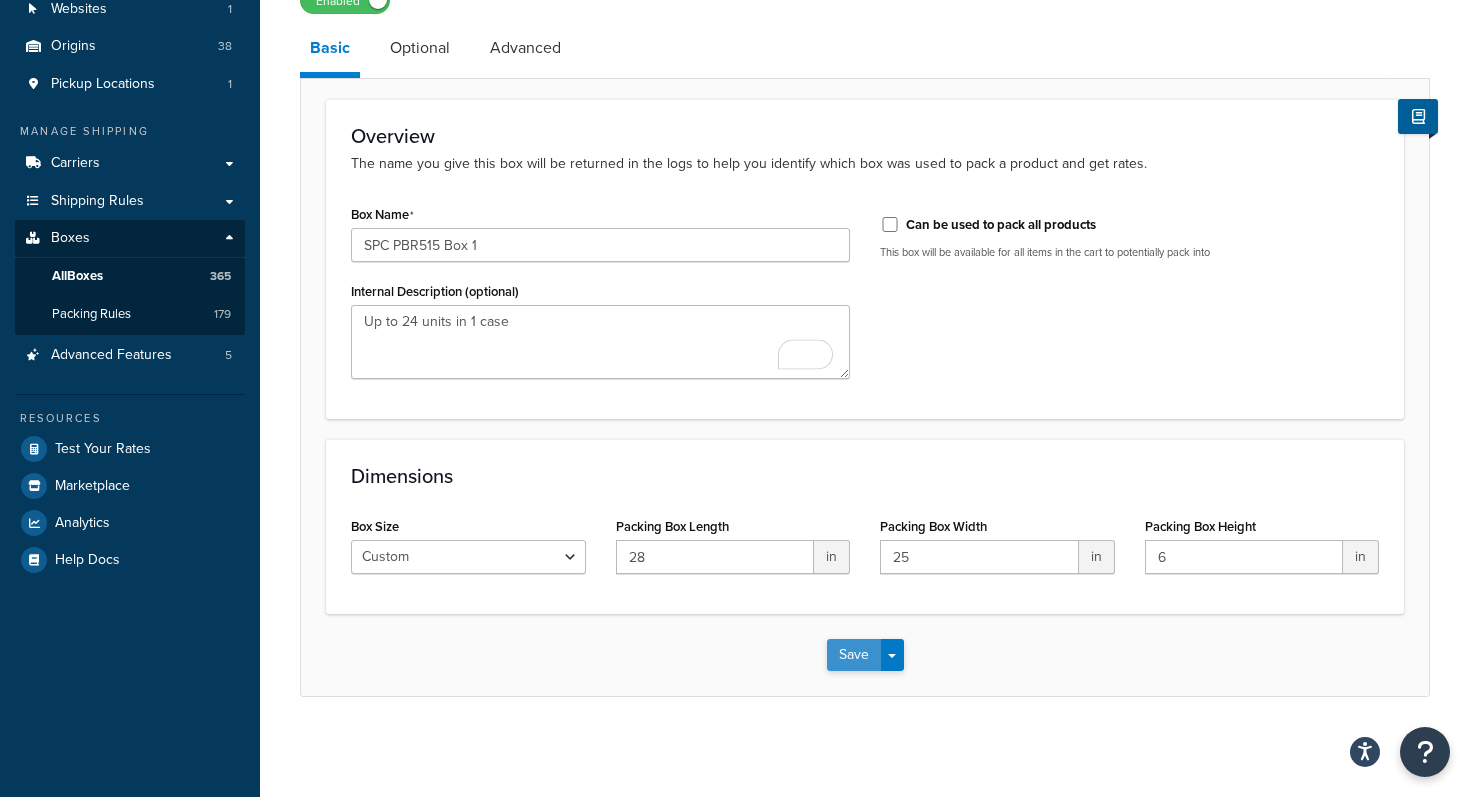 click on "Save" at bounding box center (854, 655) 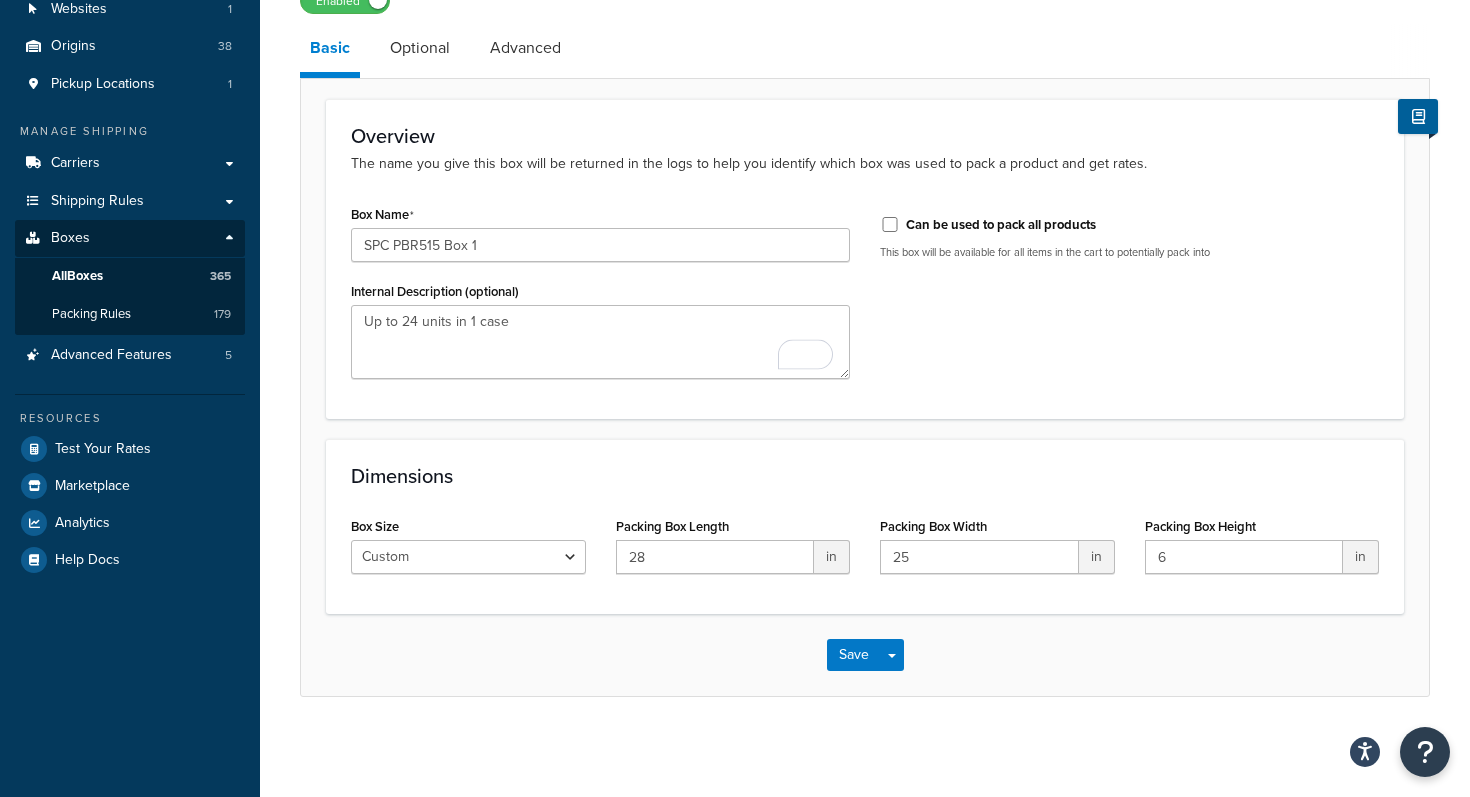 scroll, scrollTop: 0, scrollLeft: 0, axis: both 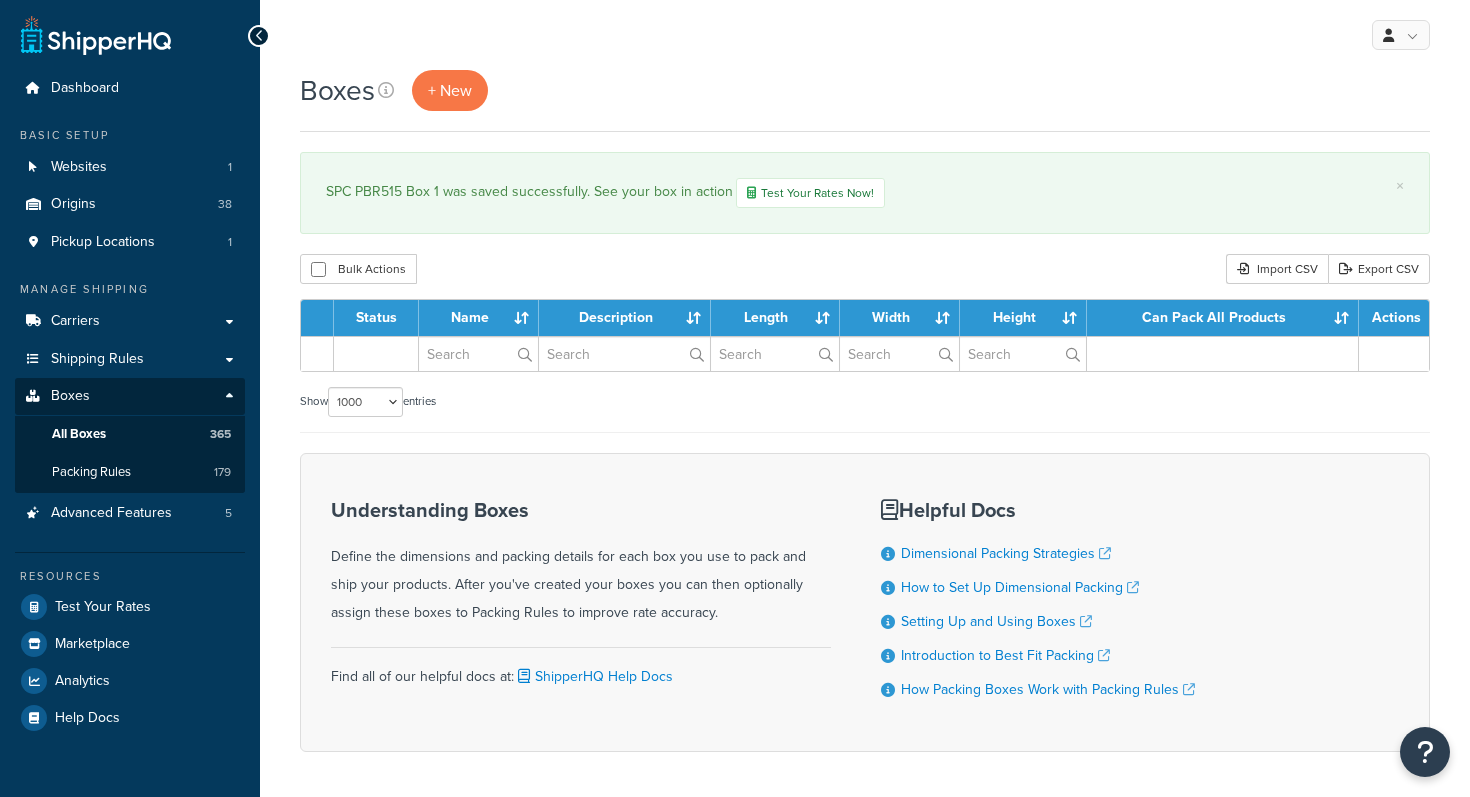 select on "1000" 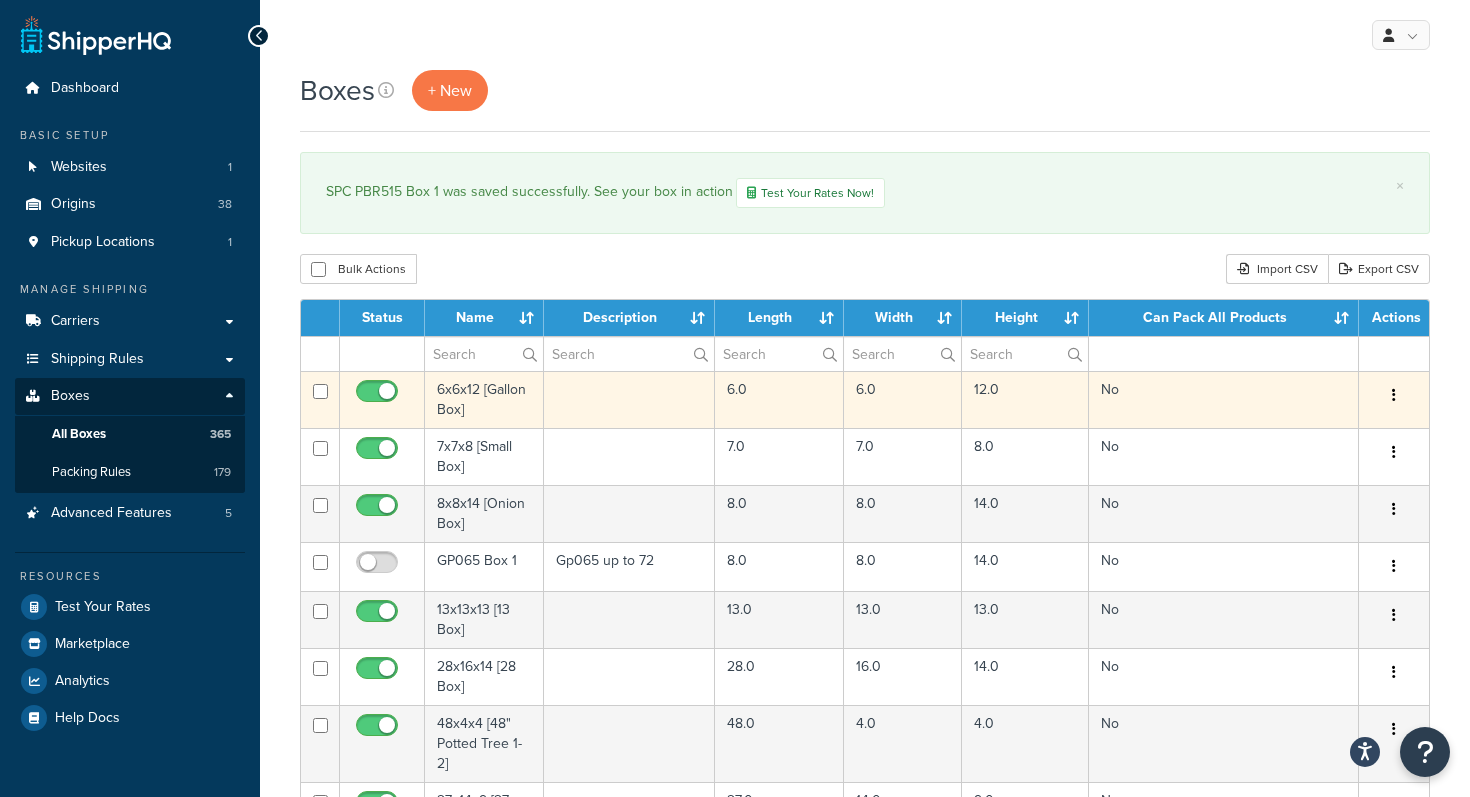 scroll, scrollTop: 0, scrollLeft: 0, axis: both 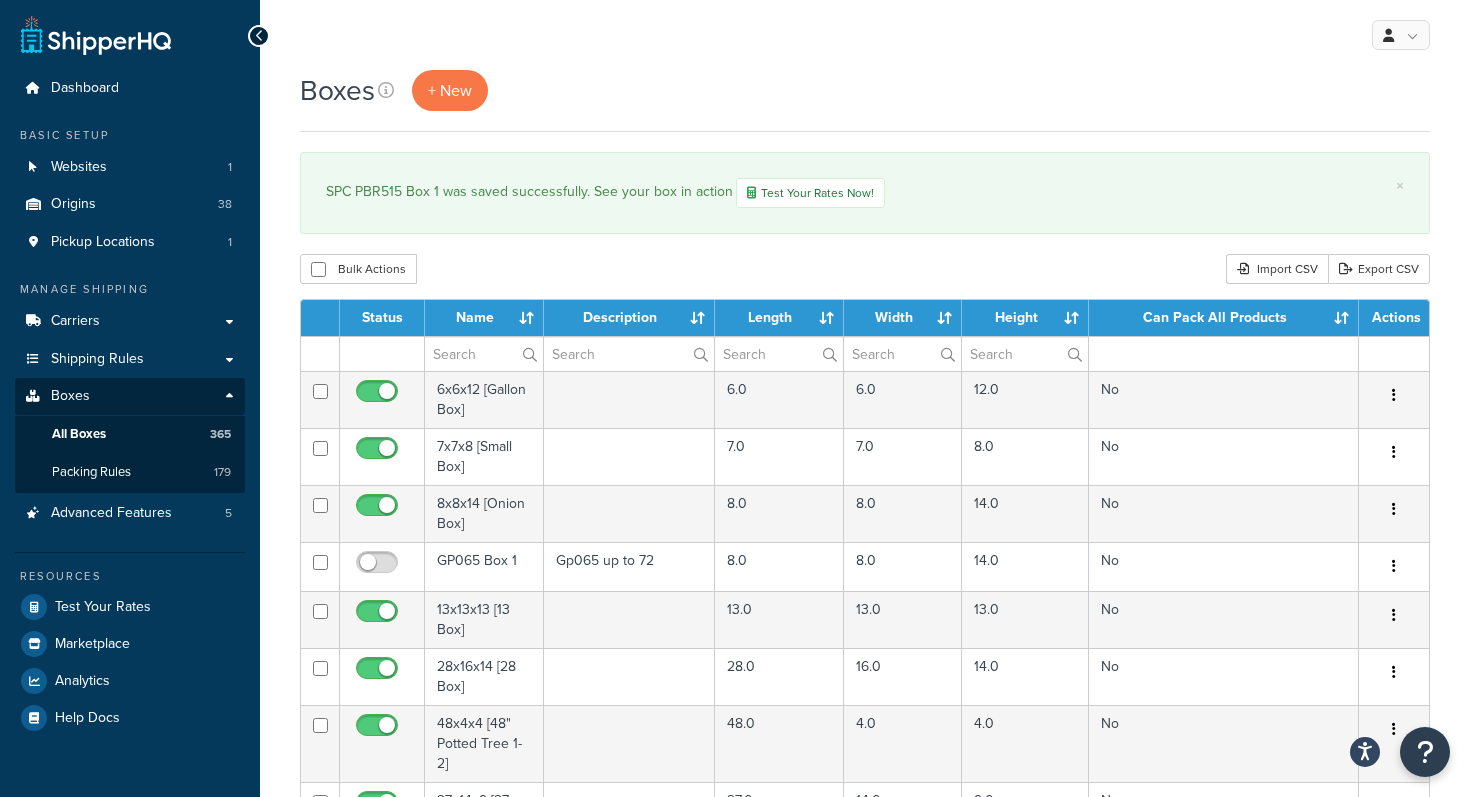 click on "Boxes
+ New
×
SPC PBR515 Box 1 was saved successfully. See your box in action   Test Your Rates Now!
Bulk Actions
Duplicate
Delete
Import CSV
Export CSV
Contact Us" at bounding box center [865, 11262] 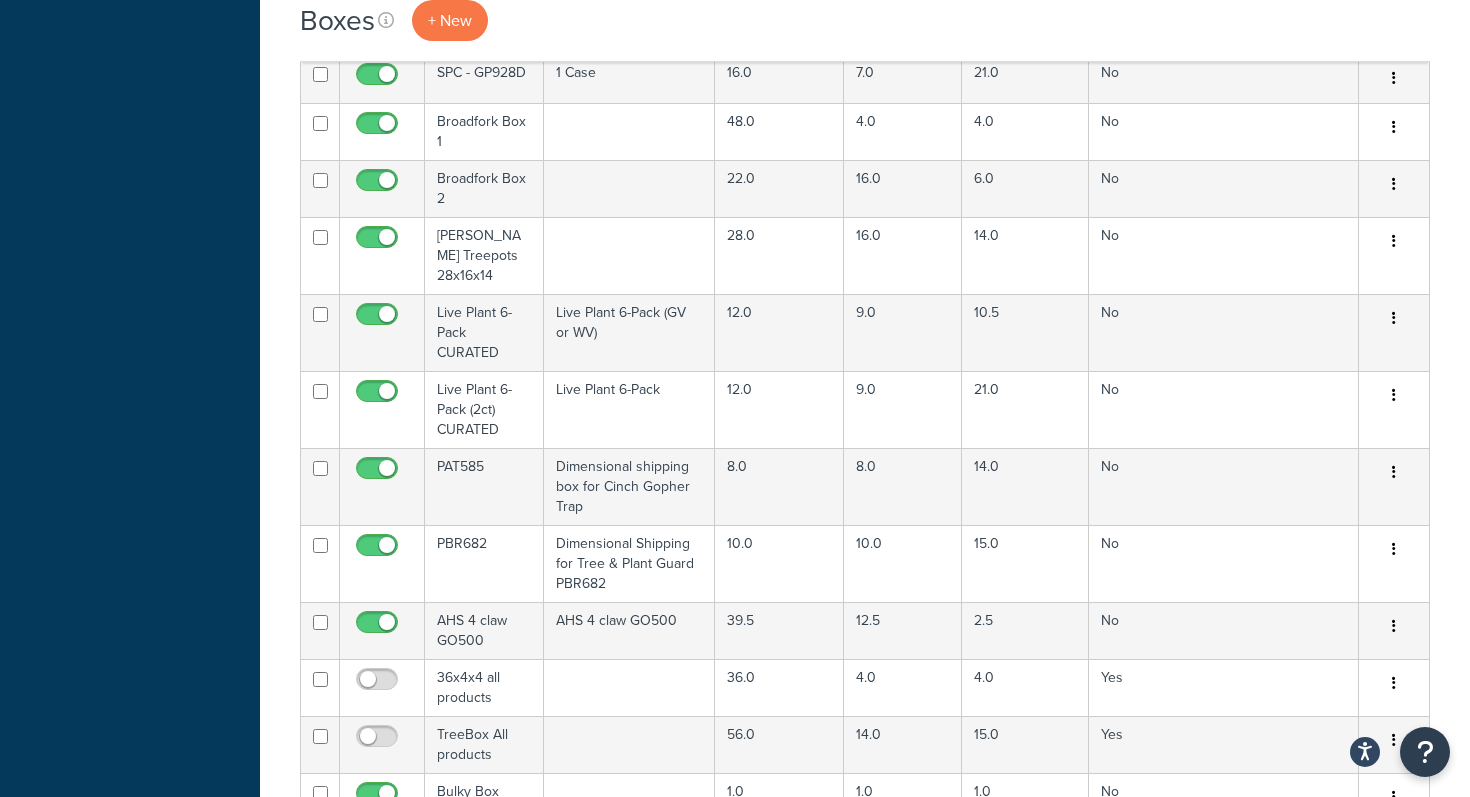 scroll, scrollTop: 21508, scrollLeft: 0, axis: vertical 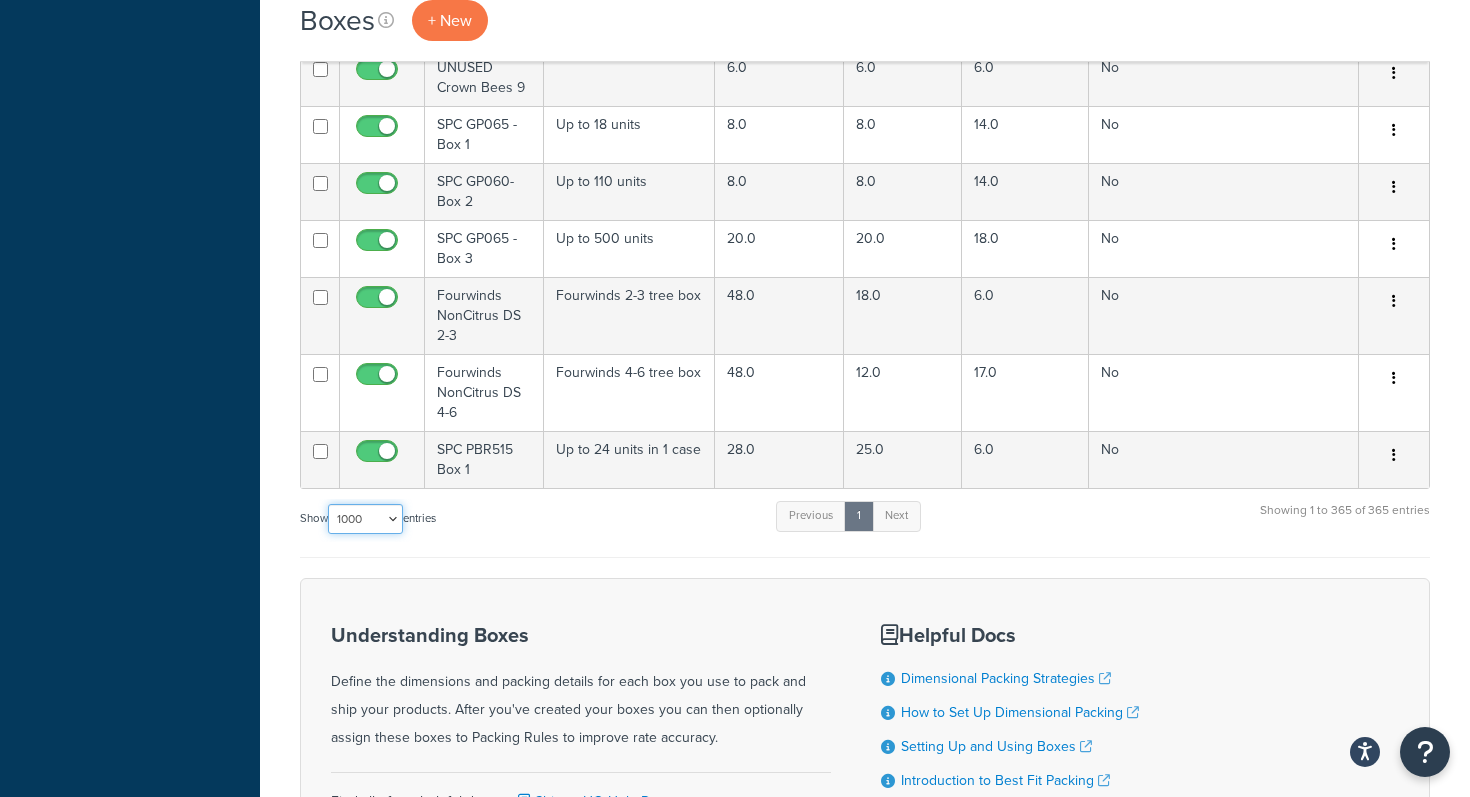 click on "10 15 25 50 100 1000" at bounding box center (365, 519) 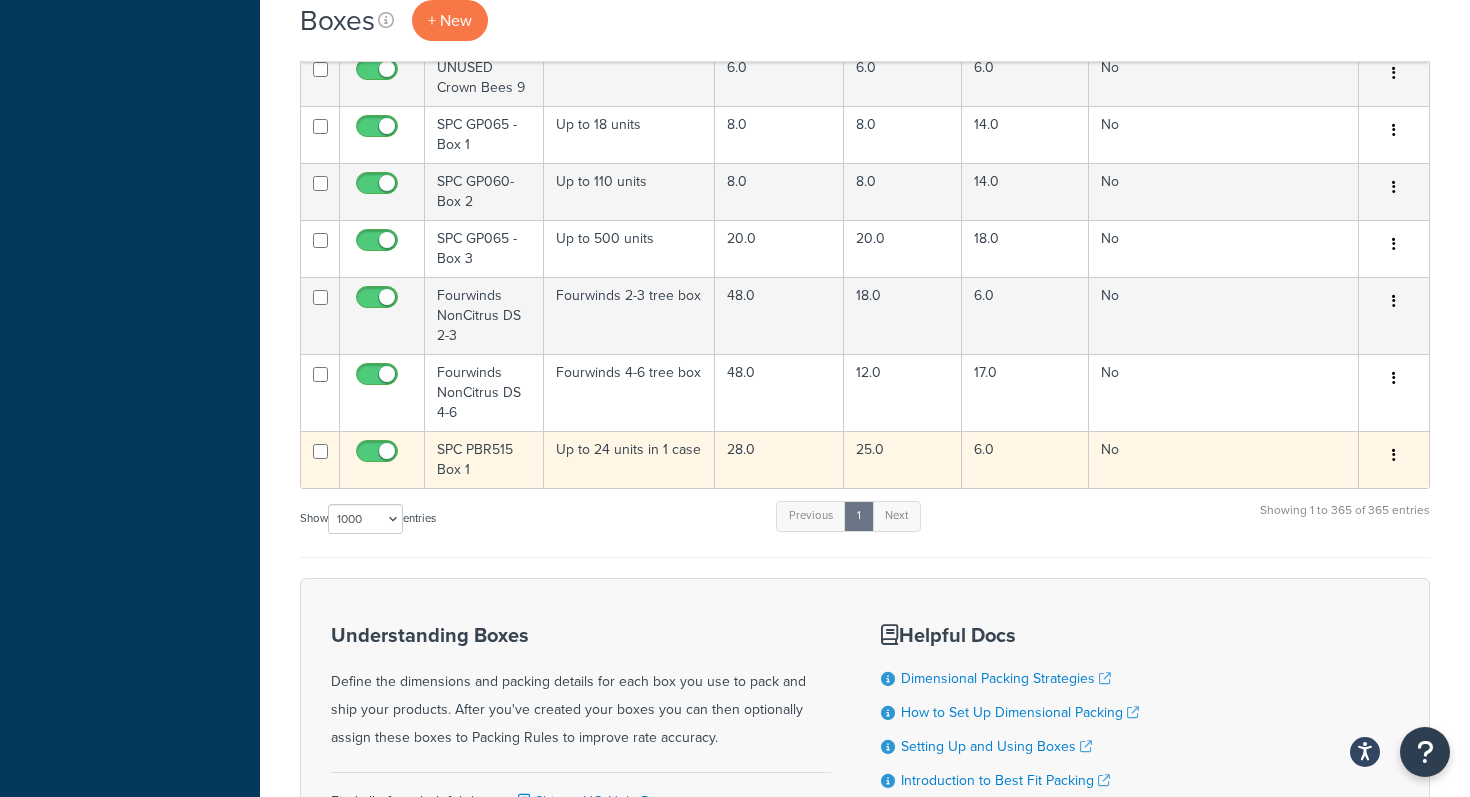 click at bounding box center [1394, 456] 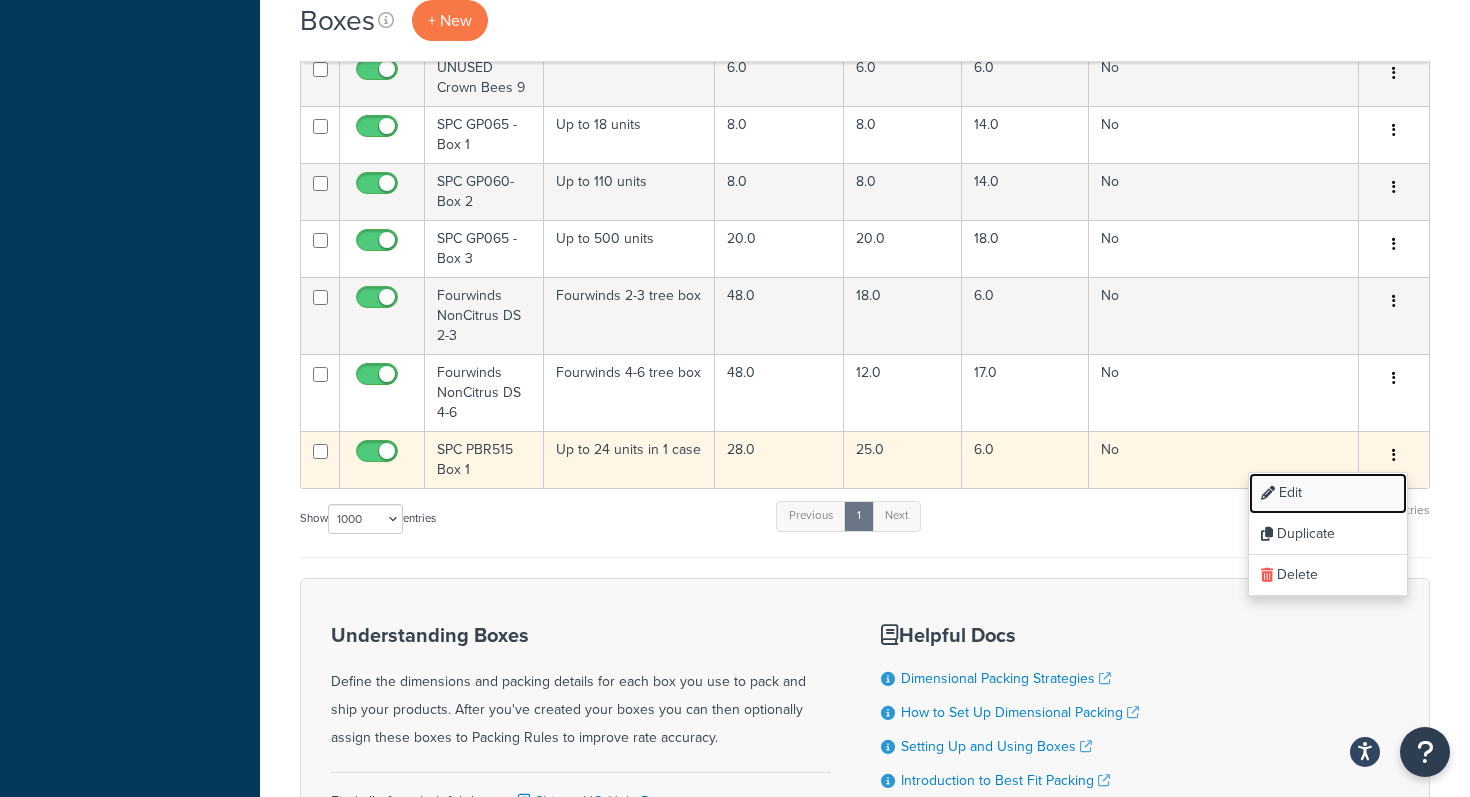 click on "Edit" at bounding box center (1328, 493) 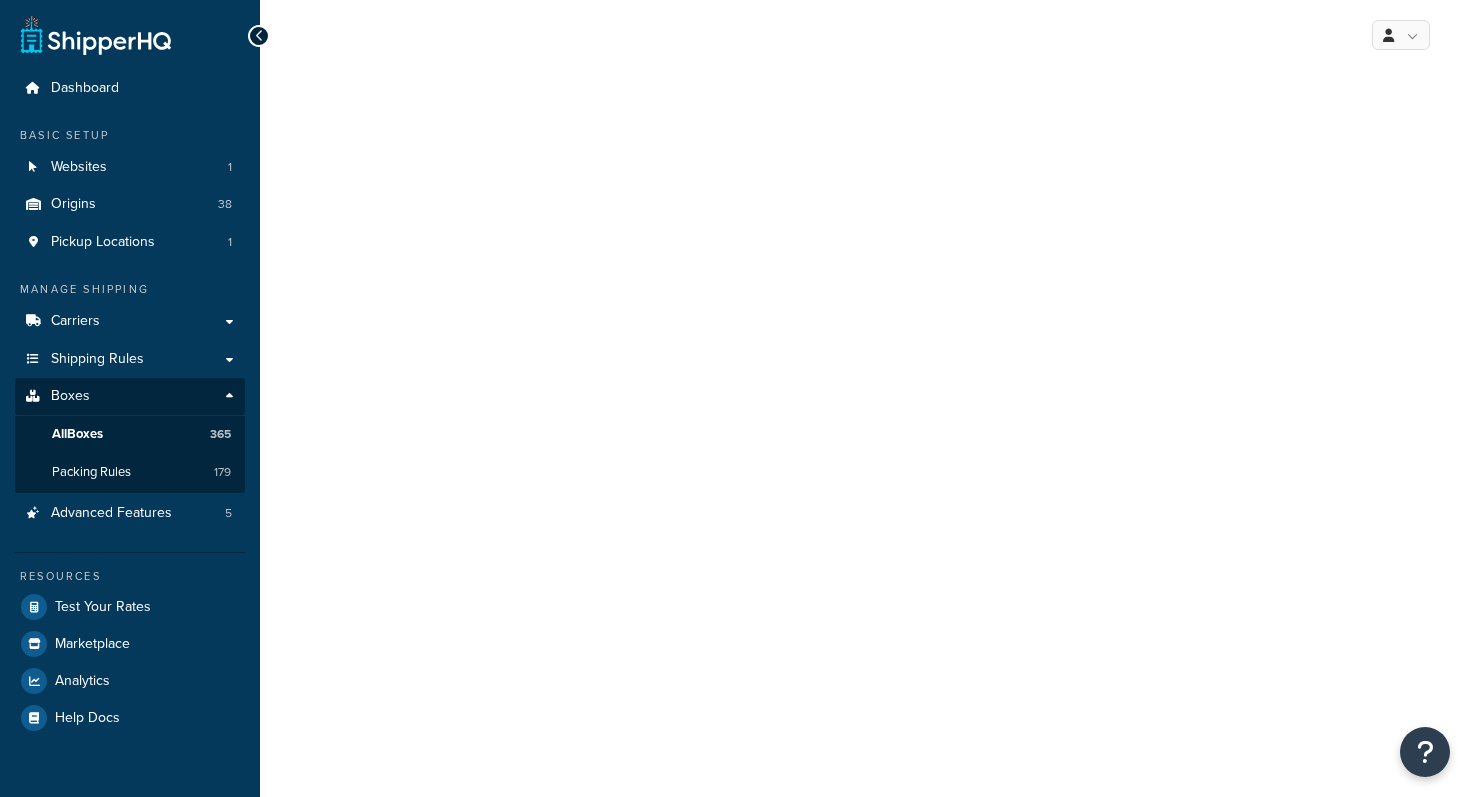 scroll, scrollTop: 0, scrollLeft: 0, axis: both 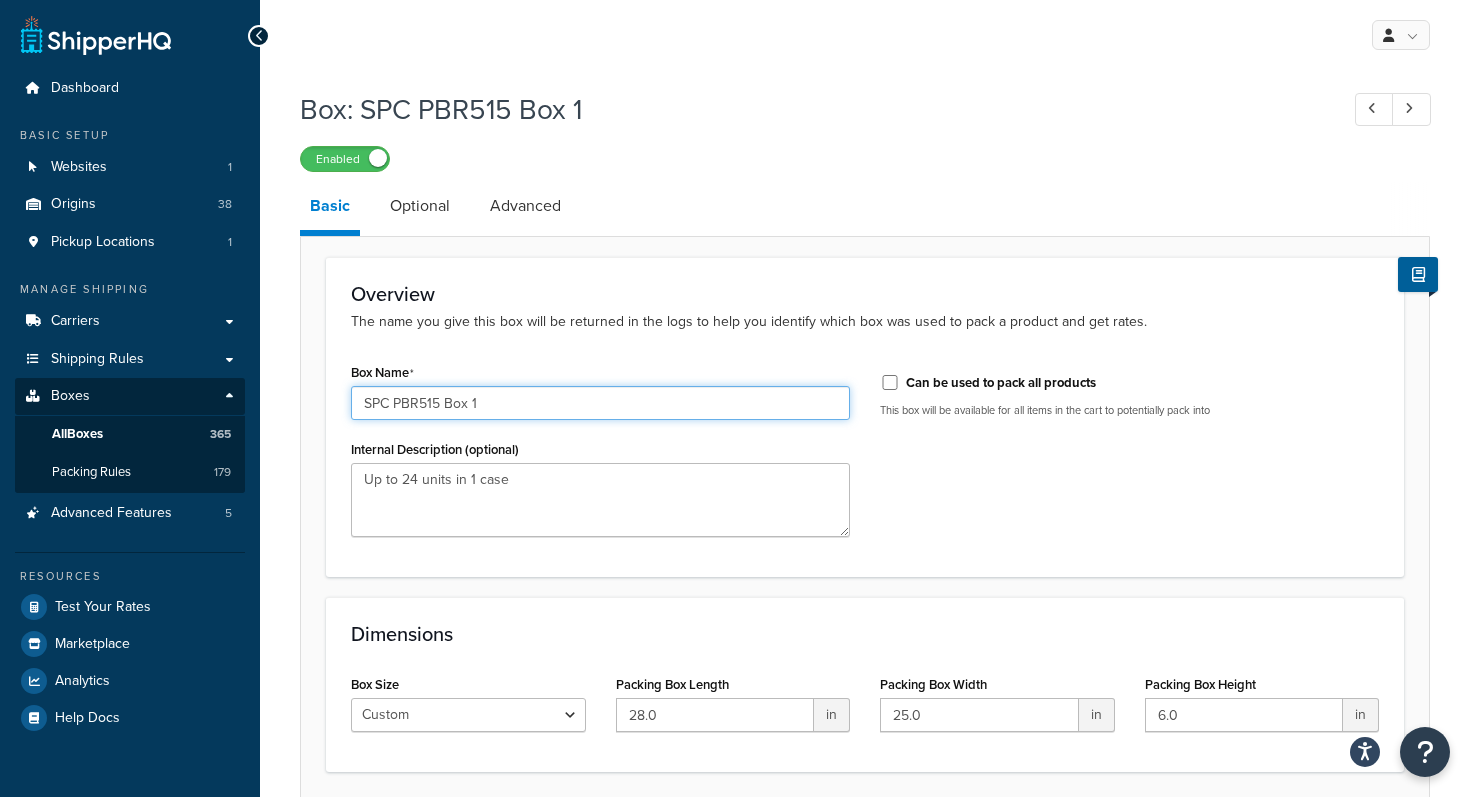 click on "SPC PBR515 Box 1" at bounding box center [600, 403] 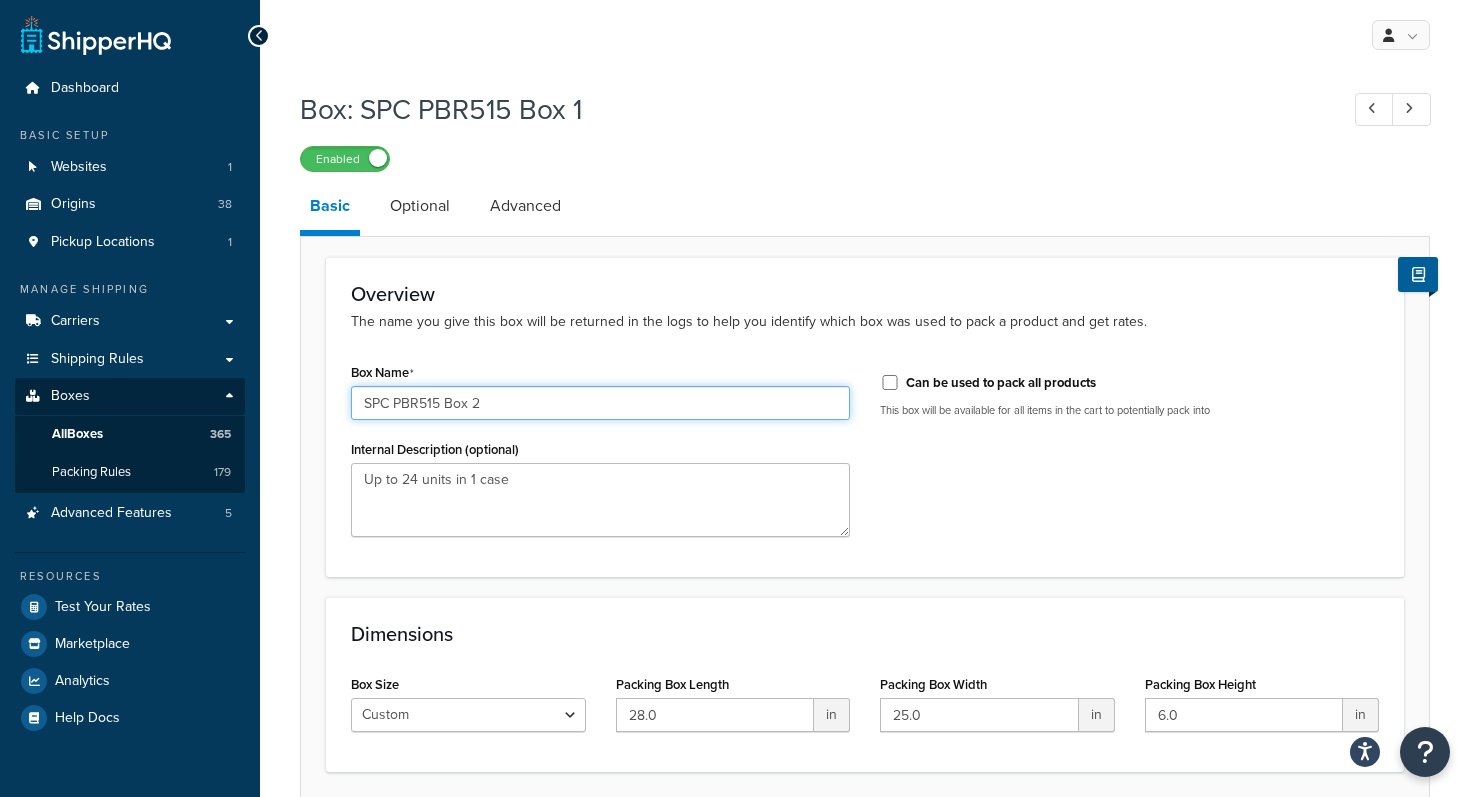 type on "SPC PBR515 Box 2" 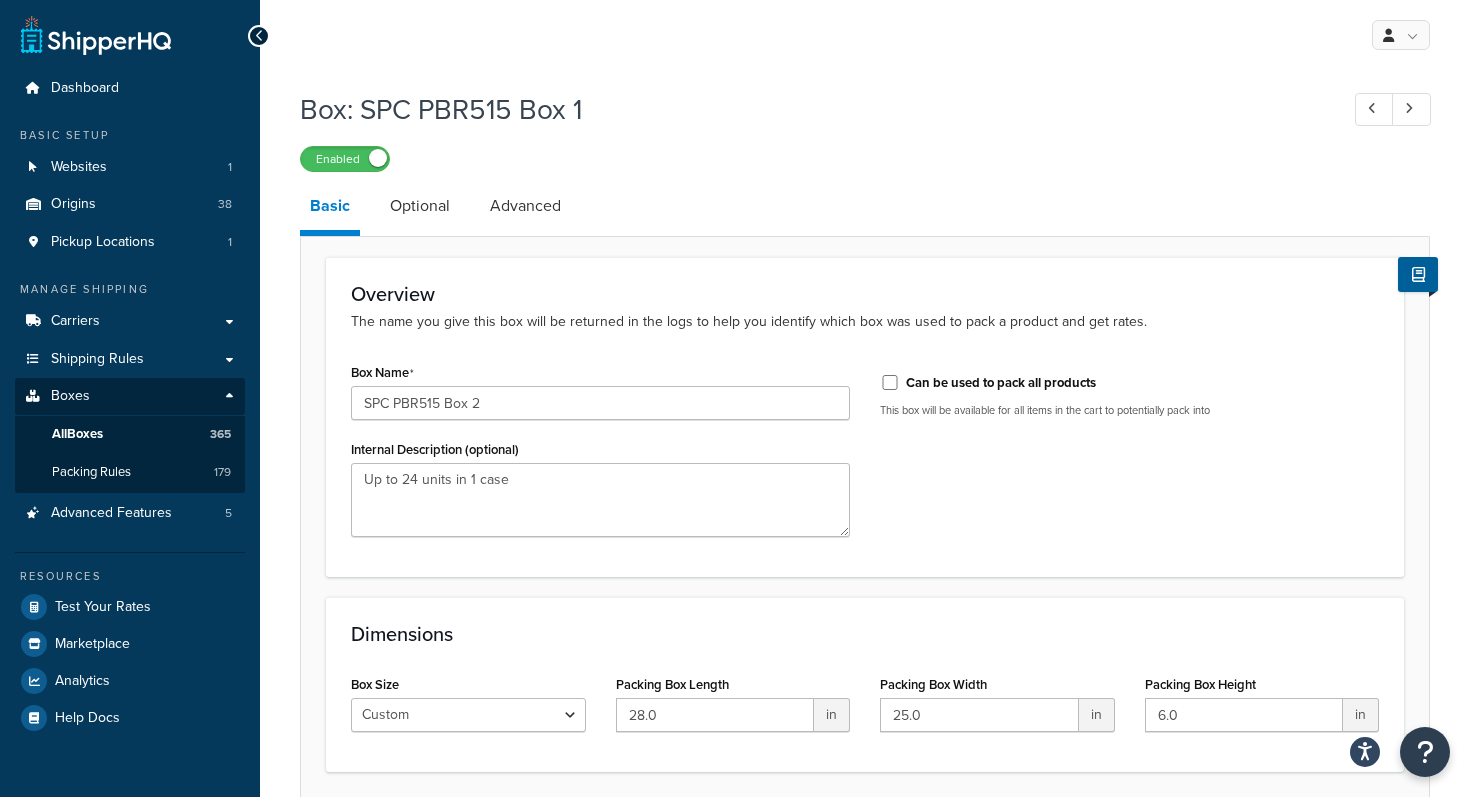 click on "Box: SPC PBR515 Box 1 Enabled Basic   Optional   Advanced   Overview The name you give this box will be returned in the logs to help you identify which box was used to pack a product and get rates. Box Name   SPC PBR515 Box 2 Internal Description (optional)   Up to 24 units in 1 case   Can be used to pack all products This box will be available for all items in the cart to potentially pack into Dimensions Box Size   Custom  USPS Small Flat Box  USPS Medium Flat Box  USPS Large Flat Box  USPS Flat Envelope  Small Flat Rate Envelope  Legal Flat Rate Envelope  Medium Flat Rate Box 2  Large Flat Rate Board Game Box  Packing Box Length   28.0 in Packing Box Width   25.0 in Packing Box Height   6.0 in Save Save Dropdown Save and Edit   Save and Duplicate   Save and Create New    Helpful Docs Dimensional Packing Strategies Setting Up and Using Boxes Adding Packing Weight to Boxes Using Master Packing Boxes Troubleshooting Dimensional Packing Find all of our helpful docs at:   ShipperHQ Help Docs" at bounding box center (865, 467) 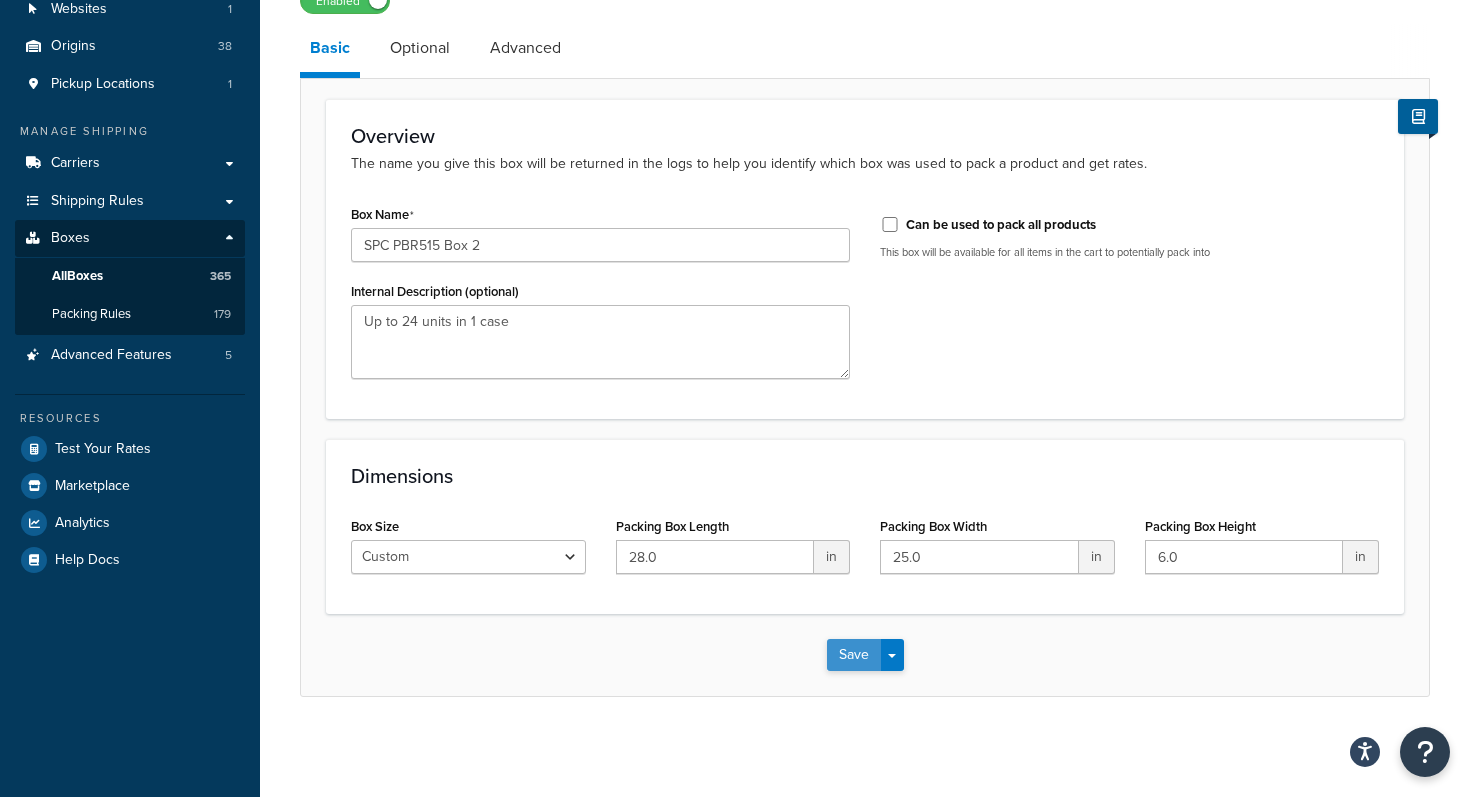 click on "Save" at bounding box center (854, 655) 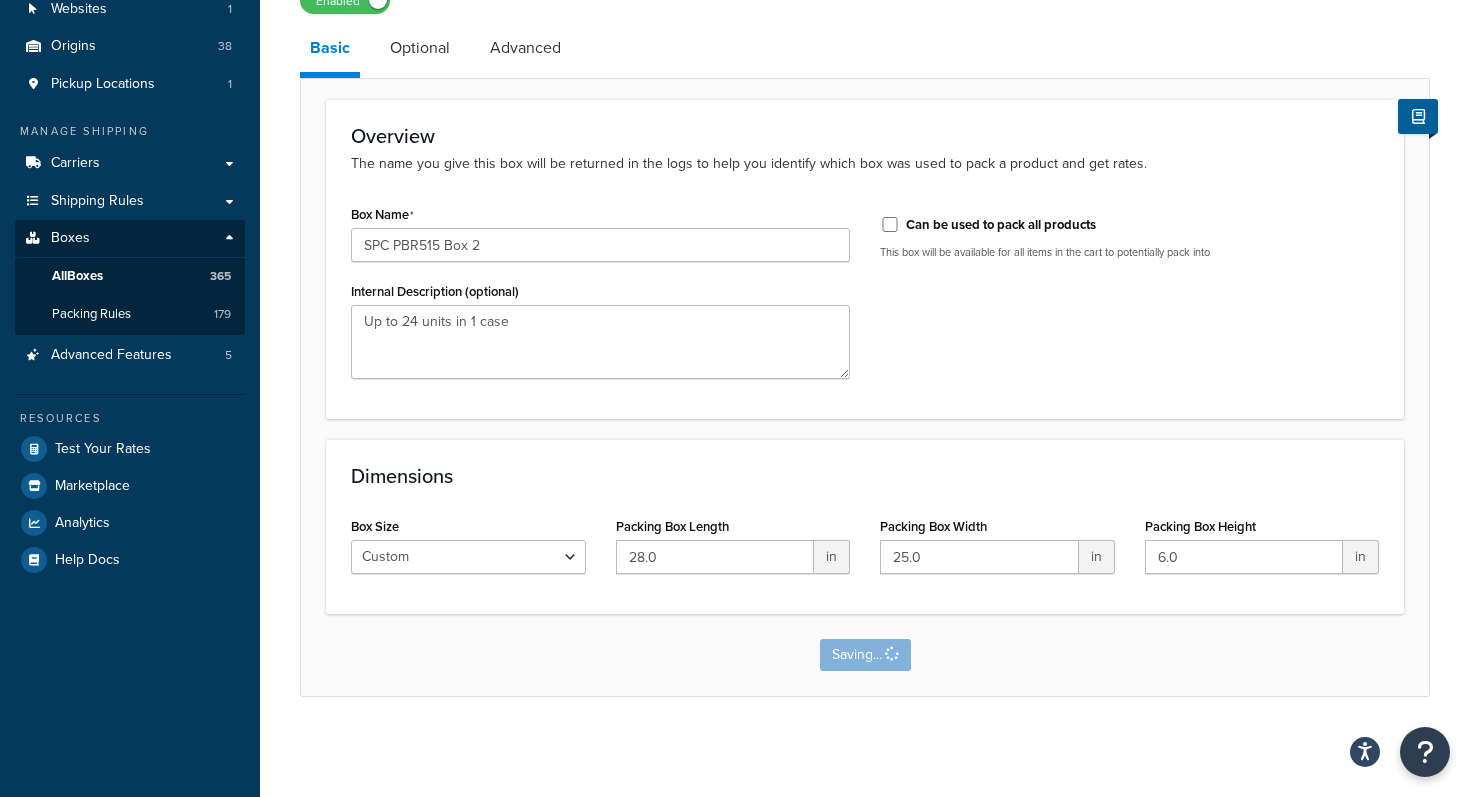 scroll, scrollTop: 0, scrollLeft: 0, axis: both 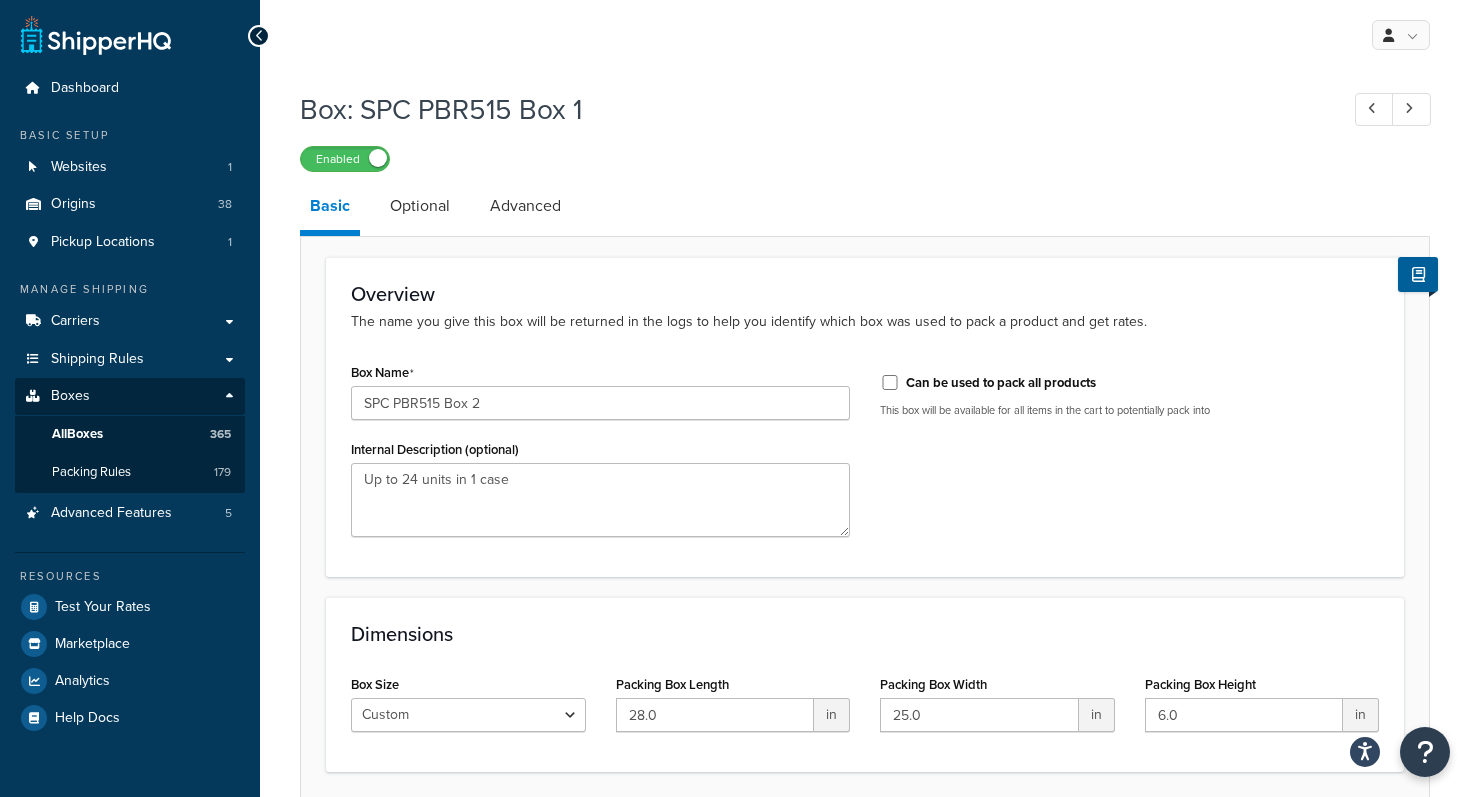 click on "Box: SPC PBR515 Box 1 Enabled Basic   Optional   Advanced   Overview The name you give this box will be returned in the logs to help you identify which box was used to pack a product and get rates. Box Name   SPC PBR515 Box 2 Internal Description (optional)   Up to 24 units in 1 case   Can be used to pack all products This box will be available for all items in the cart to potentially pack into Dimensions Box Size   Custom  USPS Small Flat Box  USPS Medium Flat Box  USPS Large Flat Box  USPS Flat Envelope  Small Flat Rate Envelope  Legal Flat Rate Envelope  Medium Flat Rate Box 2  Large Flat Rate Board Game Box  Packing Box Length   28.0 in Packing Box Width   25.0 in Packing Box Height   6.0 in Save Save Dropdown Save and Edit   Save and Duplicate   Save and Create New    Helpful Docs Dimensional Packing Strategies Setting Up and Using Boxes Adding Packing Weight to Boxes Using Master Packing Boxes Troubleshooting Dimensional Packing Find all of our helpful docs at:   ShipperHQ Help Docs" at bounding box center (865, 467) 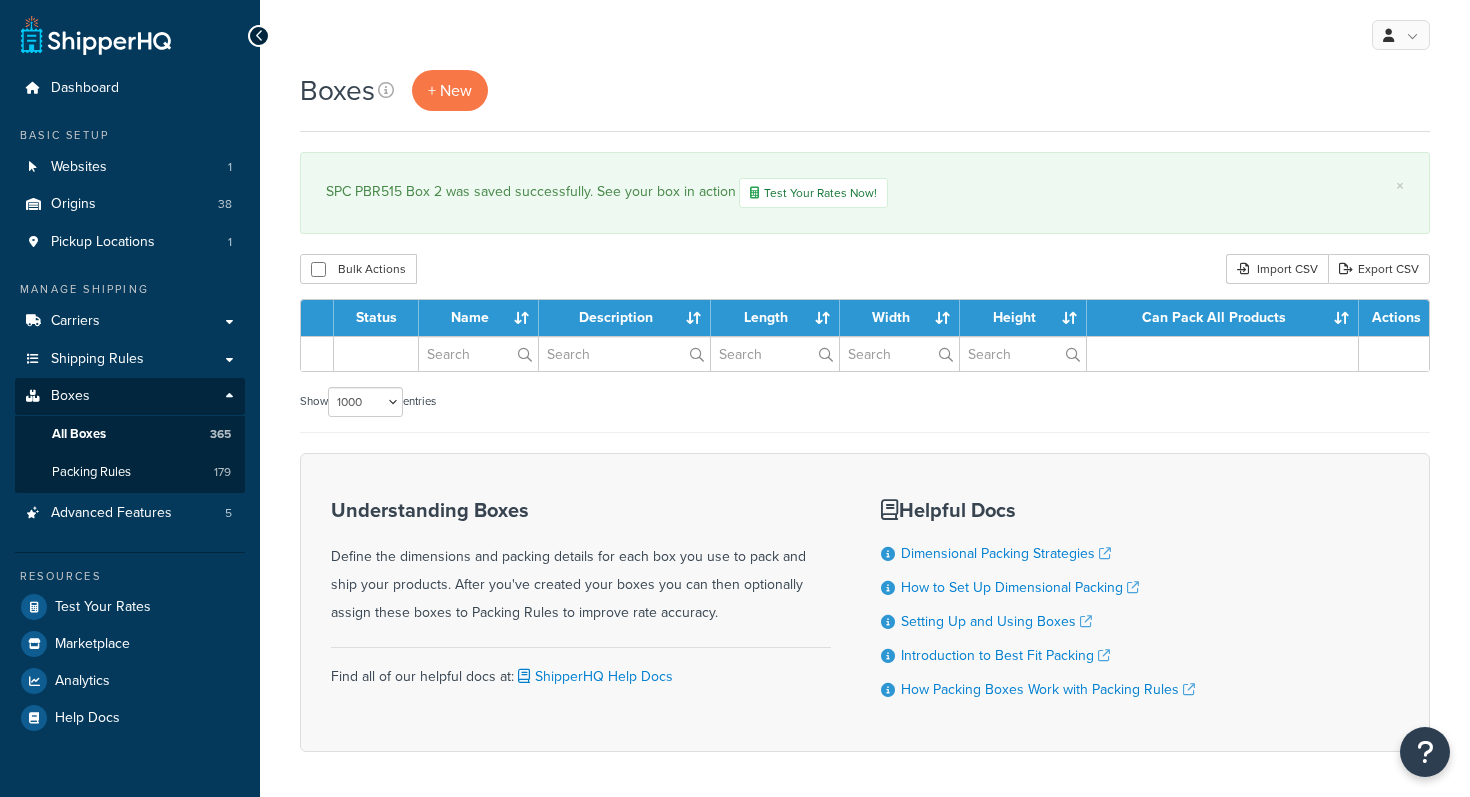 select on "1000" 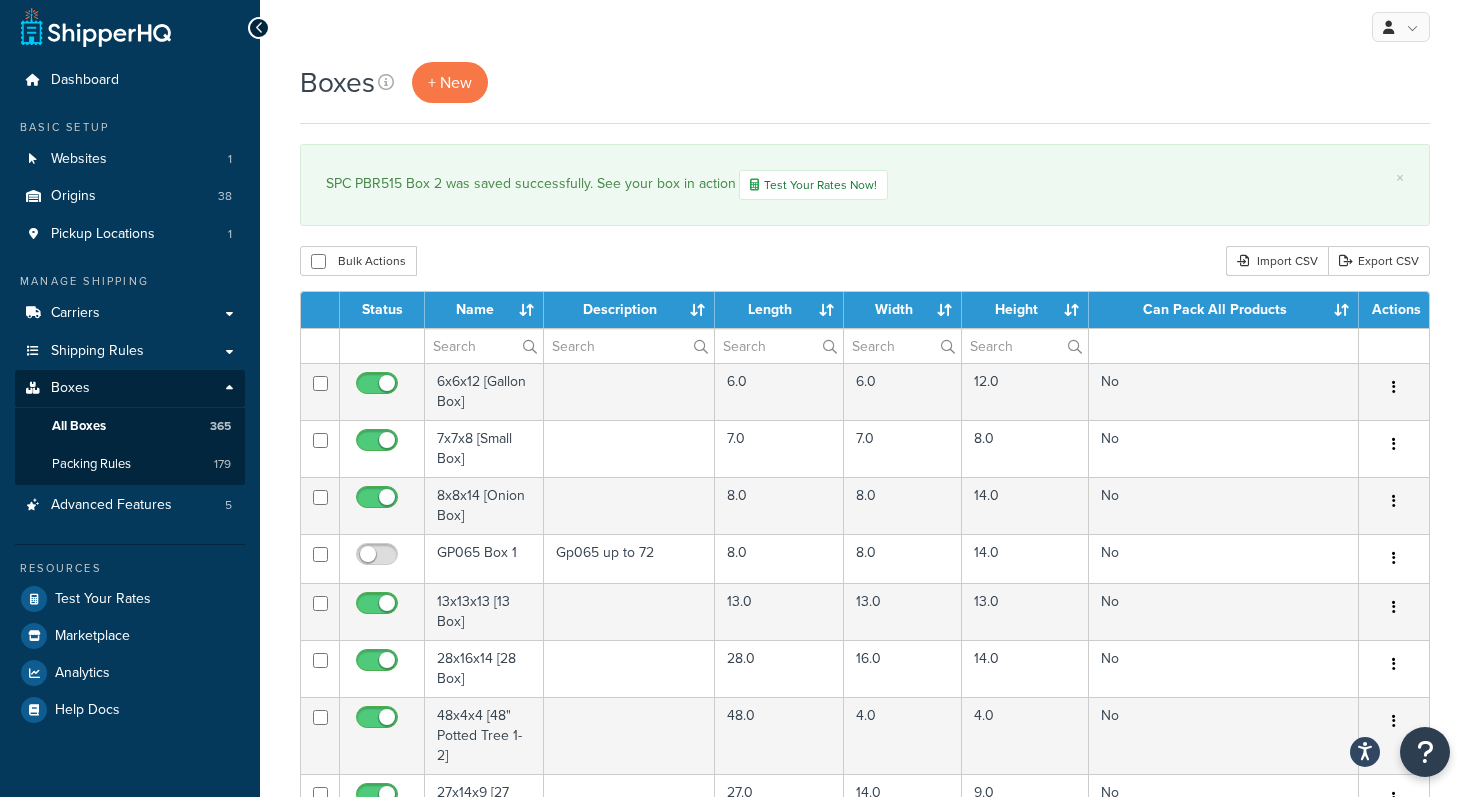 scroll, scrollTop: 40, scrollLeft: 0, axis: vertical 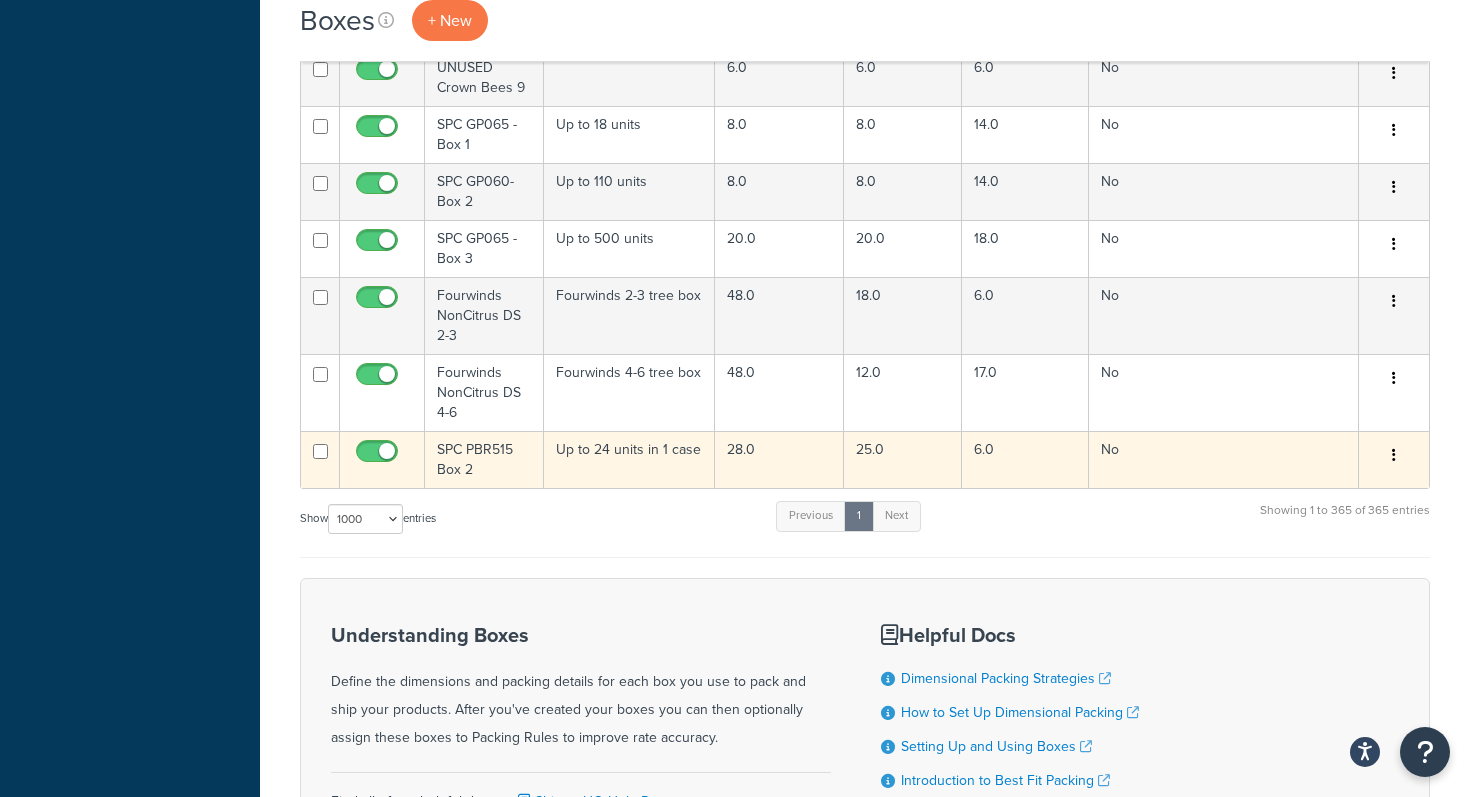 click at bounding box center (1394, 456) 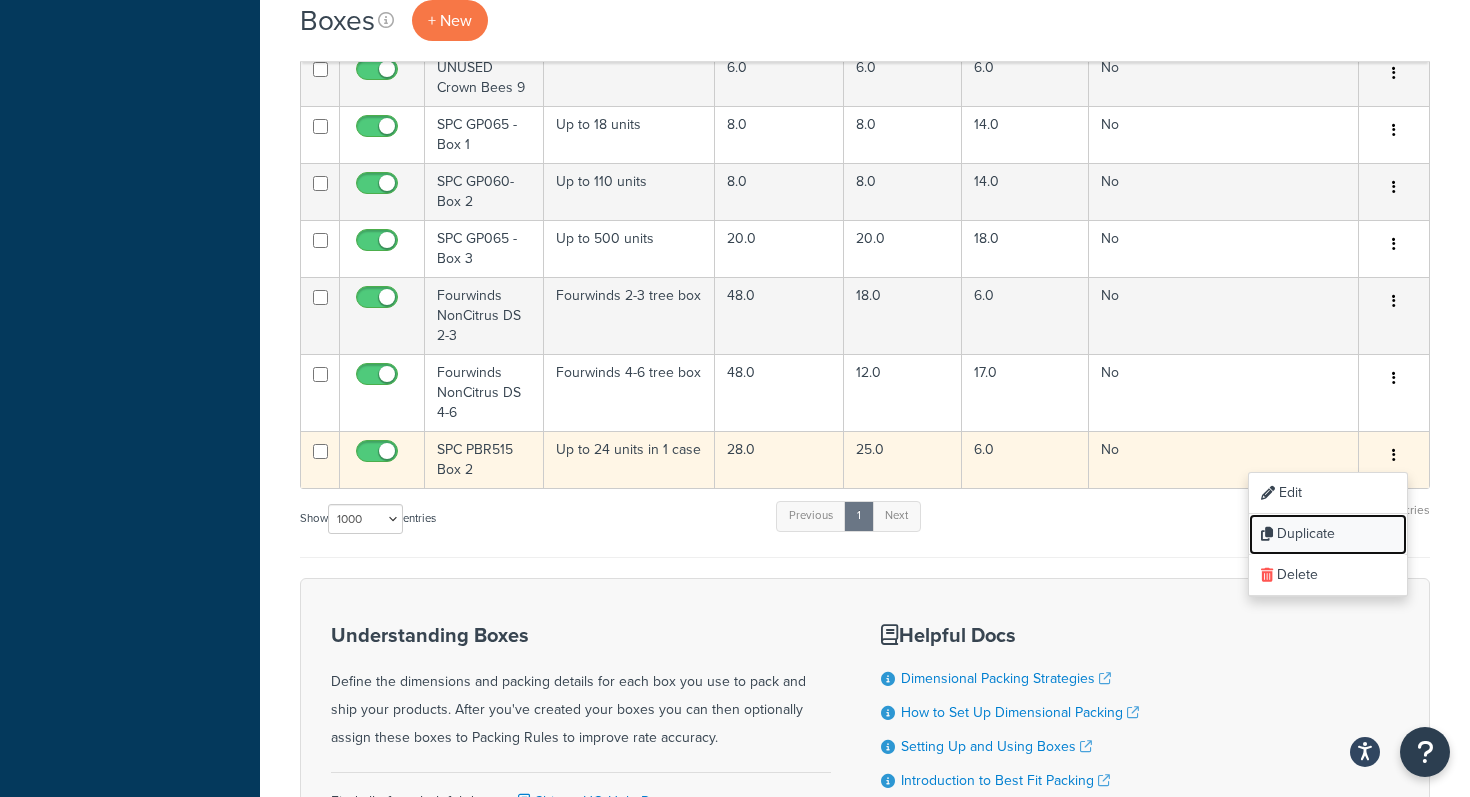 click on "Duplicate" at bounding box center [1328, 534] 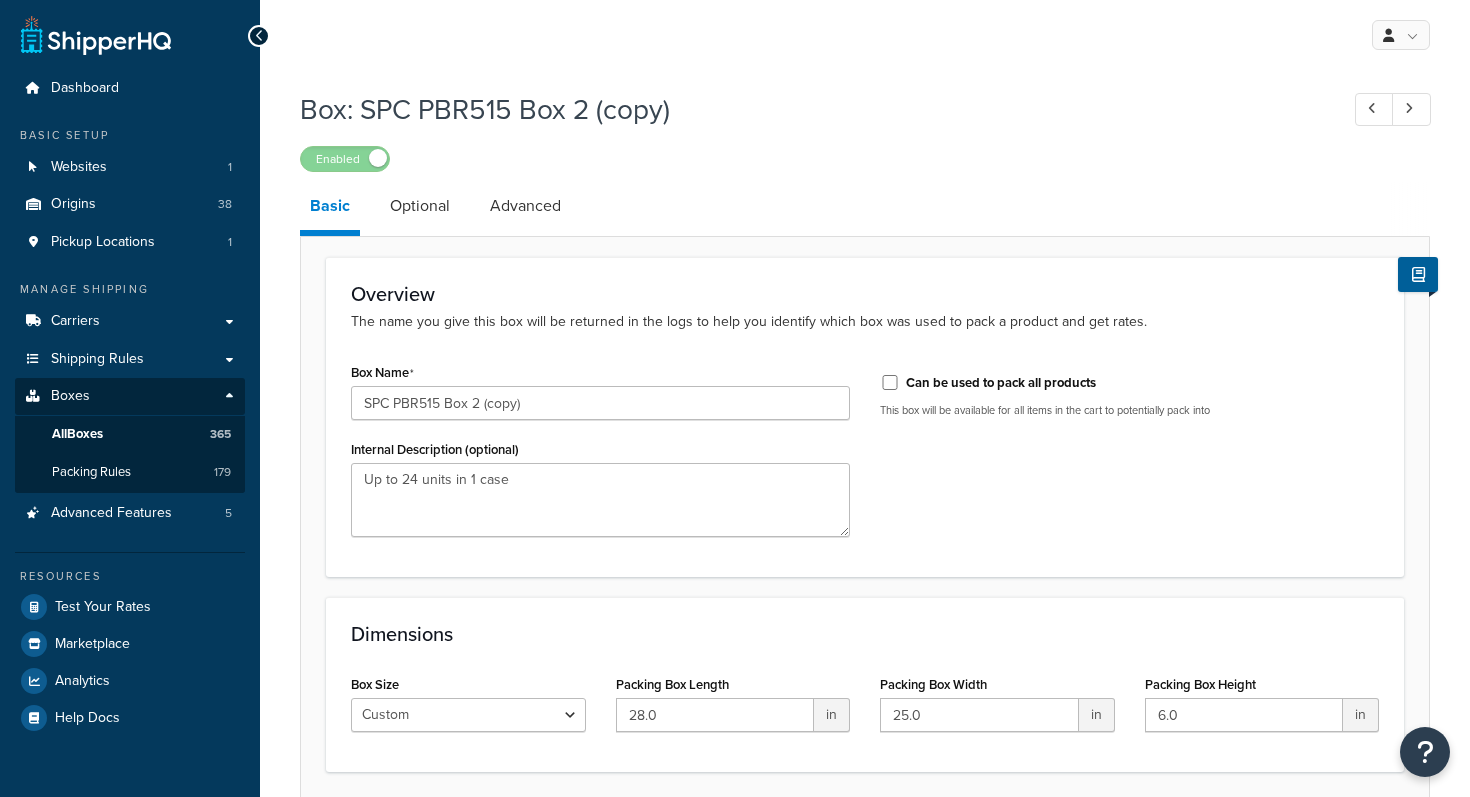scroll, scrollTop: 0, scrollLeft: 0, axis: both 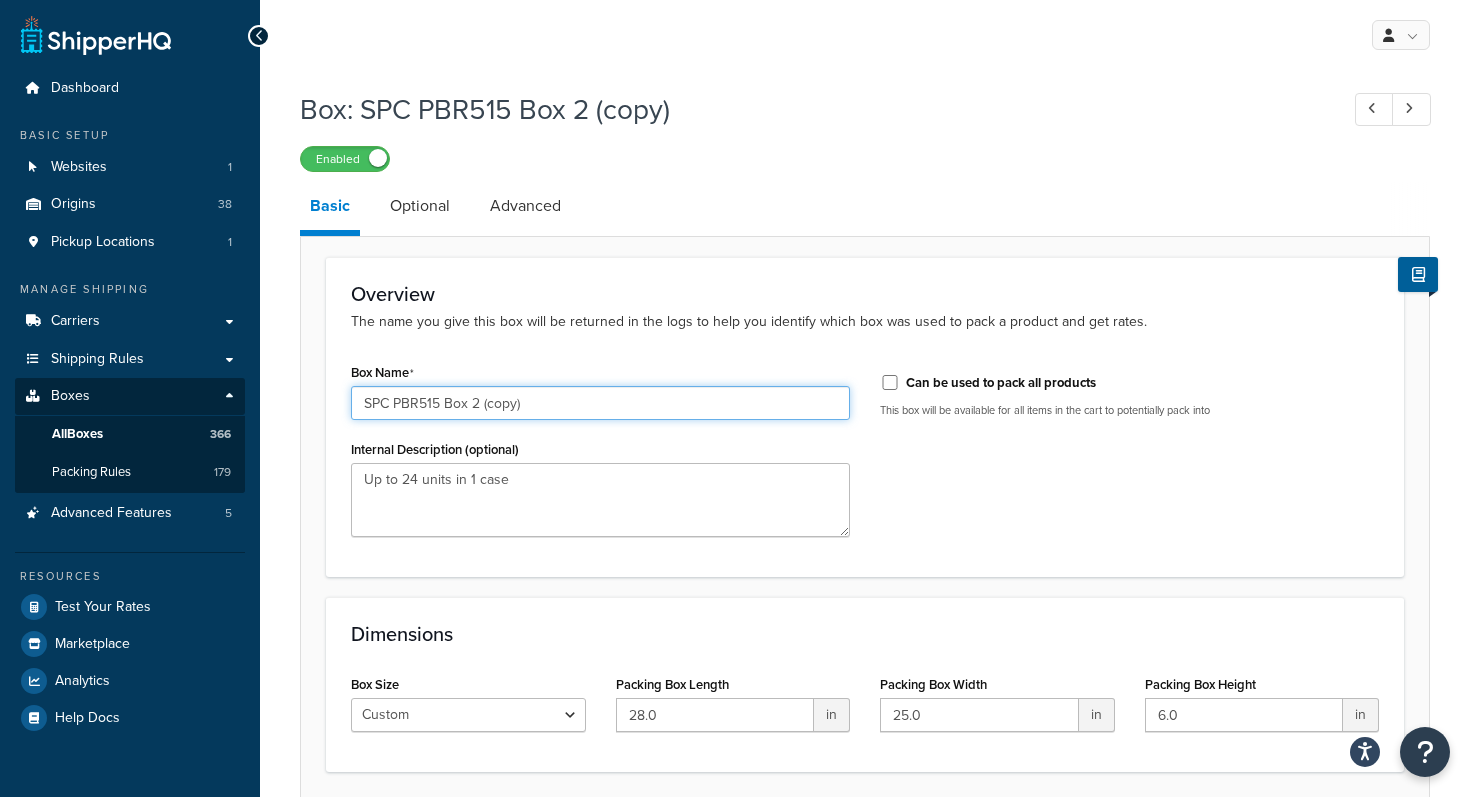 drag, startPoint x: 472, startPoint y: 403, endPoint x: 621, endPoint y: 404, distance: 149.00336 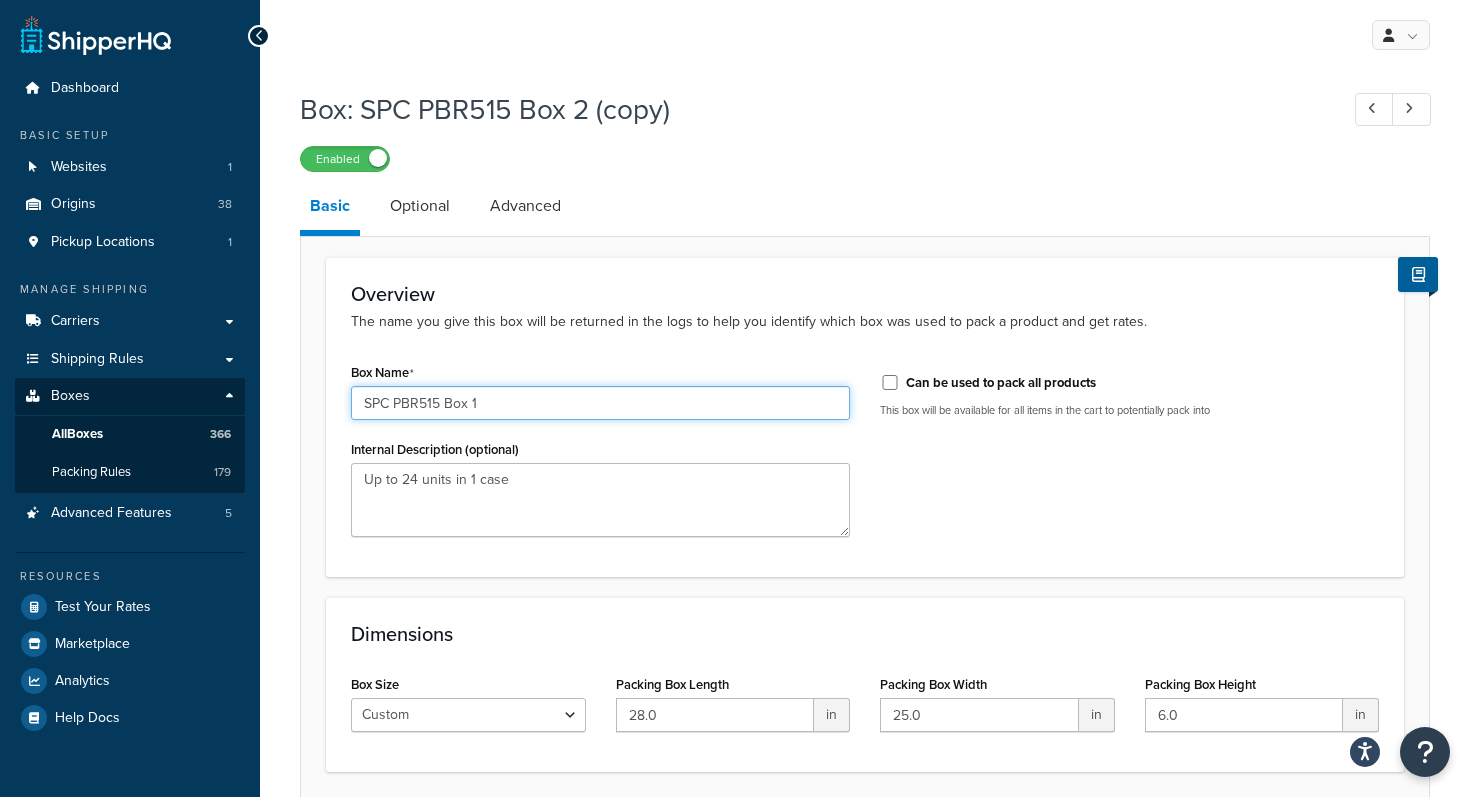 type on "SPC PBR515 Box 1" 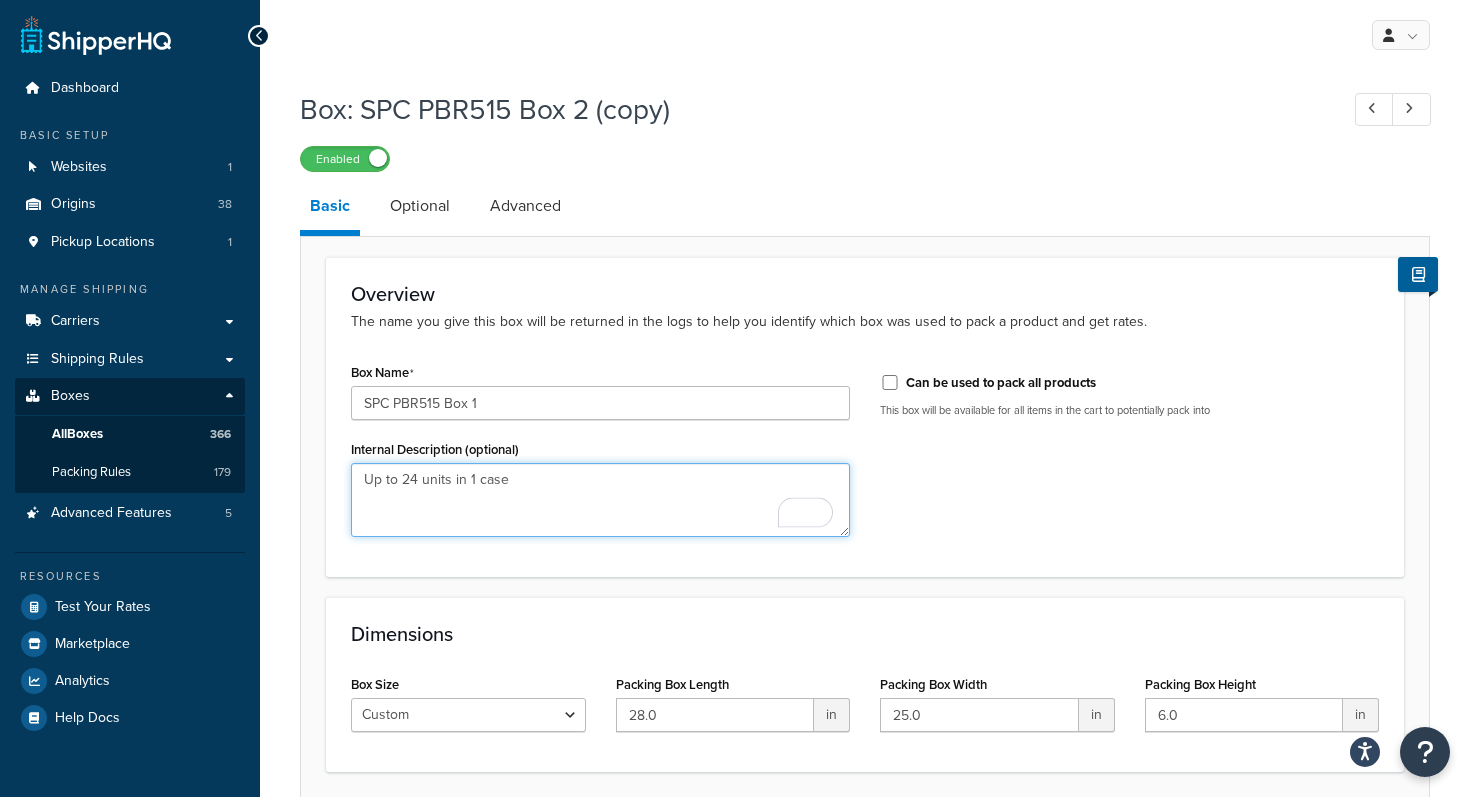 click on "Up to 24 units in 1 case" at bounding box center [600, 500] 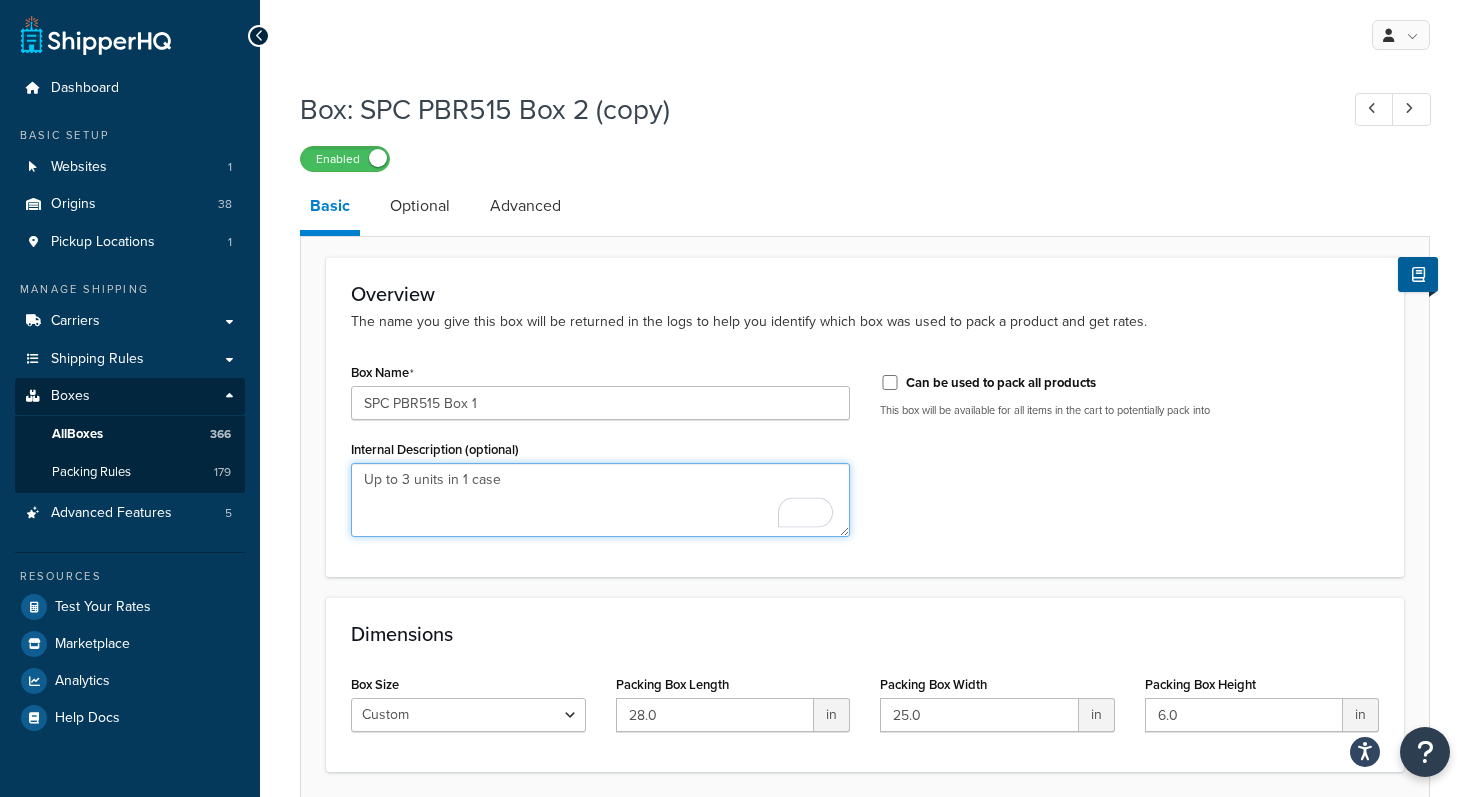 drag, startPoint x: 444, startPoint y: 481, endPoint x: 615, endPoint y: 493, distance: 171.42053 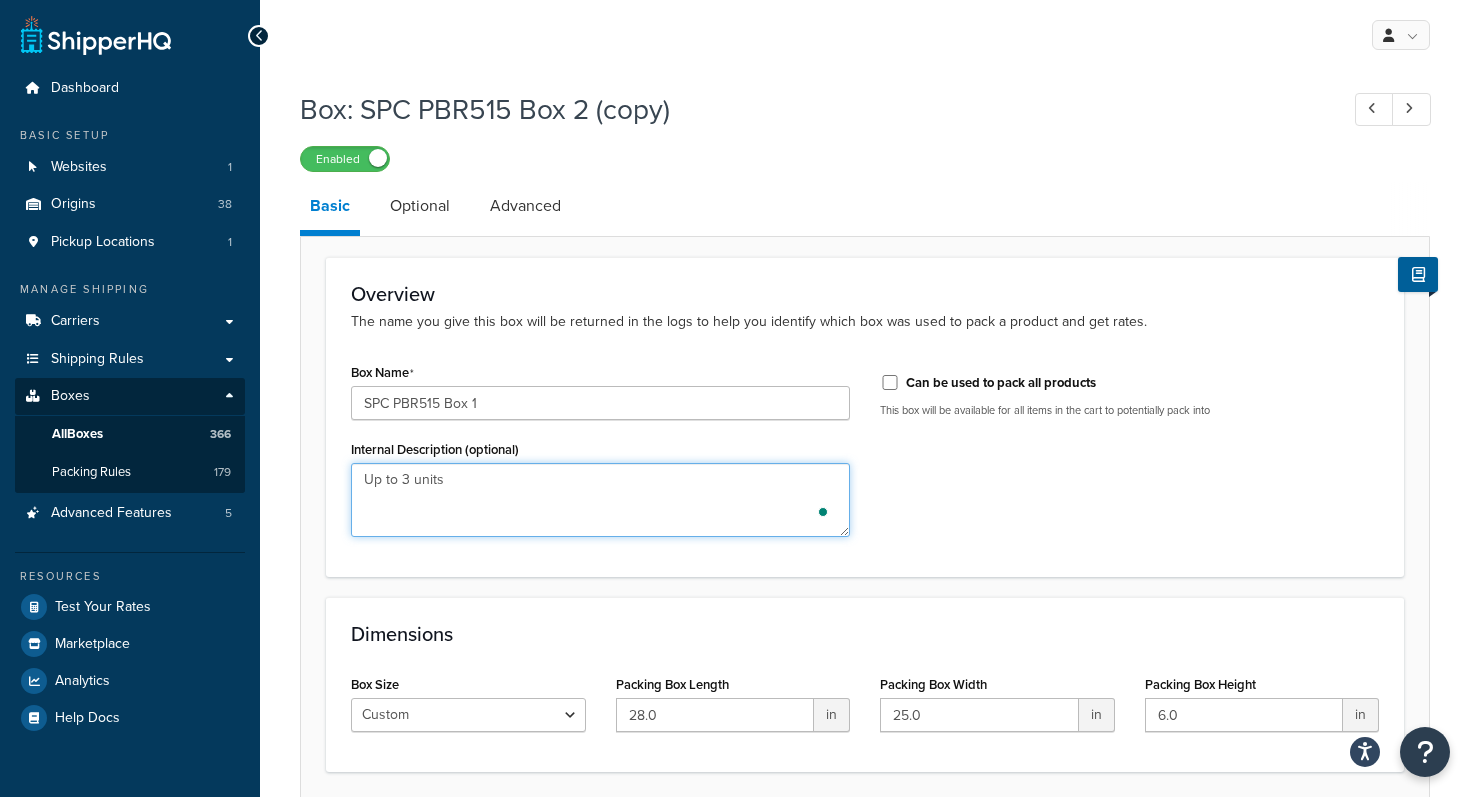 type on "Up to 3 units" 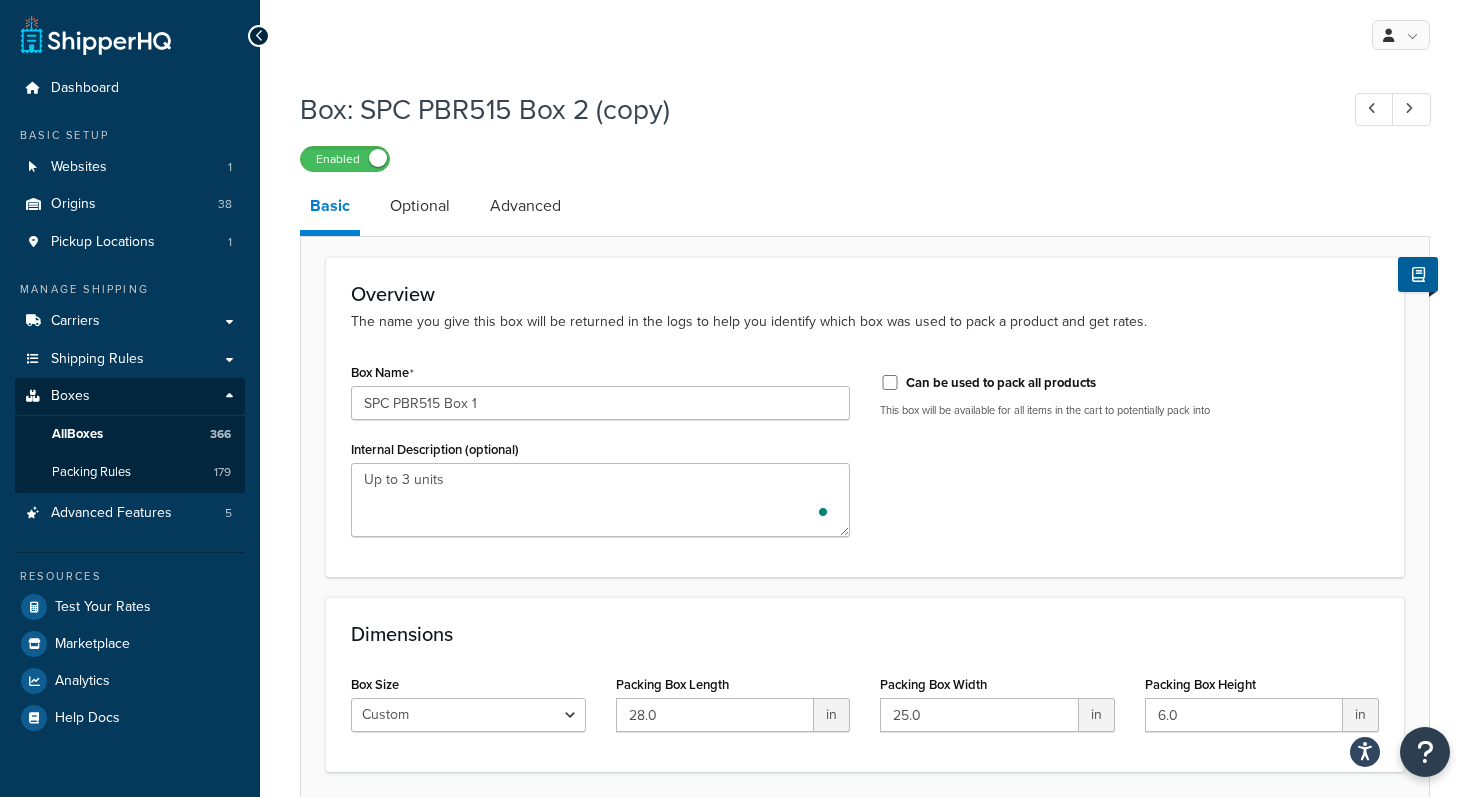 click on "Box Name   SPC PBR515 Box 1 Internal Description (optional)   Up to 3 units   Can be used to pack all products This box will be available for all items in the cart to potentially pack into" at bounding box center (865, 455) 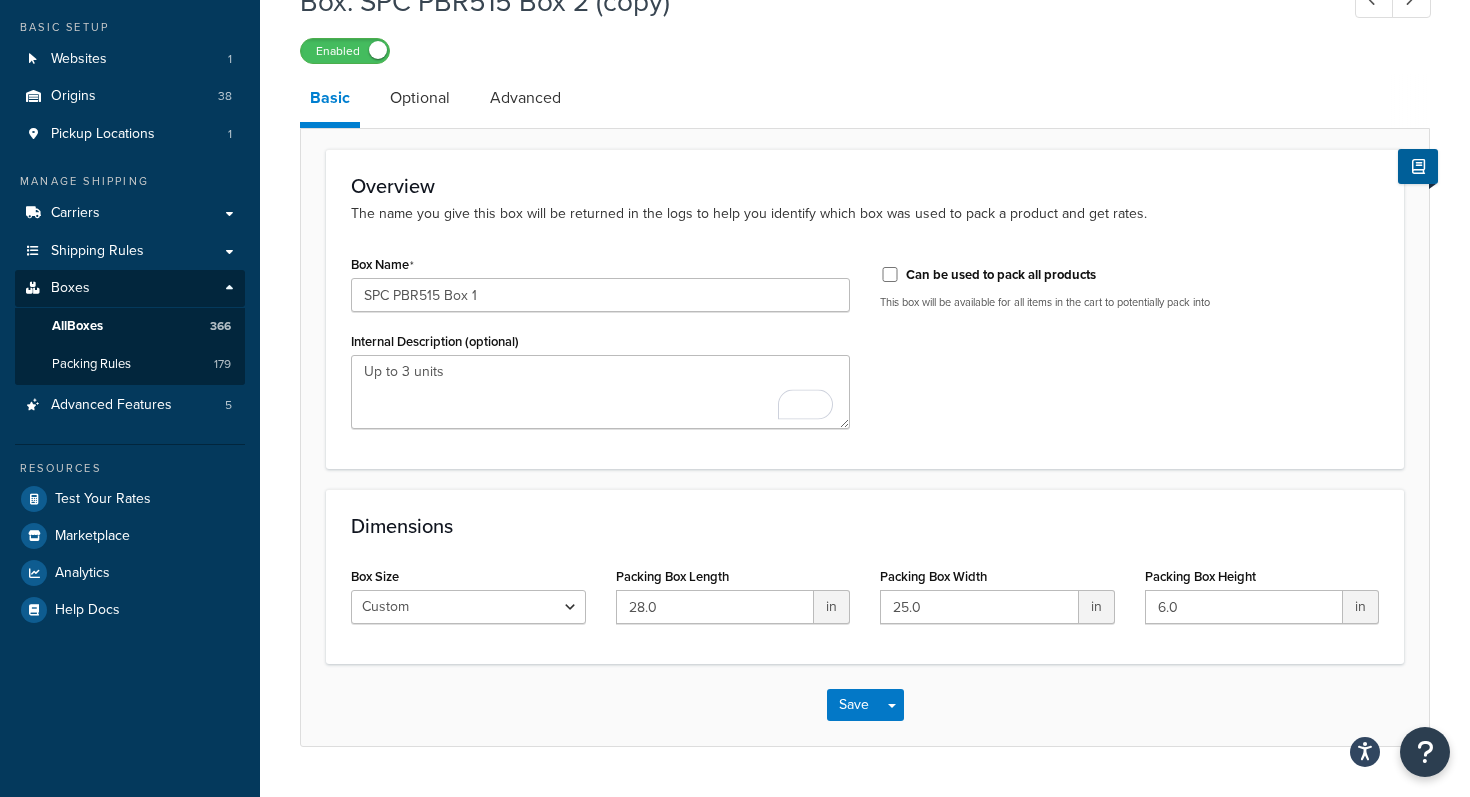 scroll, scrollTop: 120, scrollLeft: 0, axis: vertical 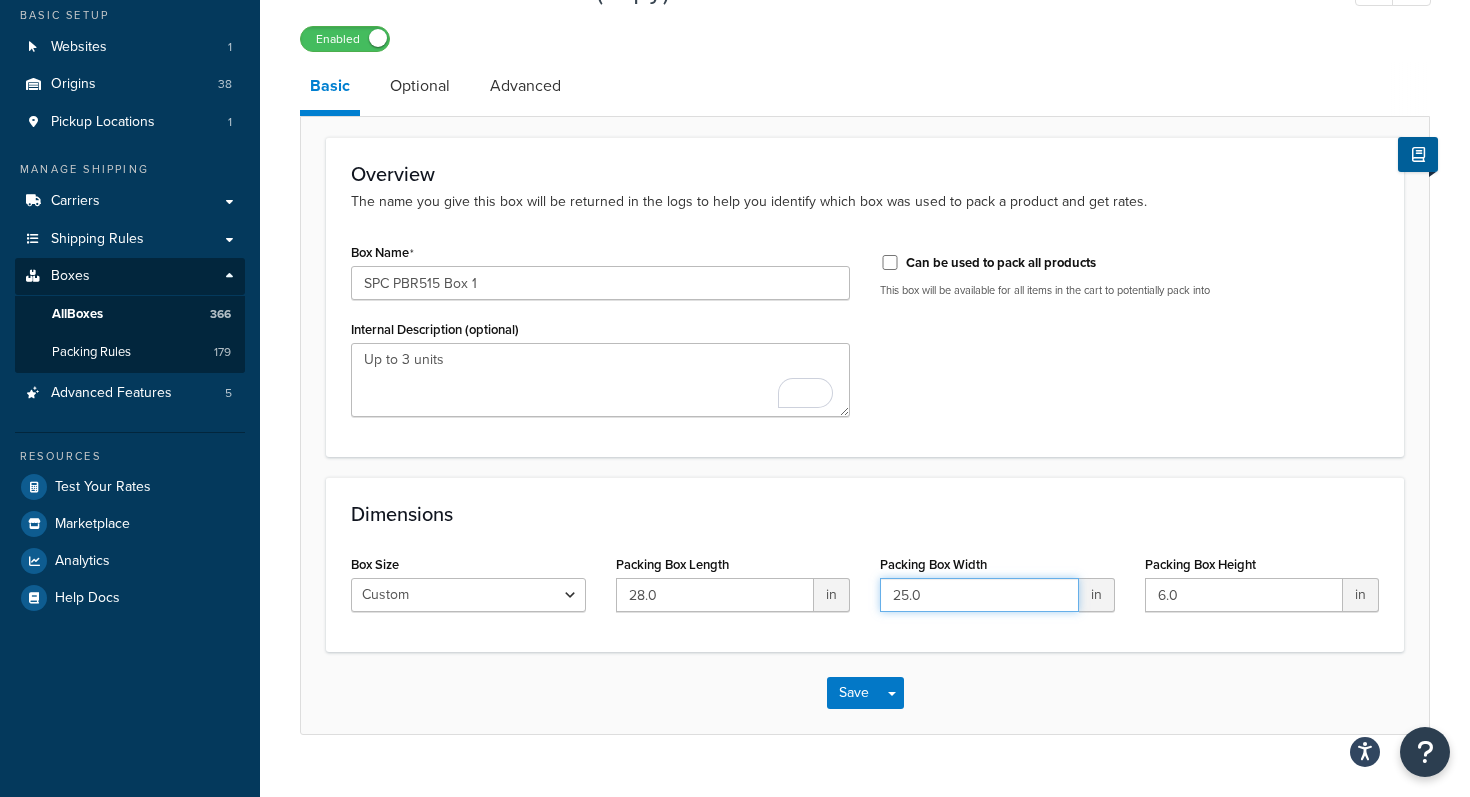 drag, startPoint x: 938, startPoint y: 594, endPoint x: 845, endPoint y: 592, distance: 93.0215 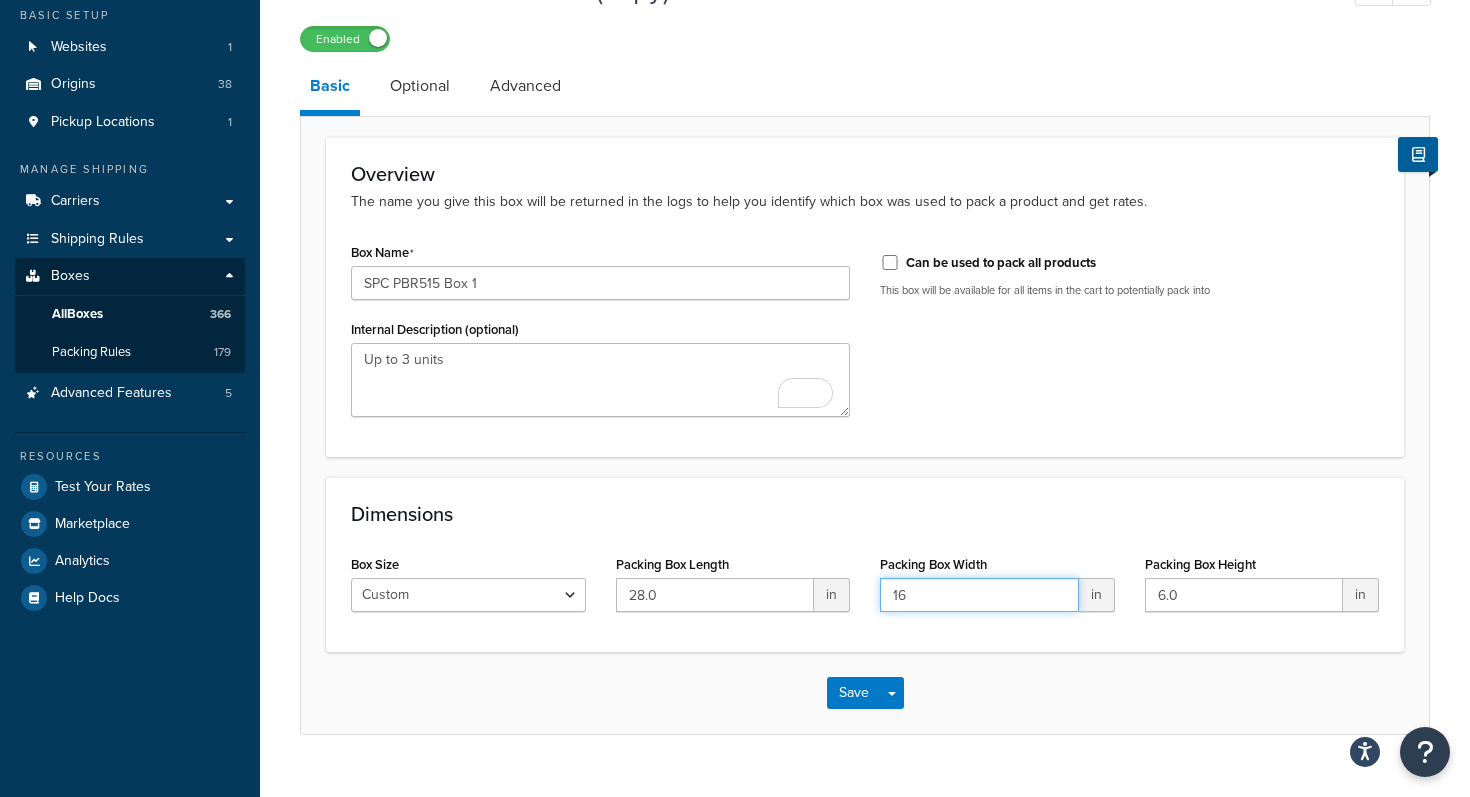 type on "16" 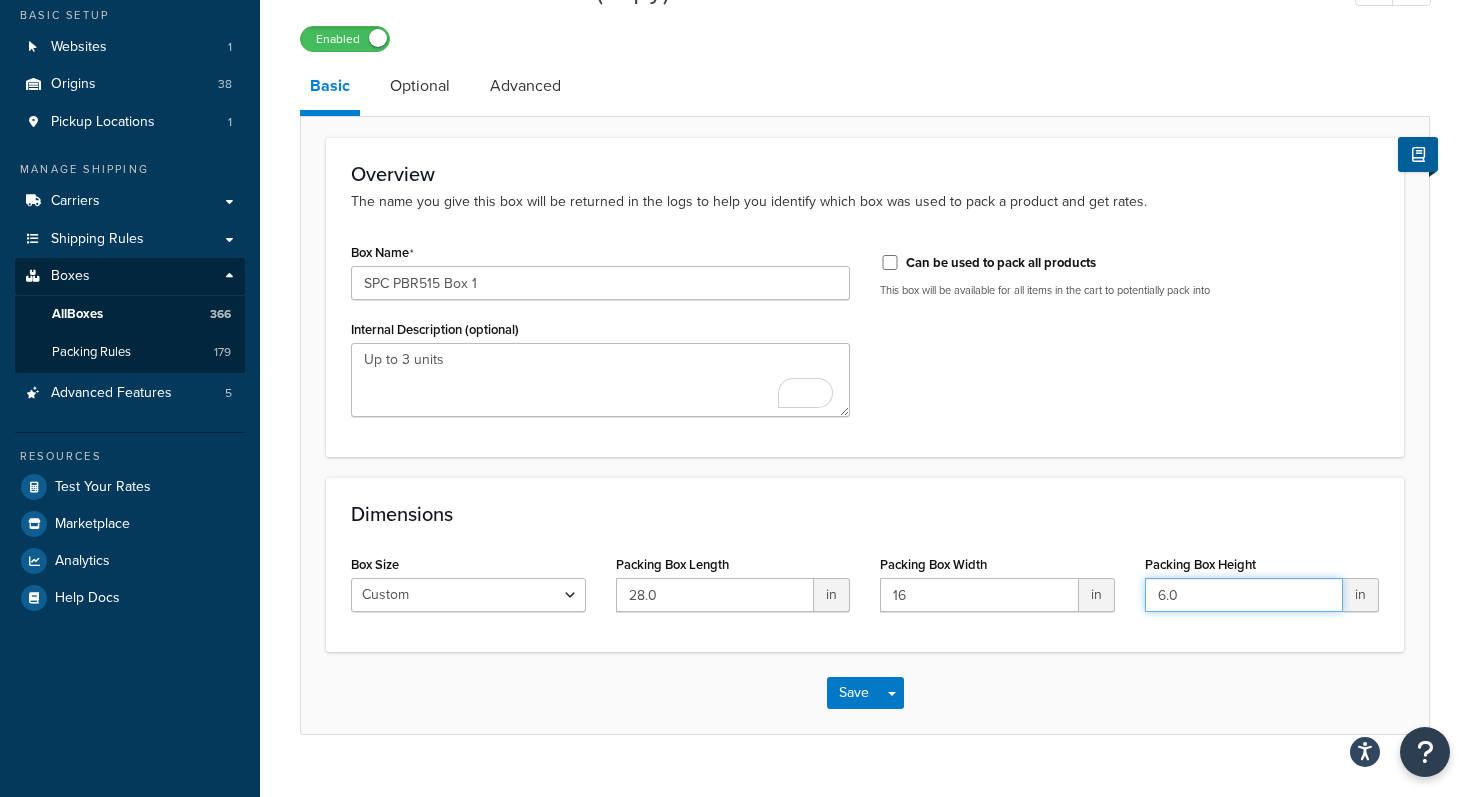 drag, startPoint x: 1184, startPoint y: 598, endPoint x: 1079, endPoint y: 595, distance: 105.04285 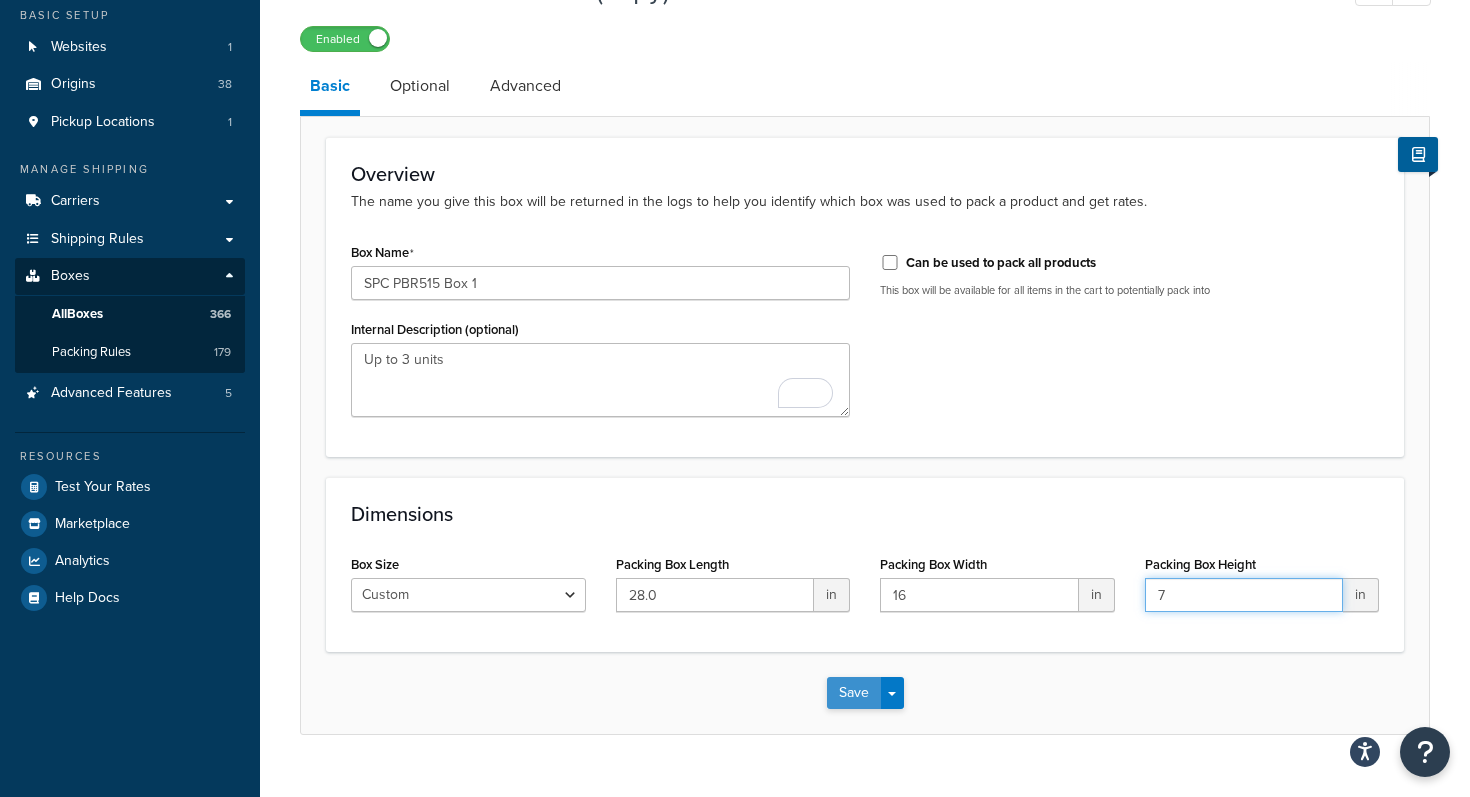 type on "7" 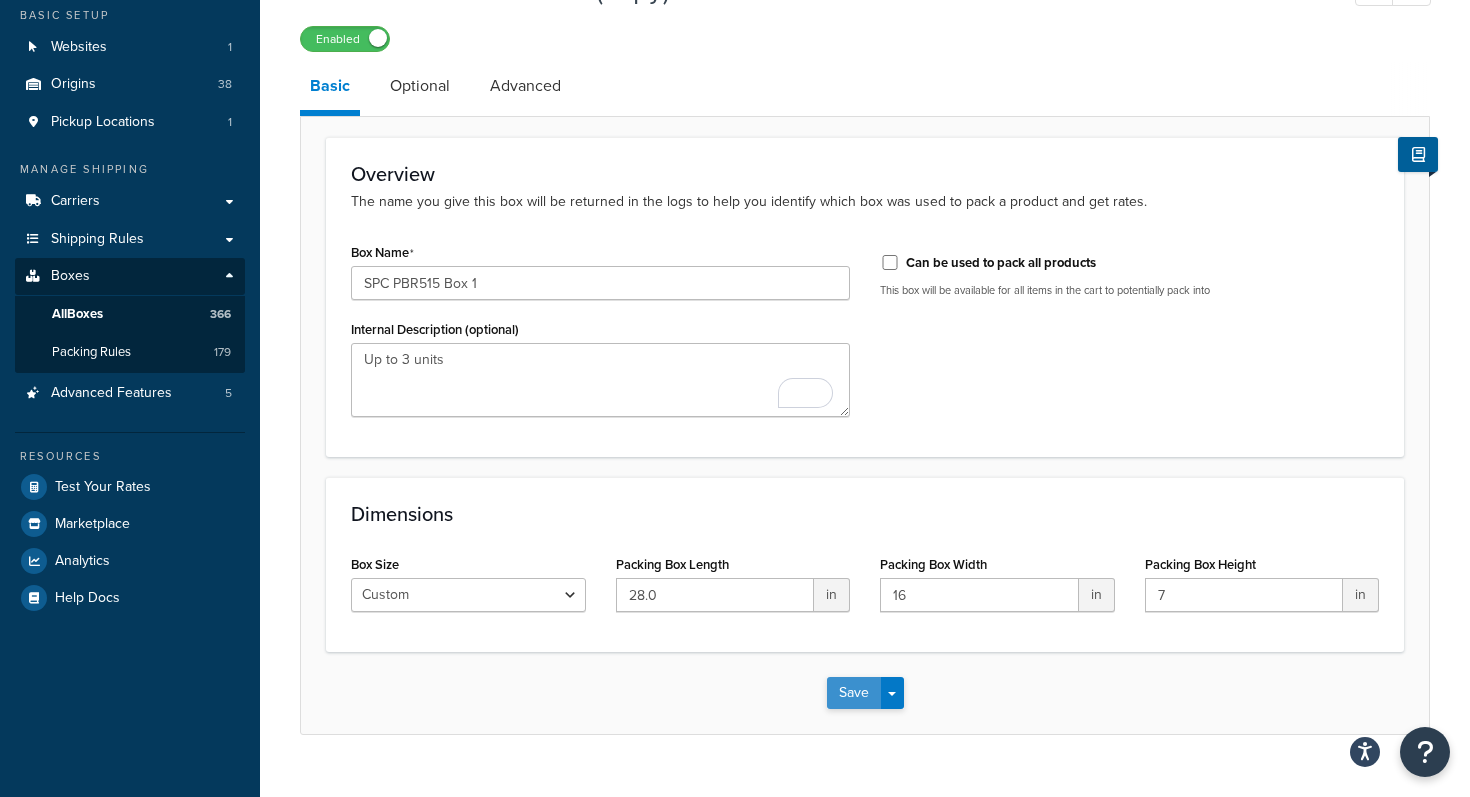 click on "Save" at bounding box center [854, 693] 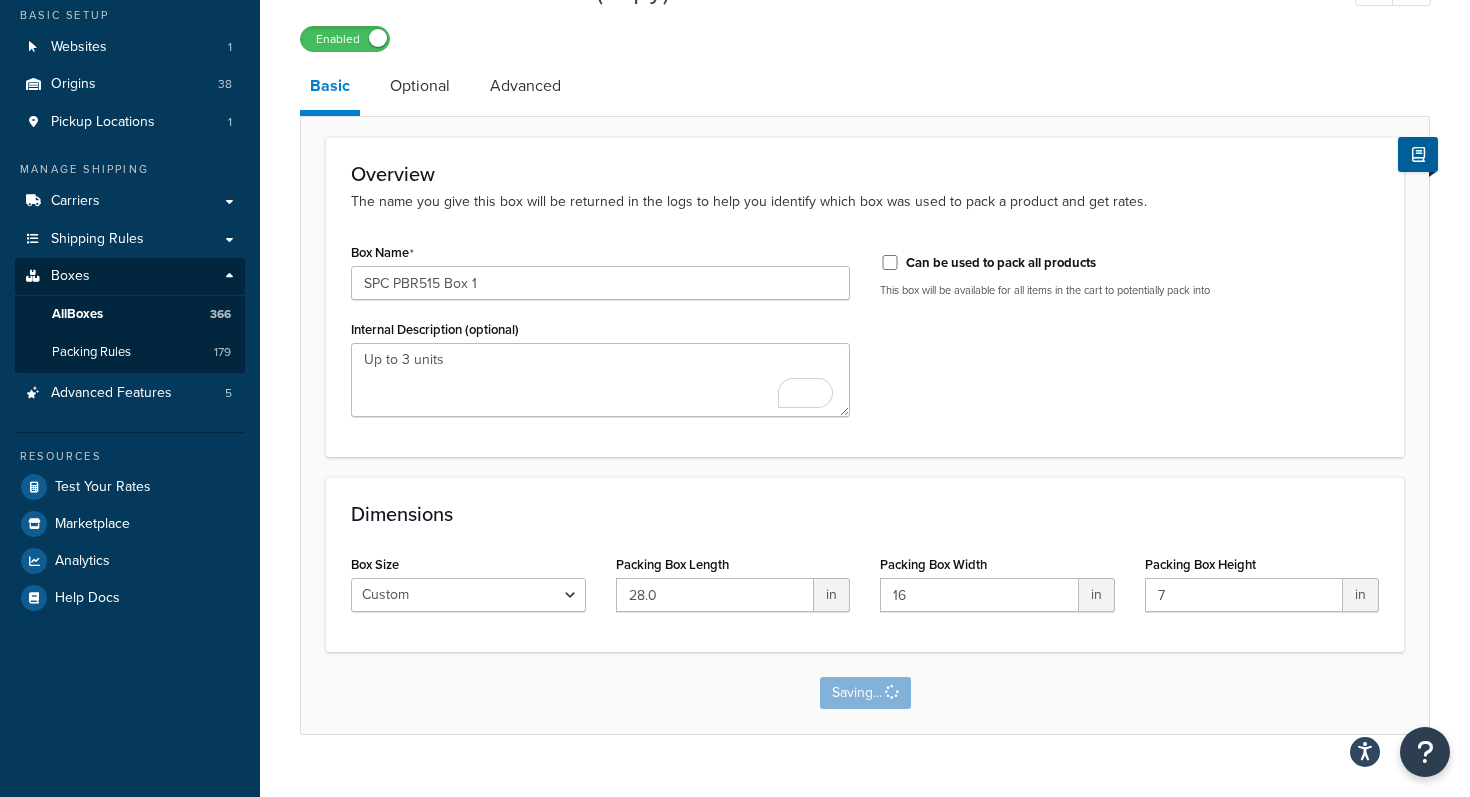 scroll, scrollTop: 0, scrollLeft: 0, axis: both 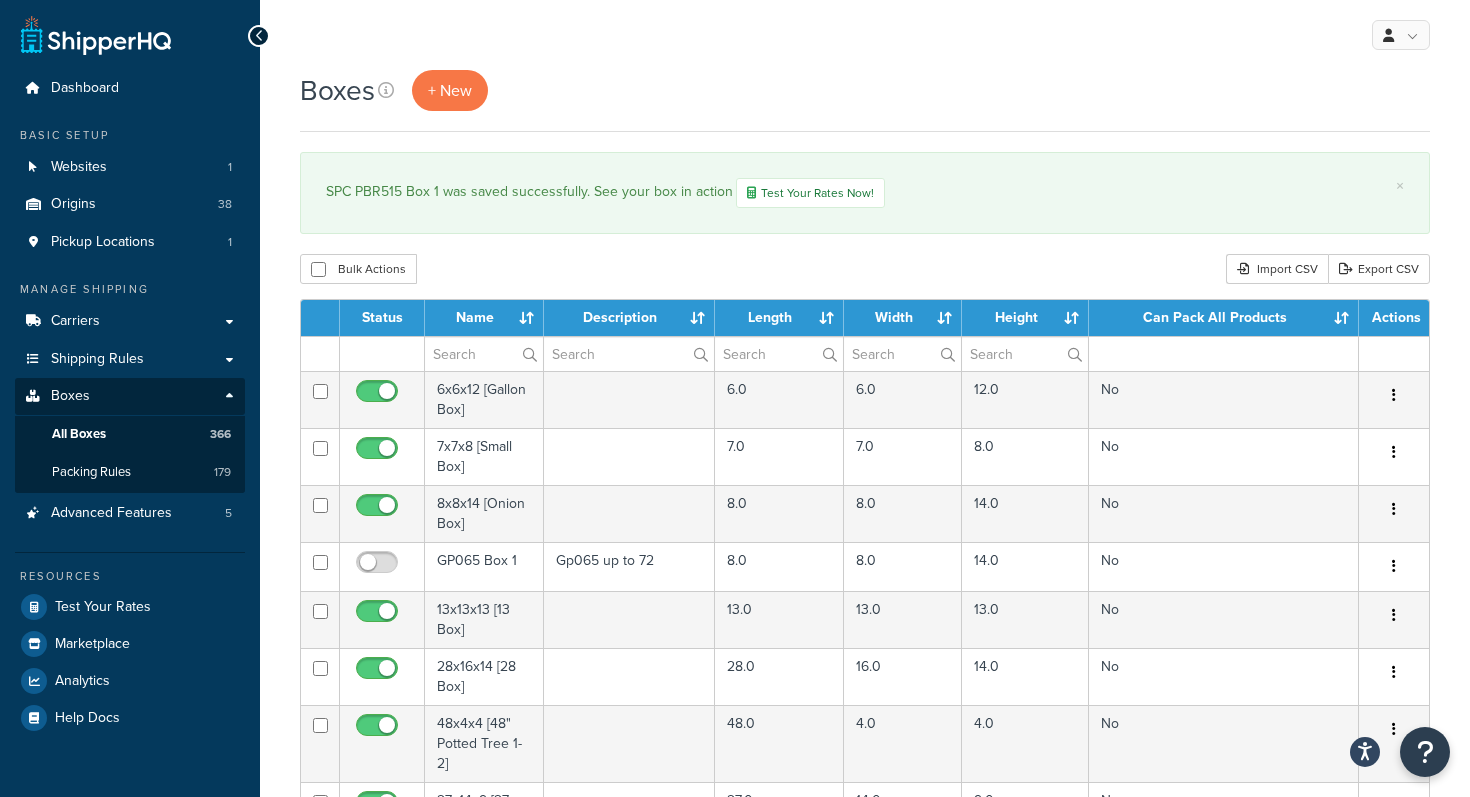 select on "1000" 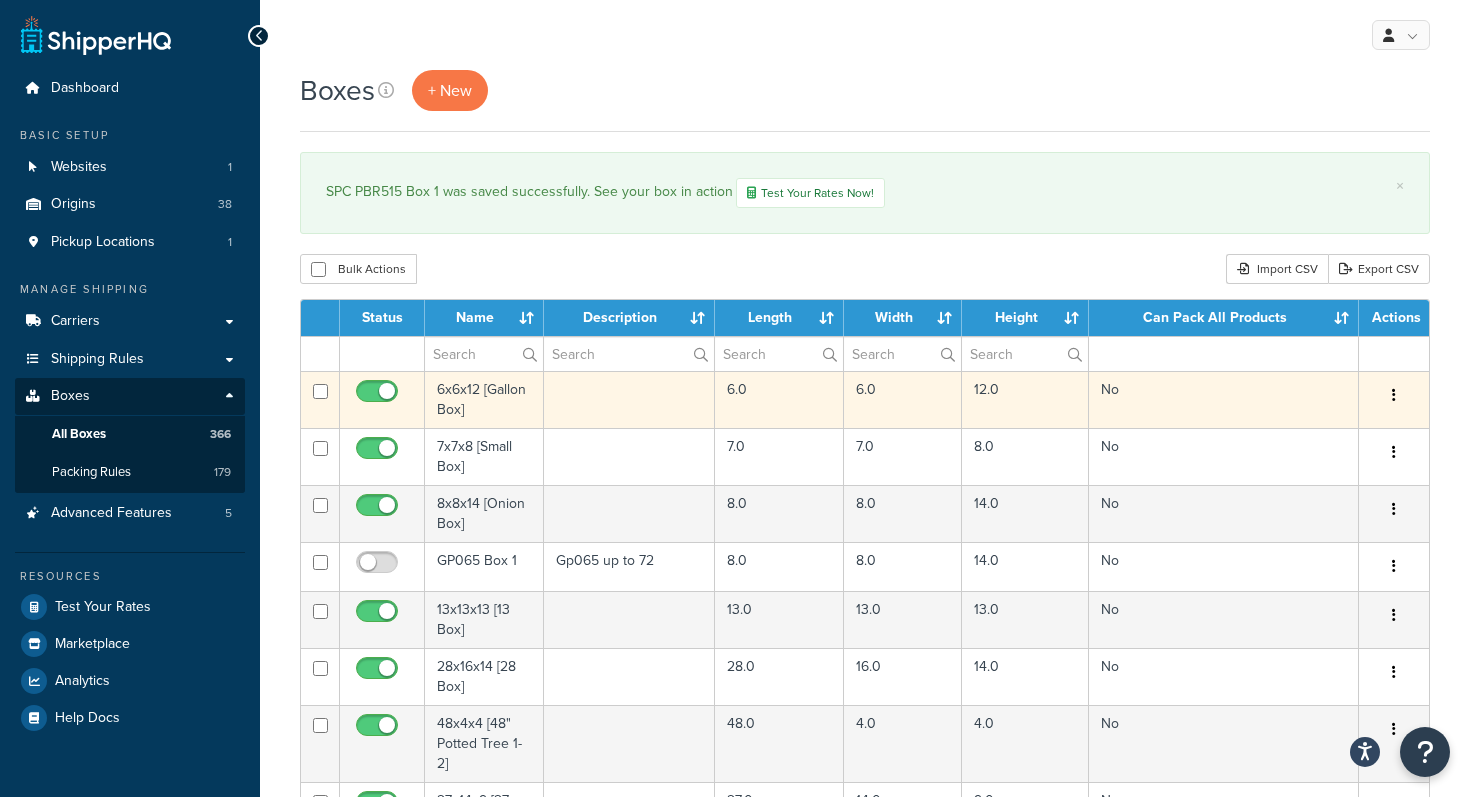 scroll, scrollTop: 0, scrollLeft: 0, axis: both 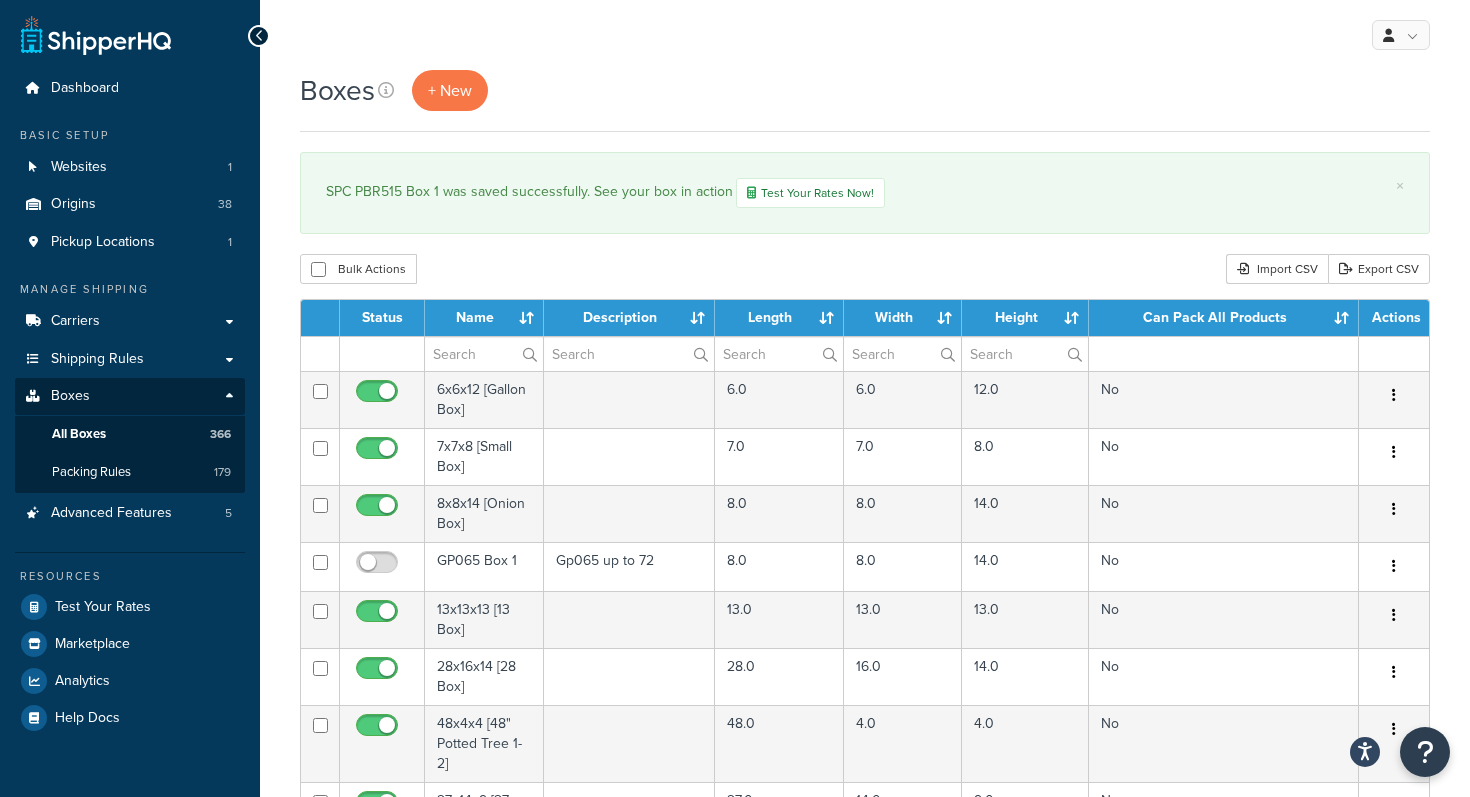click on "Bulk Actions
Duplicate
Delete
Import CSV
Export CSV" at bounding box center [865, 269] 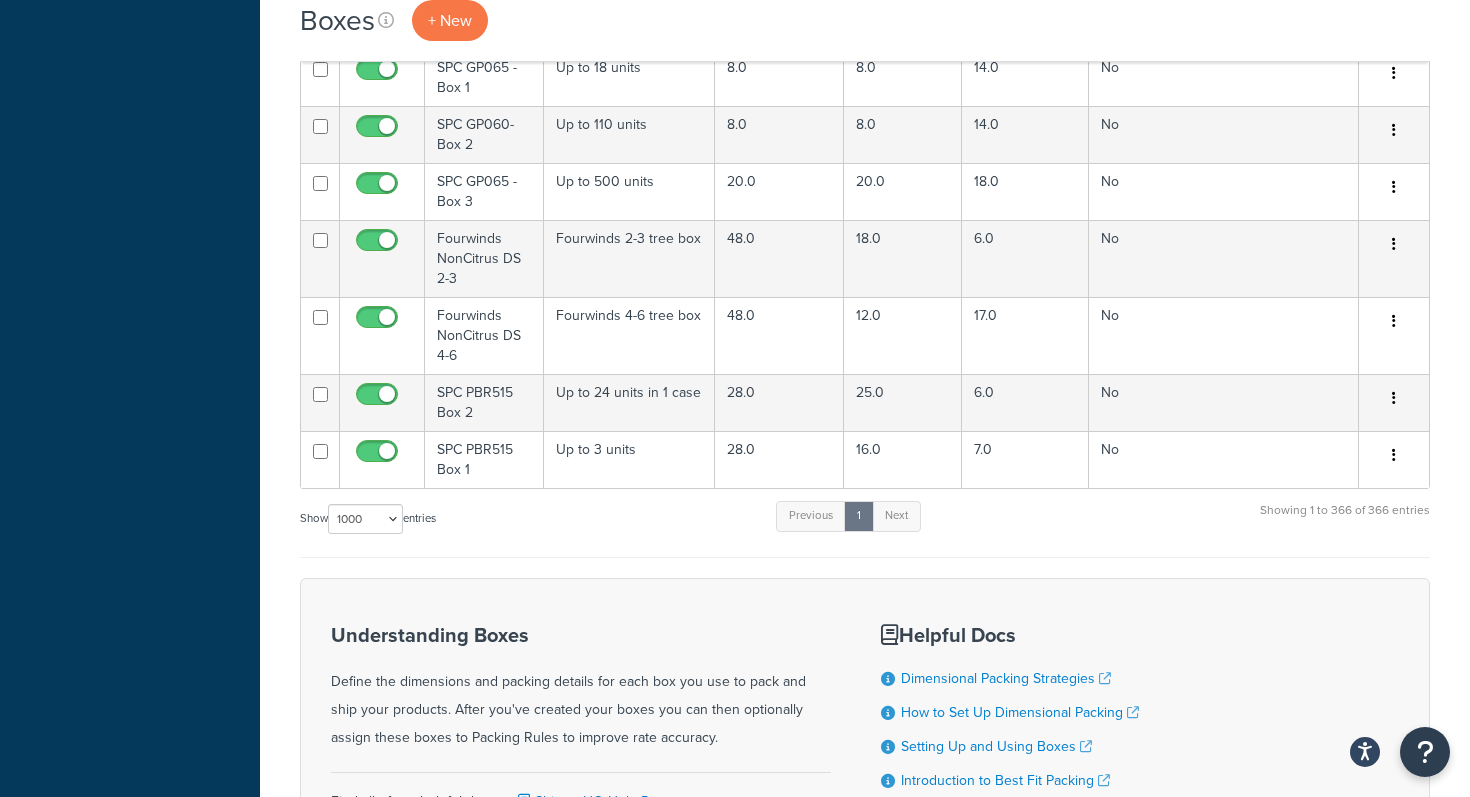 scroll, scrollTop: 21525, scrollLeft: 0, axis: vertical 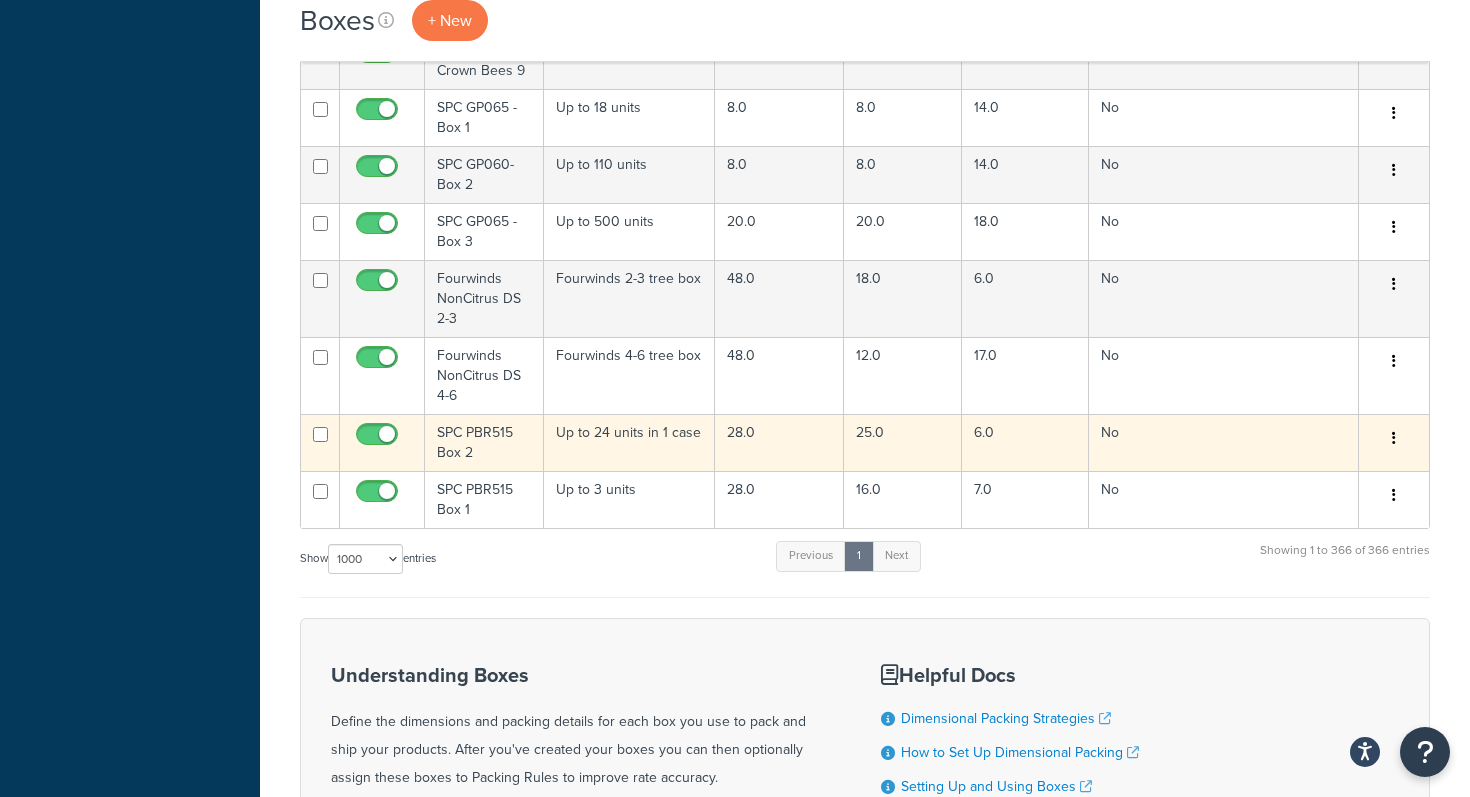 click at bounding box center (1394, 439) 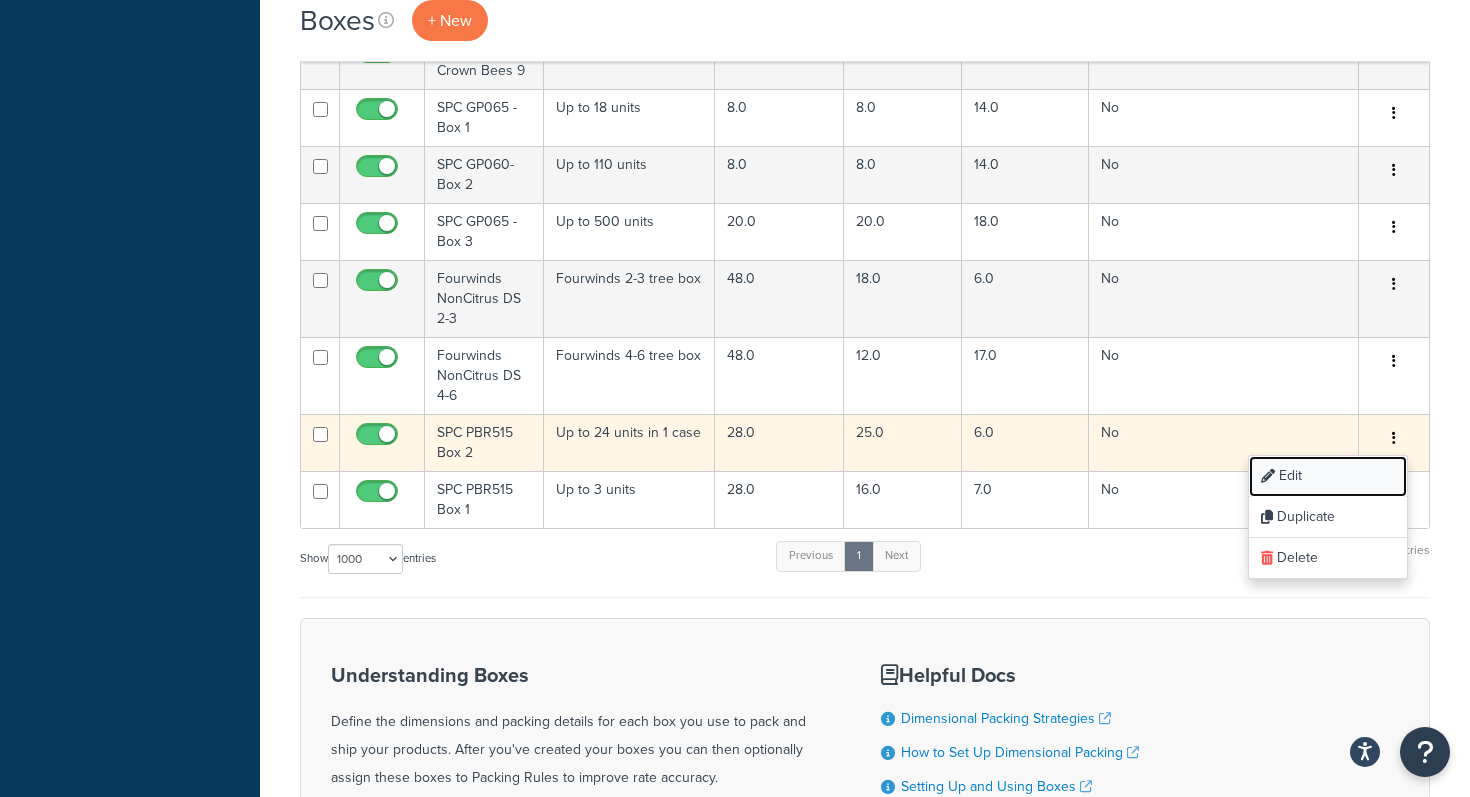click on "Edit" at bounding box center [1328, 476] 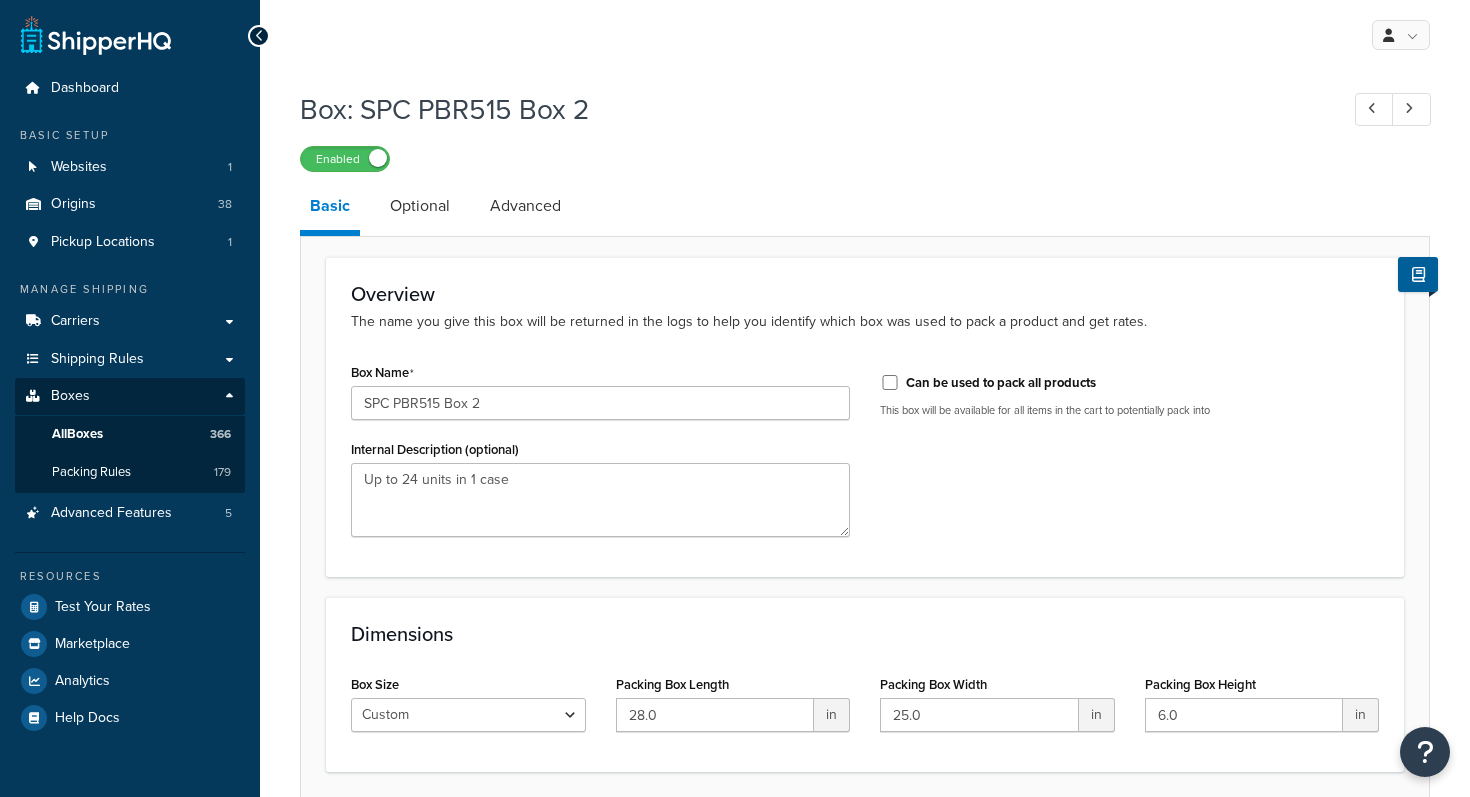 scroll, scrollTop: 0, scrollLeft: 0, axis: both 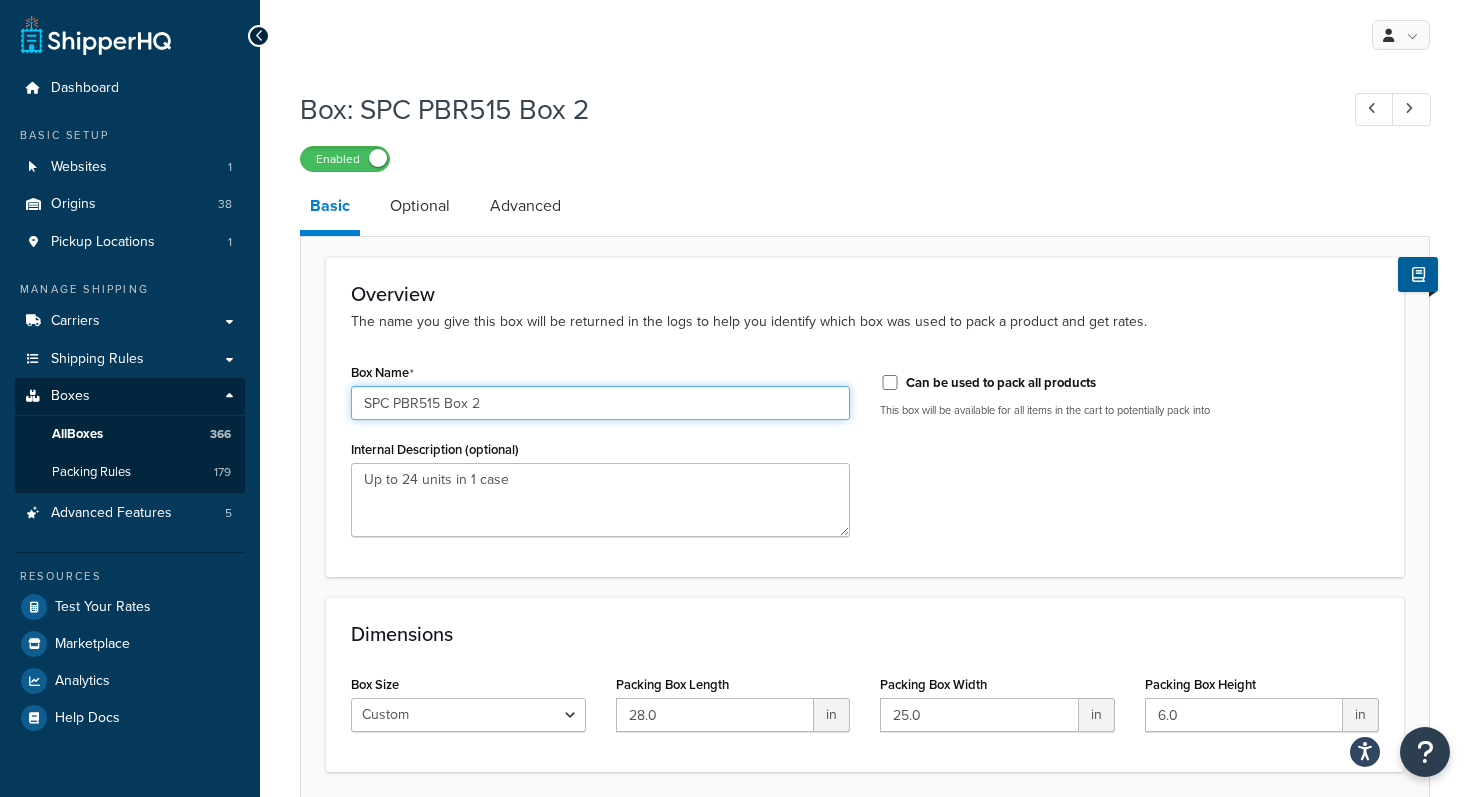 click on "SPC PBR515 Box 2" at bounding box center [600, 403] 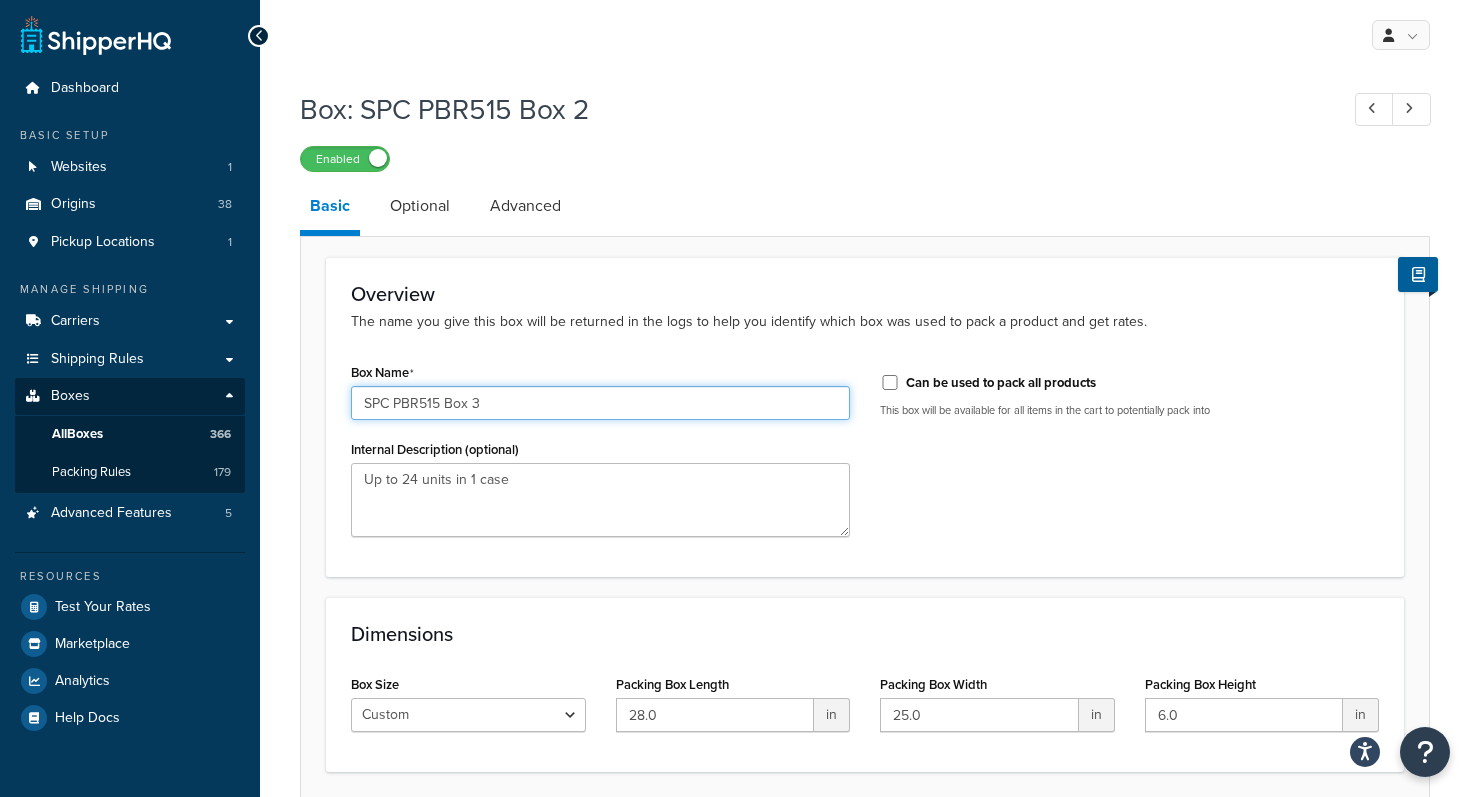 type on "SPC PBR515 Box 3" 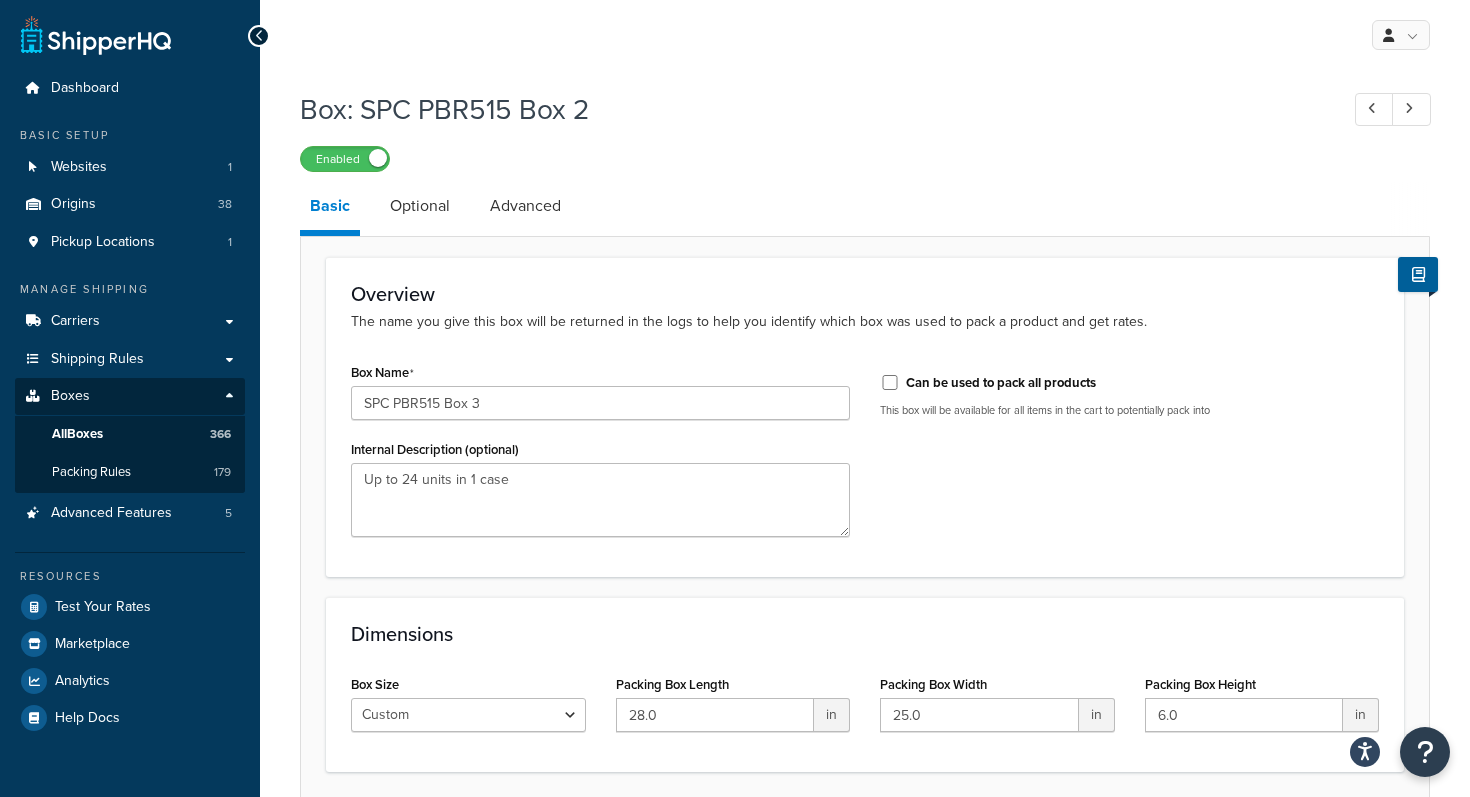 click on "Enabled" at bounding box center [865, 158] 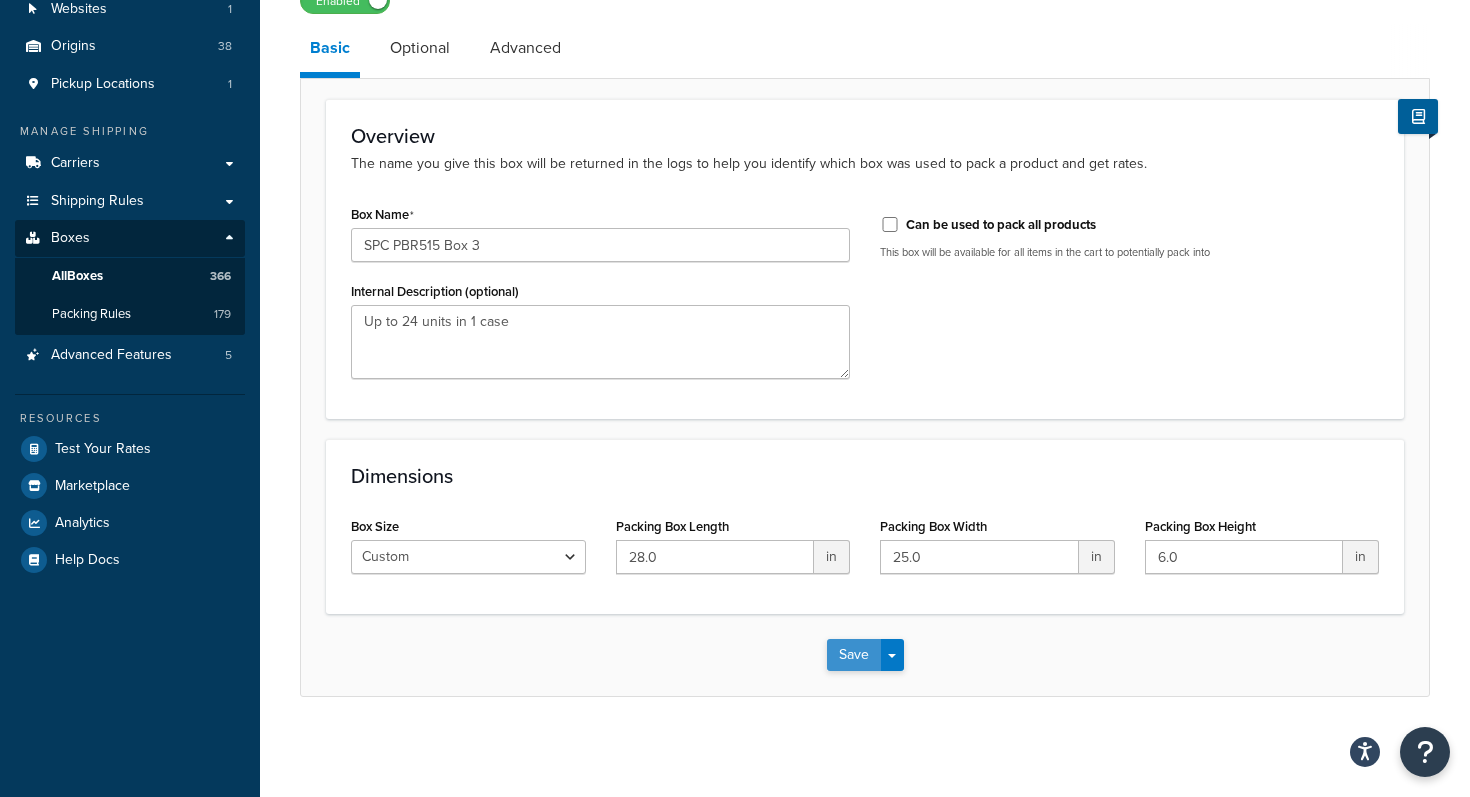 click on "Save" at bounding box center (854, 655) 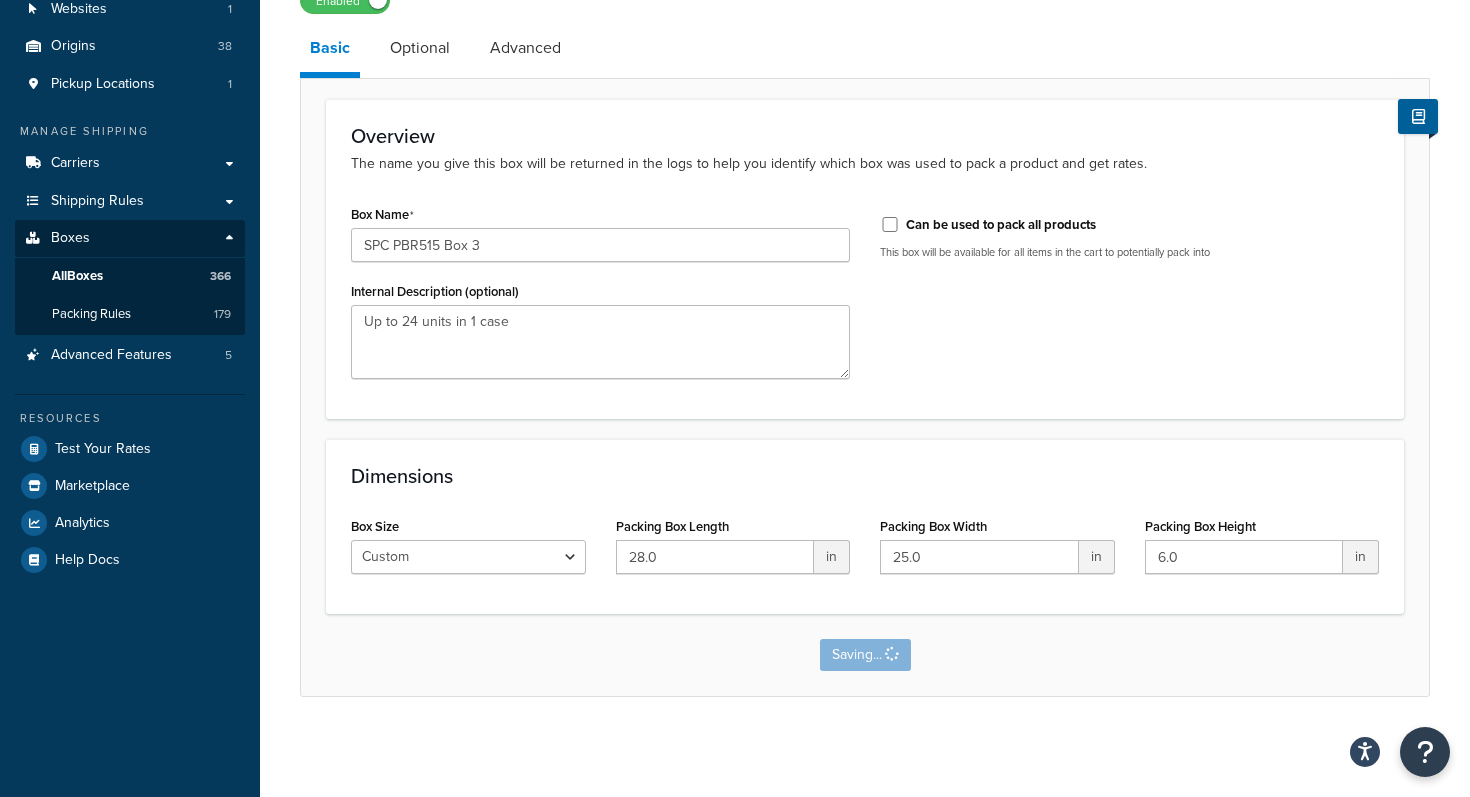 scroll, scrollTop: 0, scrollLeft: 0, axis: both 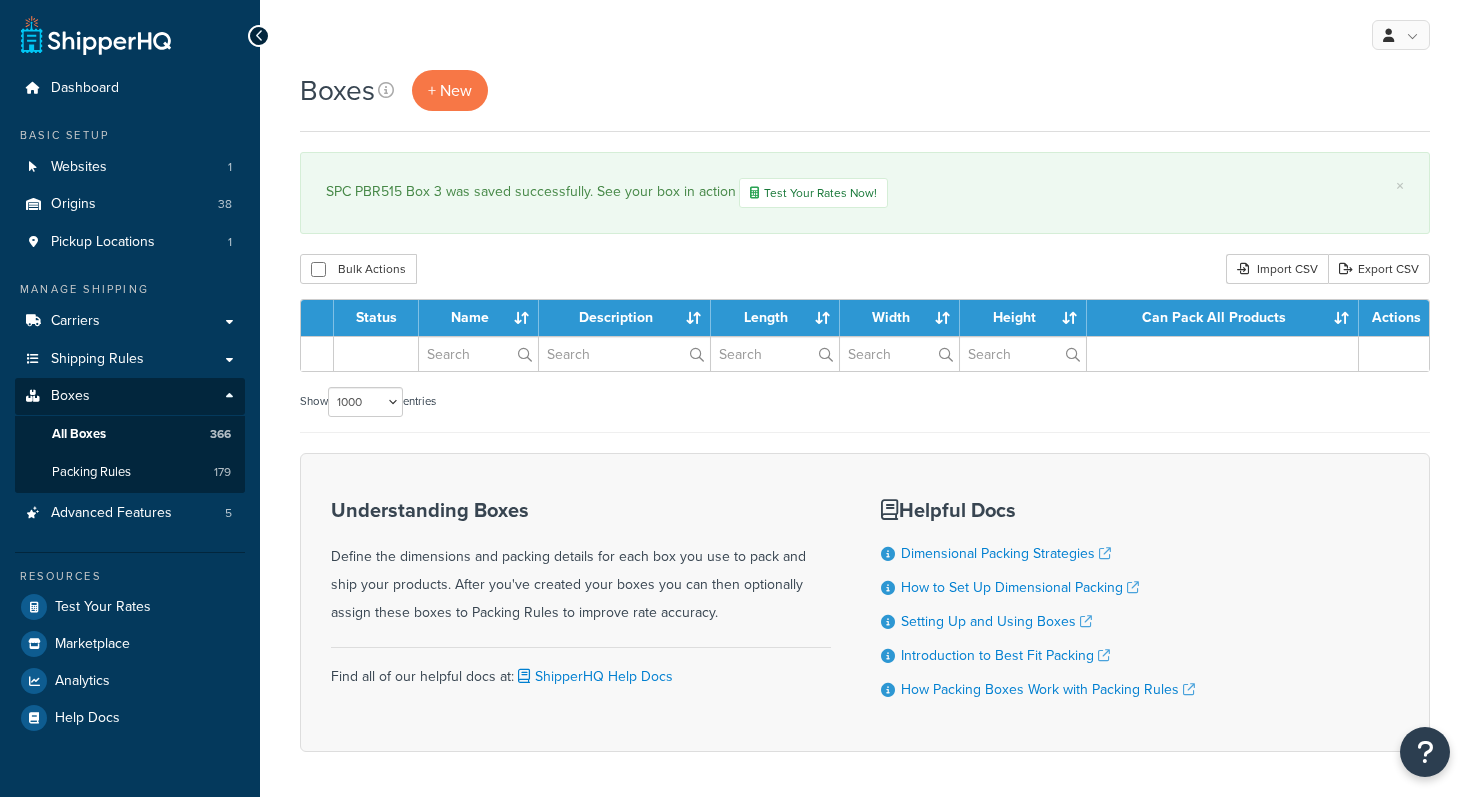 select on "1000" 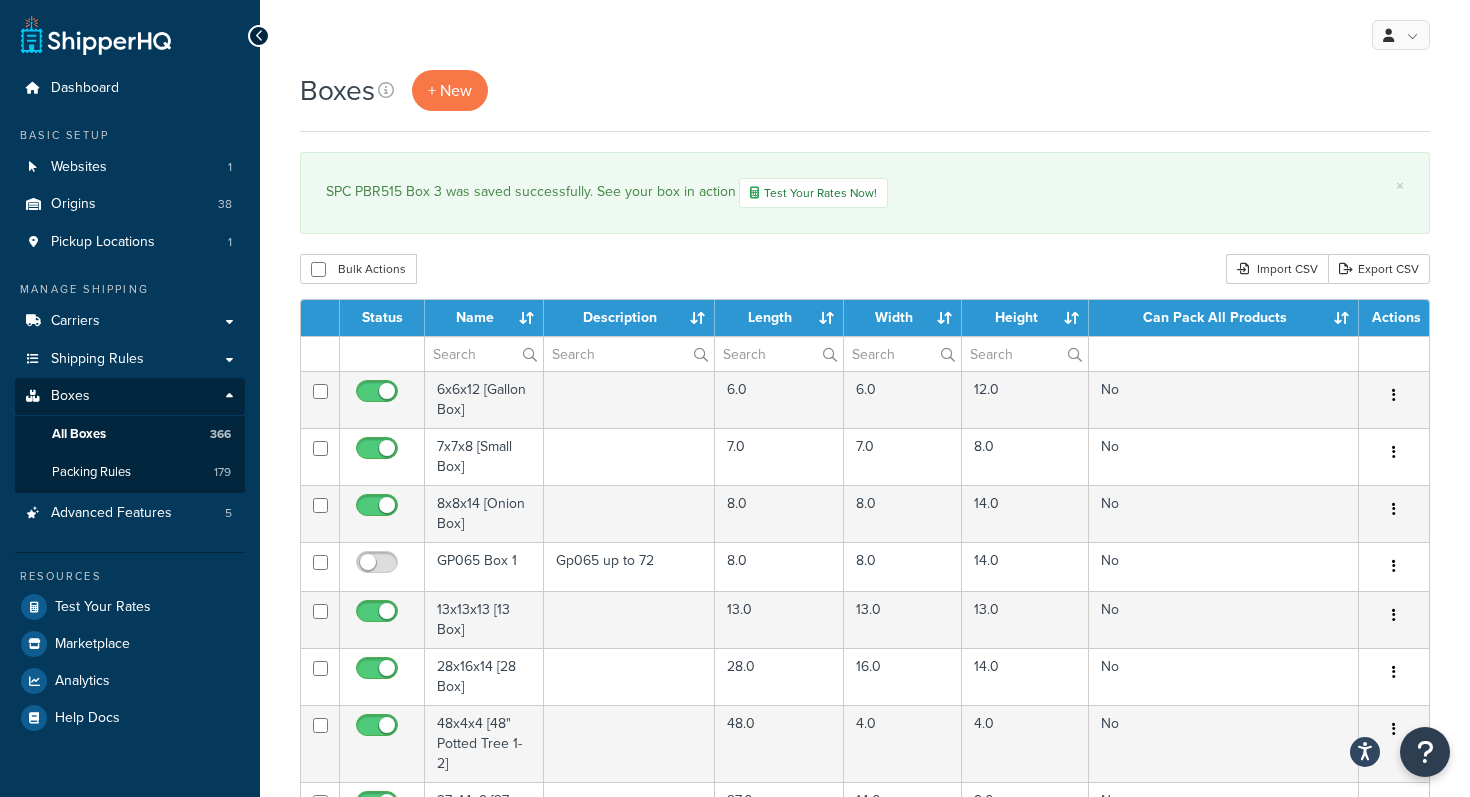 click on "Boxes
+ New" at bounding box center (865, 90) 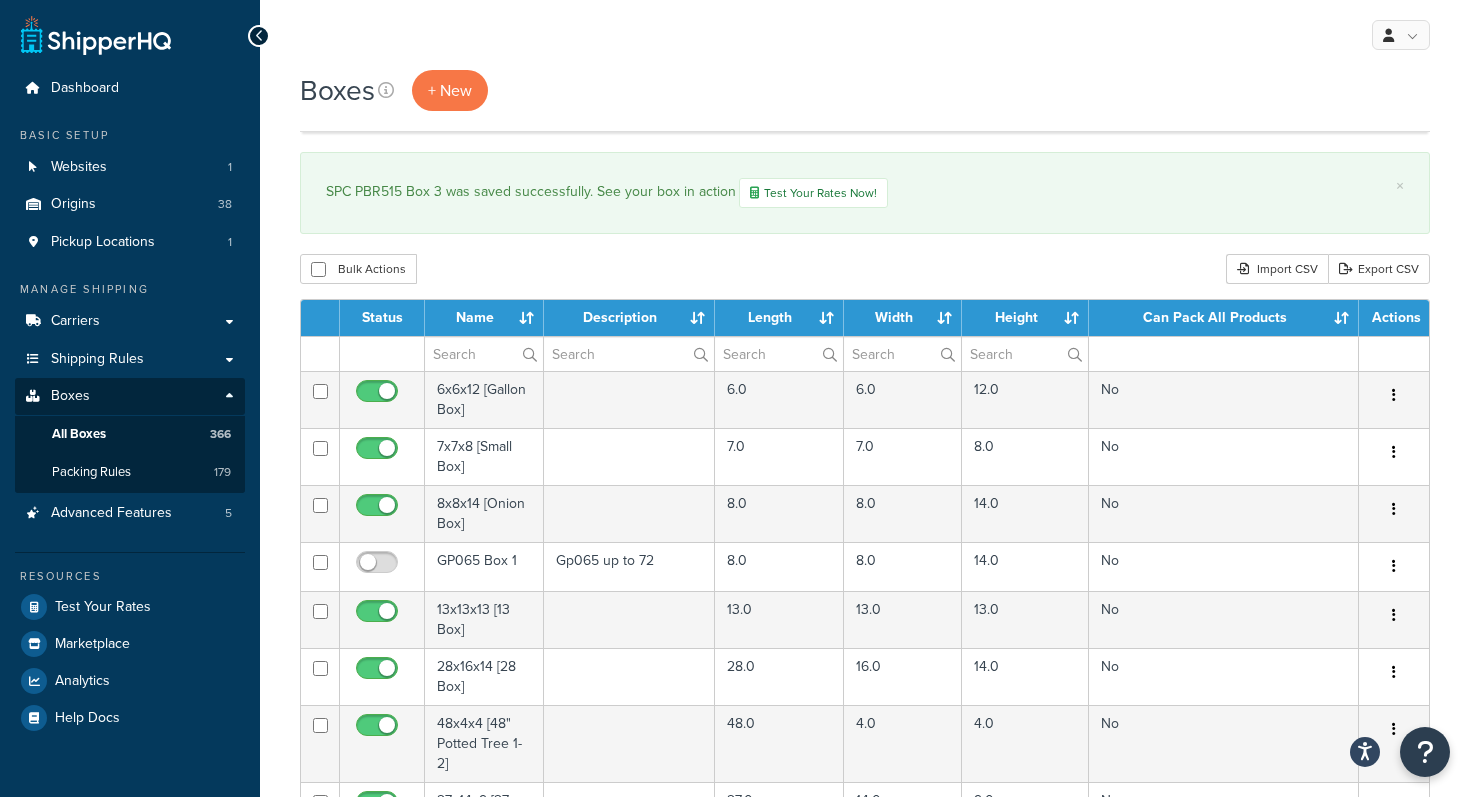 scroll, scrollTop: 21565, scrollLeft: 0, axis: vertical 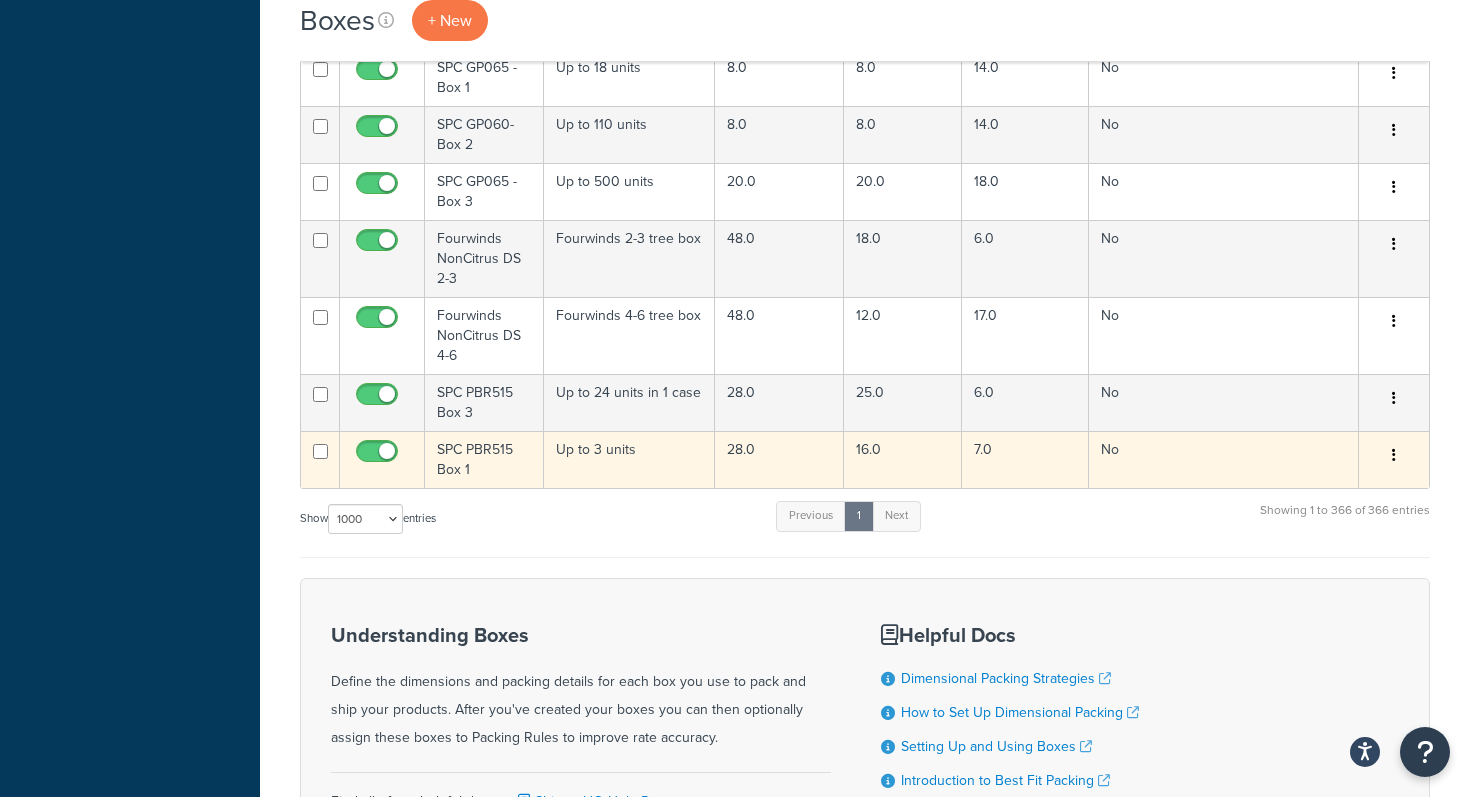 click at bounding box center [1394, 455] 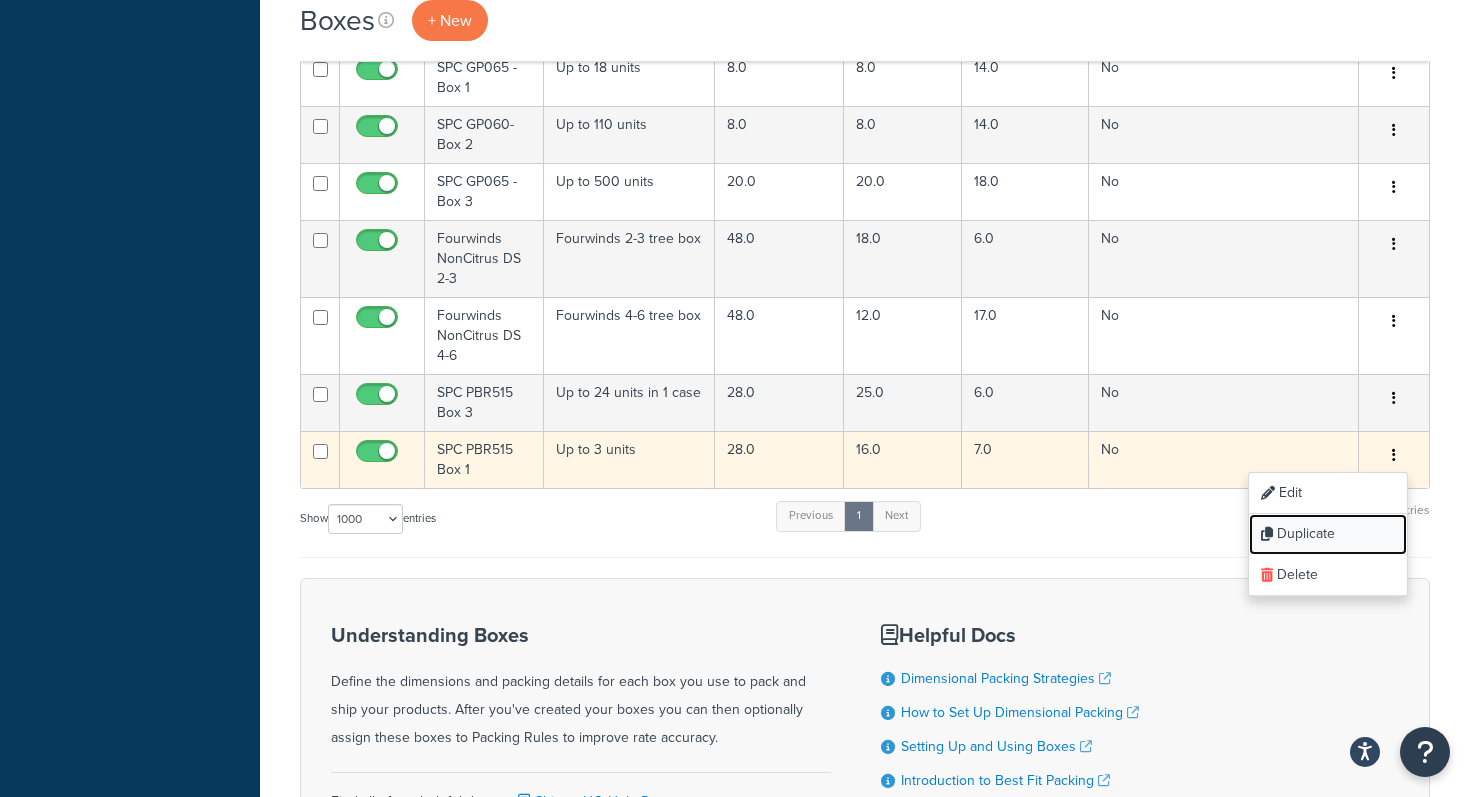 click on "Duplicate" at bounding box center (1328, 534) 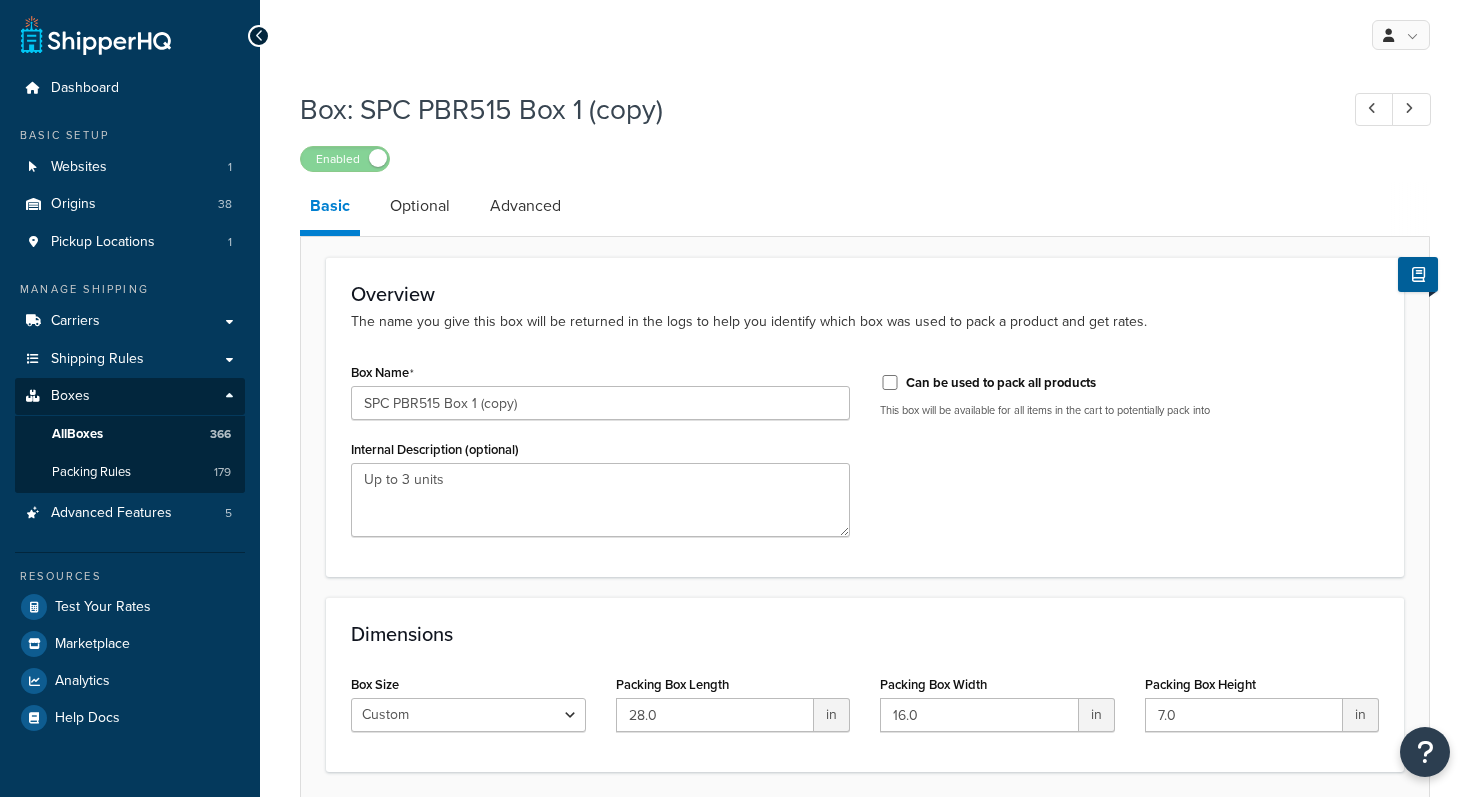 scroll, scrollTop: 0, scrollLeft: 0, axis: both 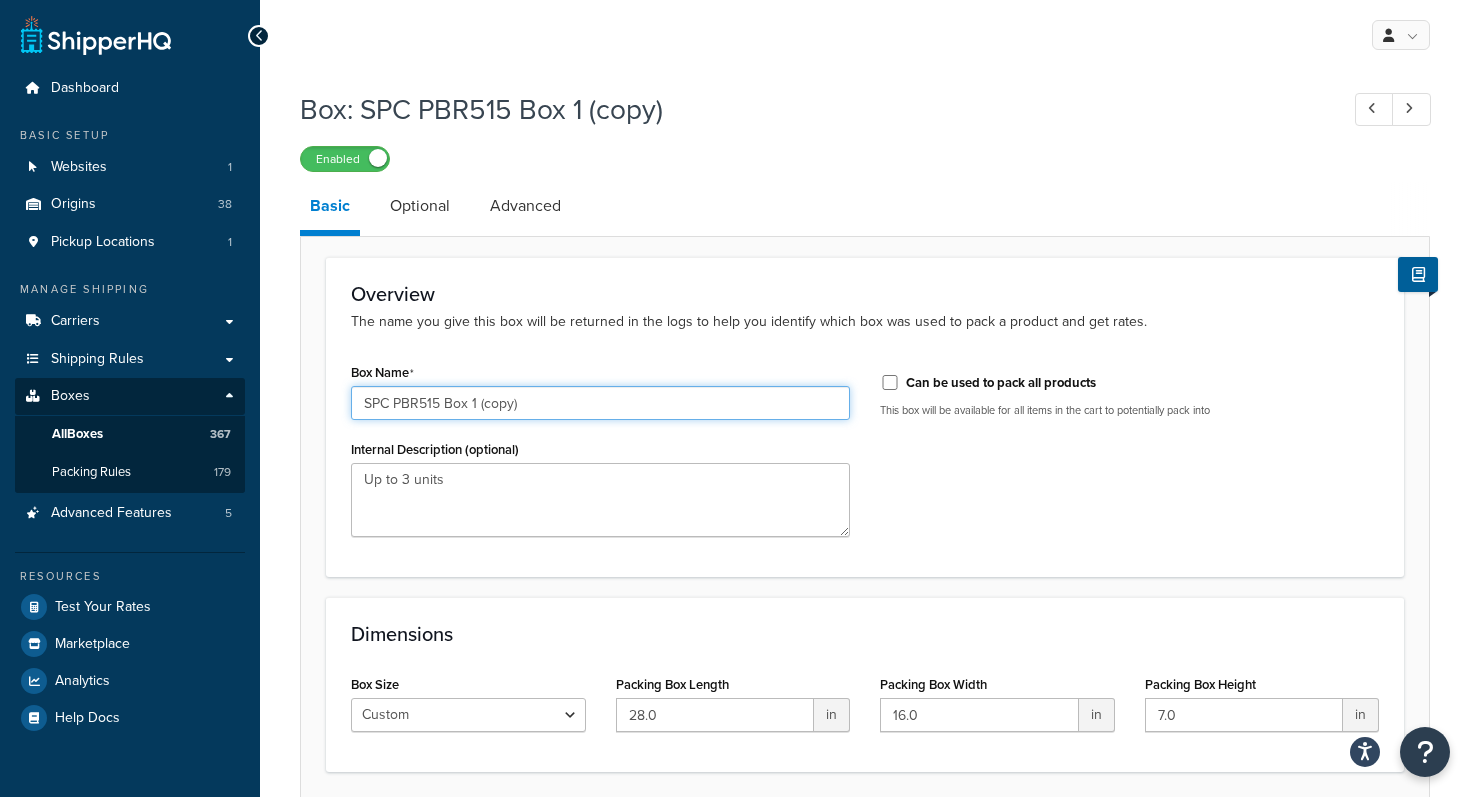 drag, startPoint x: 472, startPoint y: 405, endPoint x: 569, endPoint y: 405, distance: 97 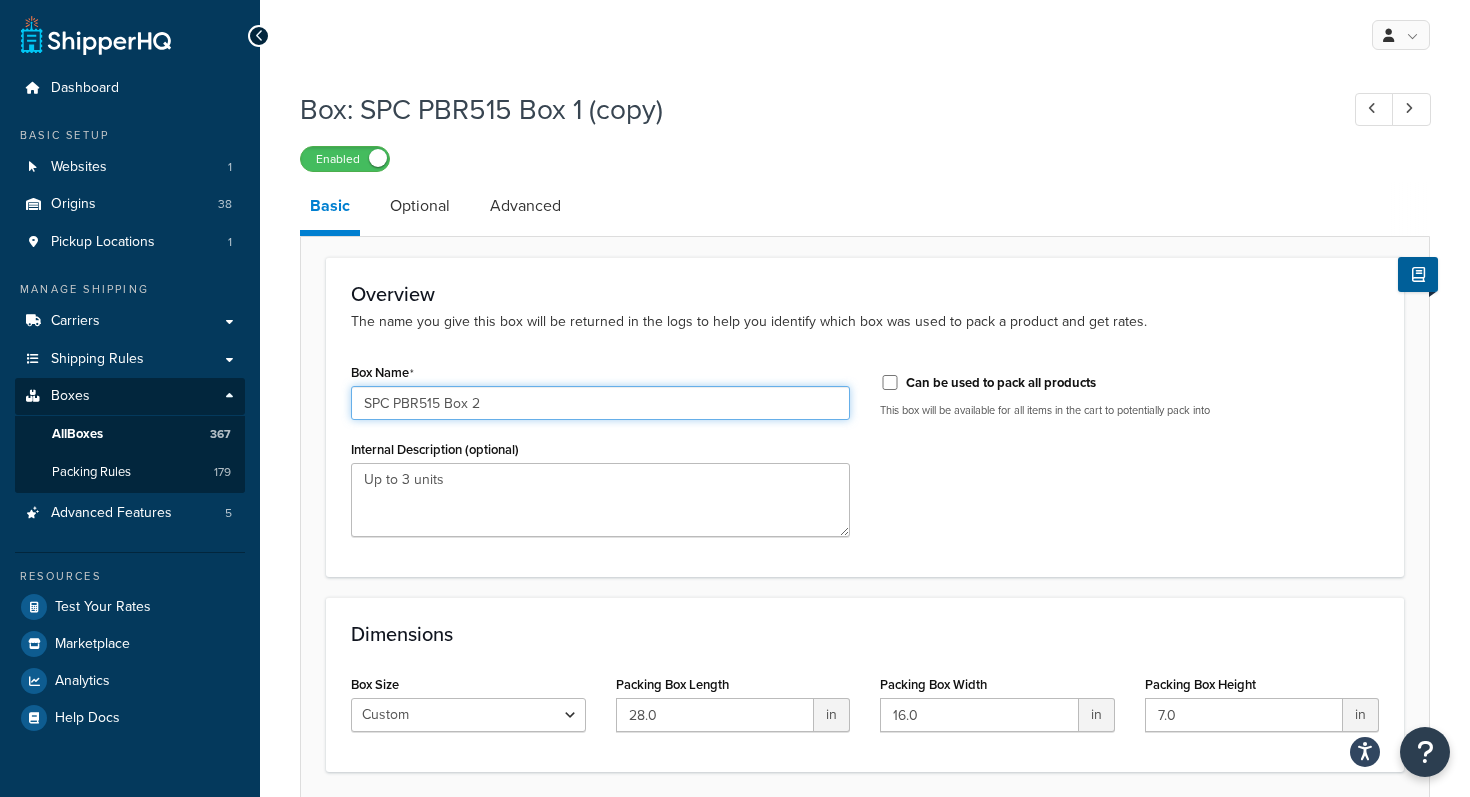 type on "SPC PBR515 Box 2" 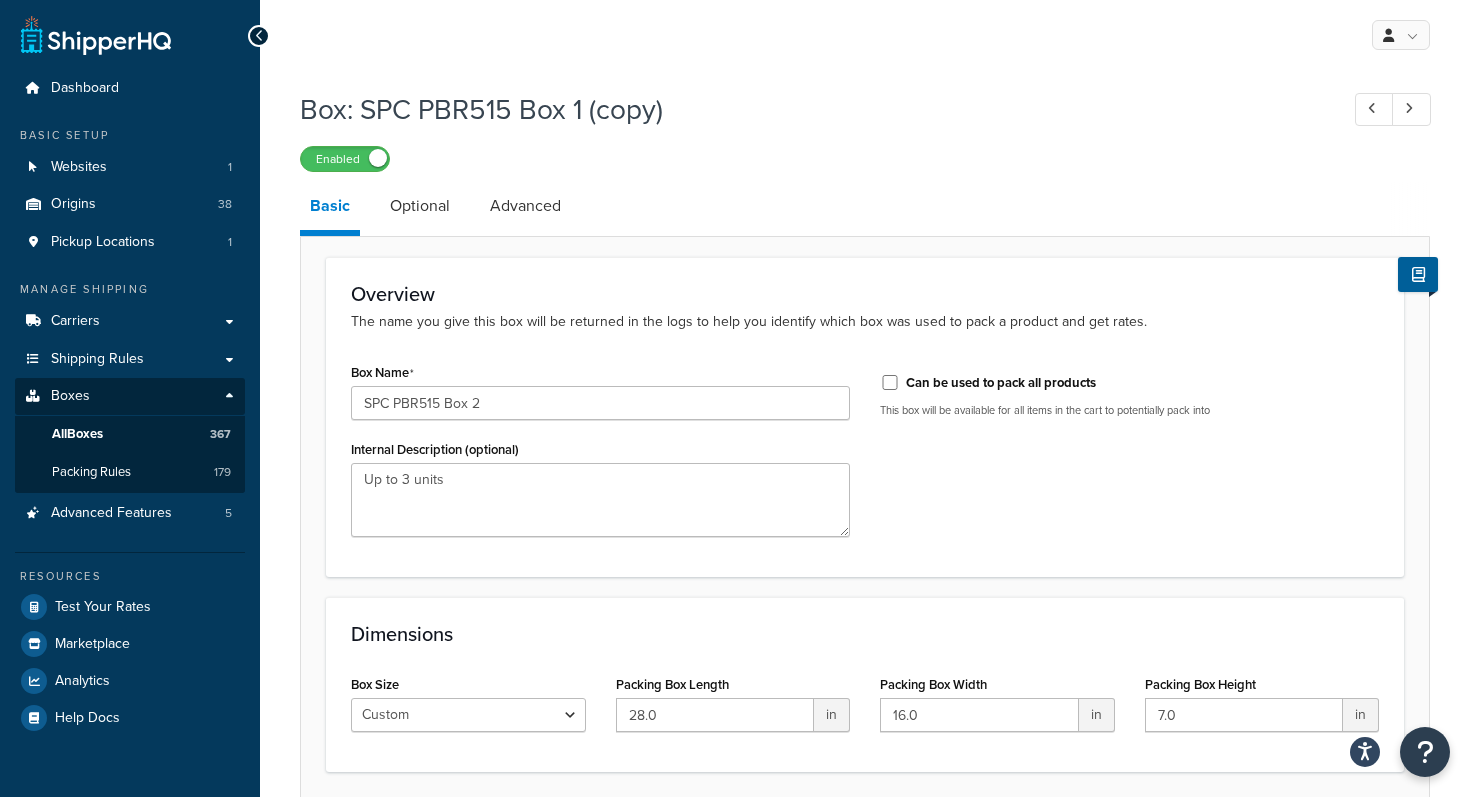 click on "Basic   Optional   Advanced" at bounding box center [5250, 209] 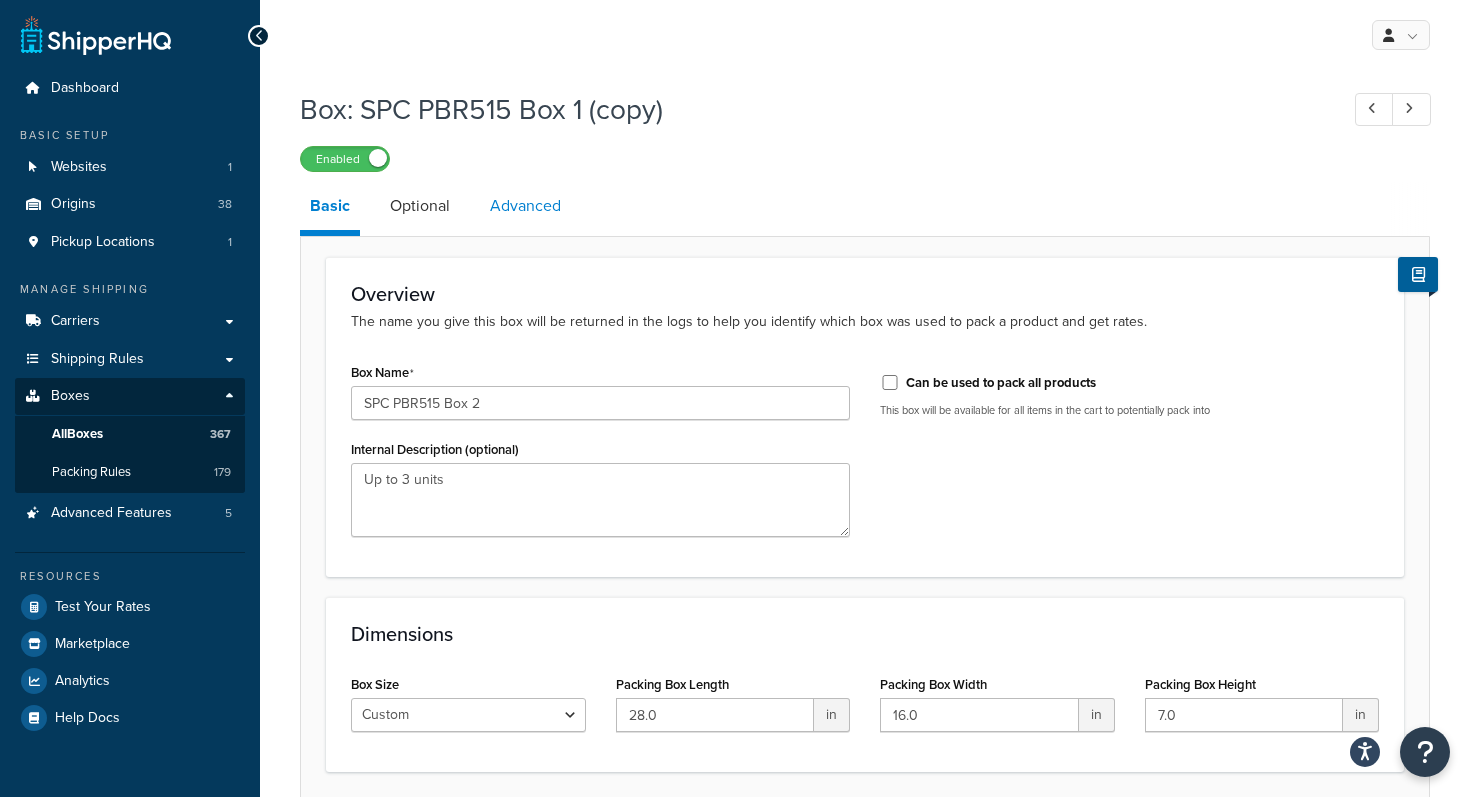 click on "Advanced" at bounding box center (525, 206) 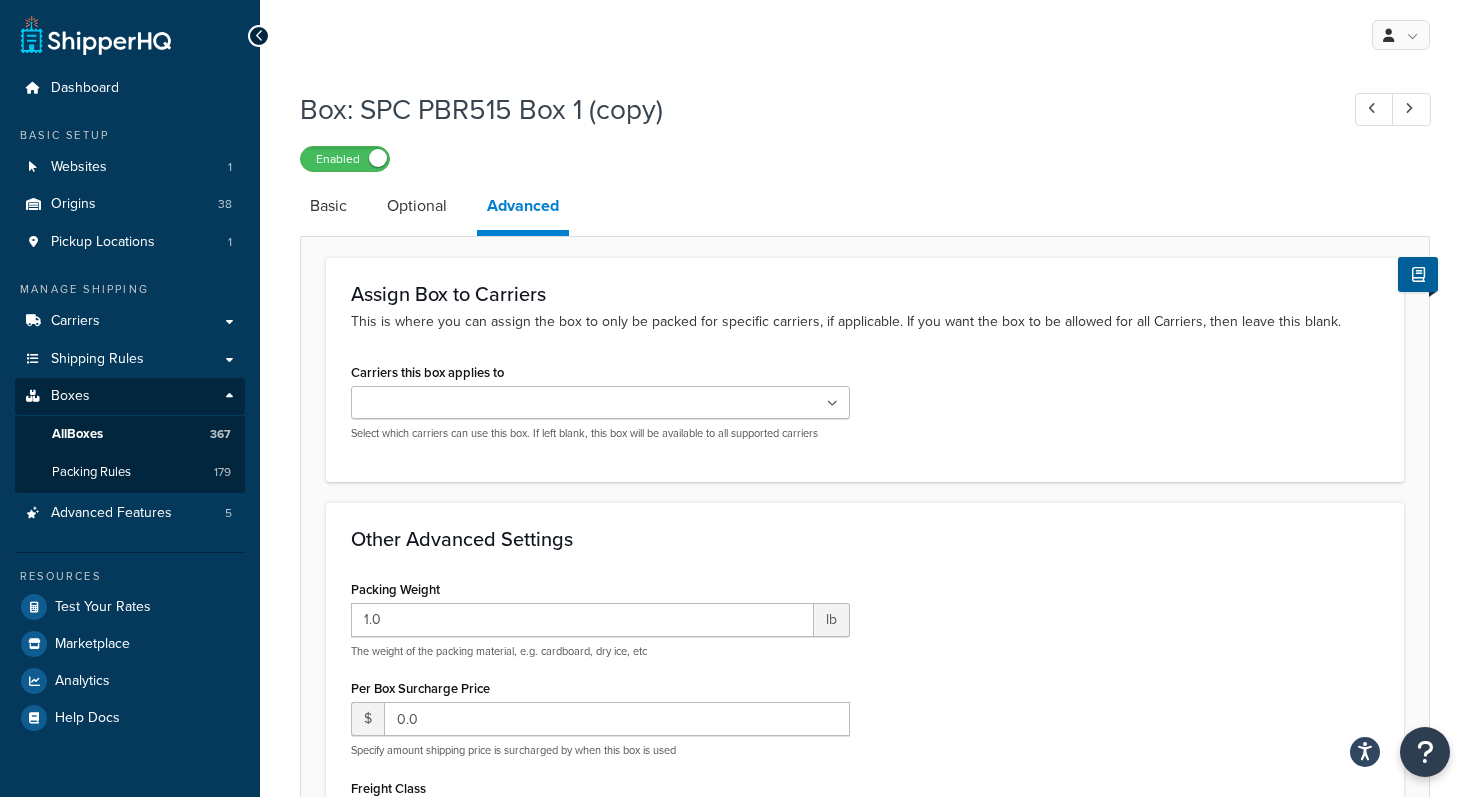 click on "Other Advanced Settings Packing Weight   1.0 lb The weight of the packing material, e.g. cardboard, dry ice, etc Per Box Surcharge Price   $ 0.0 Specify amount shipping price is surcharged by when this box is used Freight Class   N/A  50  55  60  65  70  77.5  85  92.5  100  110  125  150  175  200  250  300  400  500    Master Pre-Packed Box When selected, this box will only be used when the qty limit set for this box is reached. The weight limit on this box will be ignored.   Ship Skus Separately When selected, this box will only ship same sku in each box. No sku's will be mixed together." at bounding box center (865, 764) 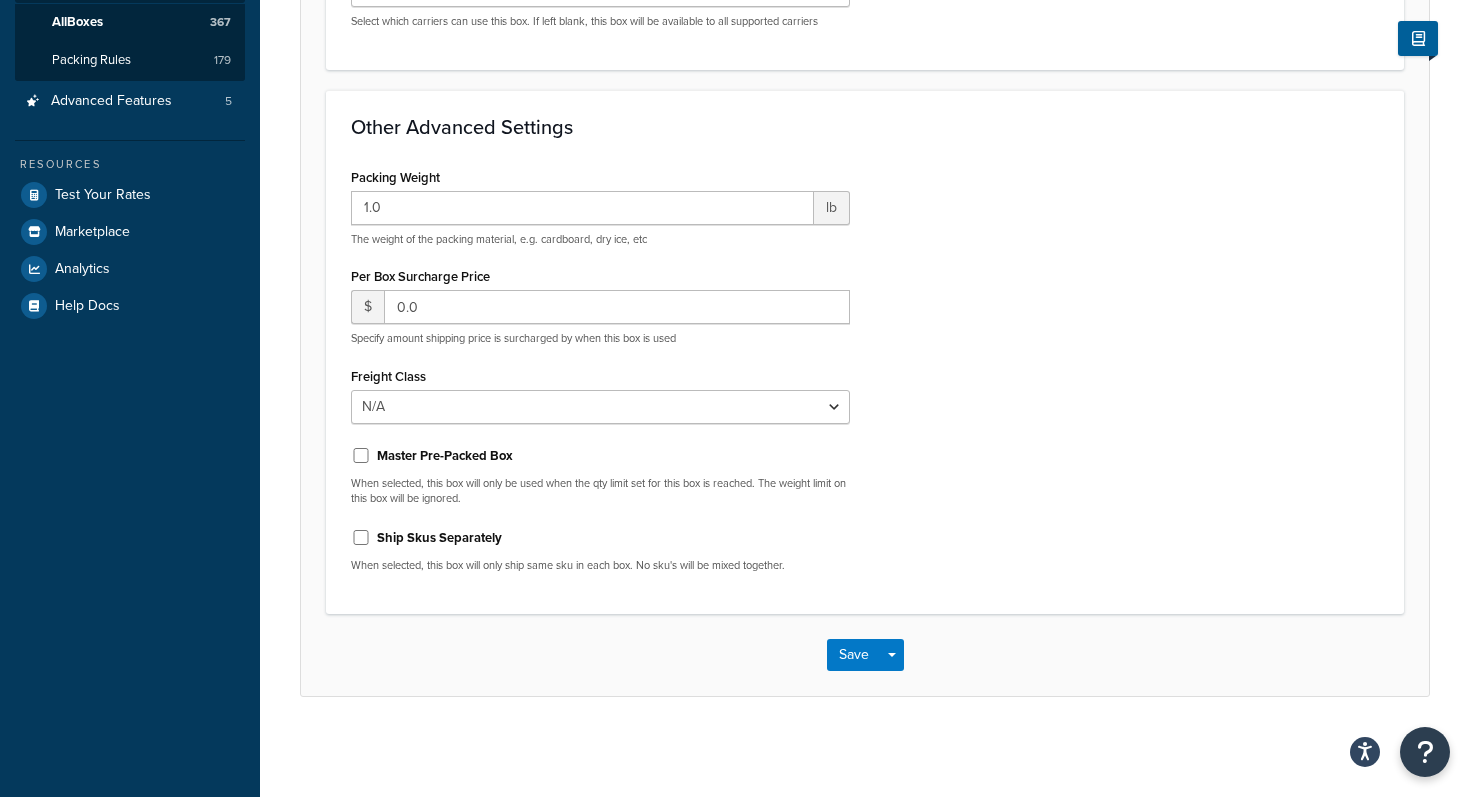 scroll, scrollTop: 0, scrollLeft: 0, axis: both 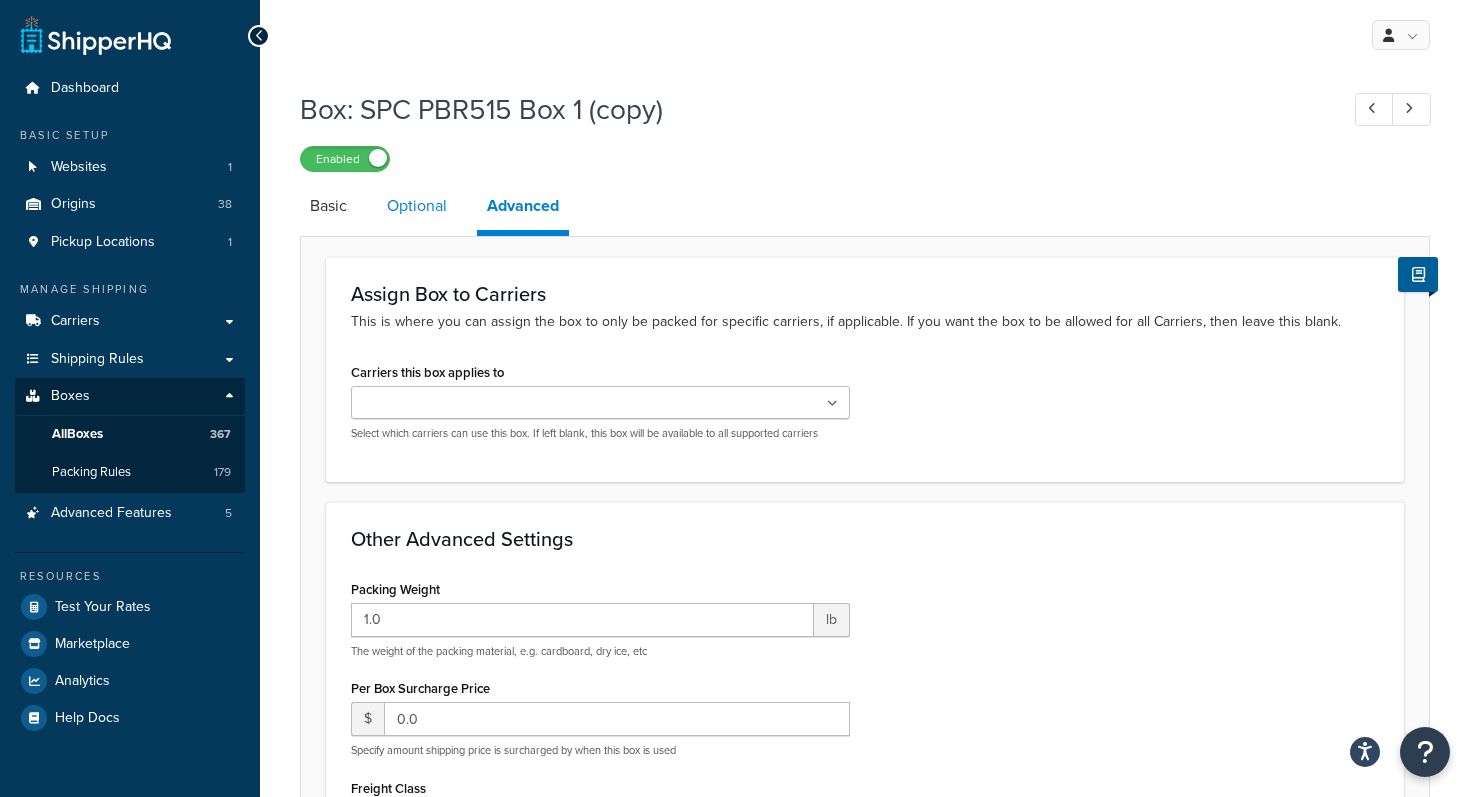 click on "Optional" at bounding box center [417, 206] 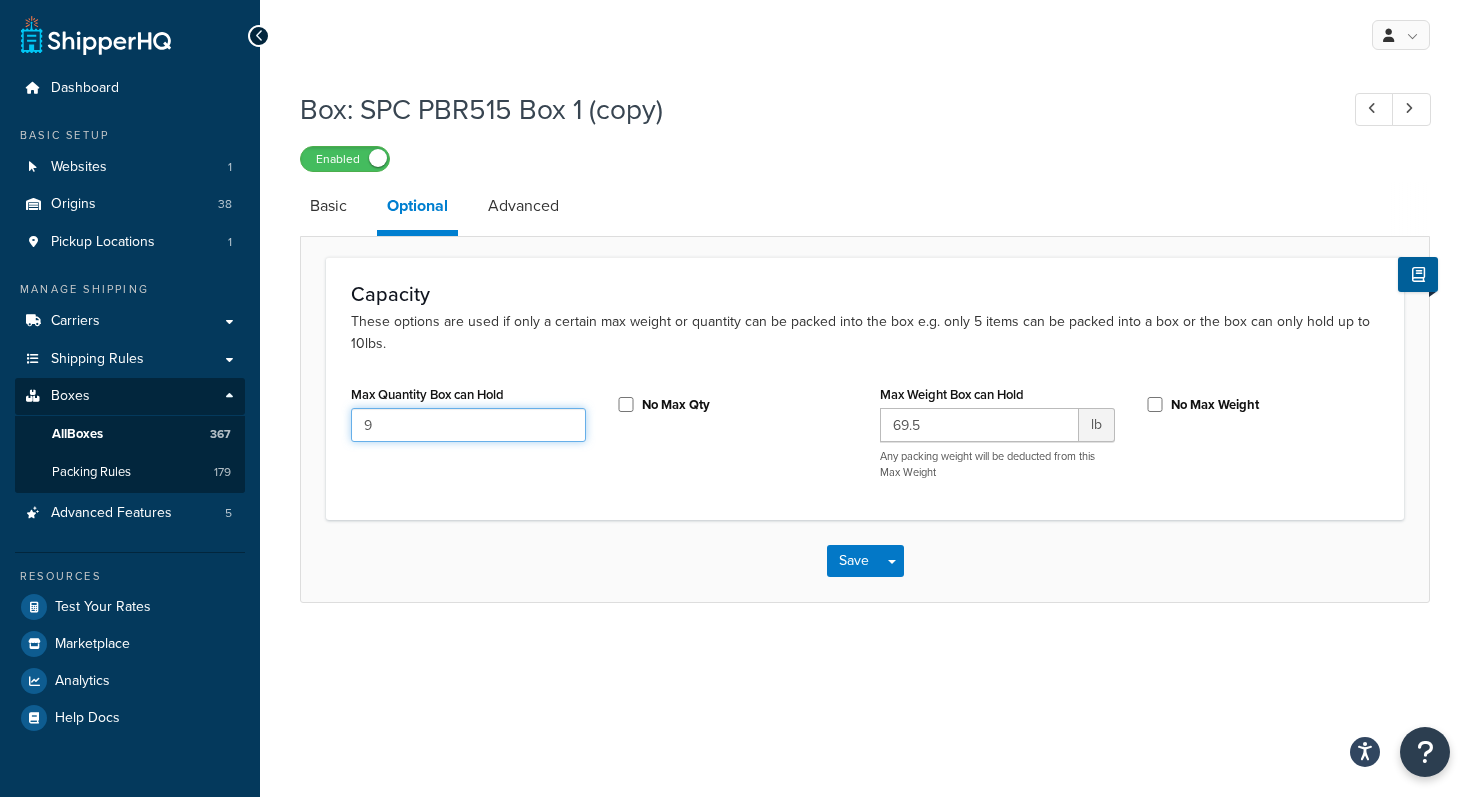 drag, startPoint x: 407, startPoint y: 433, endPoint x: 293, endPoint y: 433, distance: 114 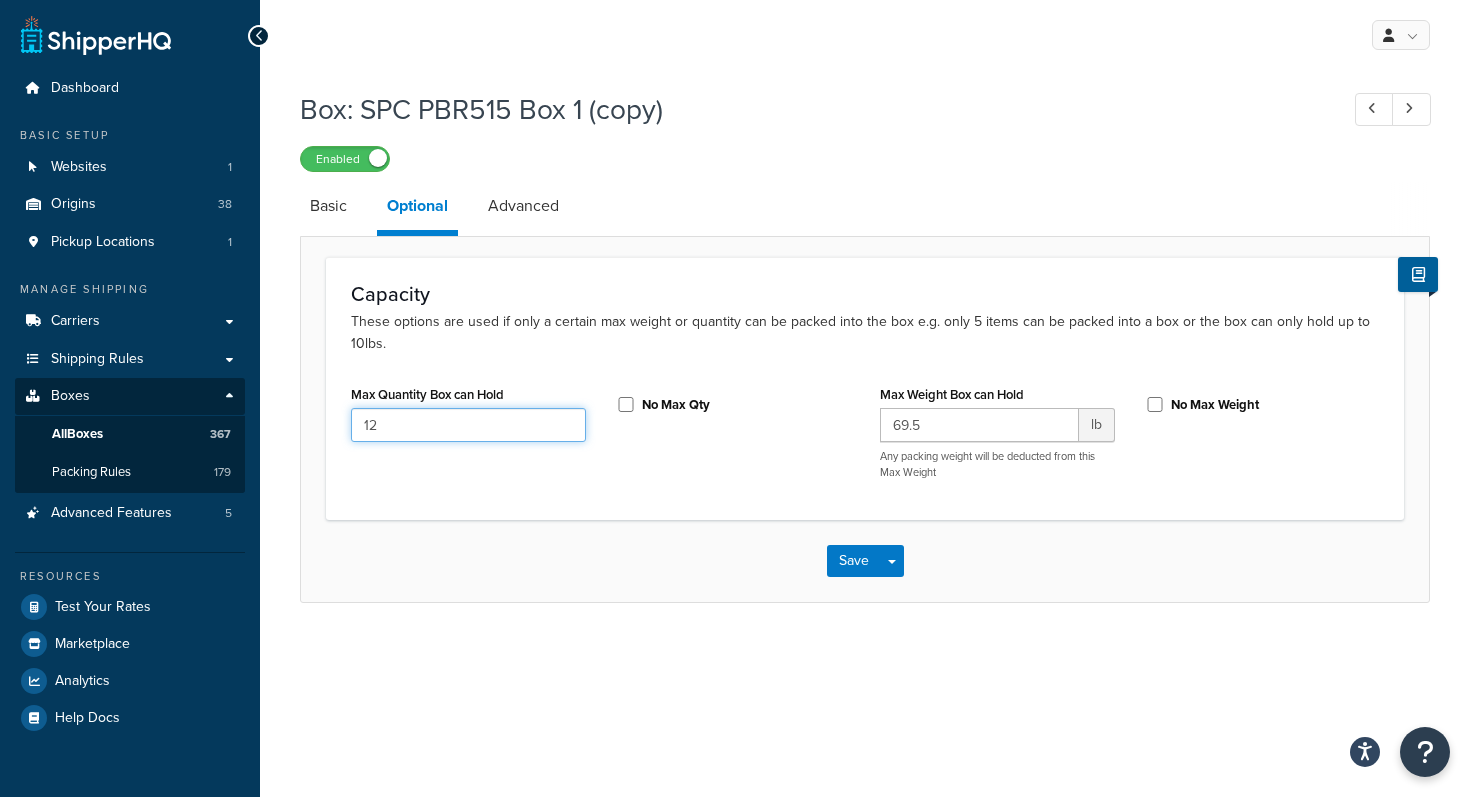 type on "12" 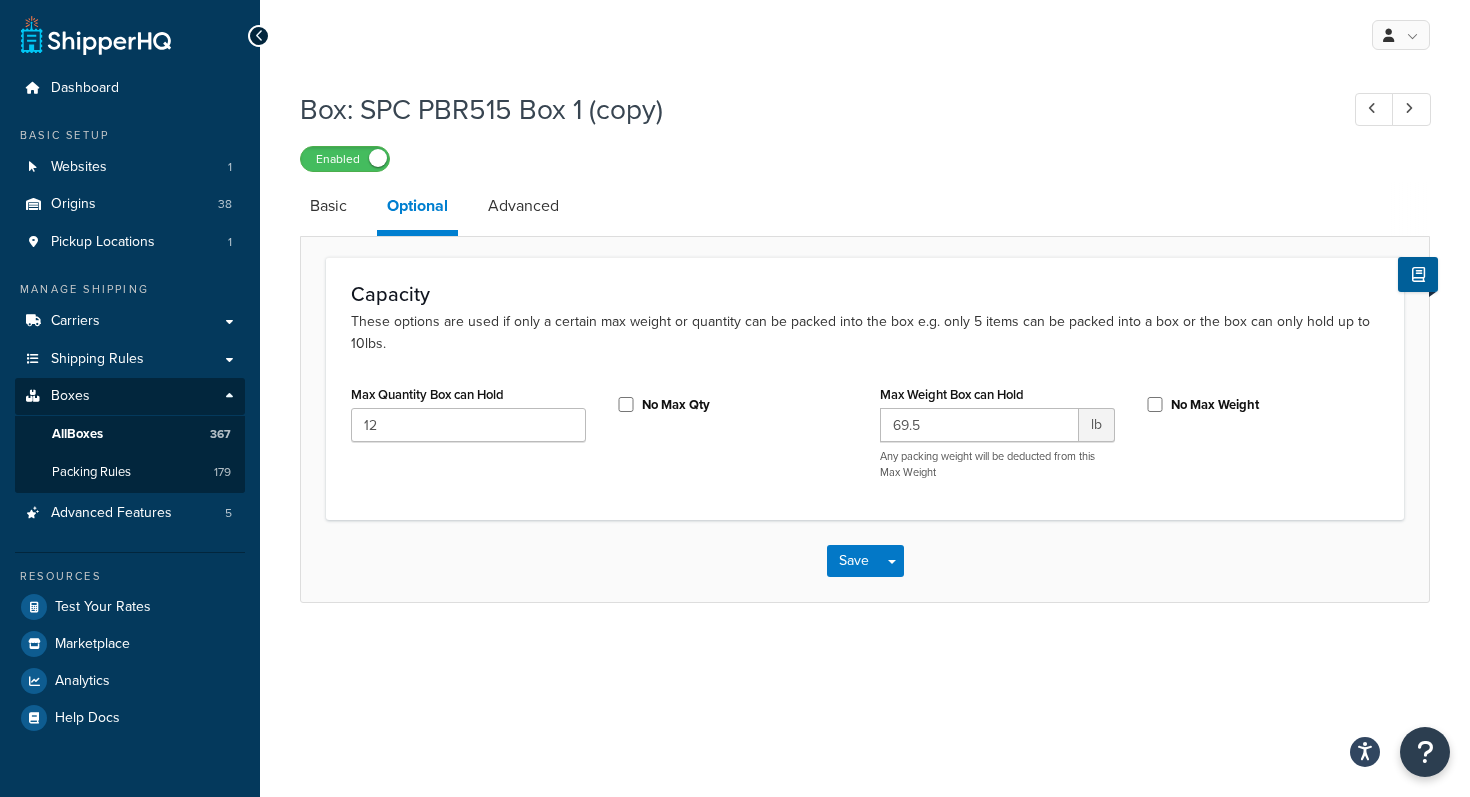 click on "Capacity These options are used if only a certain max weight or quantity can be packed into the box e.g. only 5 items can be packed into a box or the box can only hold up to 10lbs. Max Quantity Box can Hold   12   No Max Qty Max Weight Box can Hold   69.5 lb Any packing weight will be deducted from this Max Weight   No Max Weight" at bounding box center [865, 388] 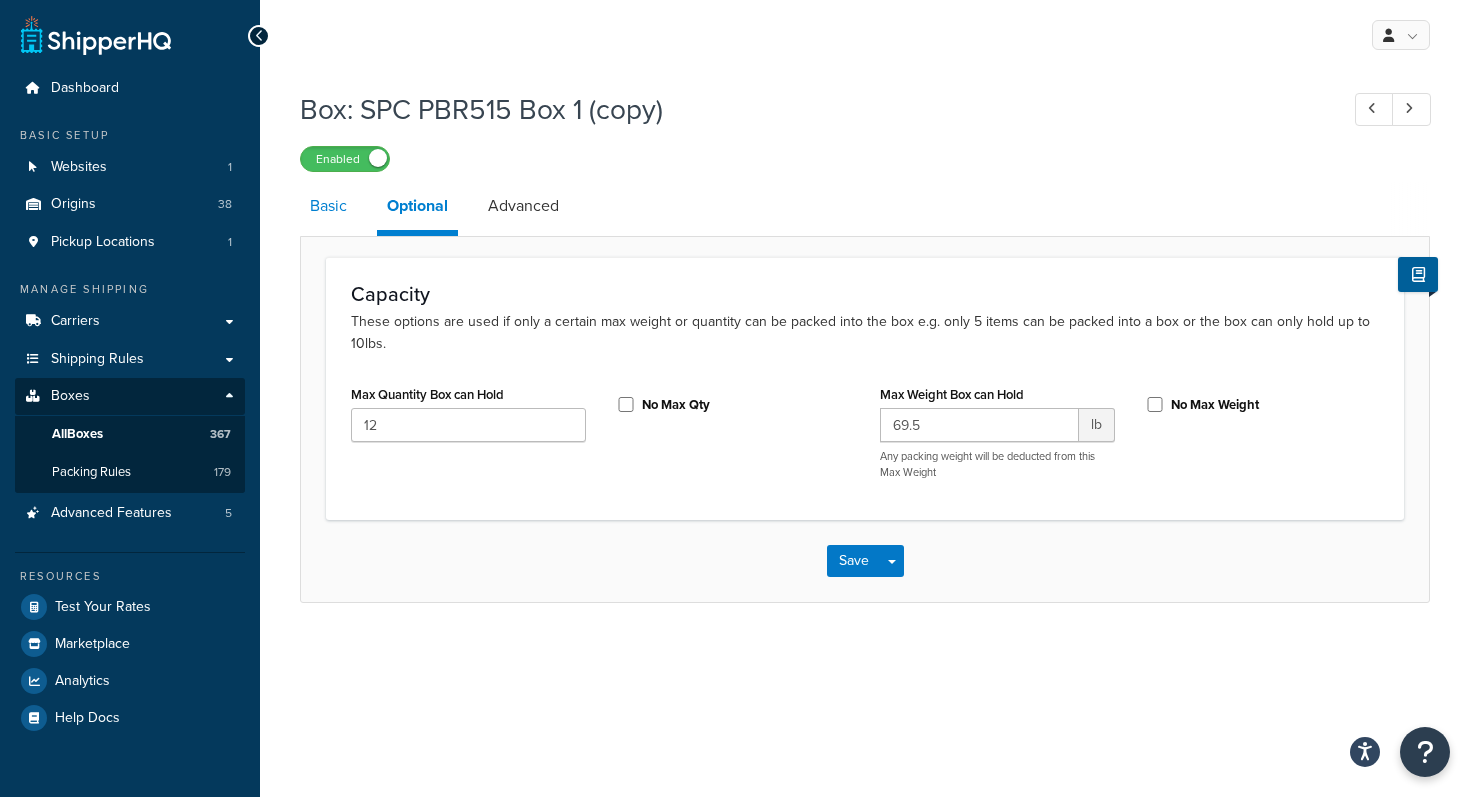 click on "Basic" at bounding box center [328, 206] 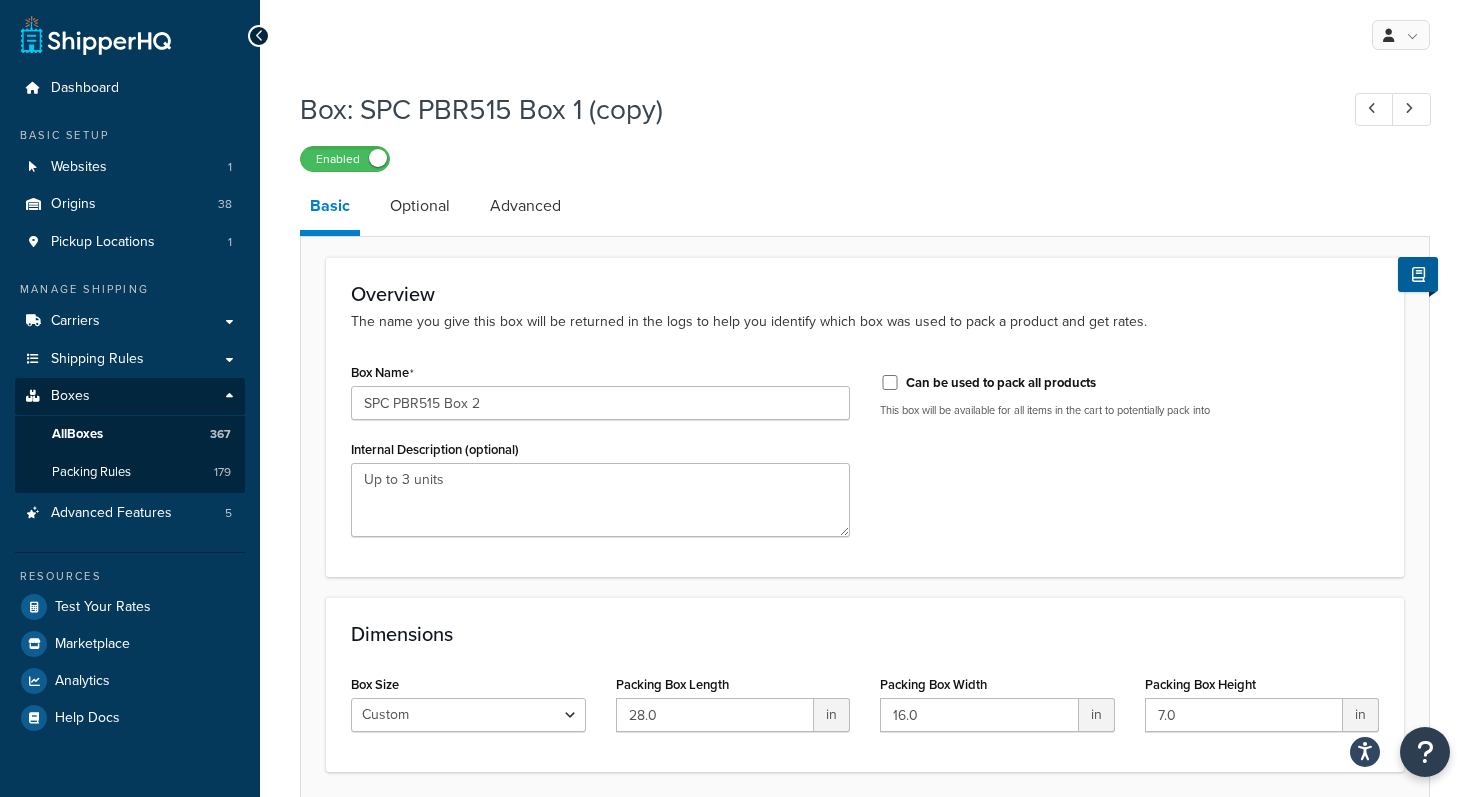 click on "Basic   Optional   Advanced" at bounding box center [5250, 209] 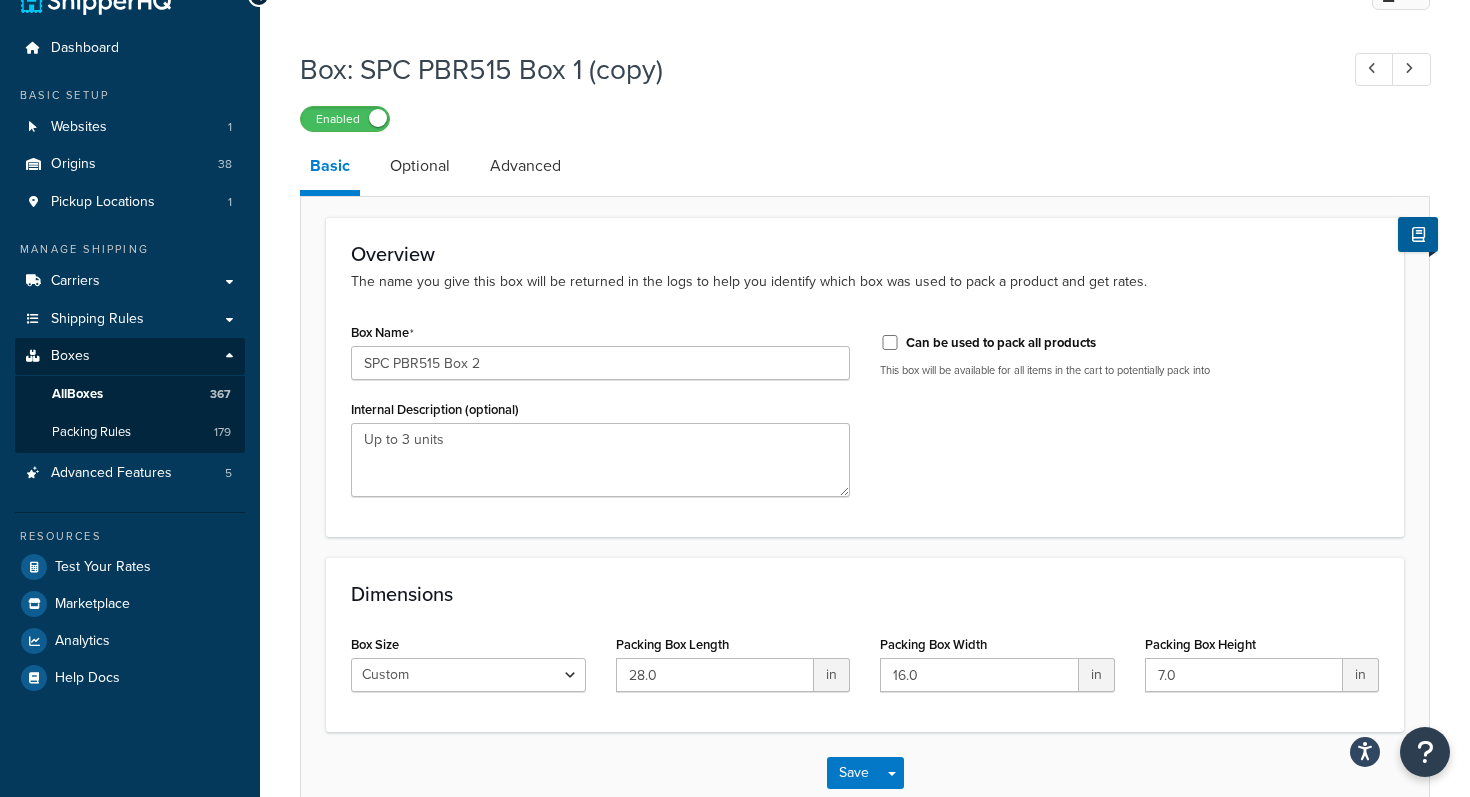 scroll, scrollTop: 80, scrollLeft: 0, axis: vertical 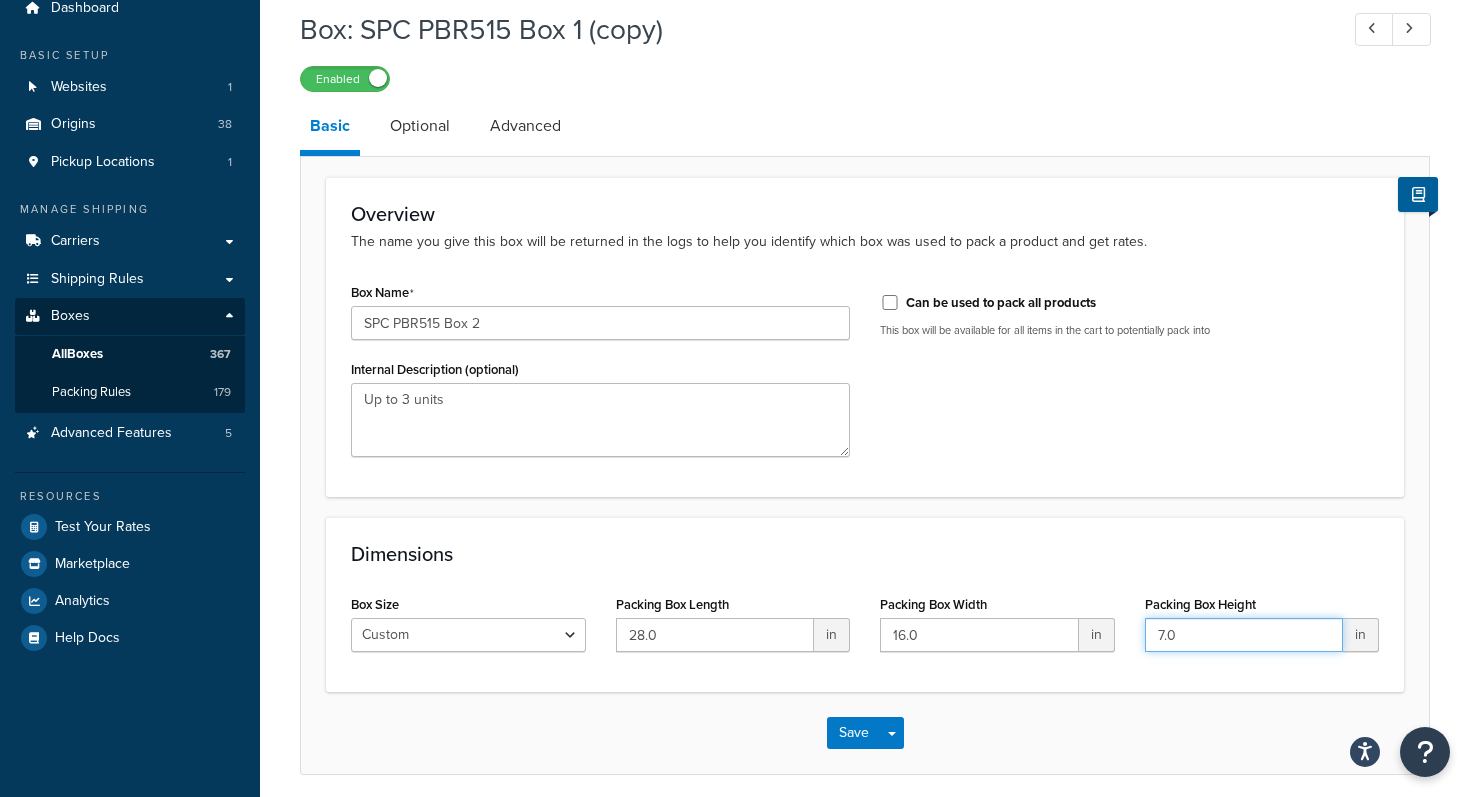 drag, startPoint x: 1163, startPoint y: 639, endPoint x: 1087, endPoint y: 635, distance: 76.105194 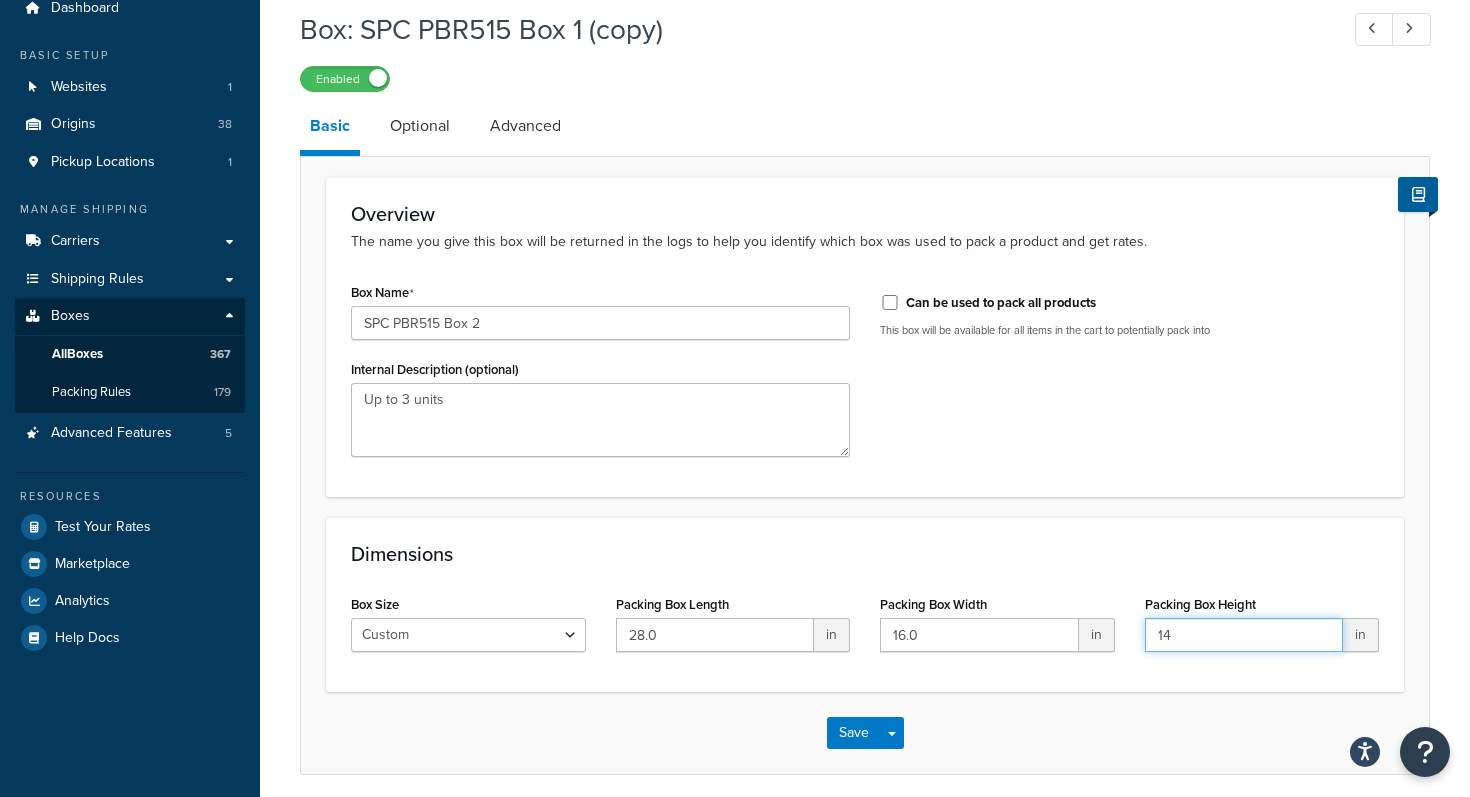 type on "14" 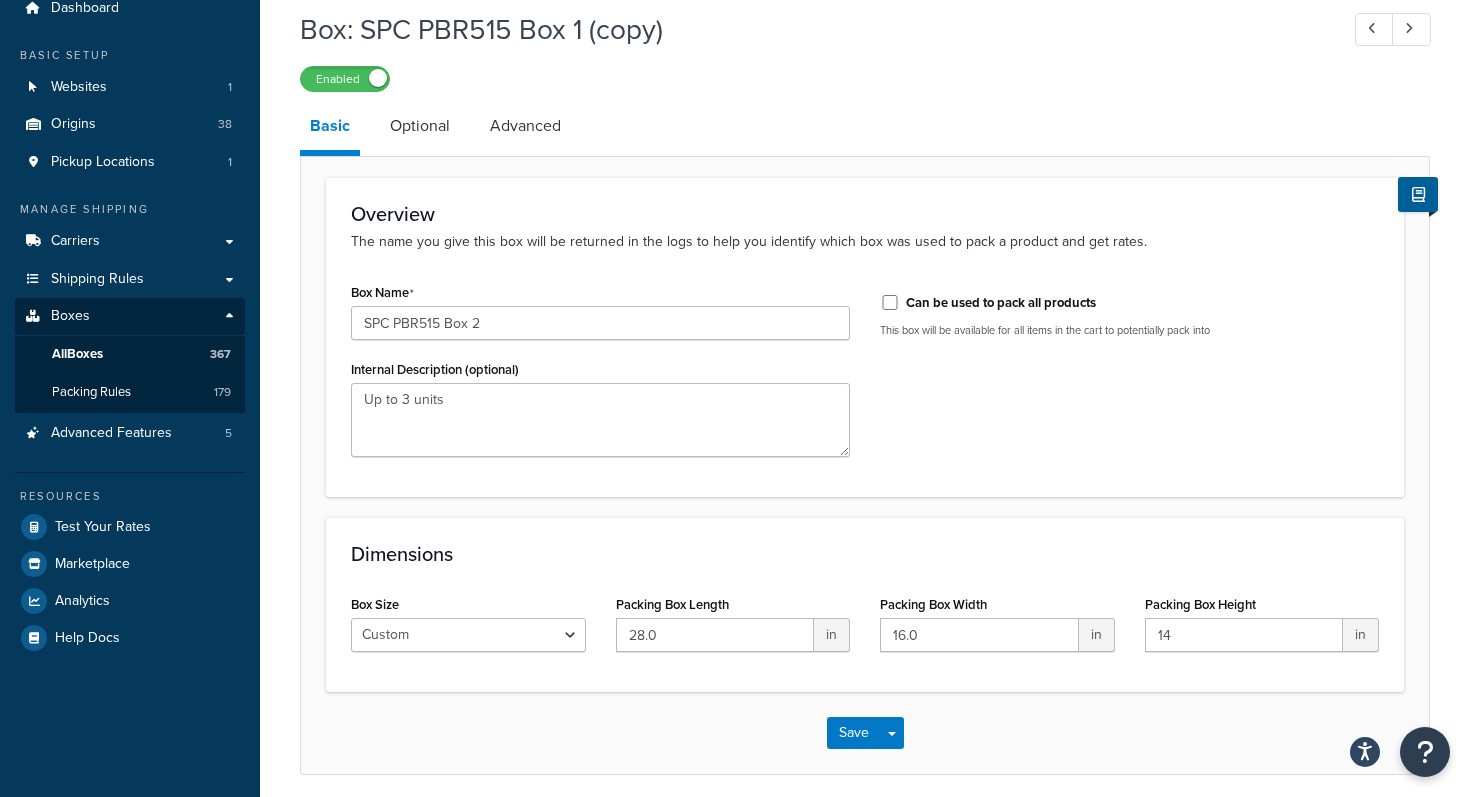 click on "Box Name   SPC PBR515 Box 2 Internal Description (optional)   Up to 3 units   Can be used to pack all products This box will be available for all items in the cart to potentially pack into" at bounding box center [865, 375] 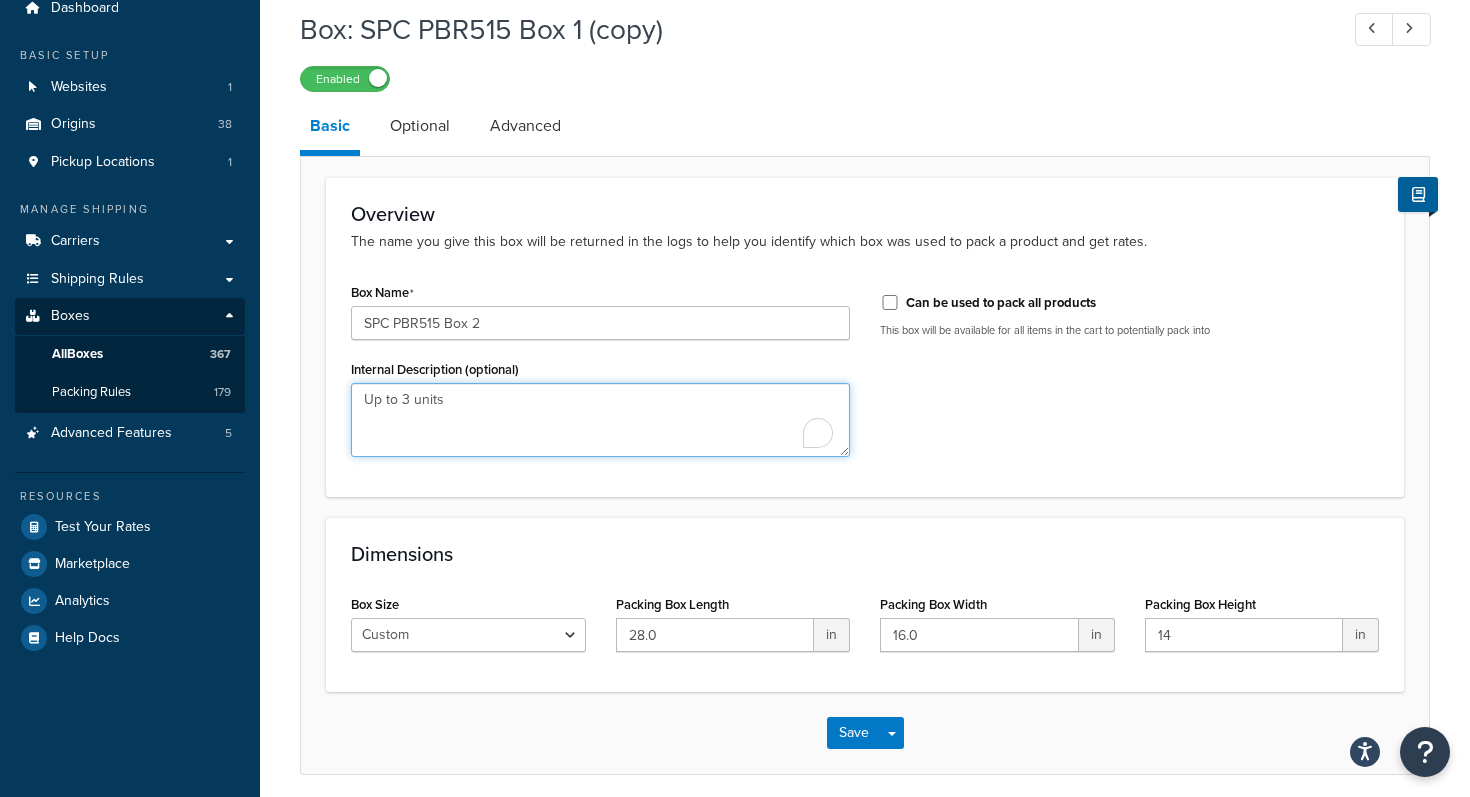 click on "Up to 3 units" at bounding box center [600, 420] 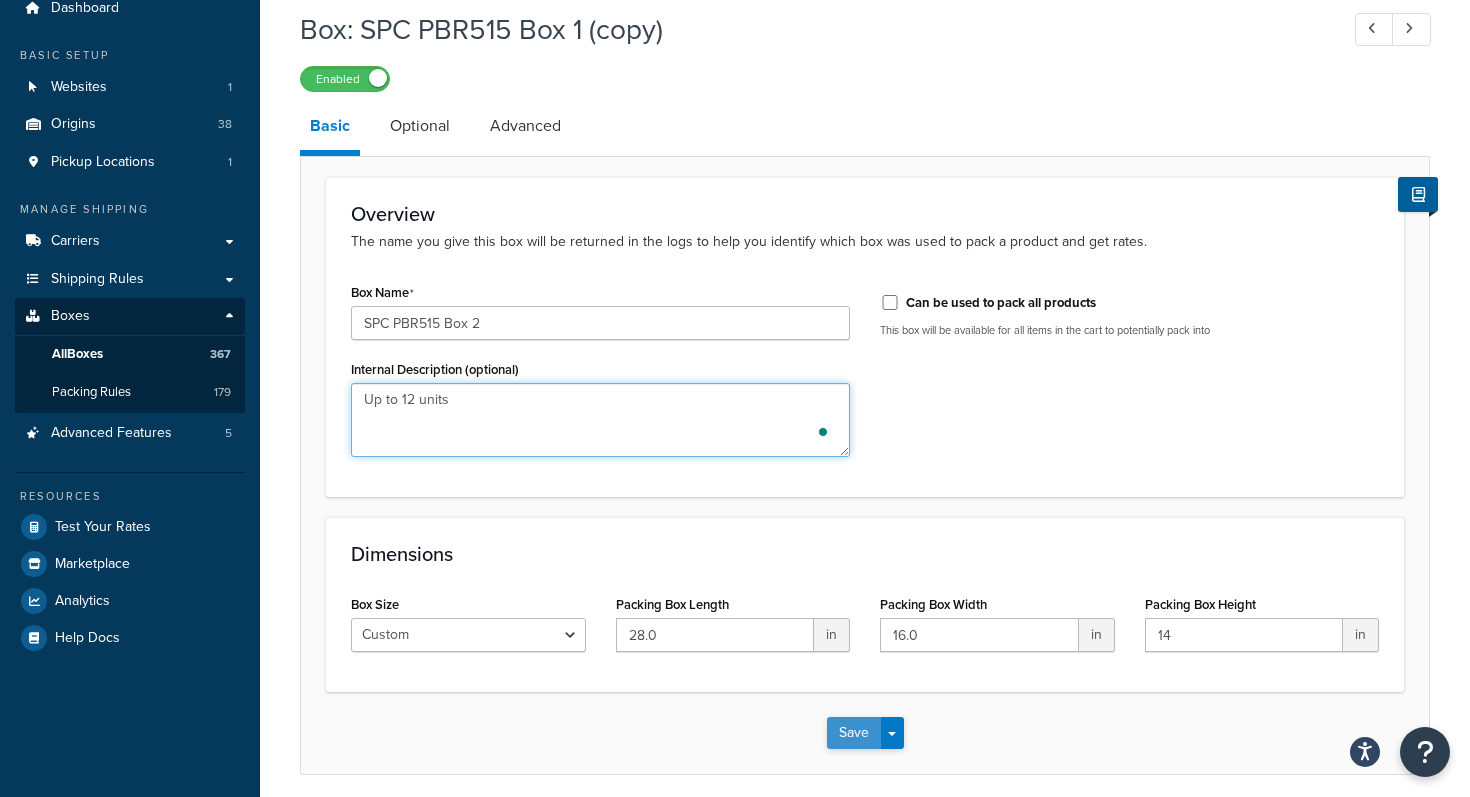 type on "Up to 12 units" 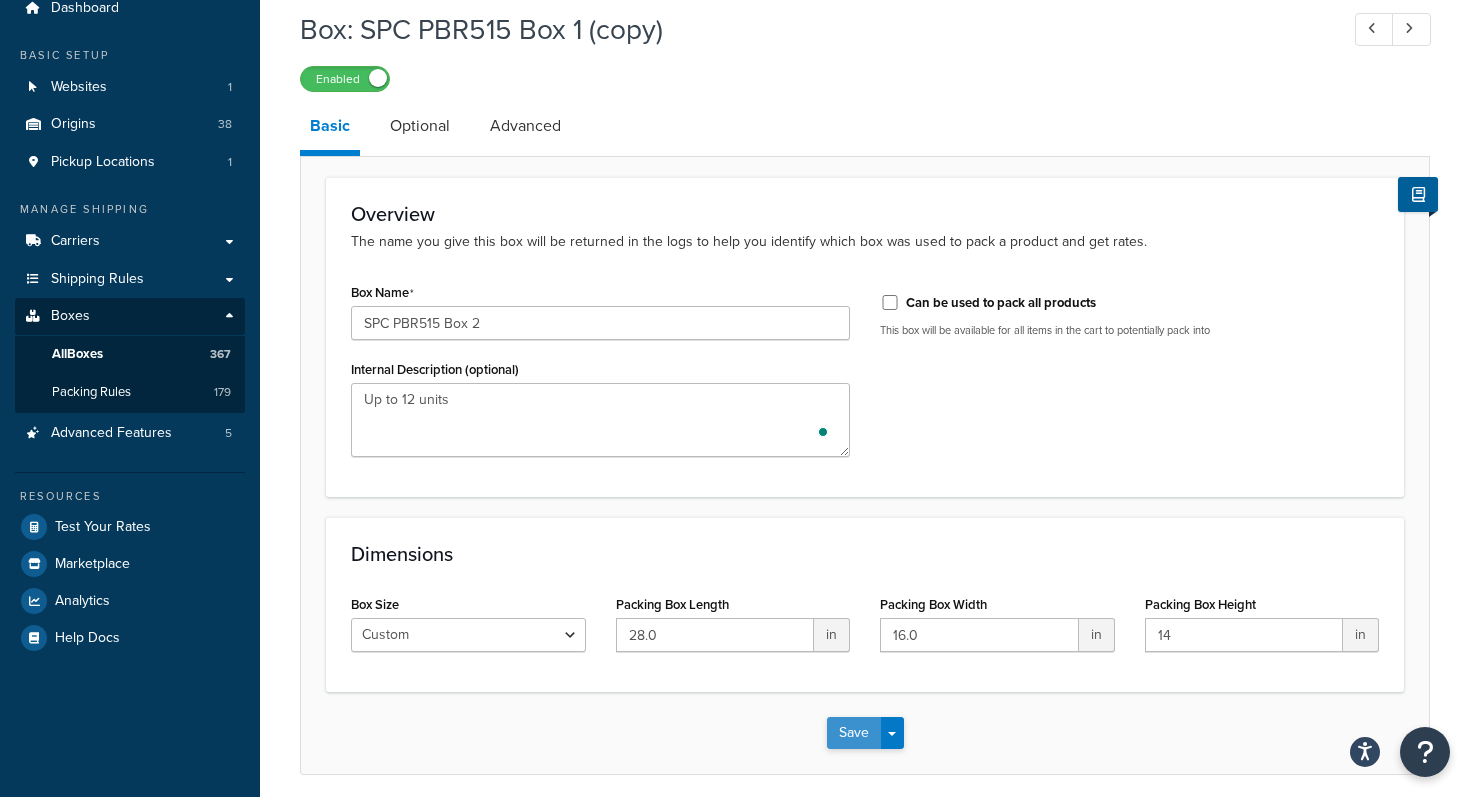 click on "Save" at bounding box center [854, 733] 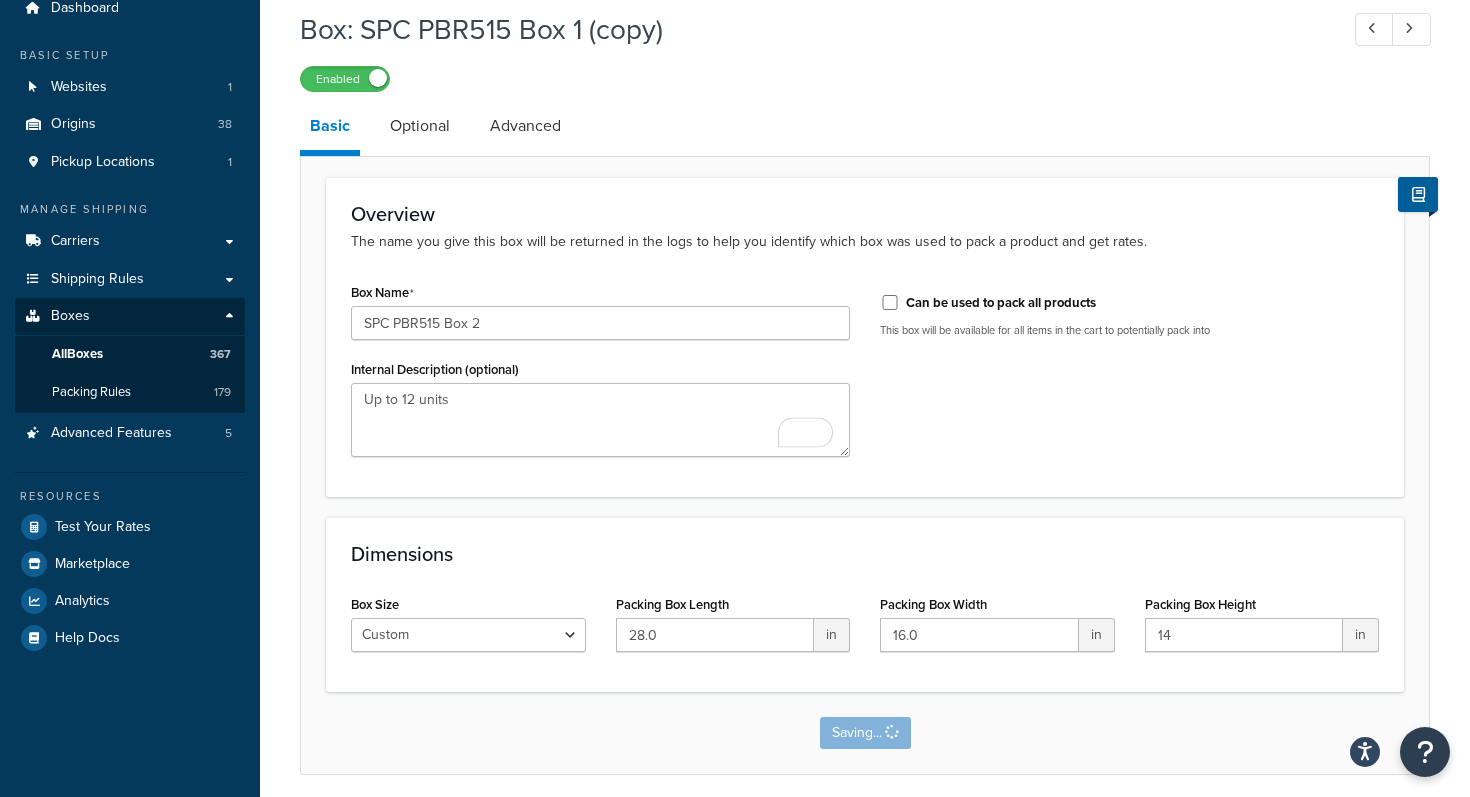 scroll, scrollTop: 0, scrollLeft: 0, axis: both 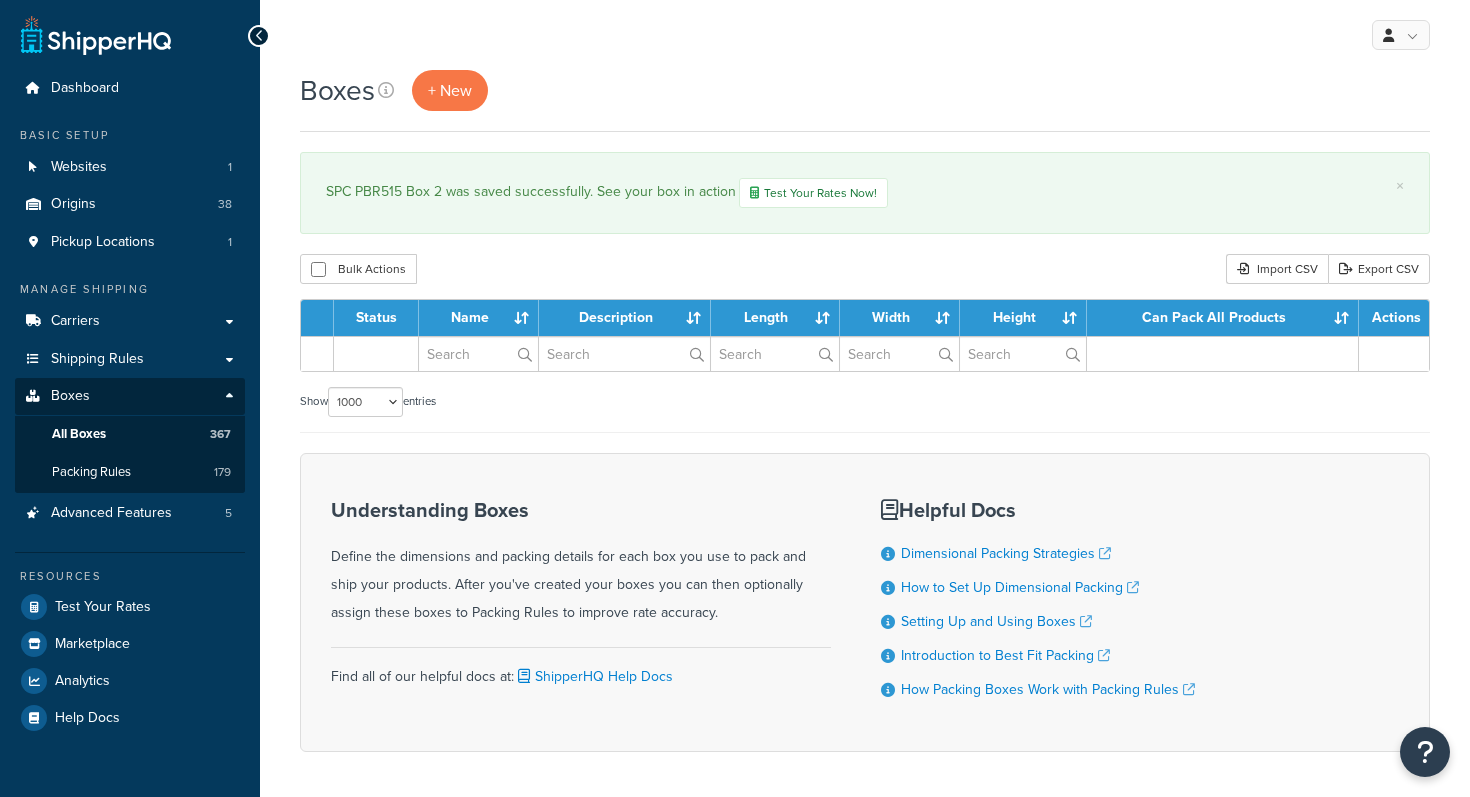 select on "1000" 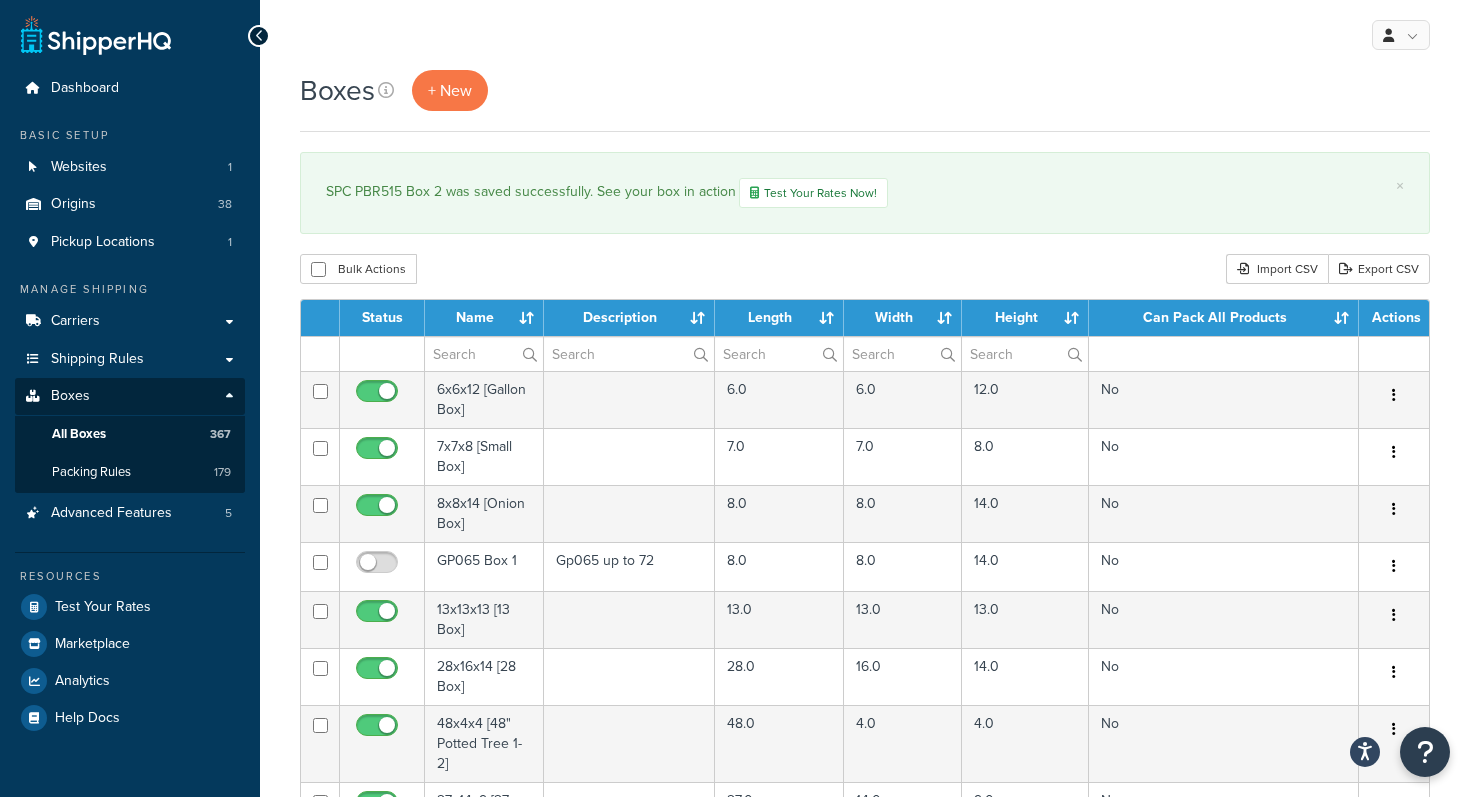 scroll, scrollTop: 0, scrollLeft: 0, axis: both 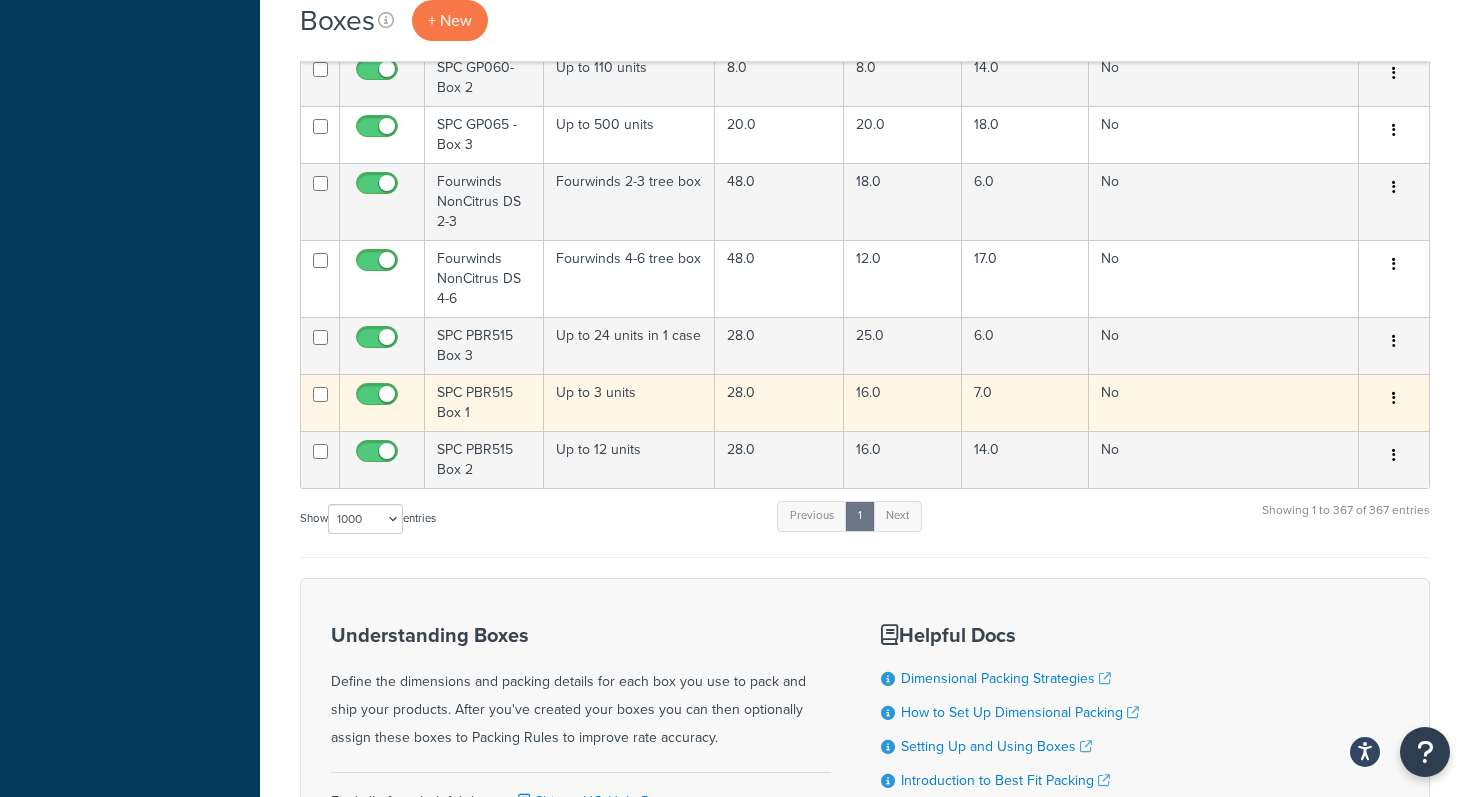 click at bounding box center (1394, 399) 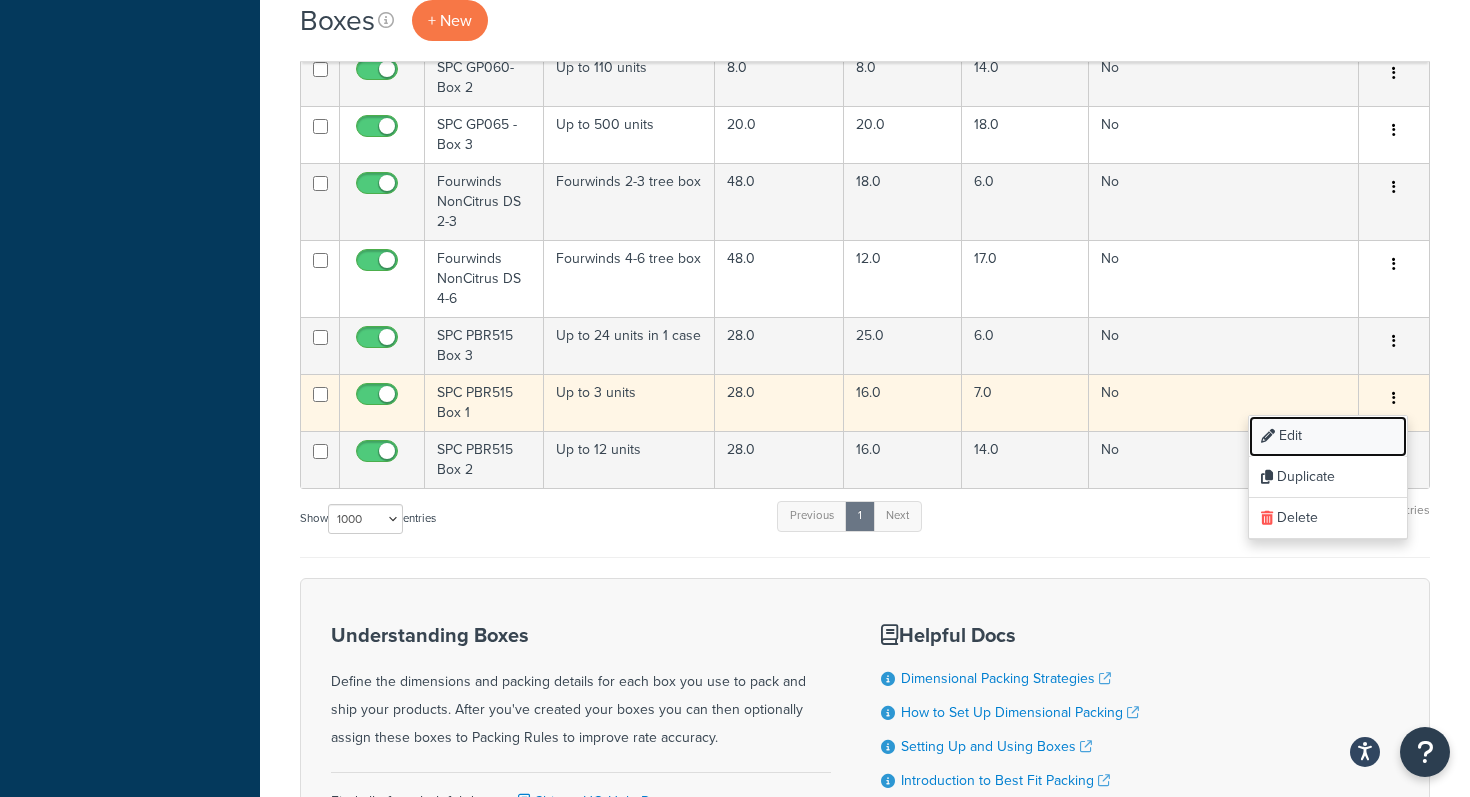click at bounding box center (1268, 436) 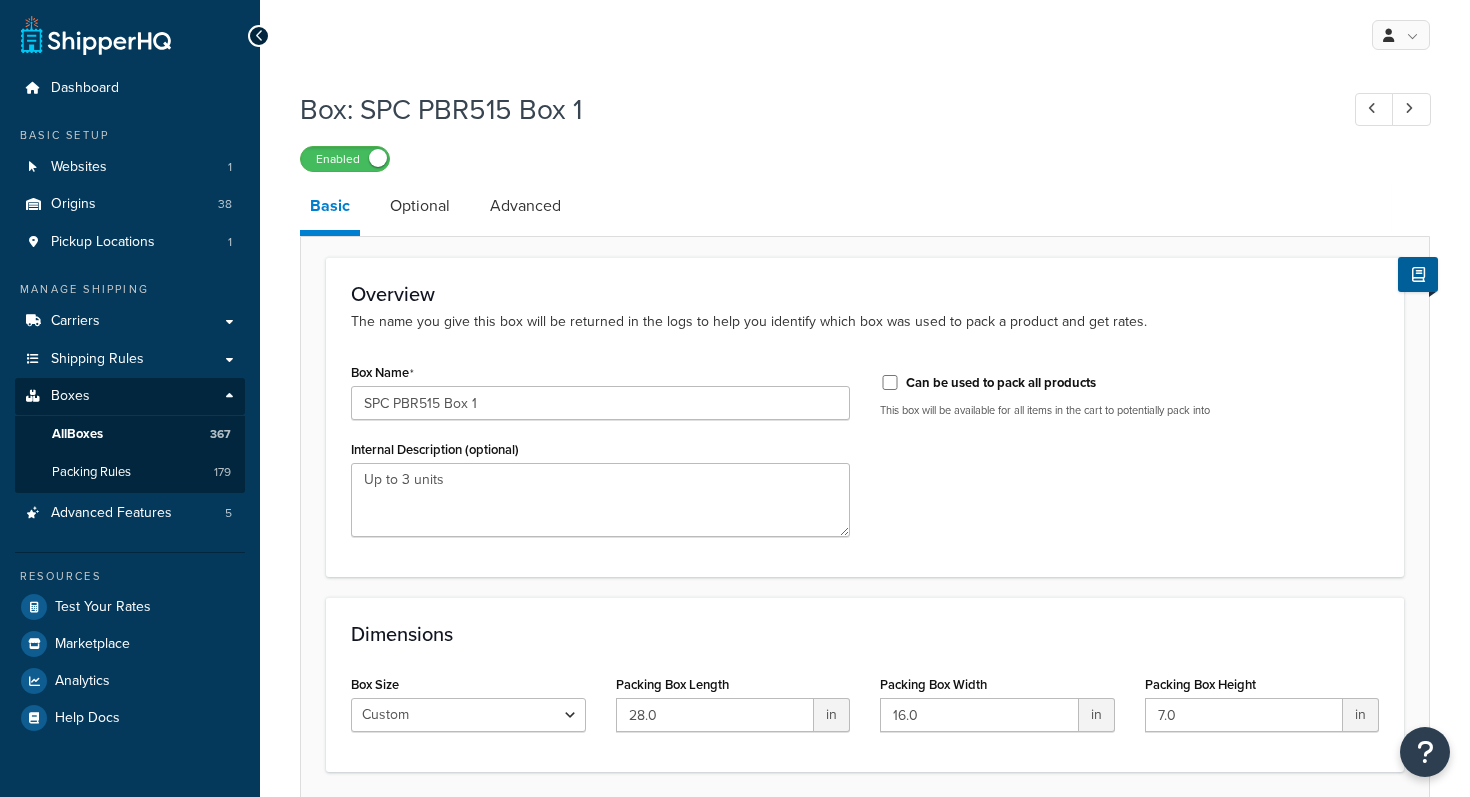 scroll, scrollTop: 0, scrollLeft: 0, axis: both 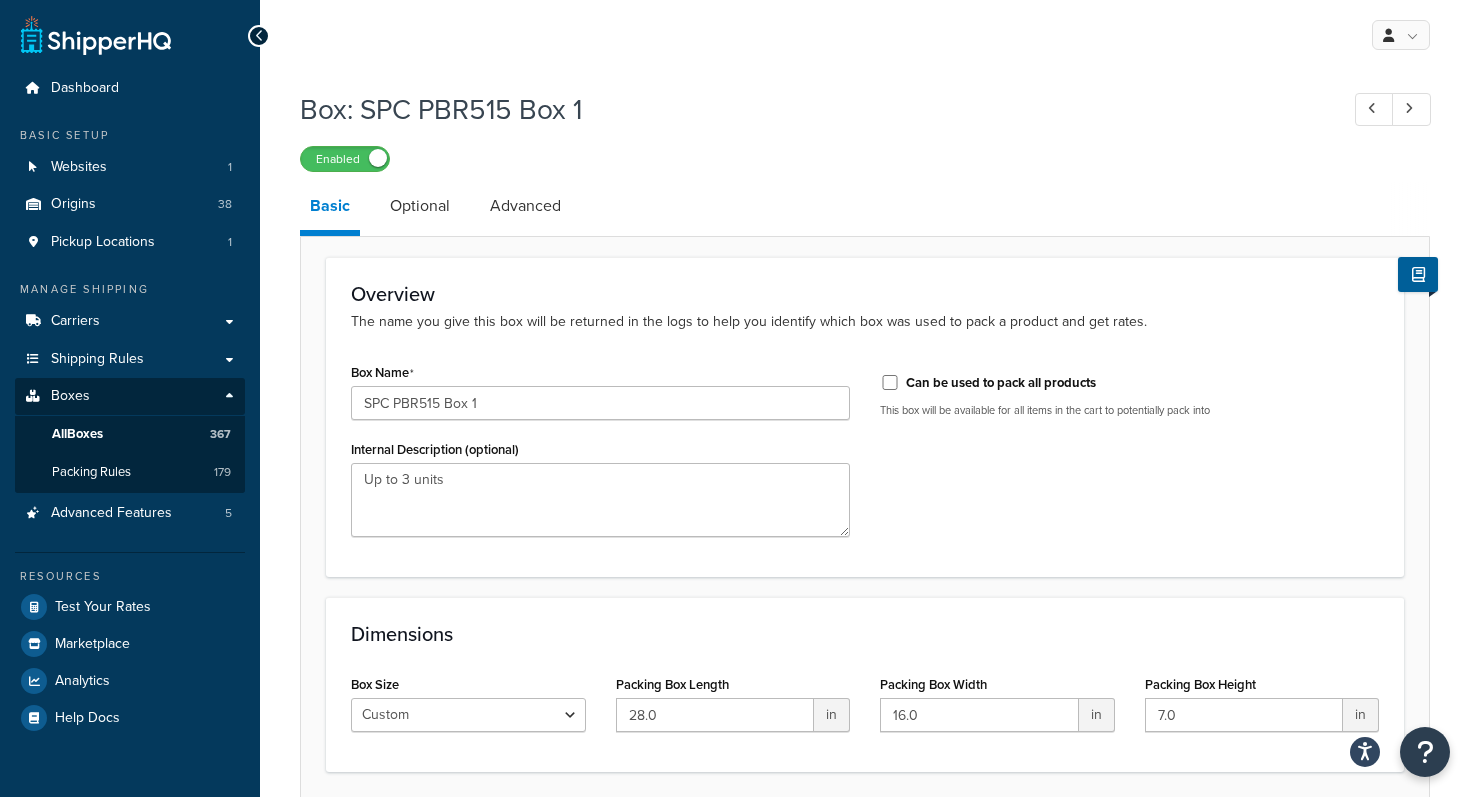 click on "Basic   Optional   Advanced" at bounding box center [5250, 209] 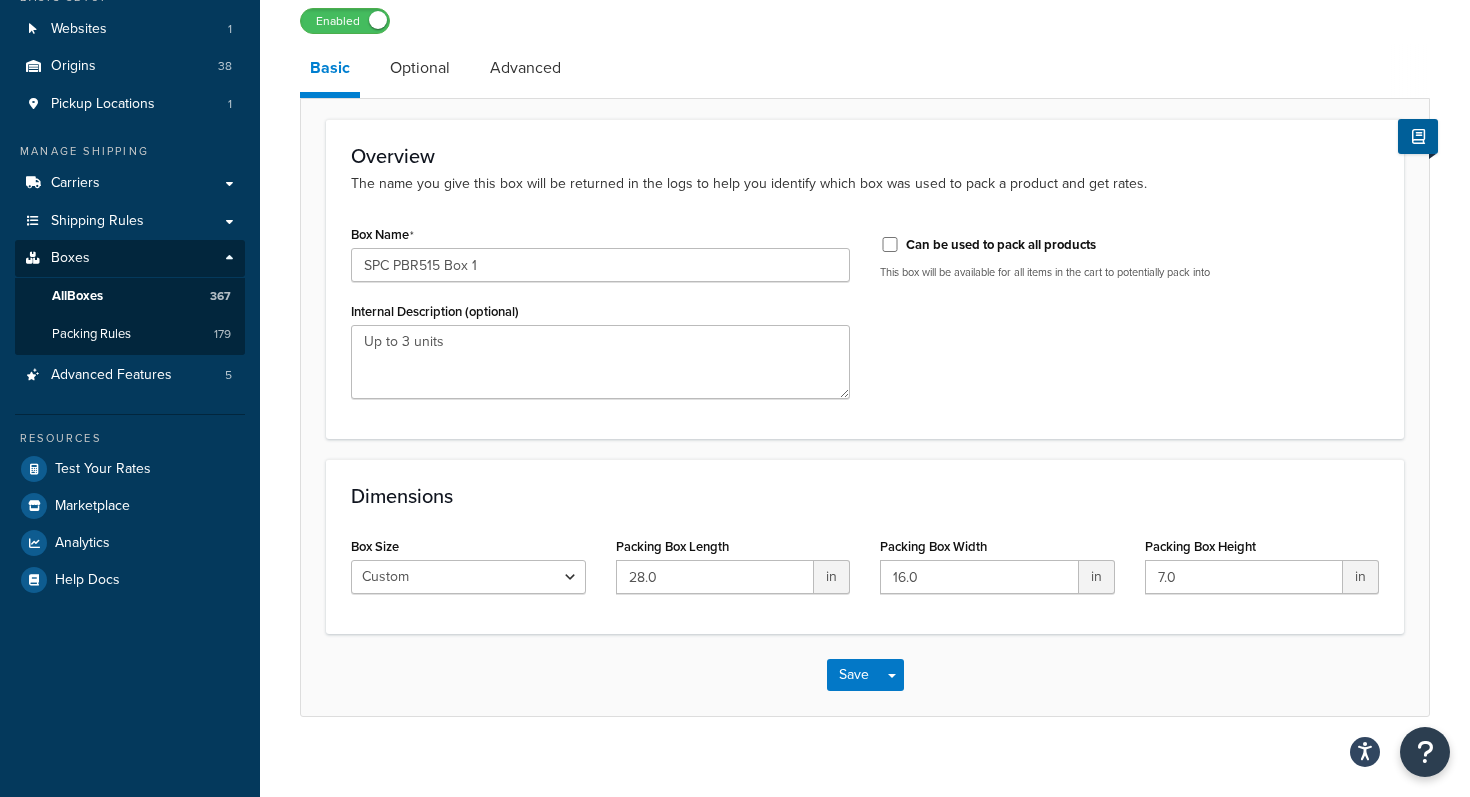 scroll, scrollTop: 160, scrollLeft: 0, axis: vertical 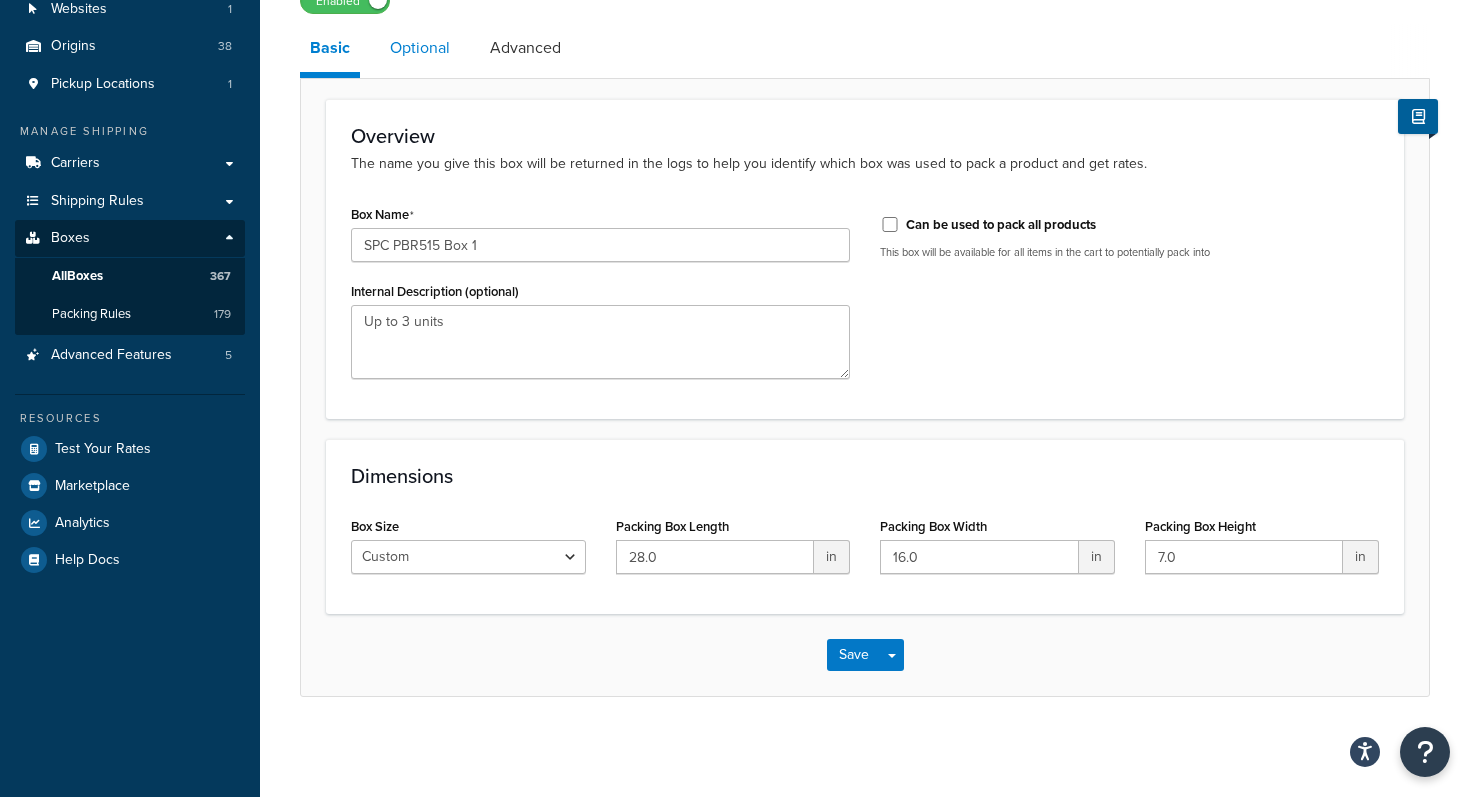 click on "Optional" at bounding box center [420, 48] 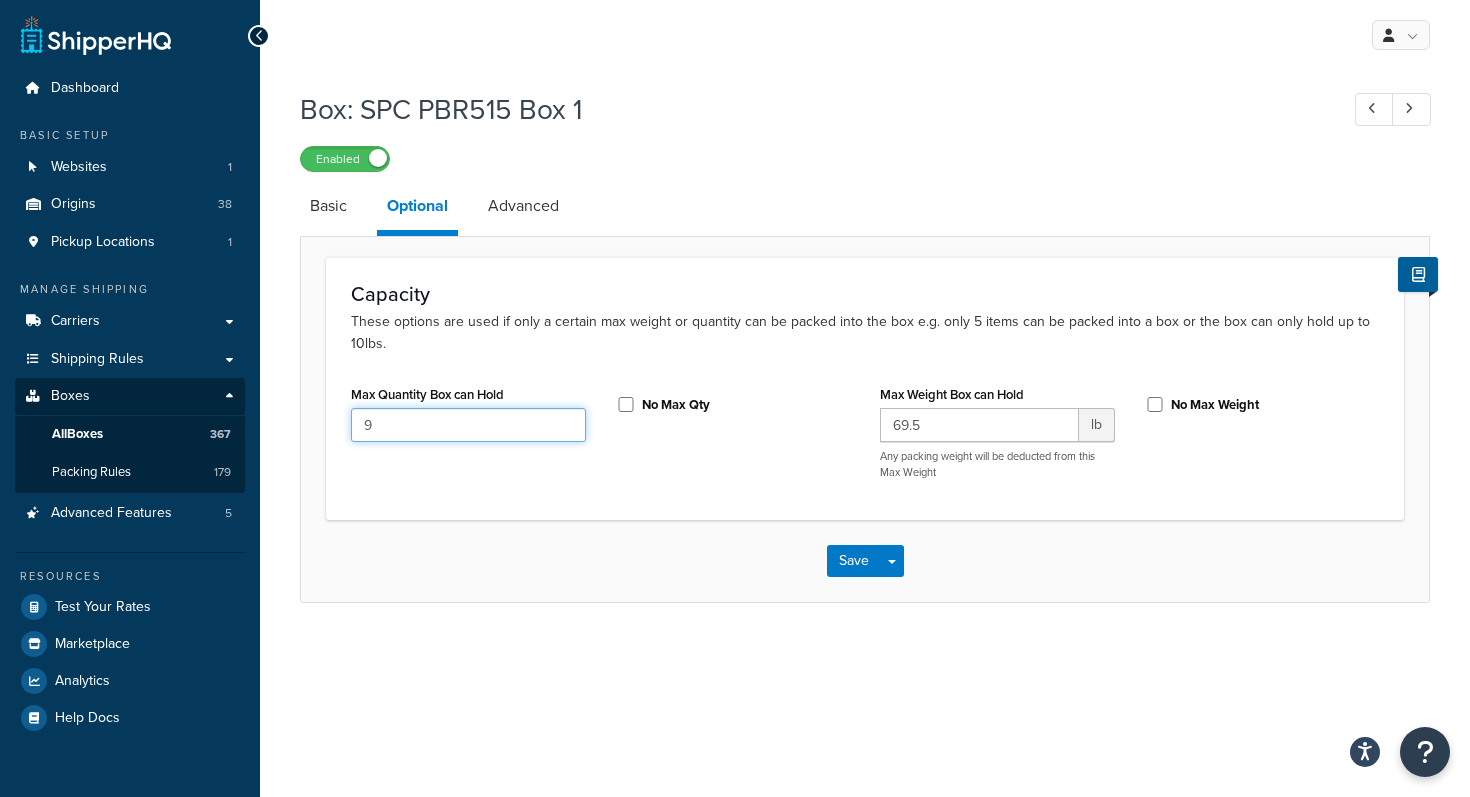 drag, startPoint x: 392, startPoint y: 429, endPoint x: 293, endPoint y: 417, distance: 99.724625 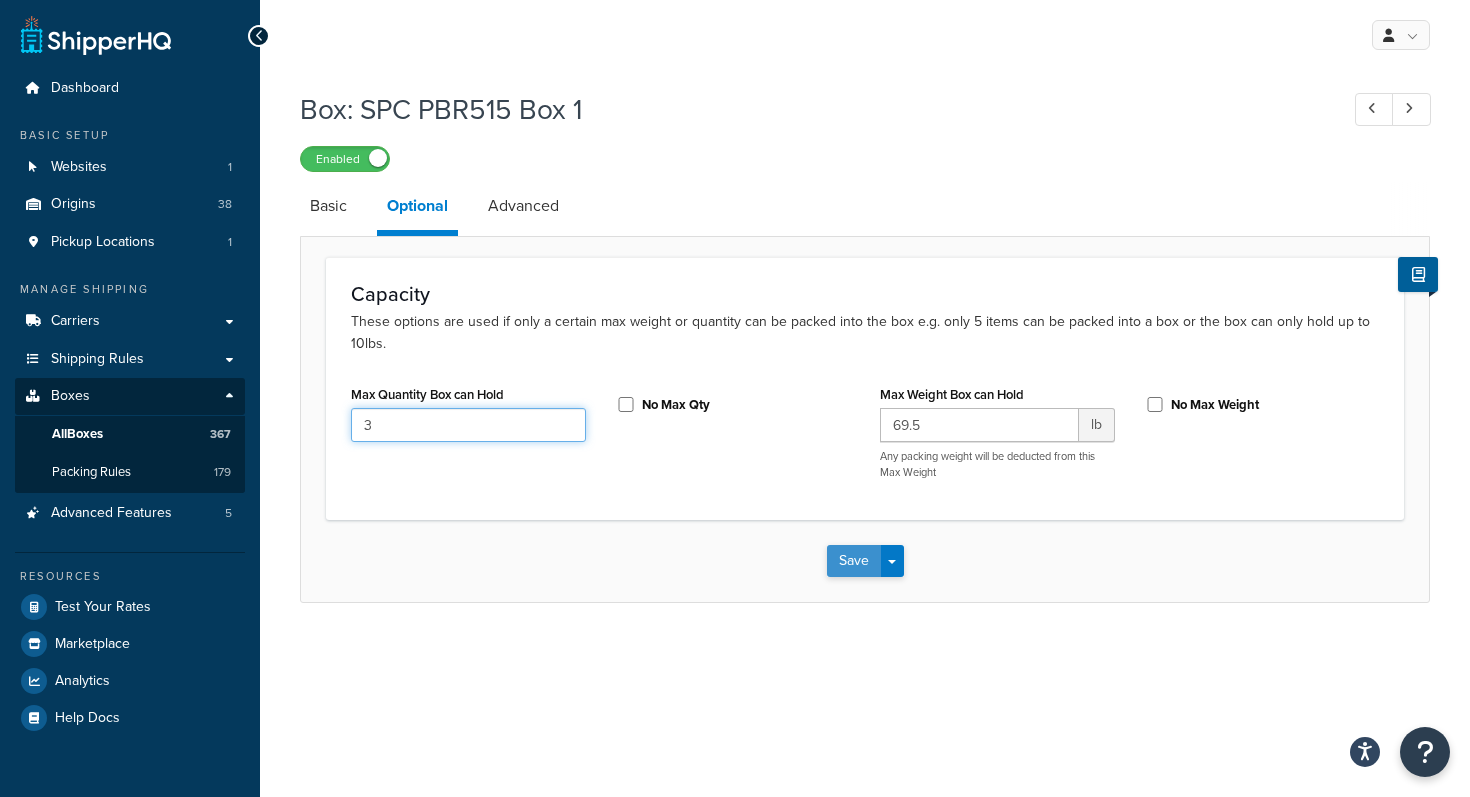 type on "3" 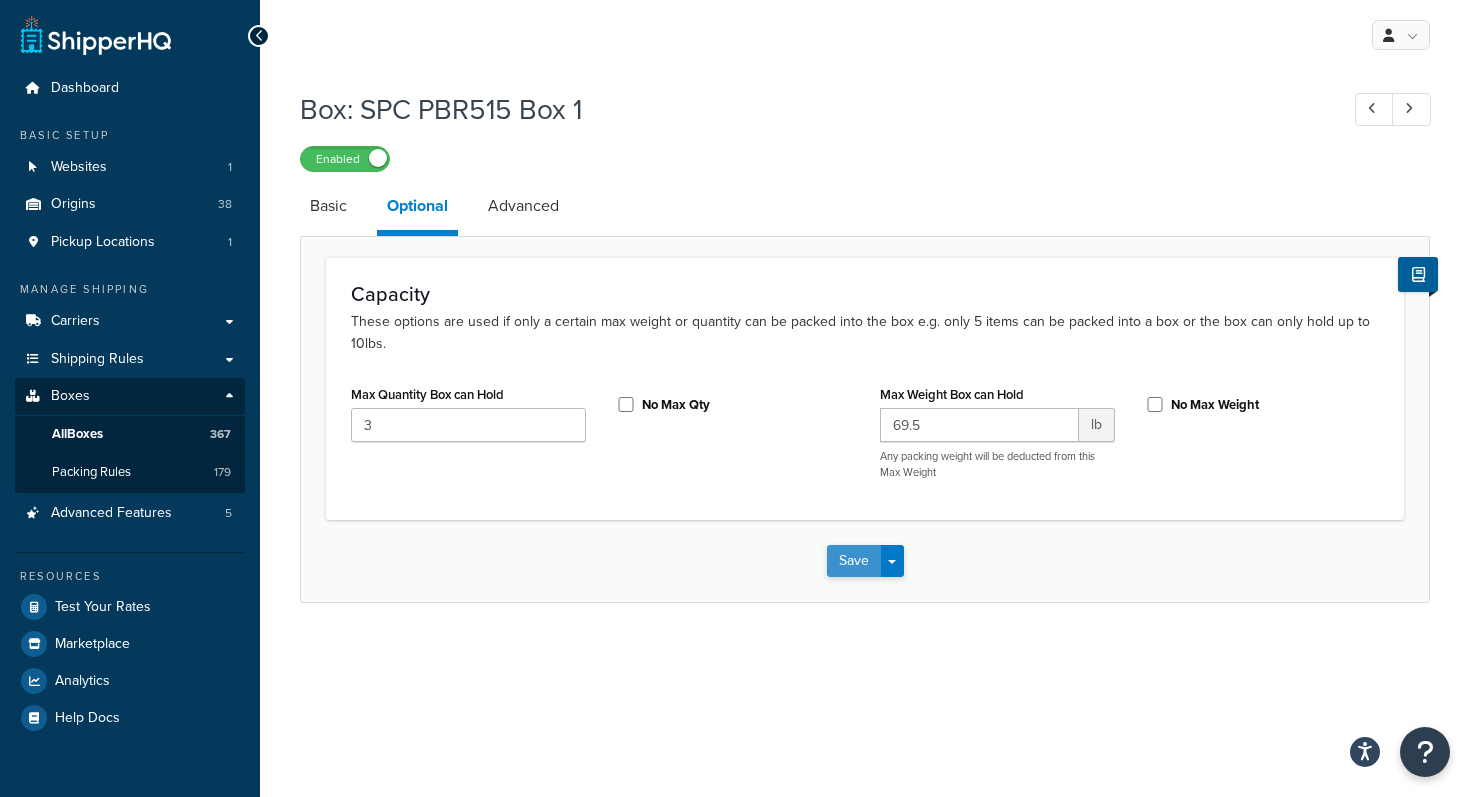 click on "Save" at bounding box center (854, 561) 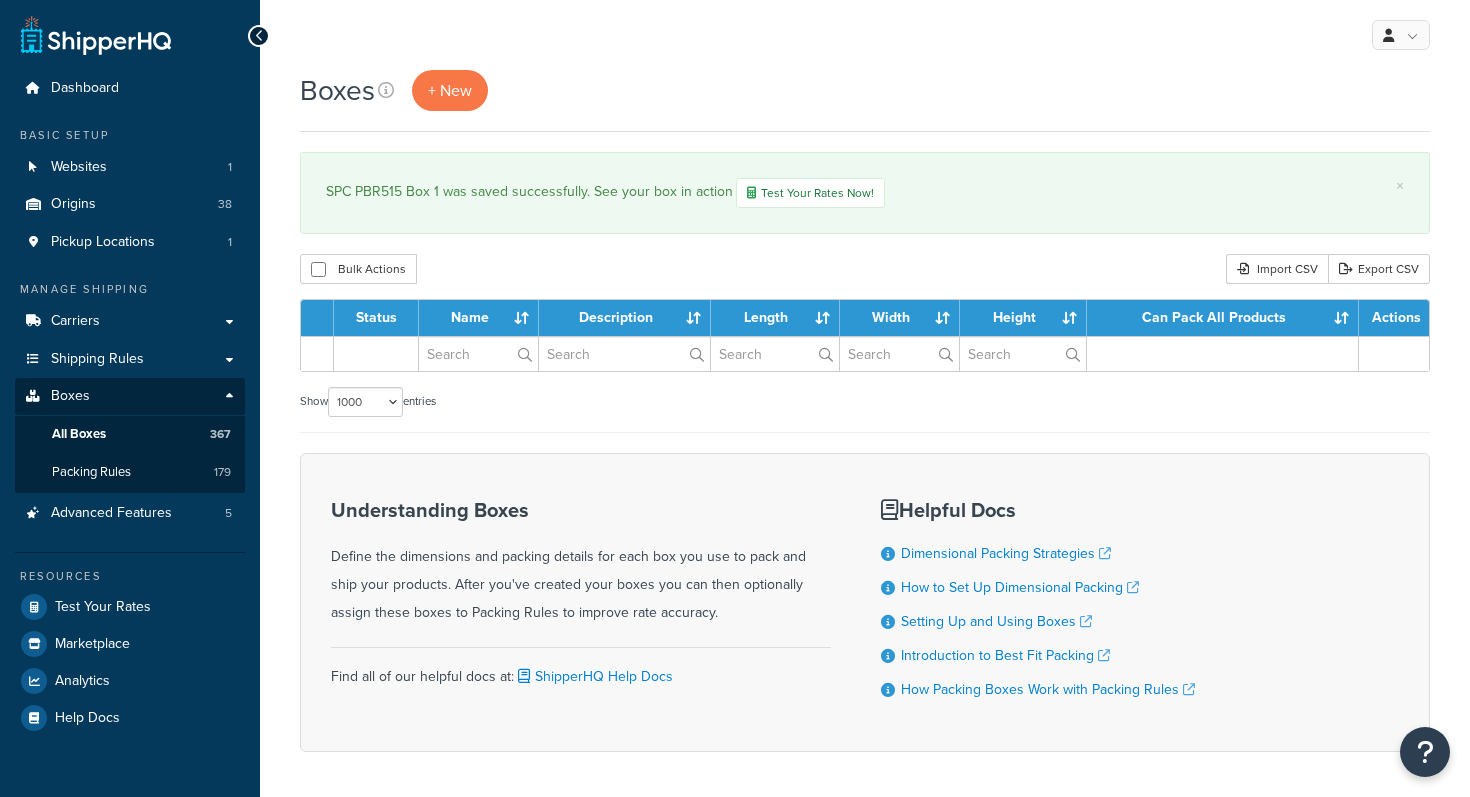 select on "1000" 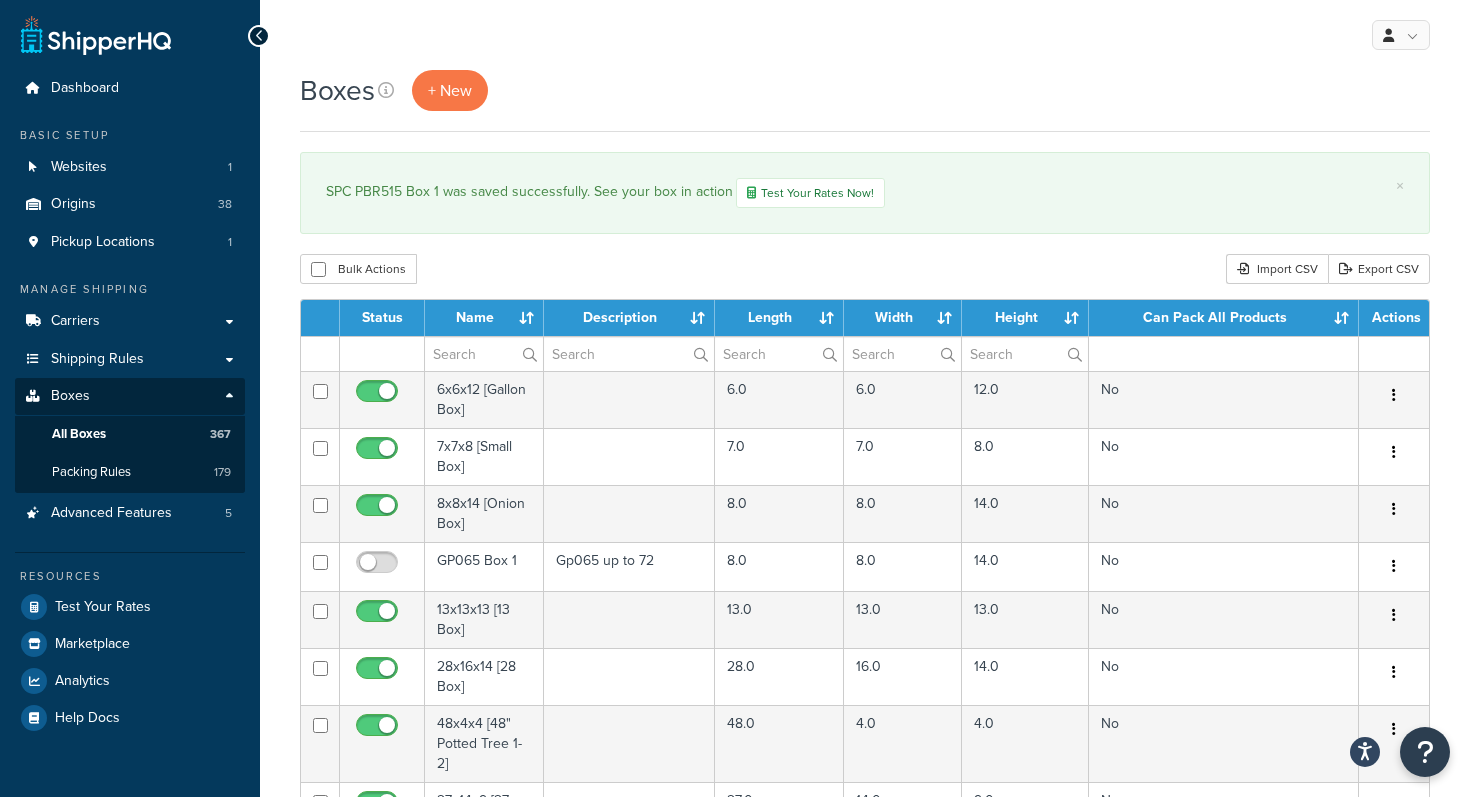scroll, scrollTop: 0, scrollLeft: 0, axis: both 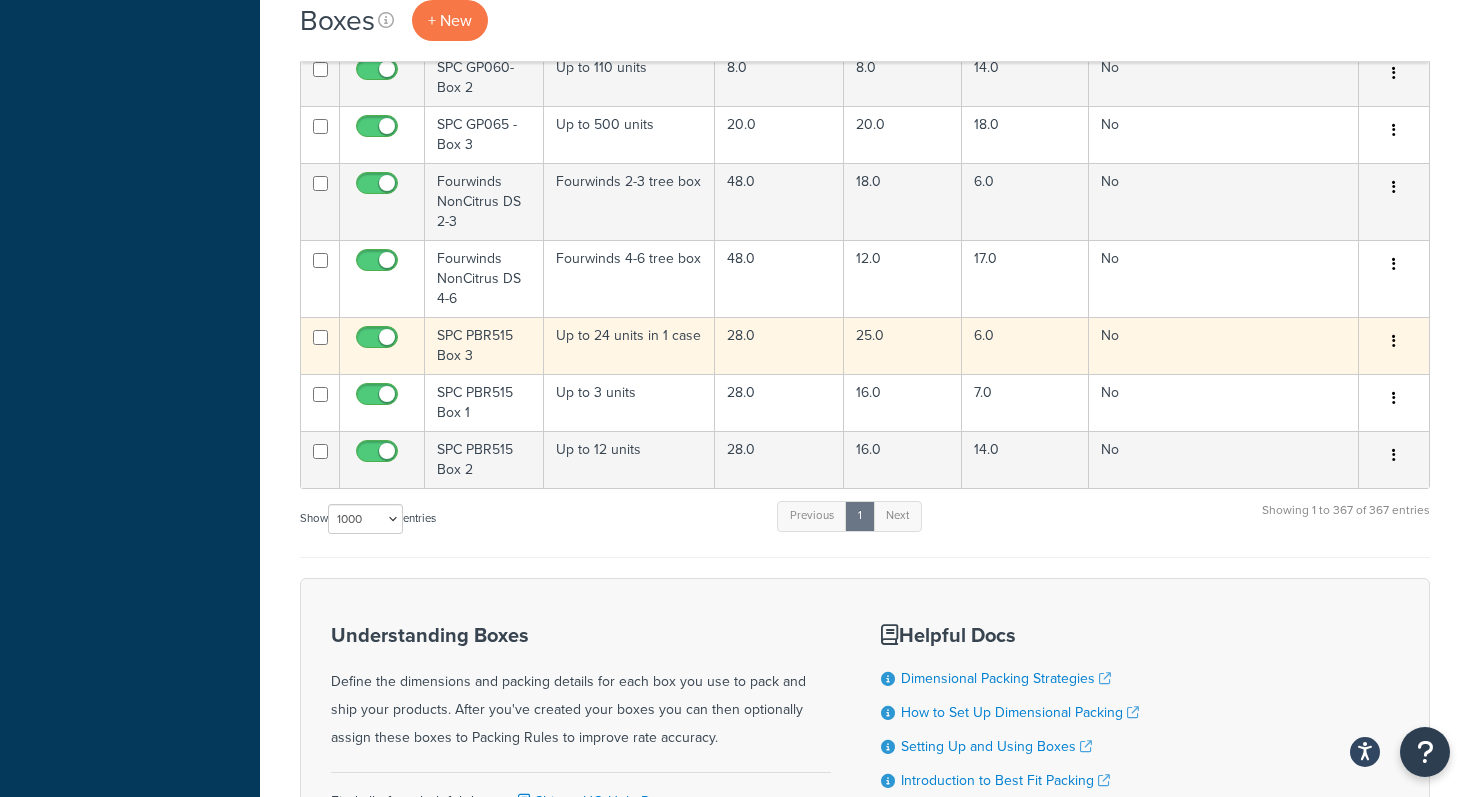 click at bounding box center [1394, 341] 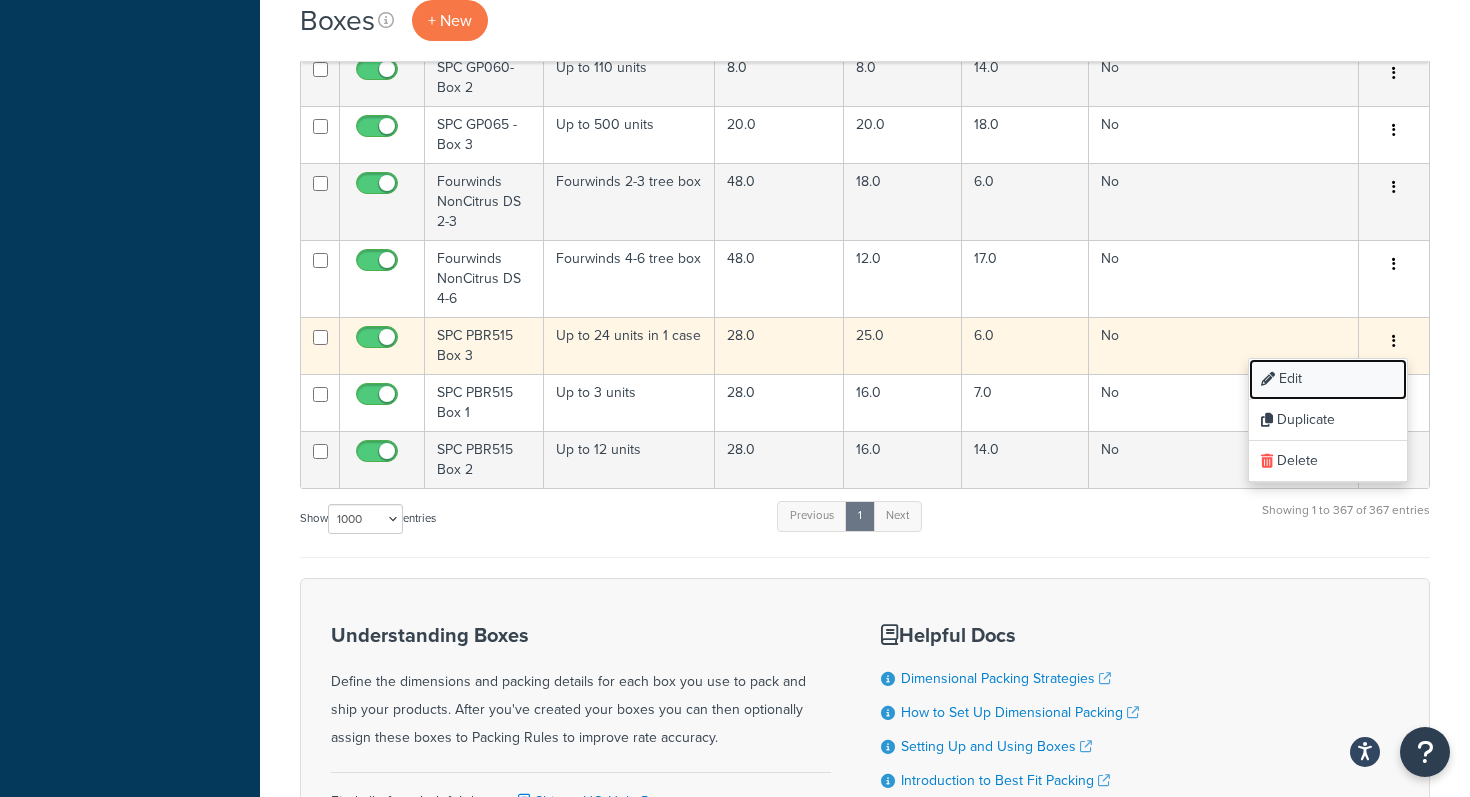 click on "Edit" at bounding box center (1328, 379) 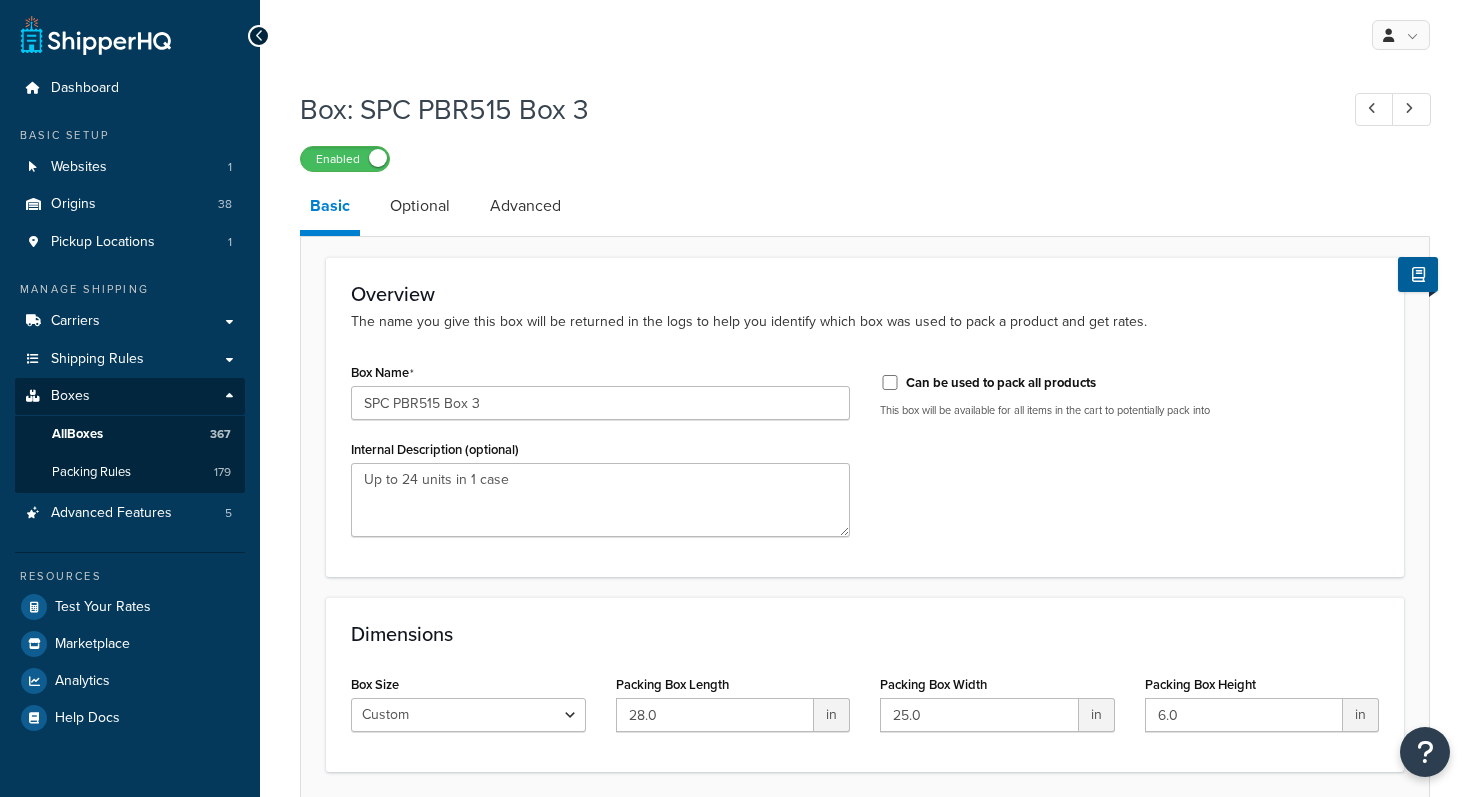 scroll, scrollTop: 0, scrollLeft: 0, axis: both 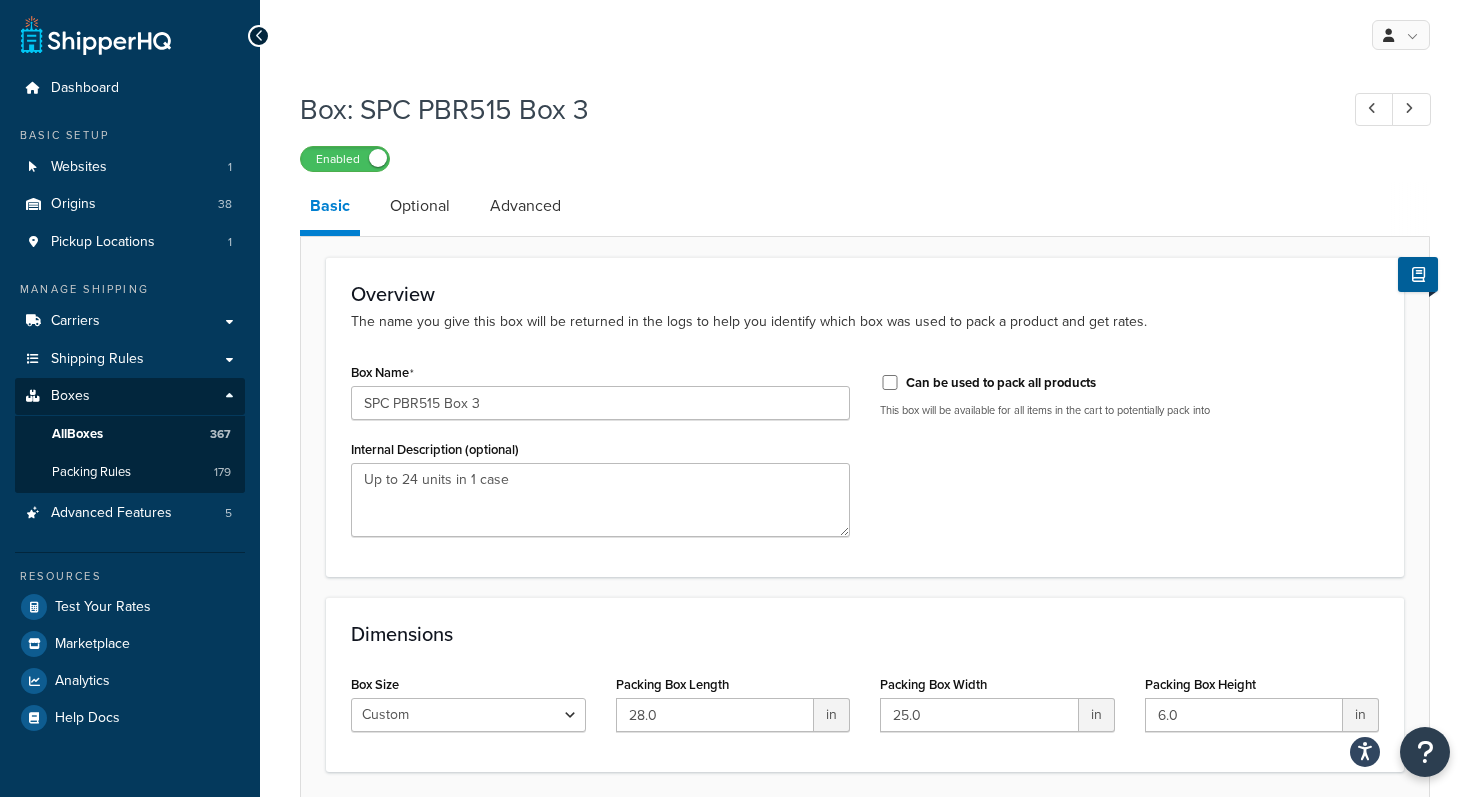click on "The name you give this box will be returned in the logs to help you identify which box was used to pack a product and get rates." 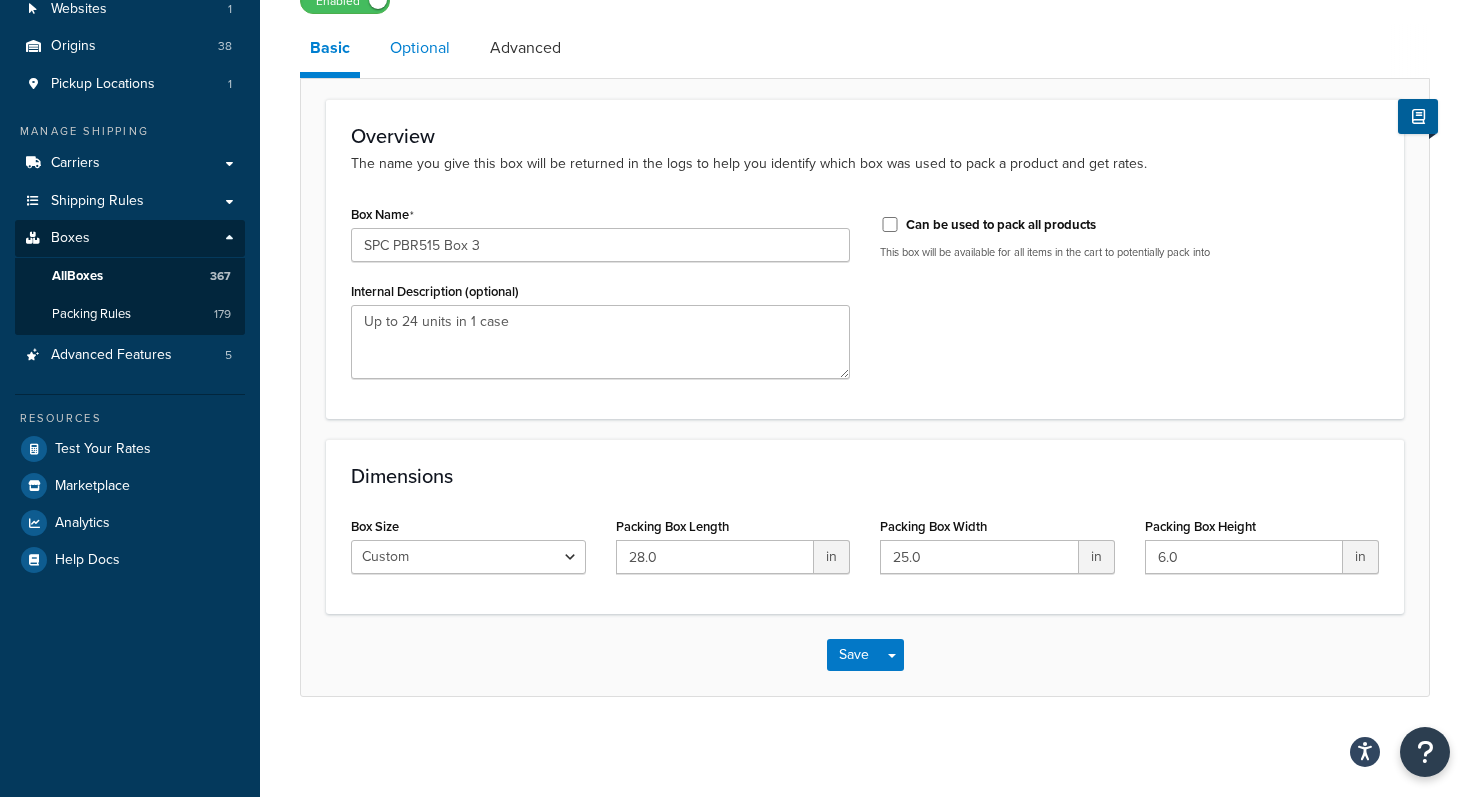 click on "Optional" at bounding box center [420, 48] 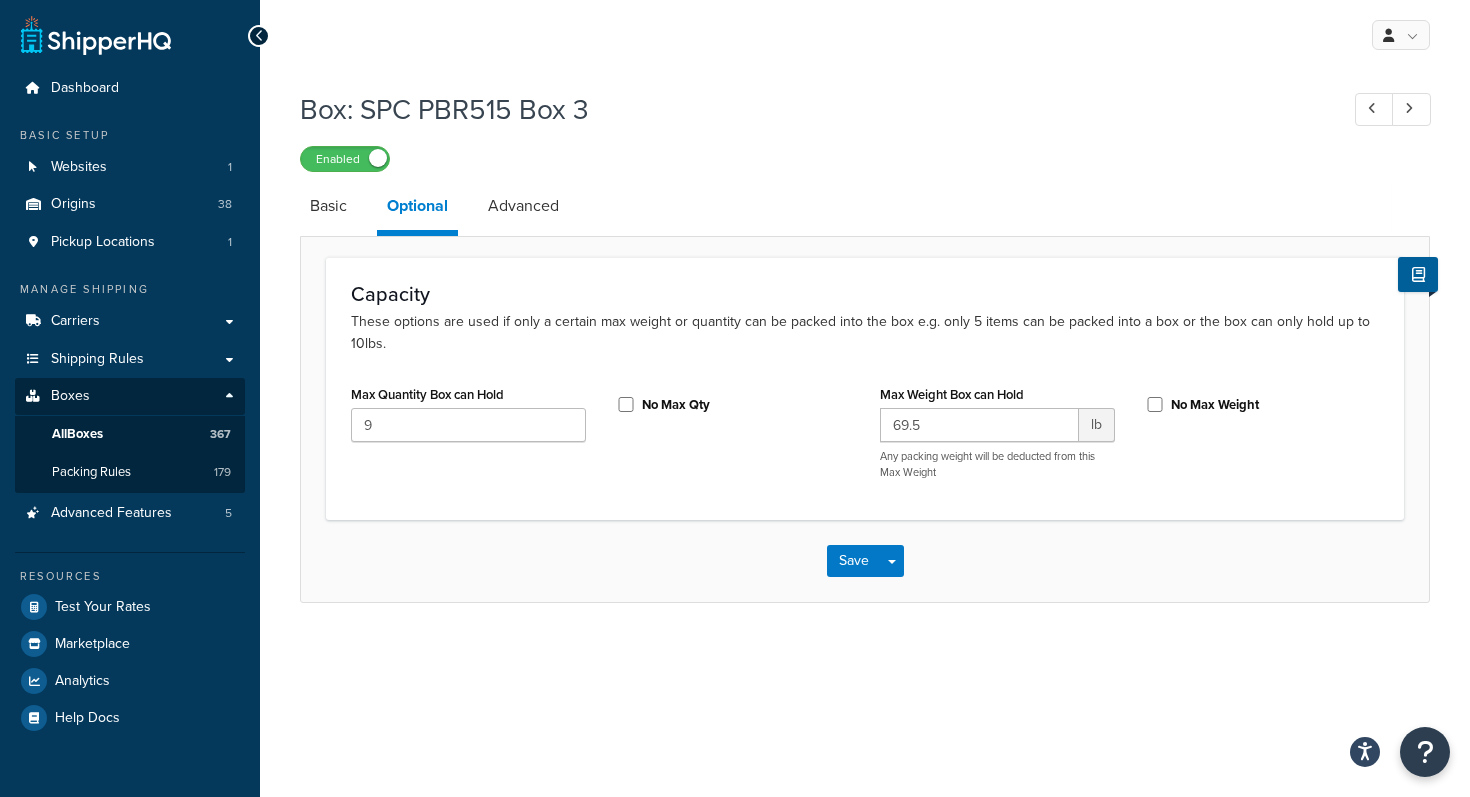 scroll, scrollTop: 0, scrollLeft: 0, axis: both 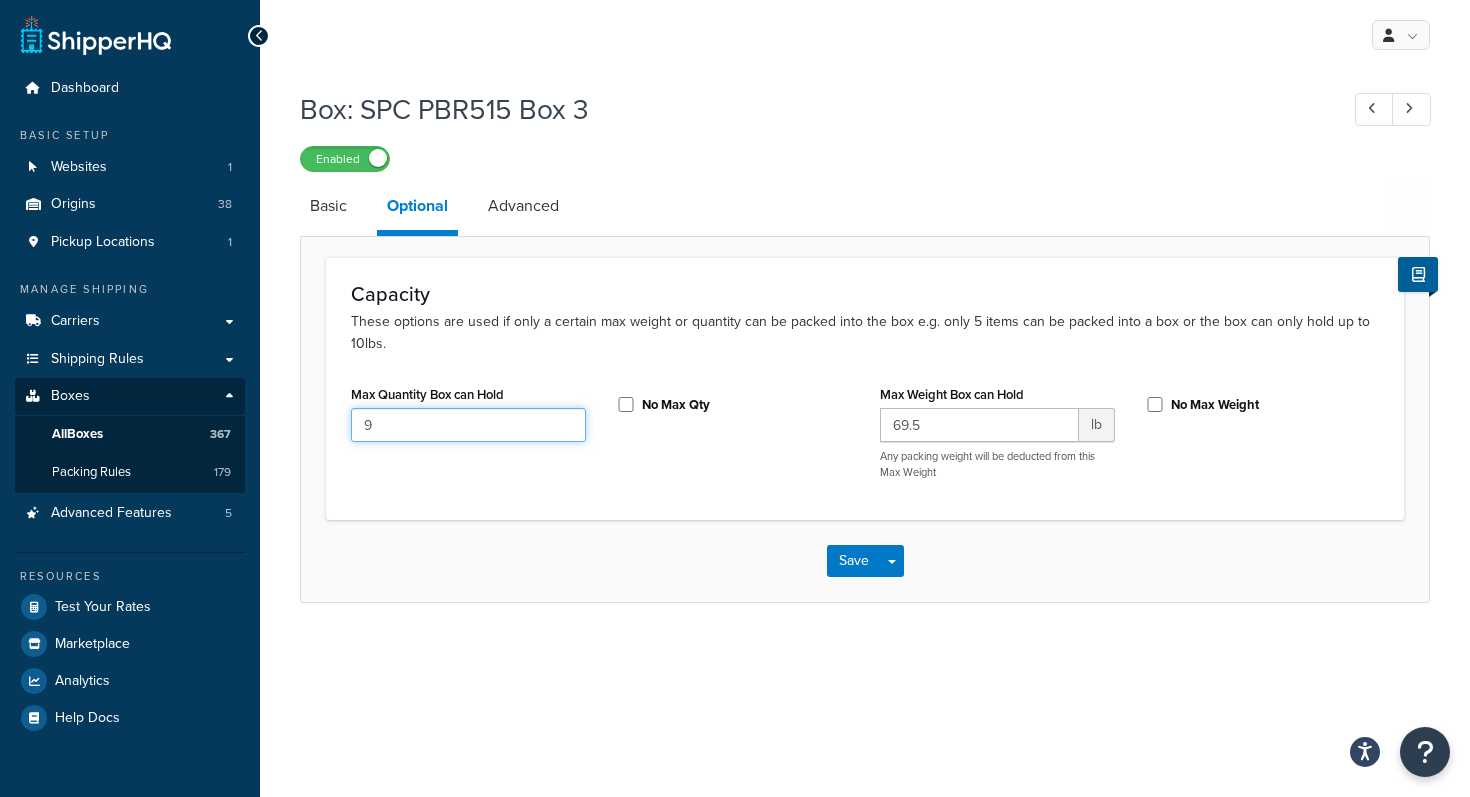 drag, startPoint x: 418, startPoint y: 421, endPoint x: 281, endPoint y: 417, distance: 137.05838 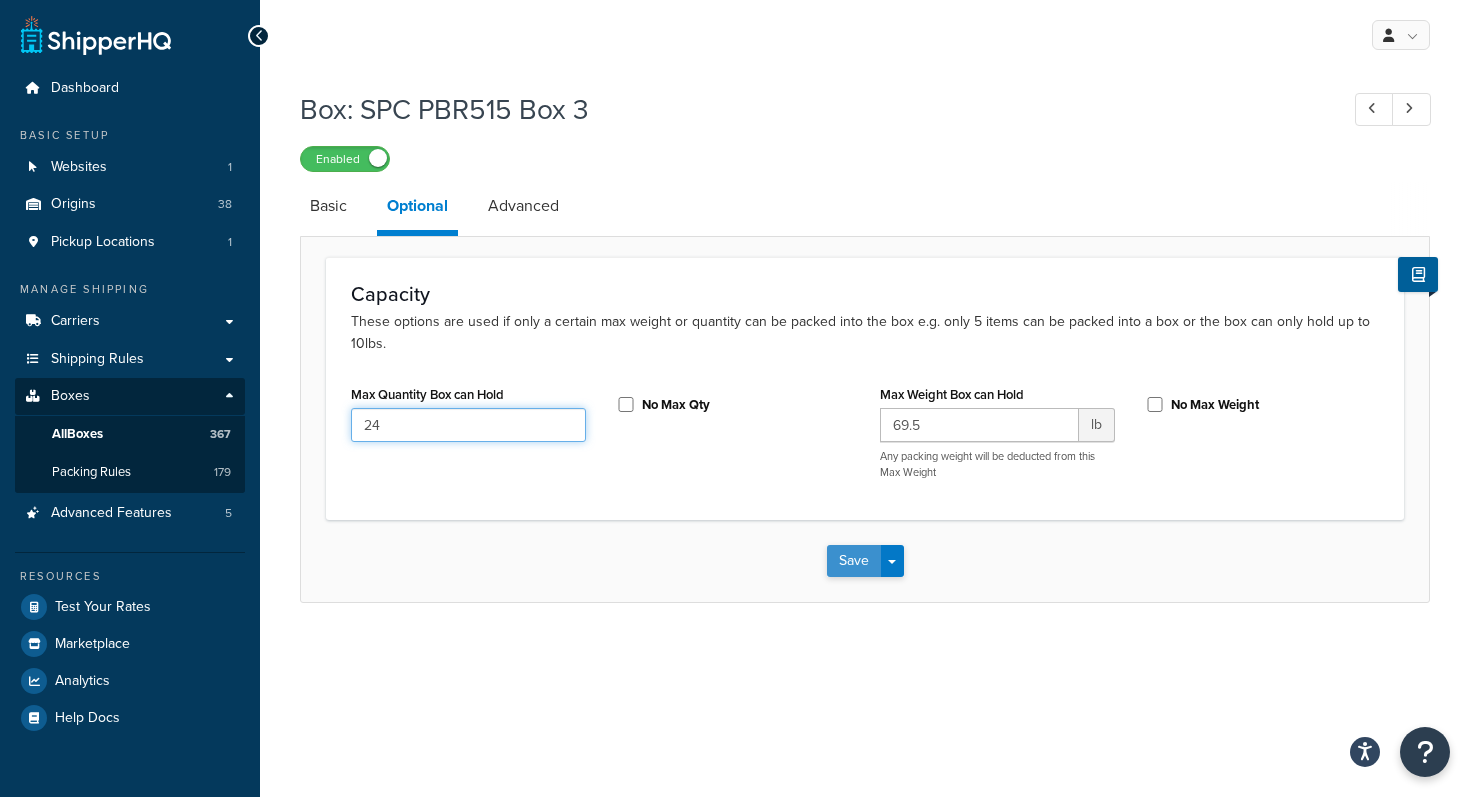 type on "24" 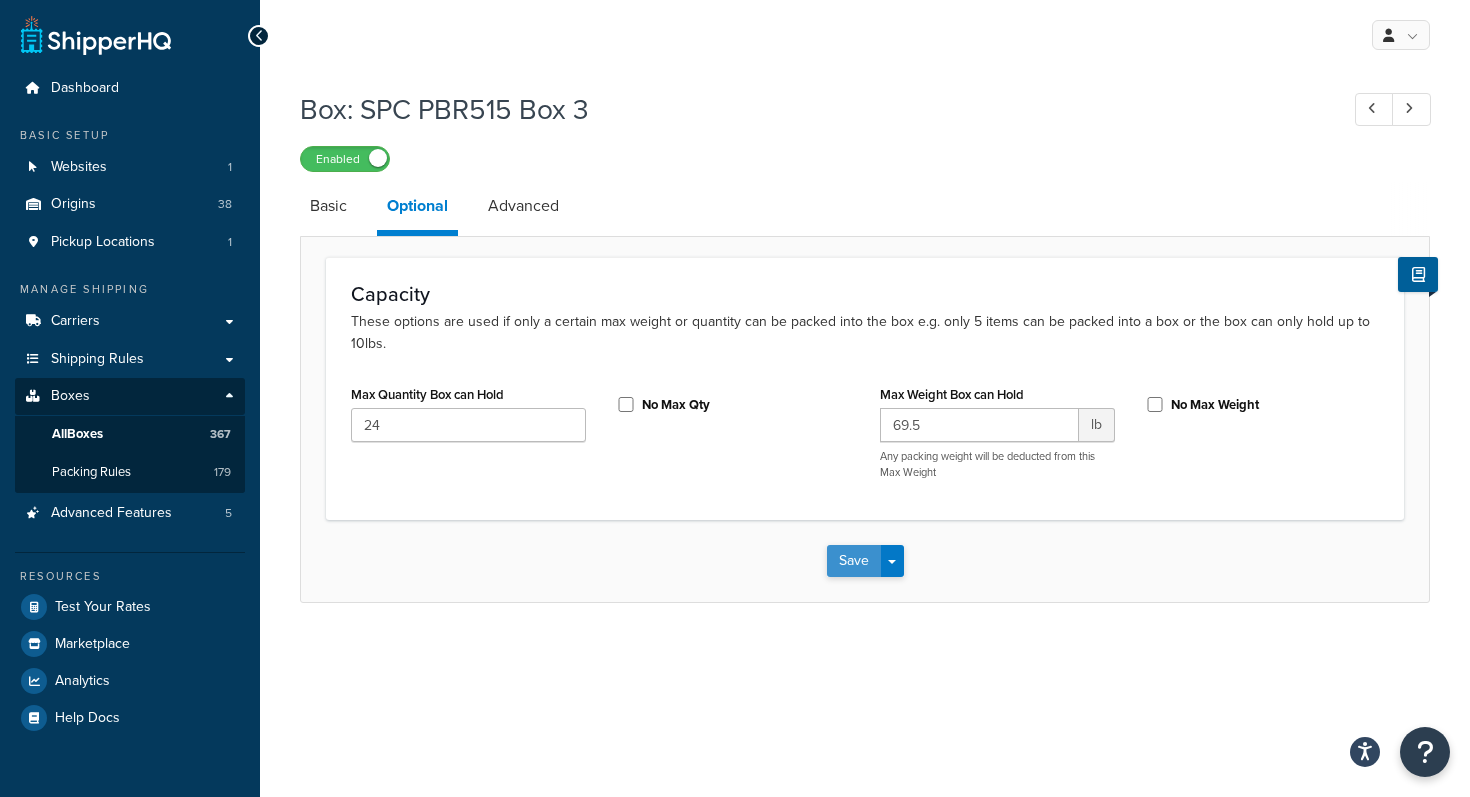 click on "Save" at bounding box center (854, 561) 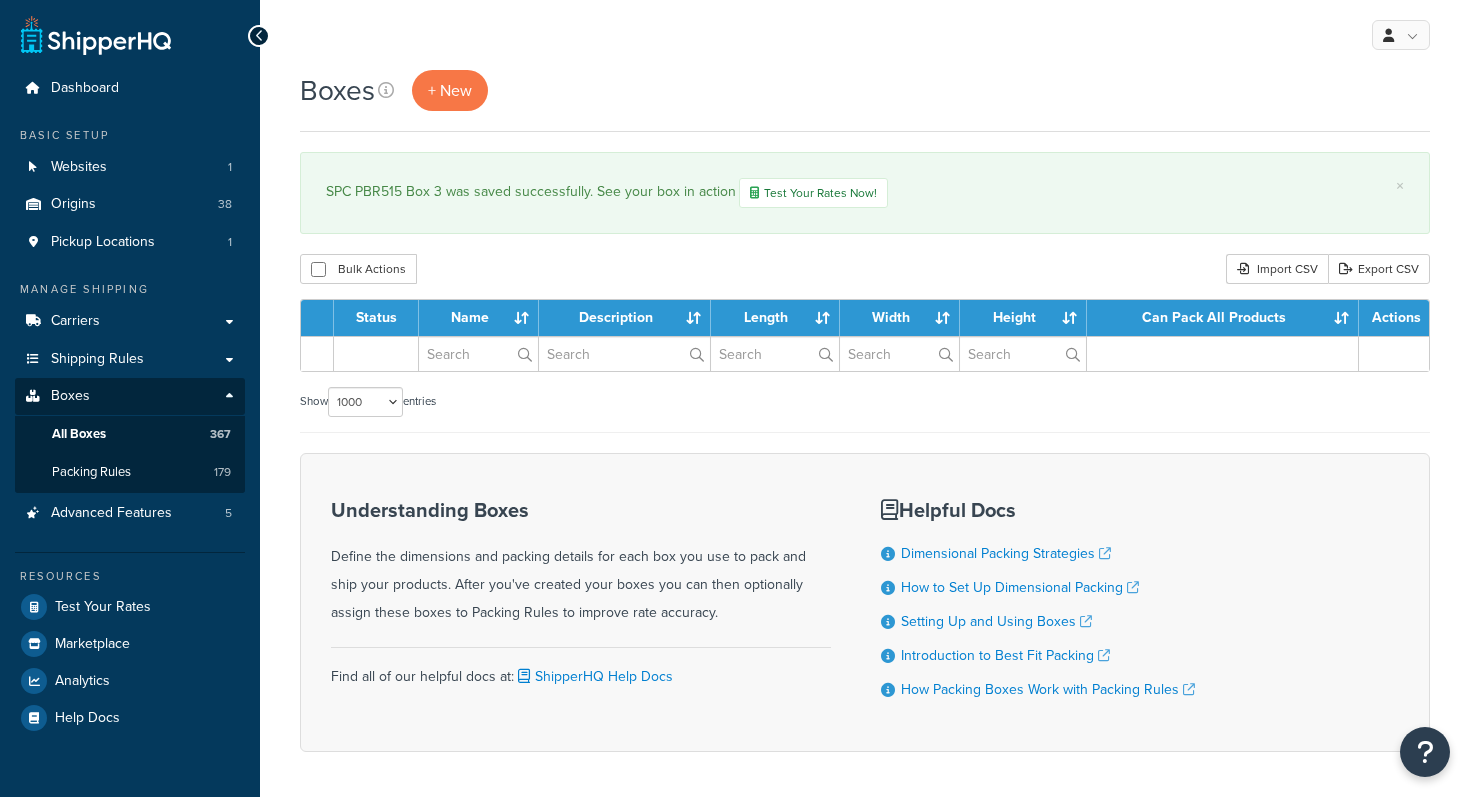 select on "1000" 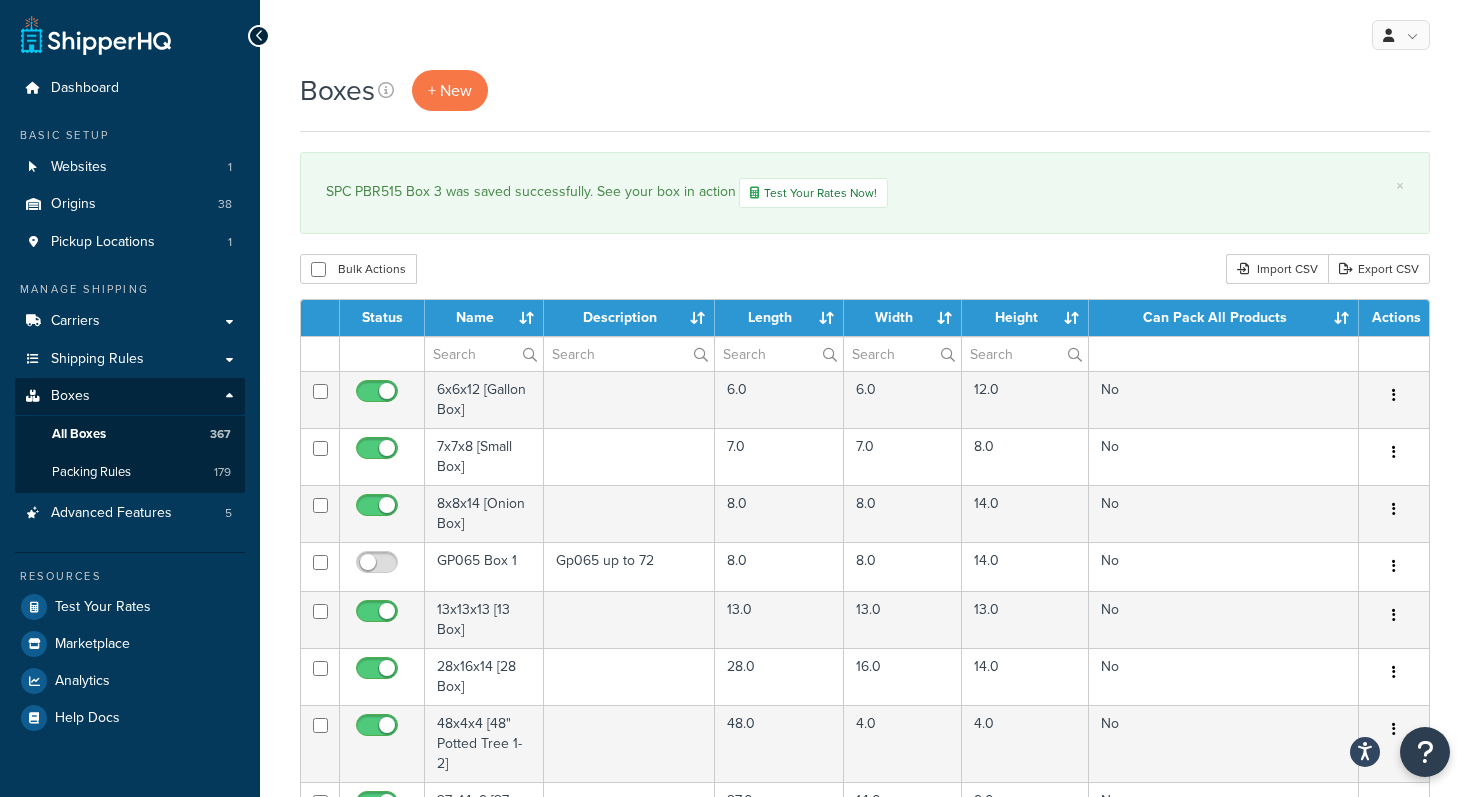 scroll, scrollTop: 0, scrollLeft: 0, axis: both 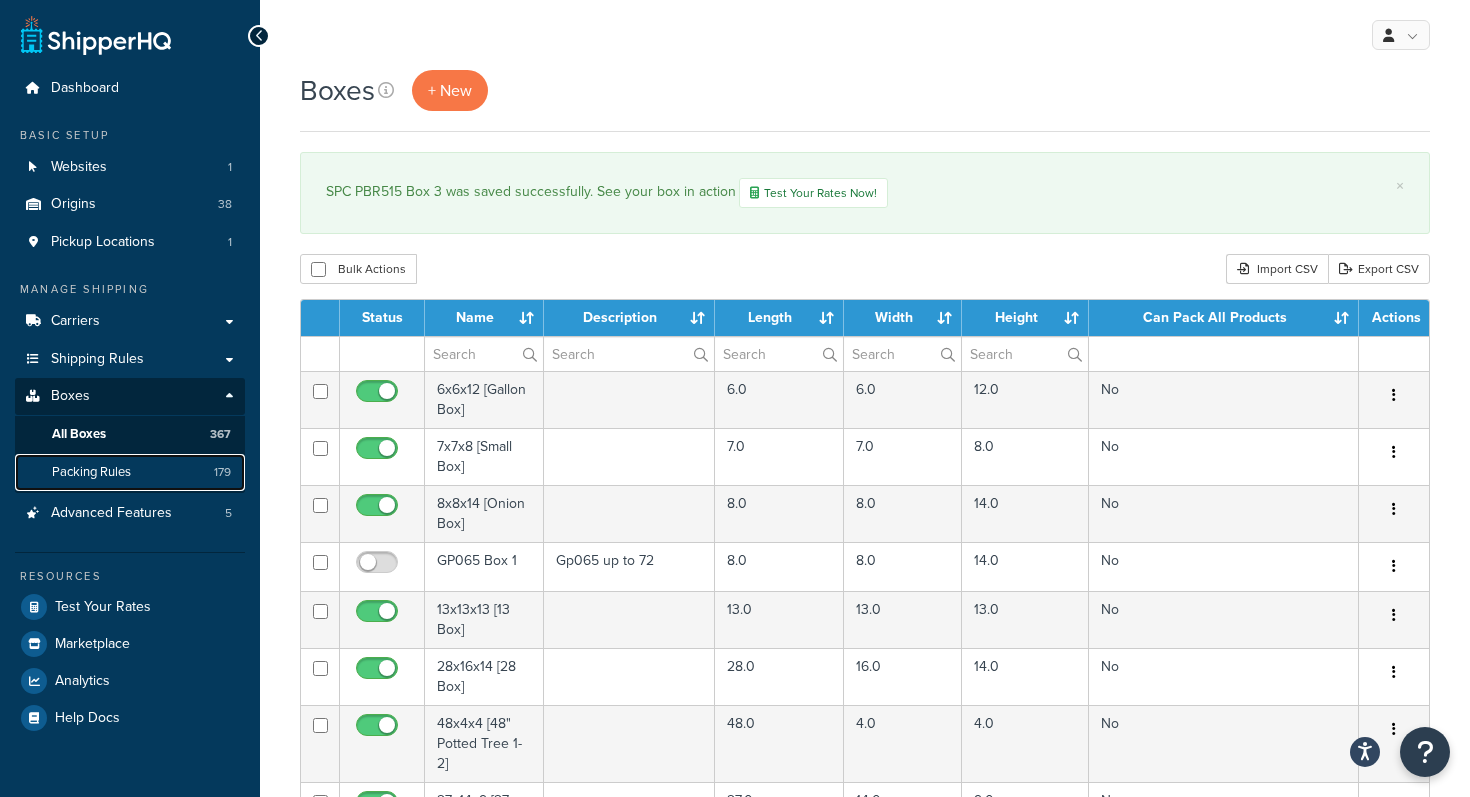 click on "Packing Rules" at bounding box center [91, 472] 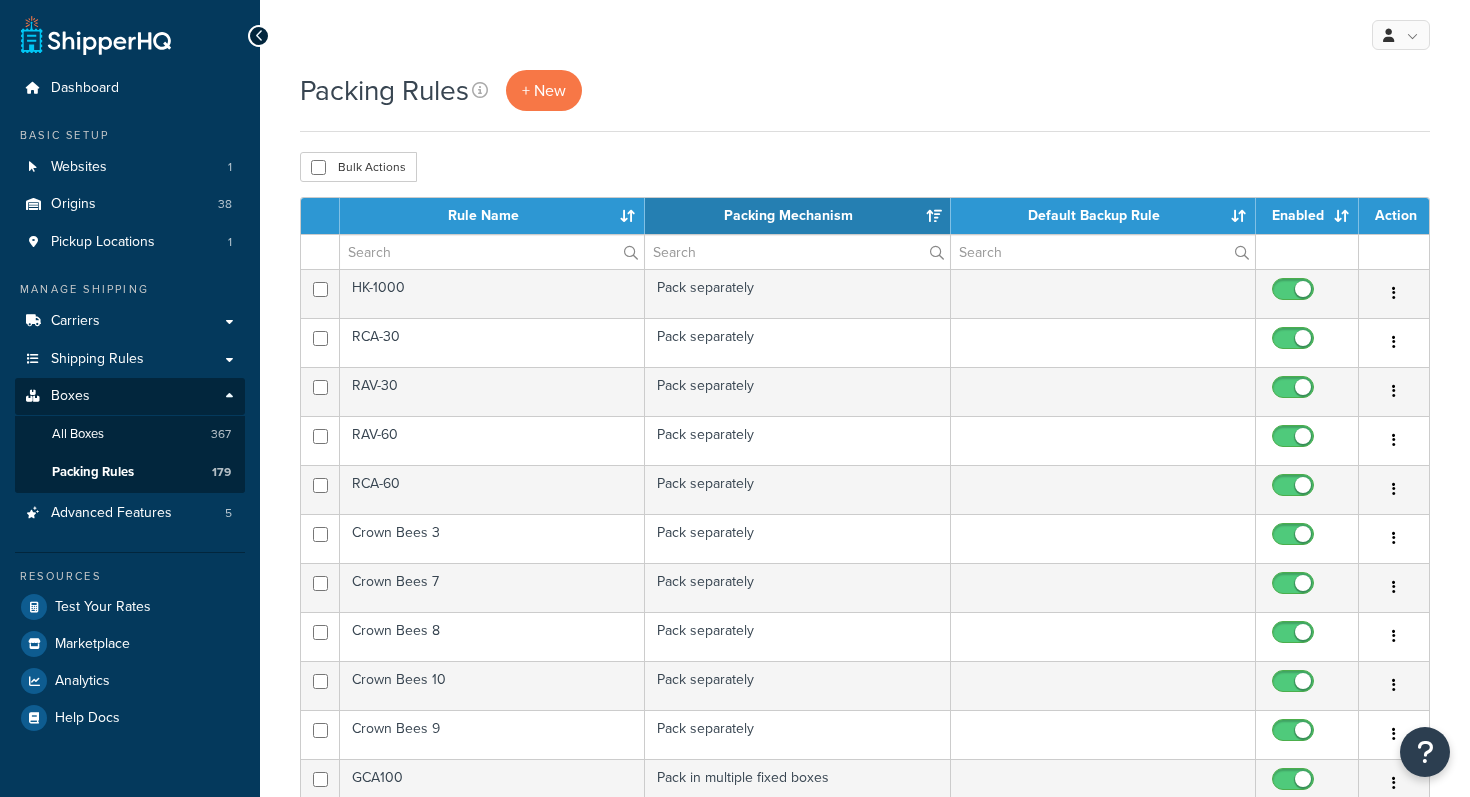 scroll, scrollTop: 0, scrollLeft: 0, axis: both 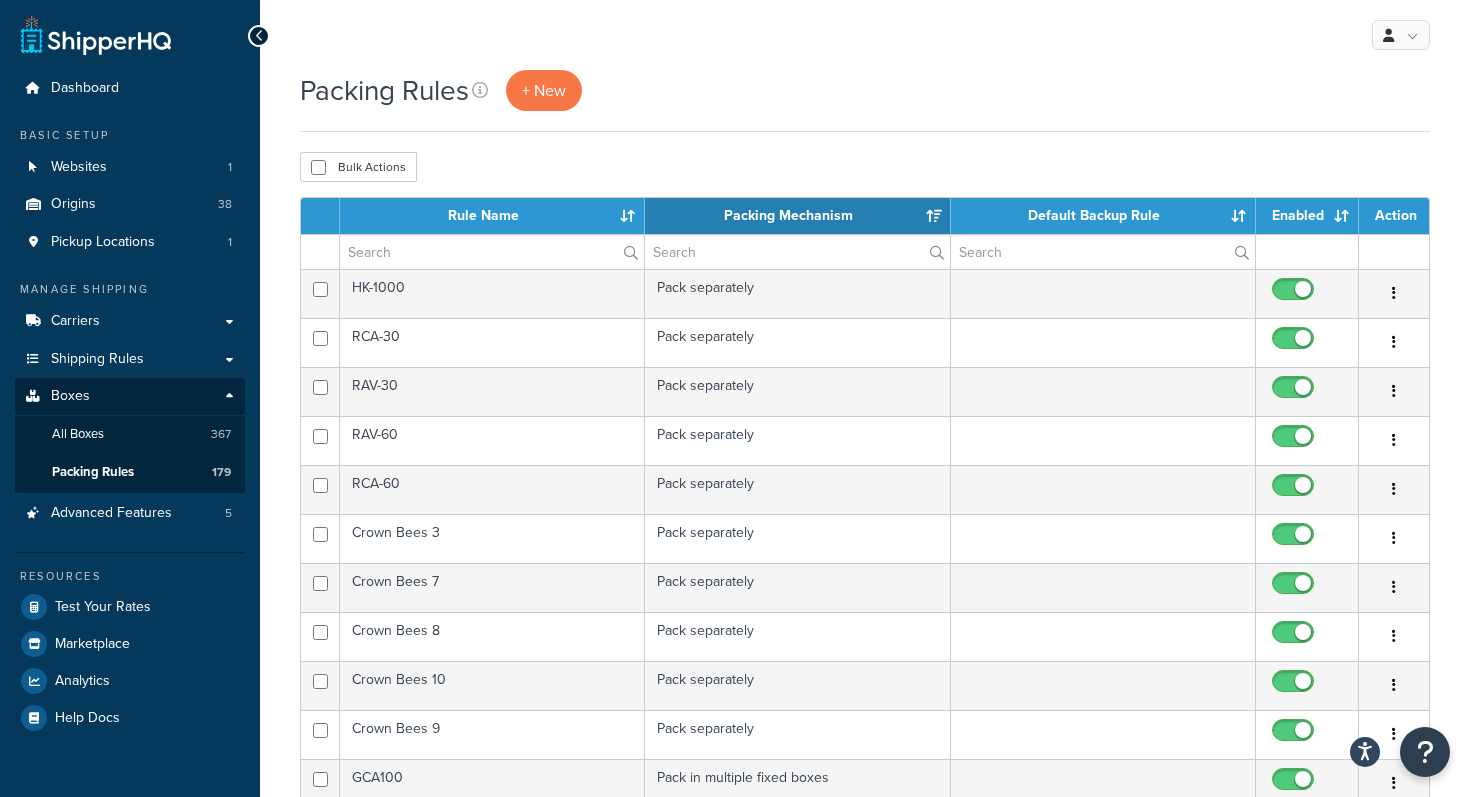 click on "Packing Rules
+ New
Bulk Actions
Duplicate
[GEOGRAPHIC_DATA]
Contact Us
Send Us A Message
Contact Information
Name  *
Email  *
Company name  *
Phone  *
Subject" at bounding box center (865, 794) 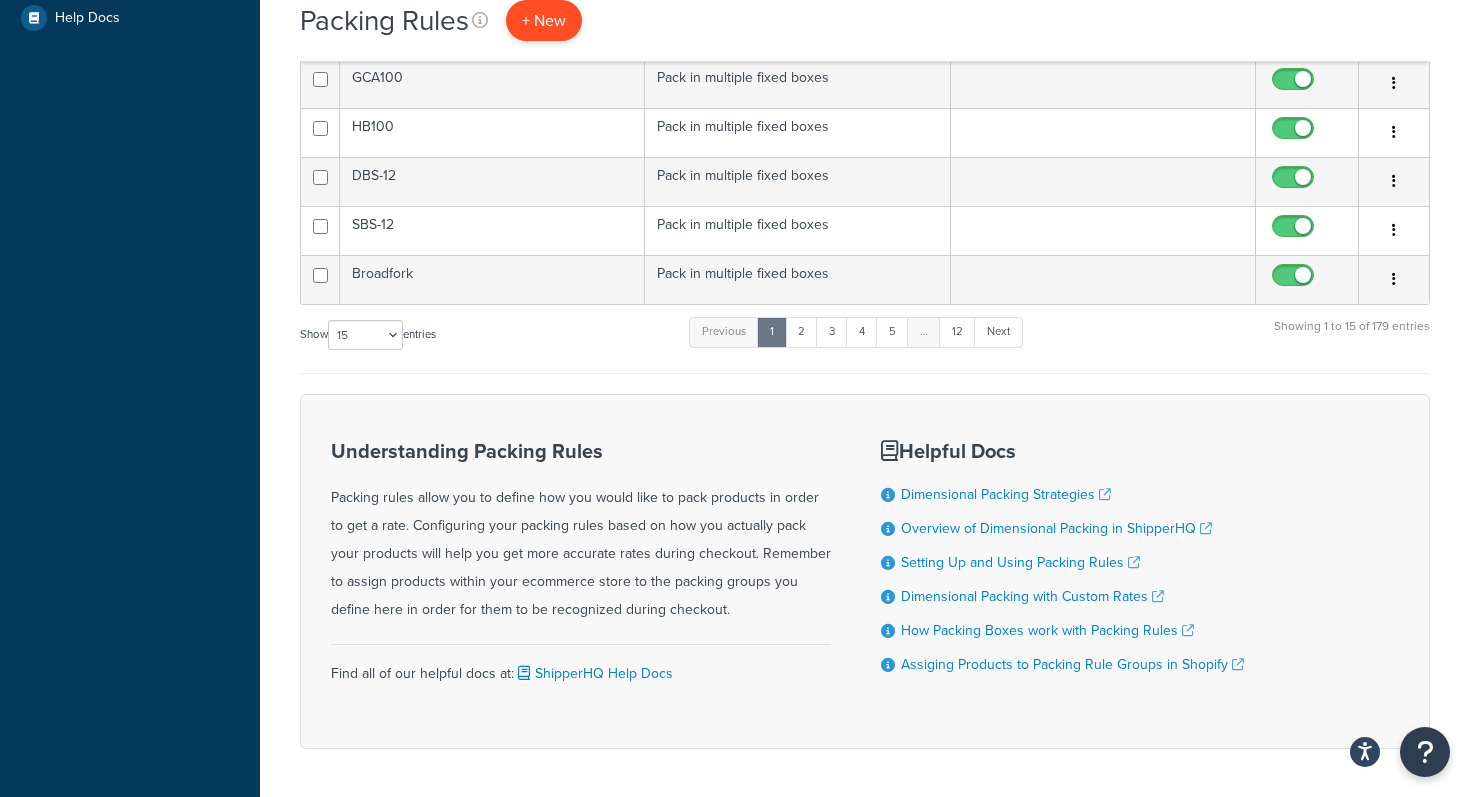 scroll, scrollTop: 771, scrollLeft: 0, axis: vertical 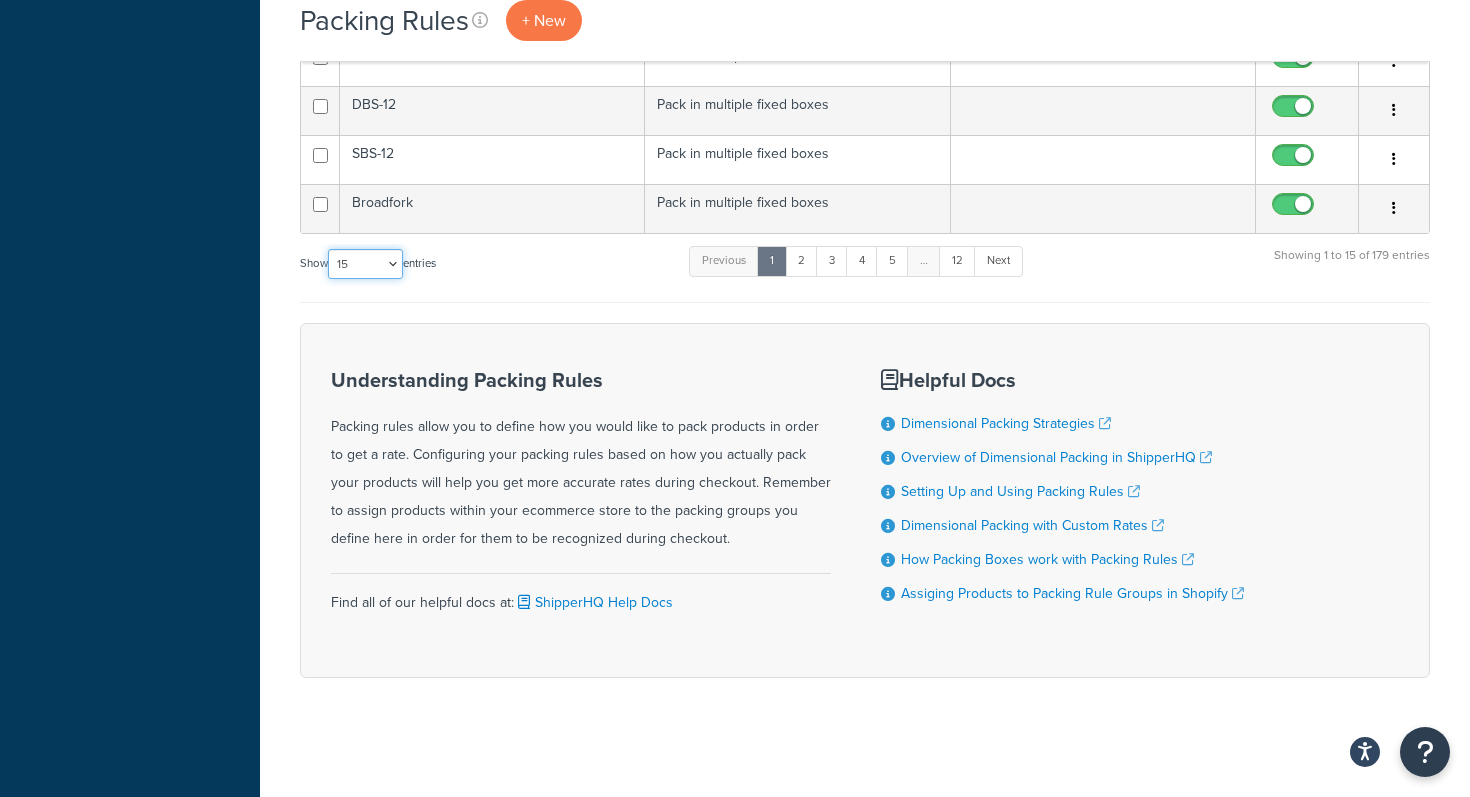 click on "10 15 25 50 100" at bounding box center (365, 264) 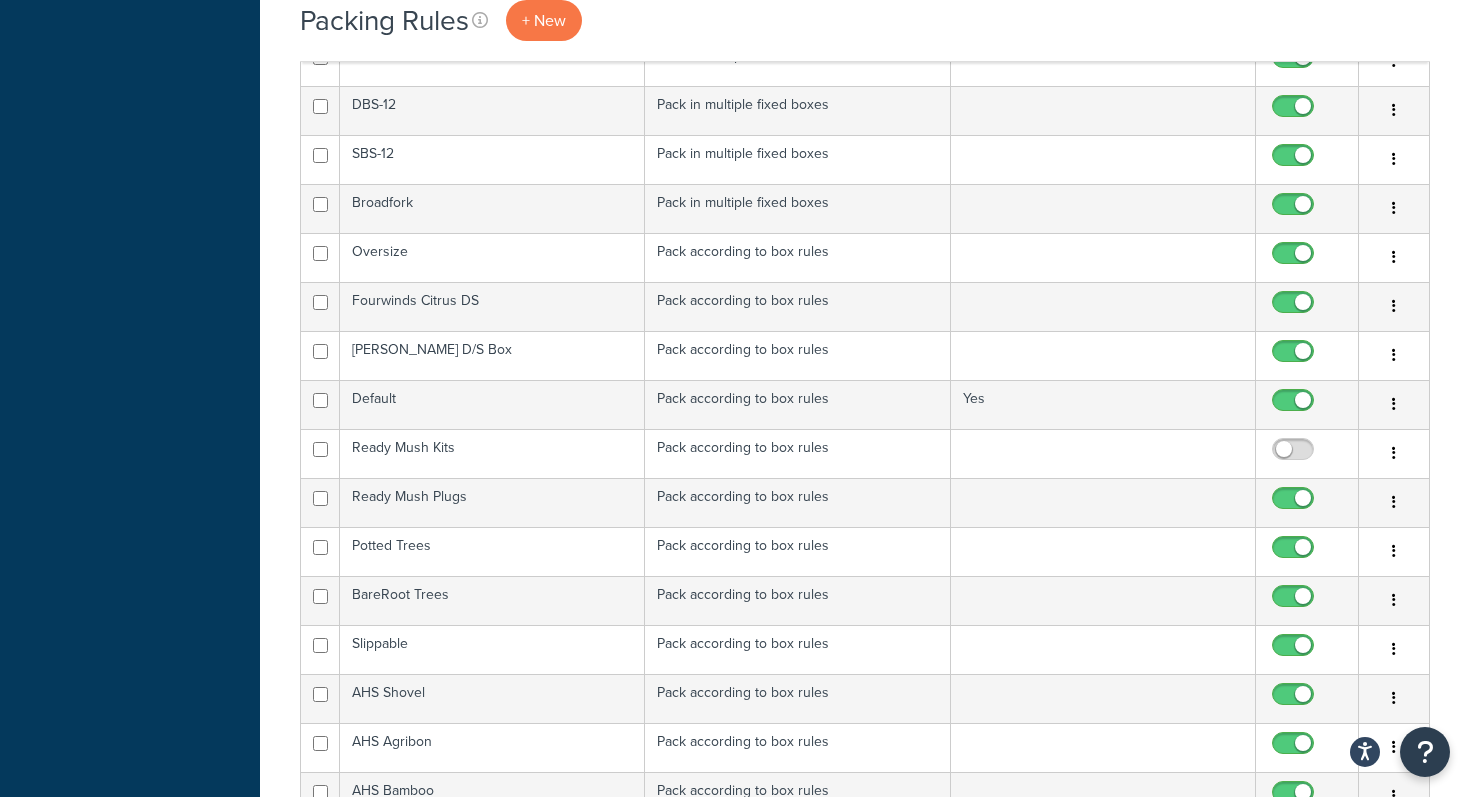 click on "Packing Rules
+ New
Bulk Actions
Duplicate
Delete
Contact Us
Send Us A Message
Contact Information
Name  *
Email  *
Company name  *
Phone  *
Subject" at bounding box center [865, 2106] 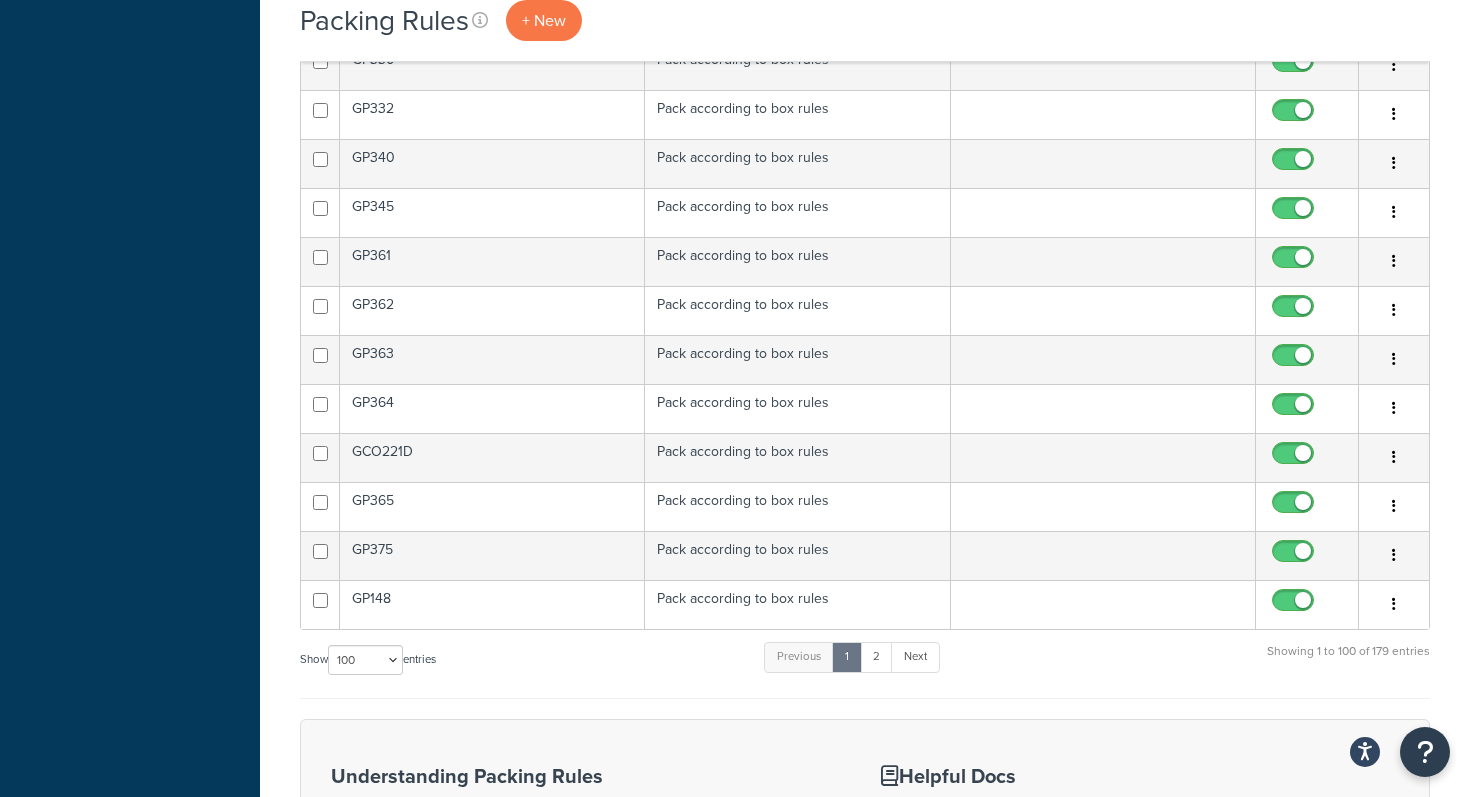 scroll, scrollTop: 4536, scrollLeft: 0, axis: vertical 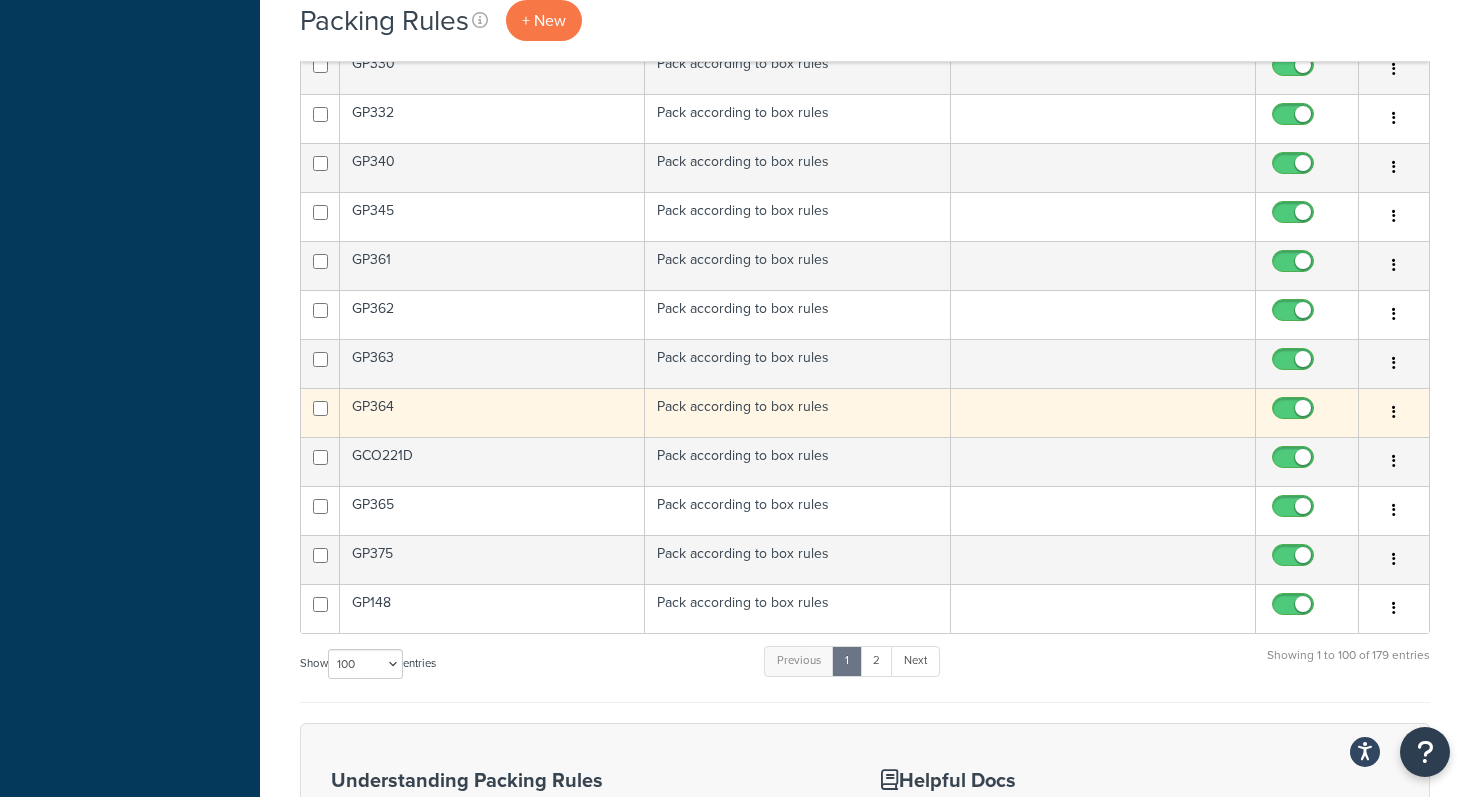 click at bounding box center (1394, 412) 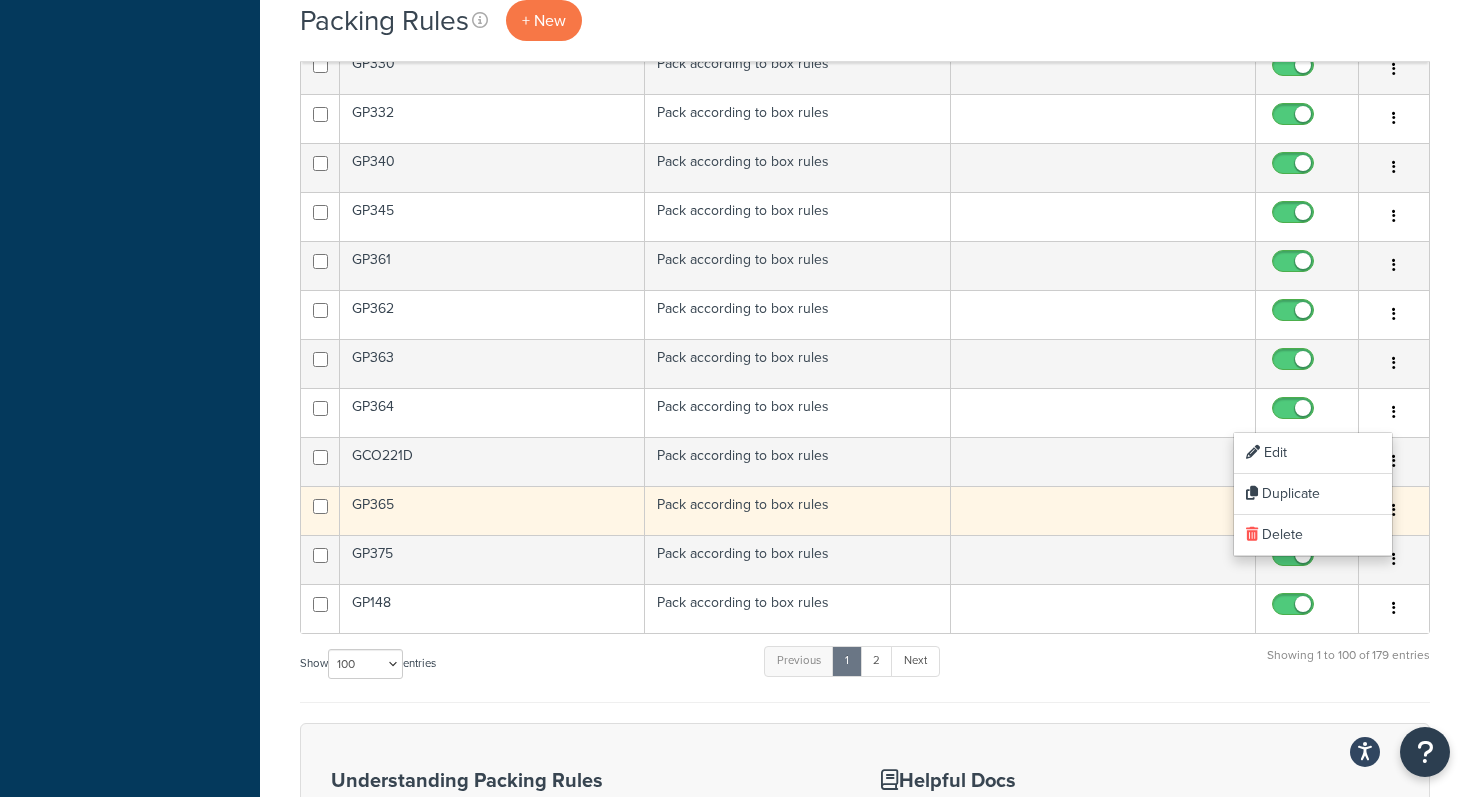 click at bounding box center (1295, 511) 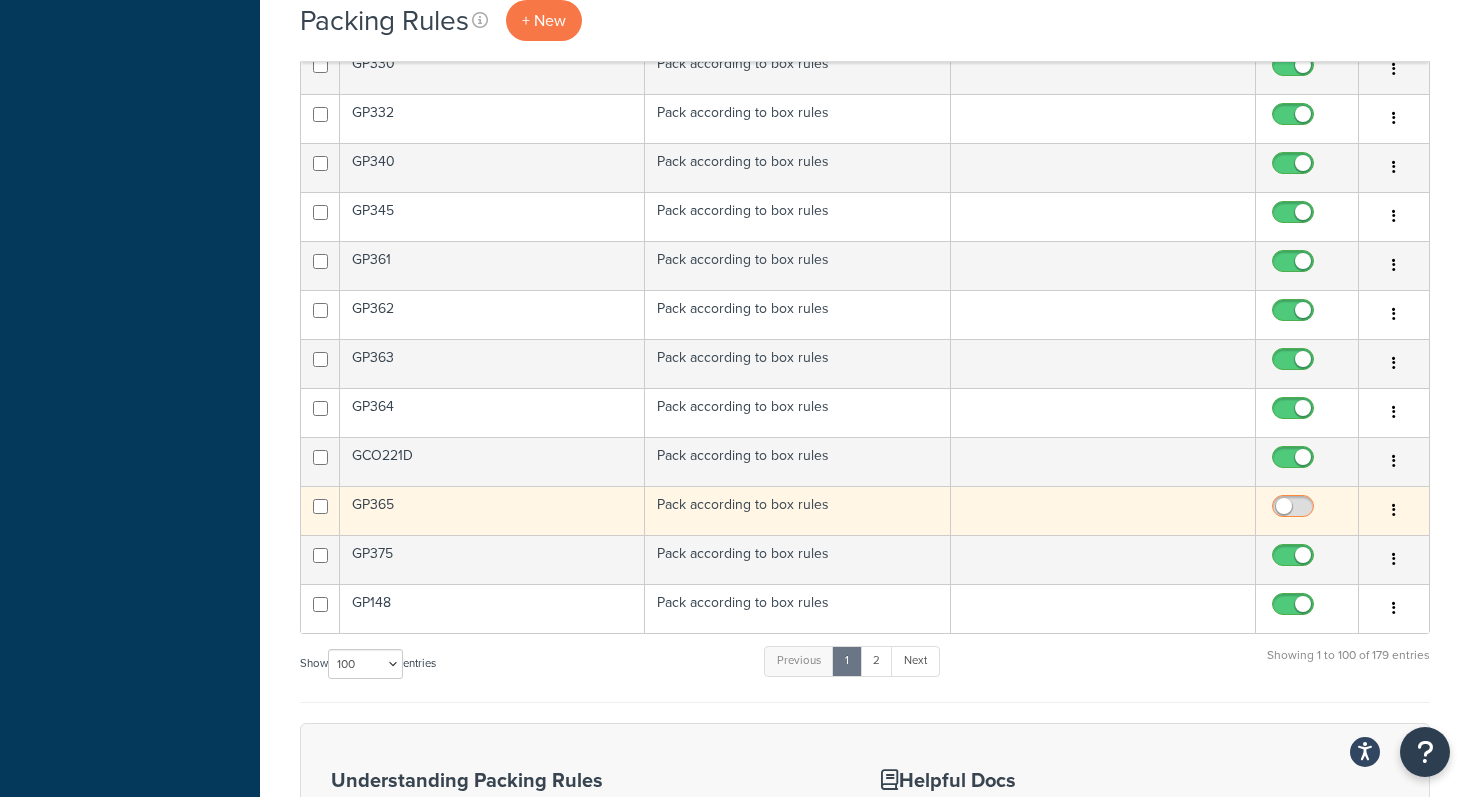 click at bounding box center (1295, 511) 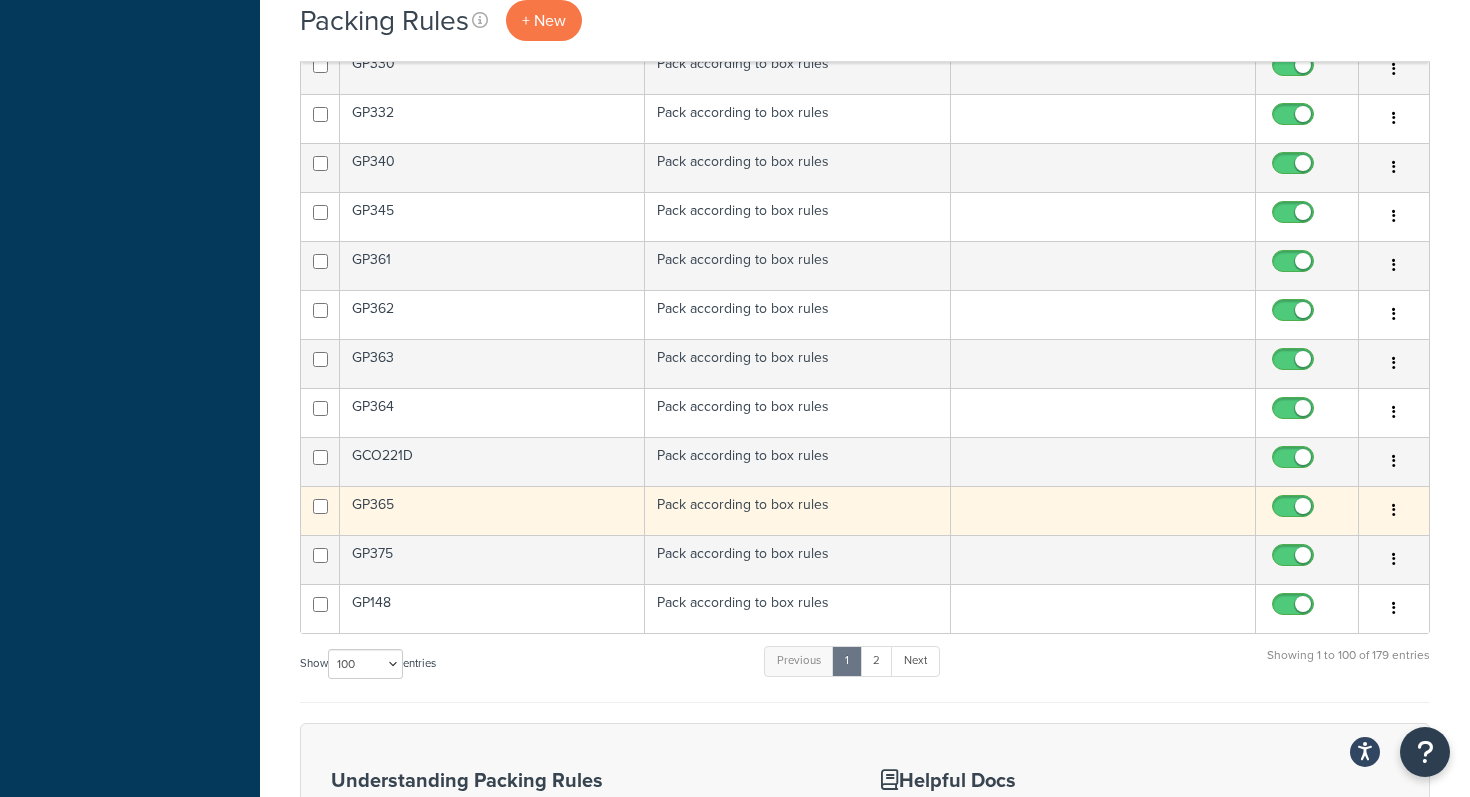 click at bounding box center (1394, 511) 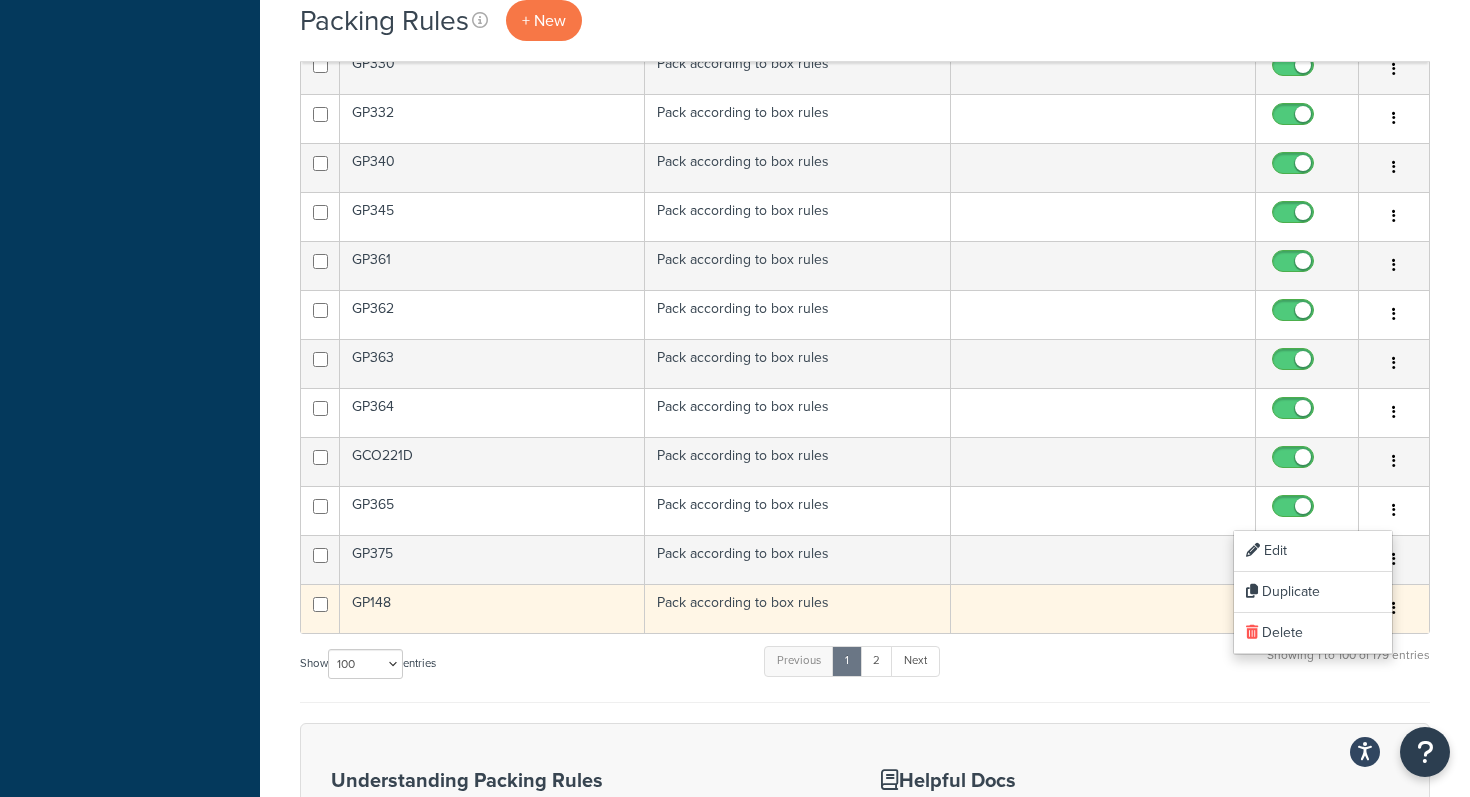 click at bounding box center (1295, 609) 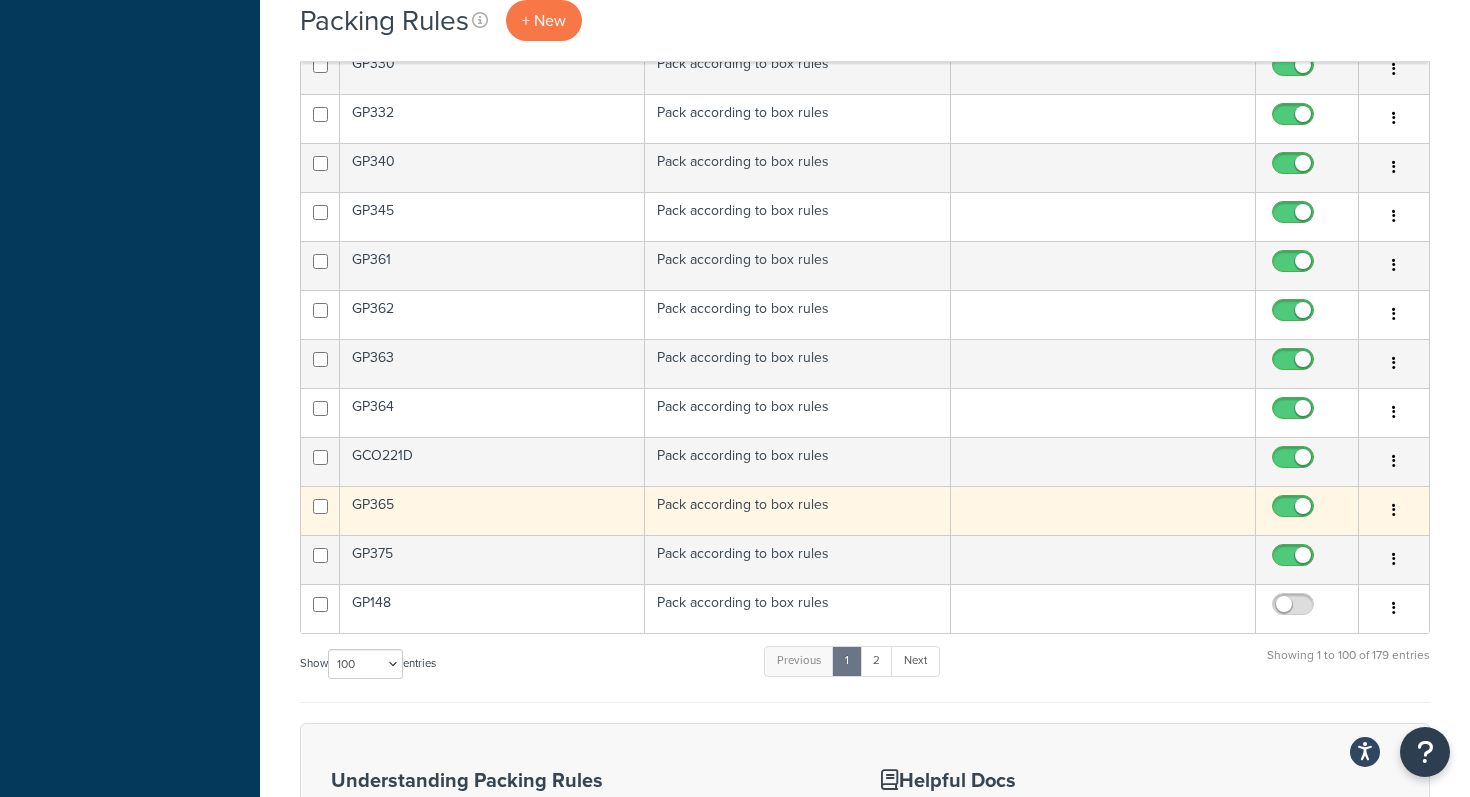 click at bounding box center (1394, 511) 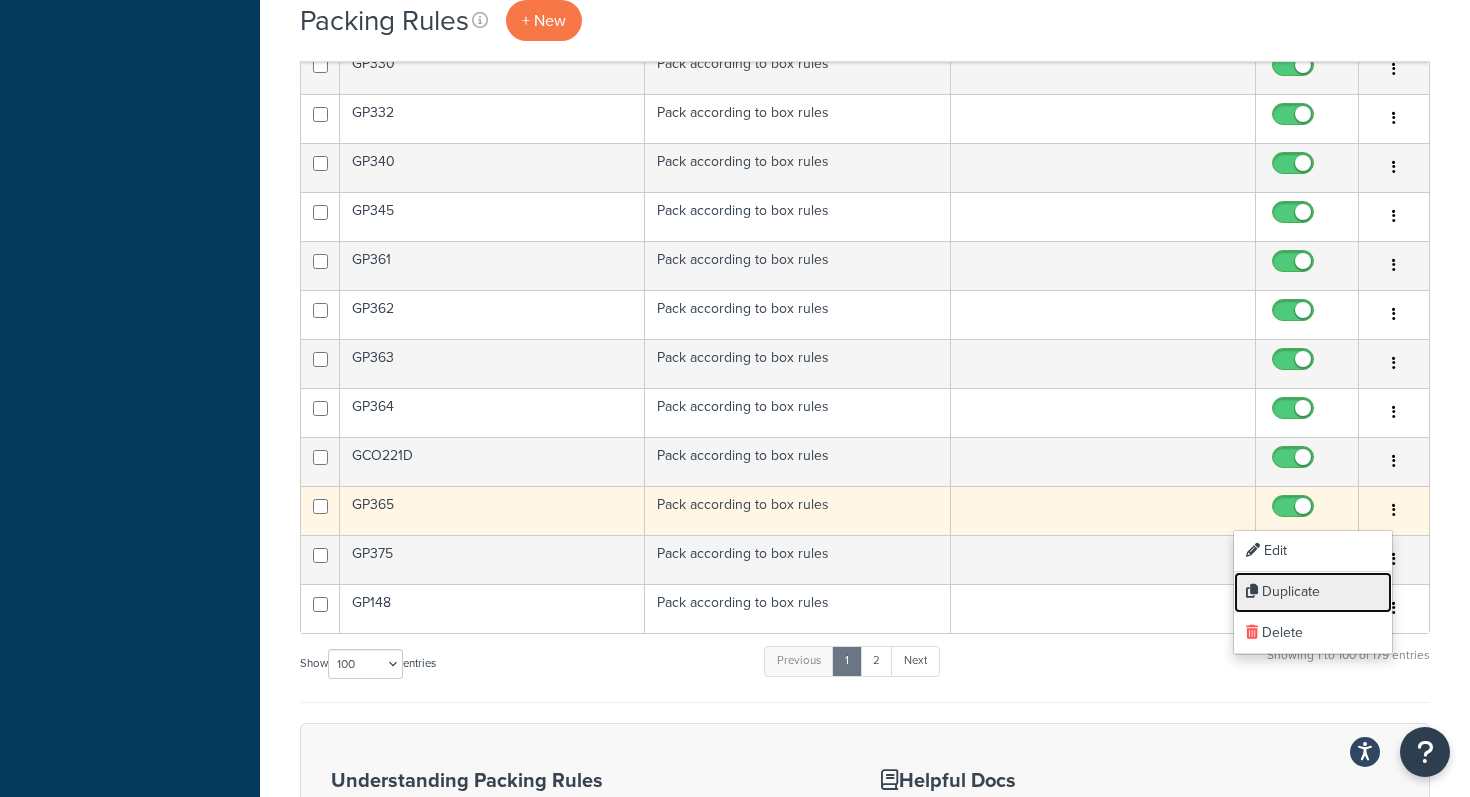 click on "Duplicate" at bounding box center [1313, 592] 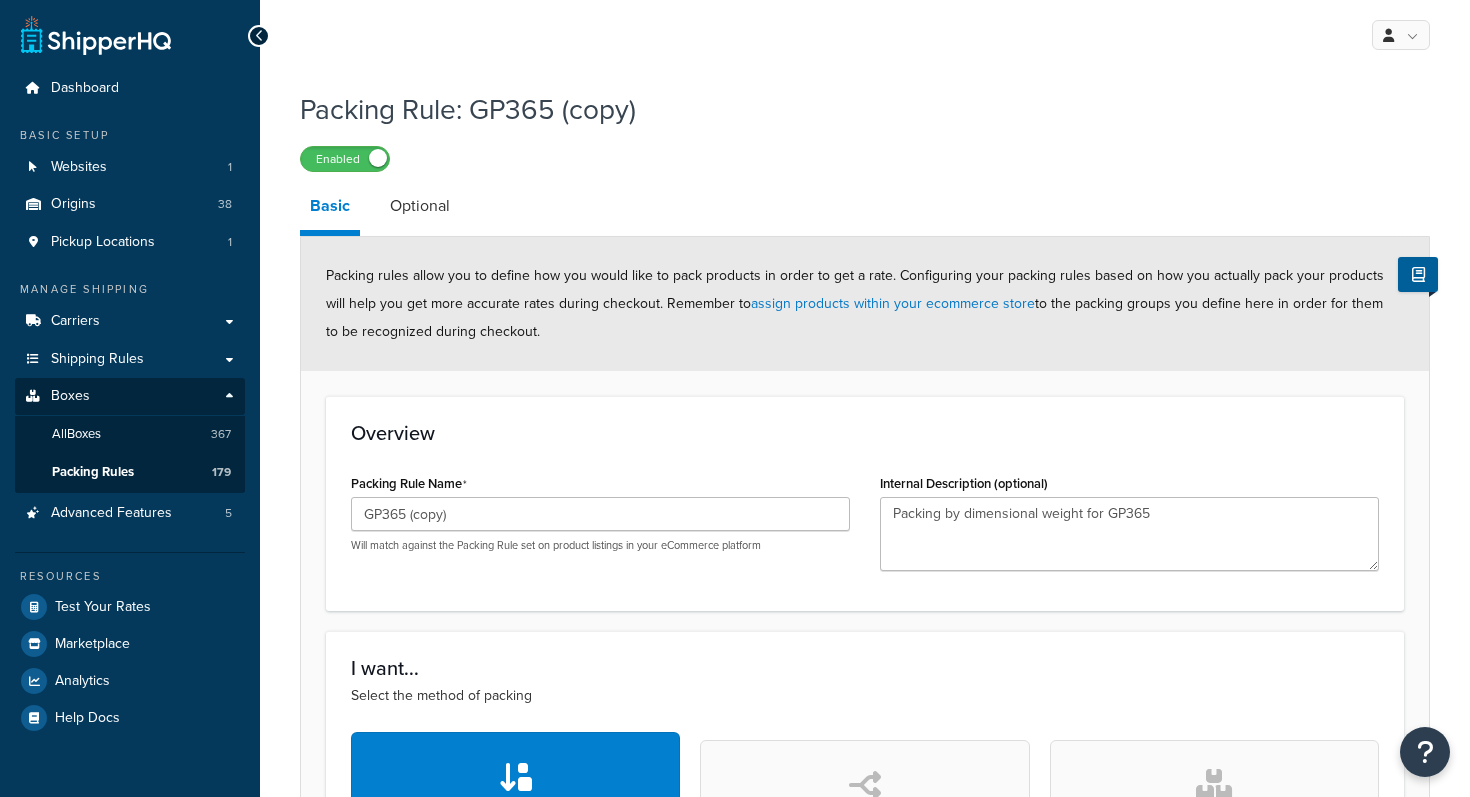 scroll, scrollTop: 0, scrollLeft: 0, axis: both 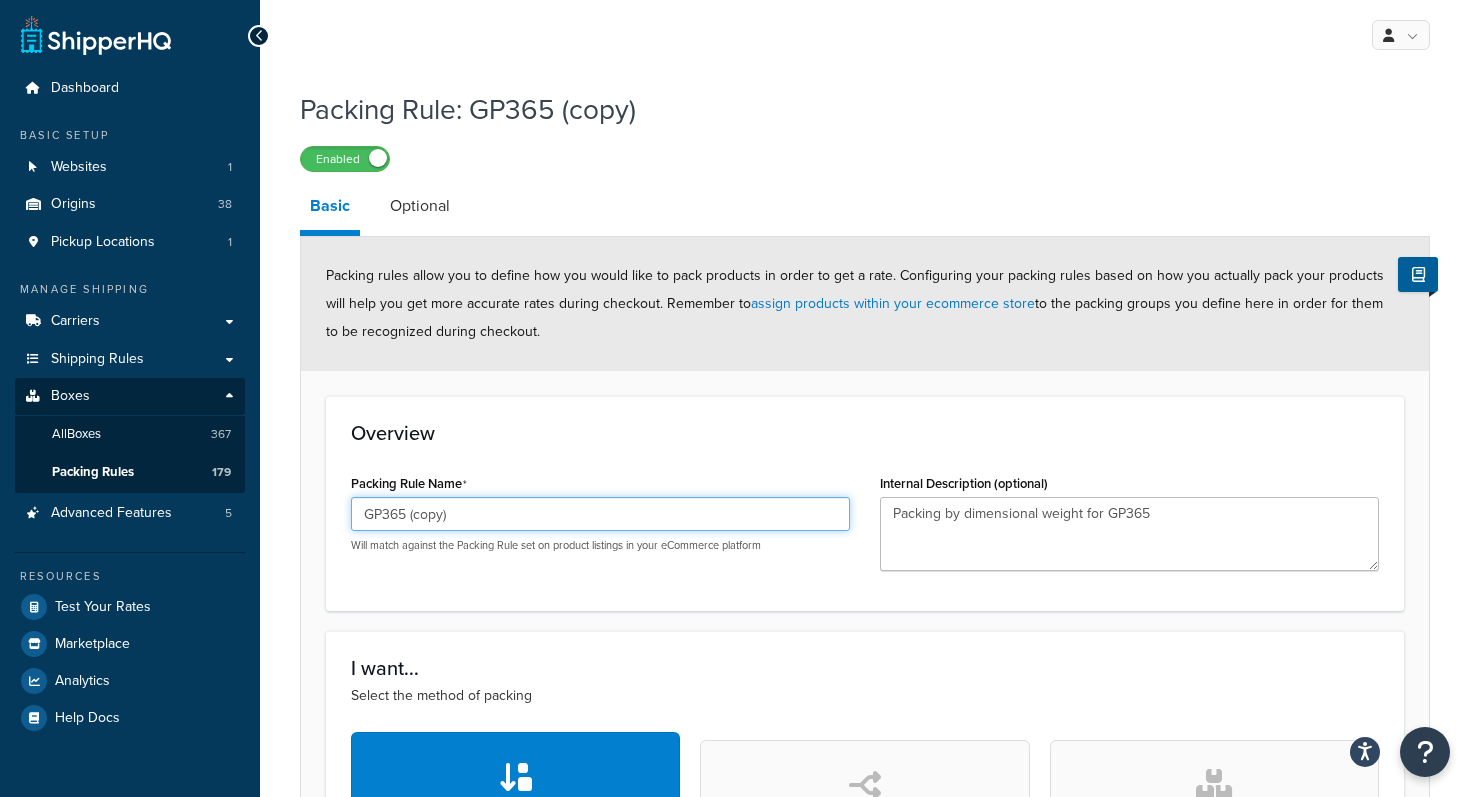 click on "GP365 (copy)" at bounding box center [600, 514] 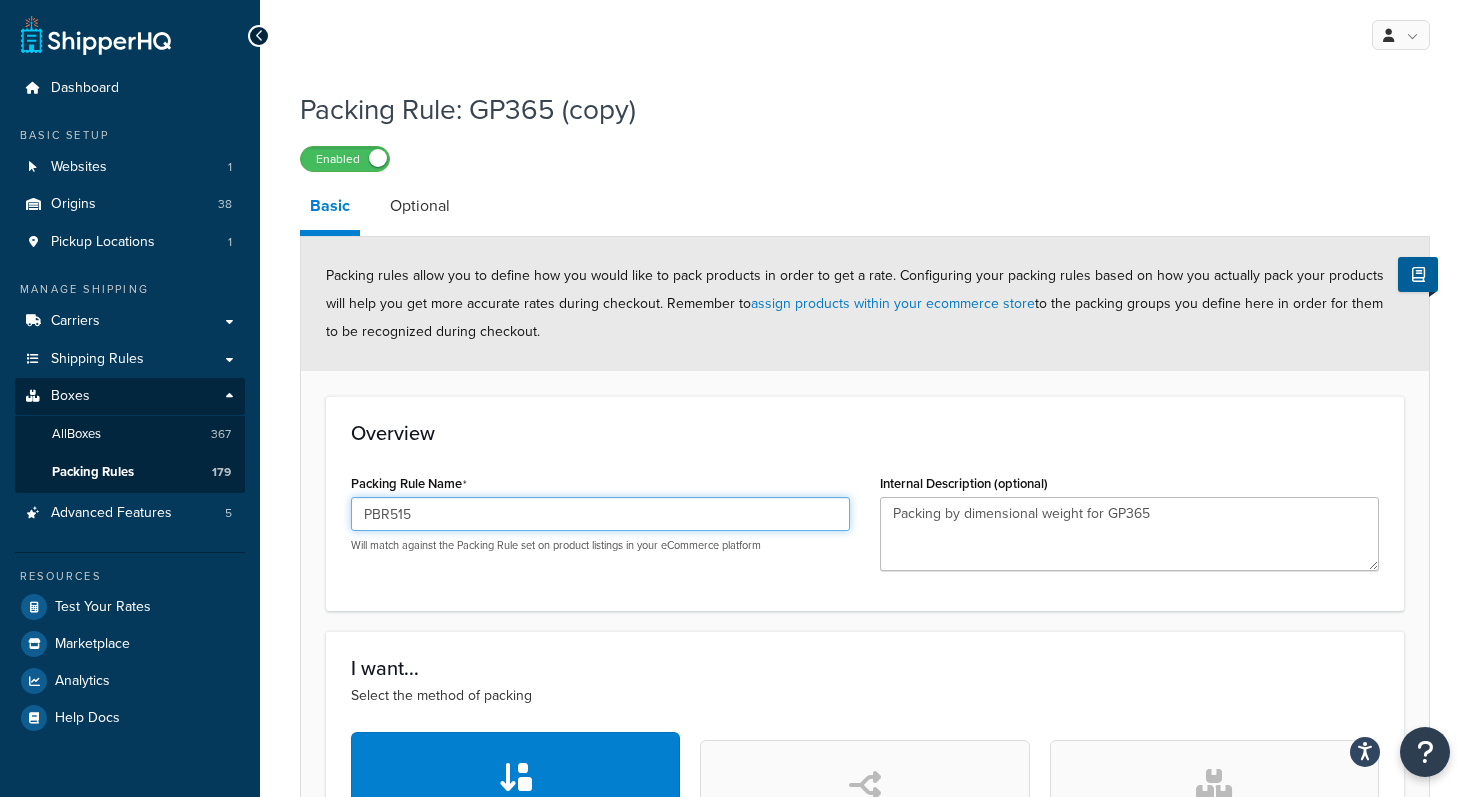type on "PBR515" 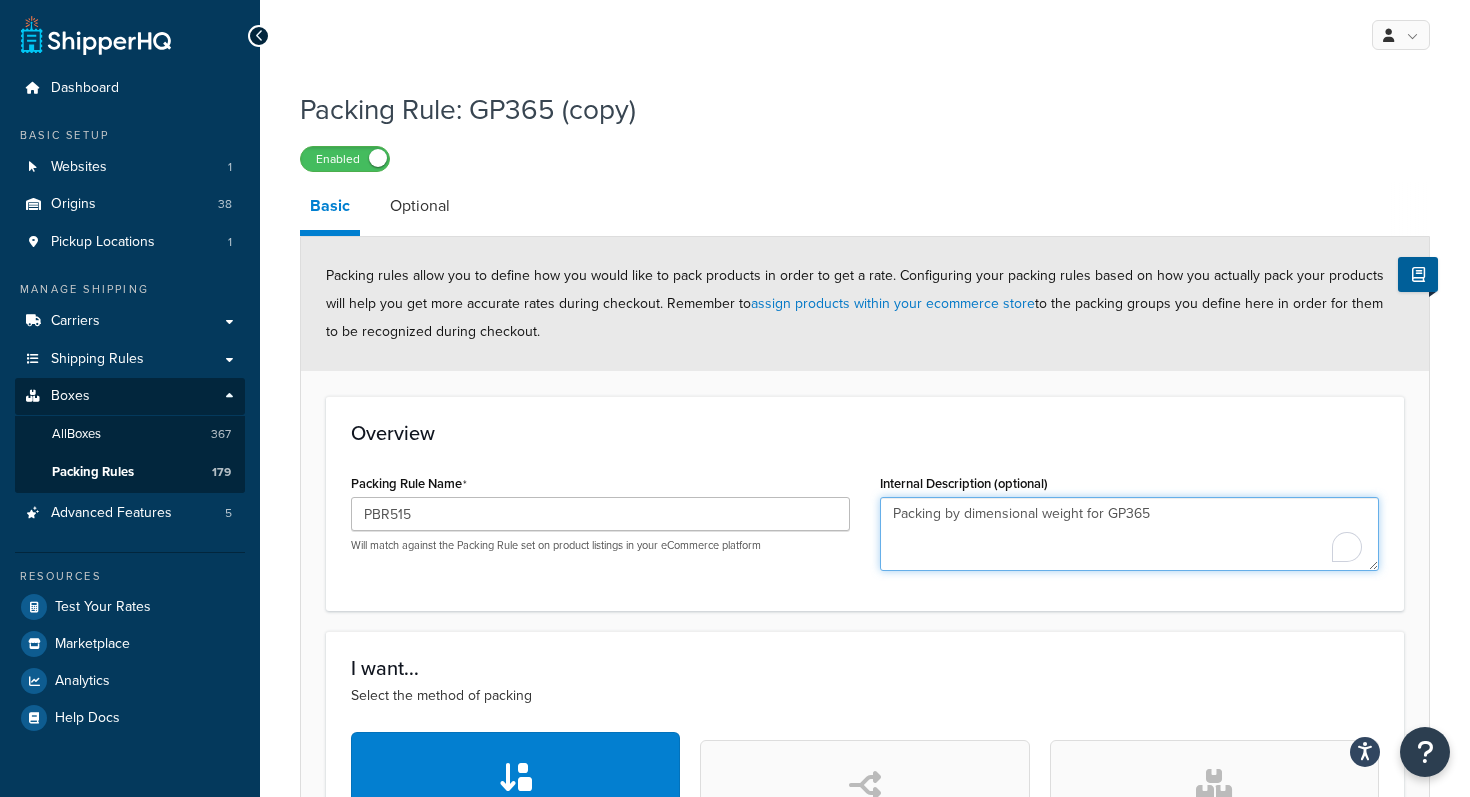 click on "Packing by dimensional weight for GP365" at bounding box center [1129, 534] 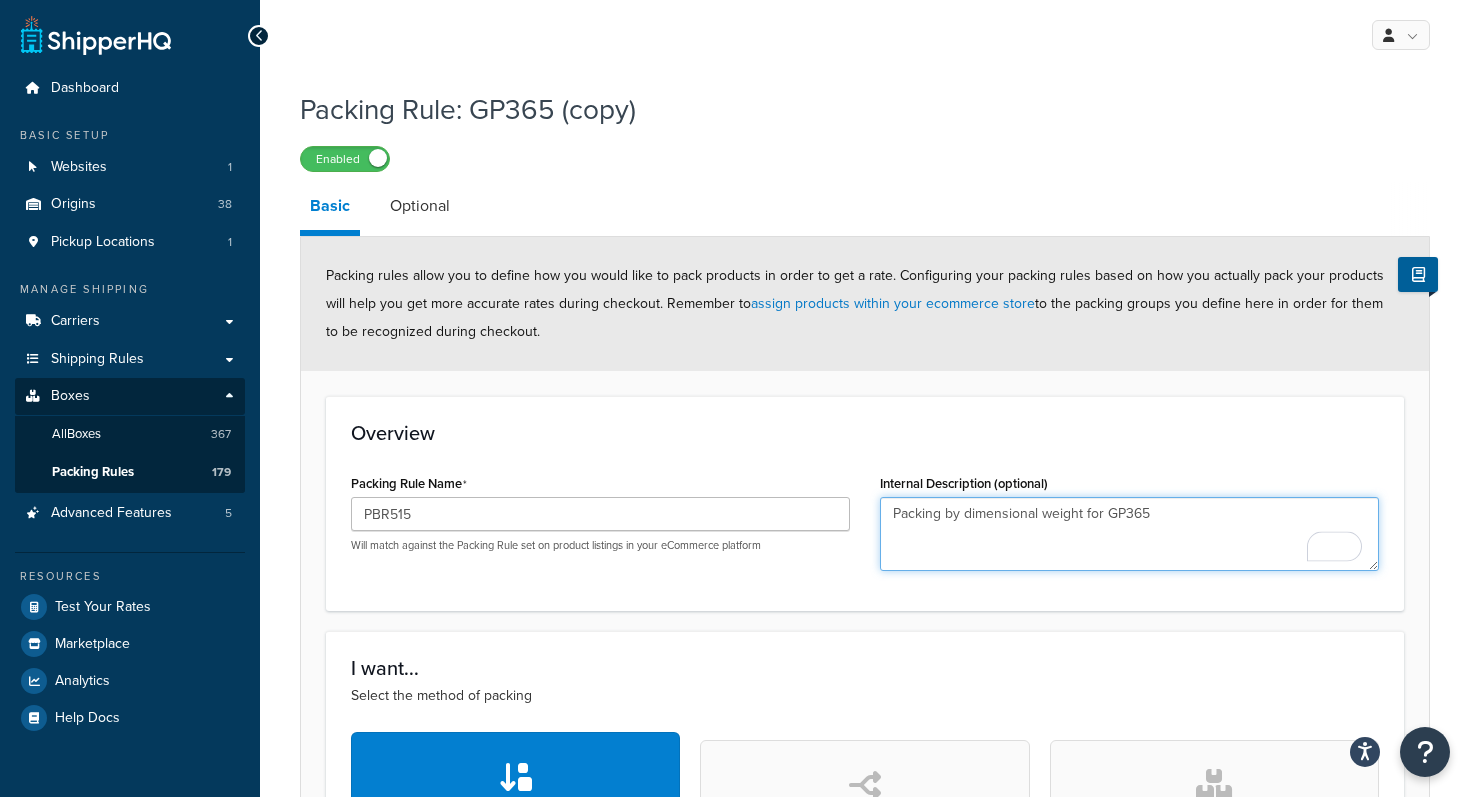 drag, startPoint x: 1102, startPoint y: 511, endPoint x: 1181, endPoint y: 518, distance: 79.30952 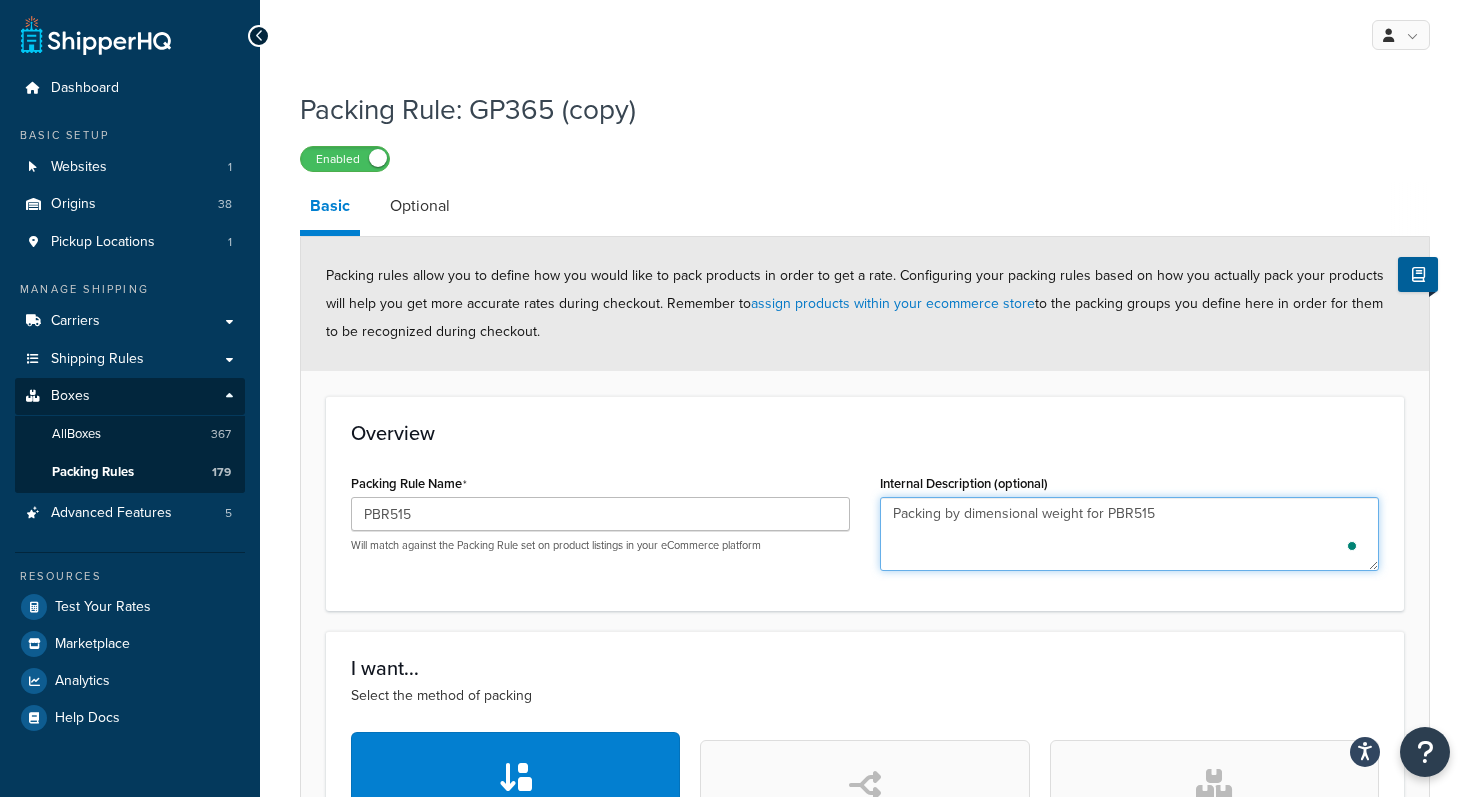 type on "Packing by dimensional weight for PBR515" 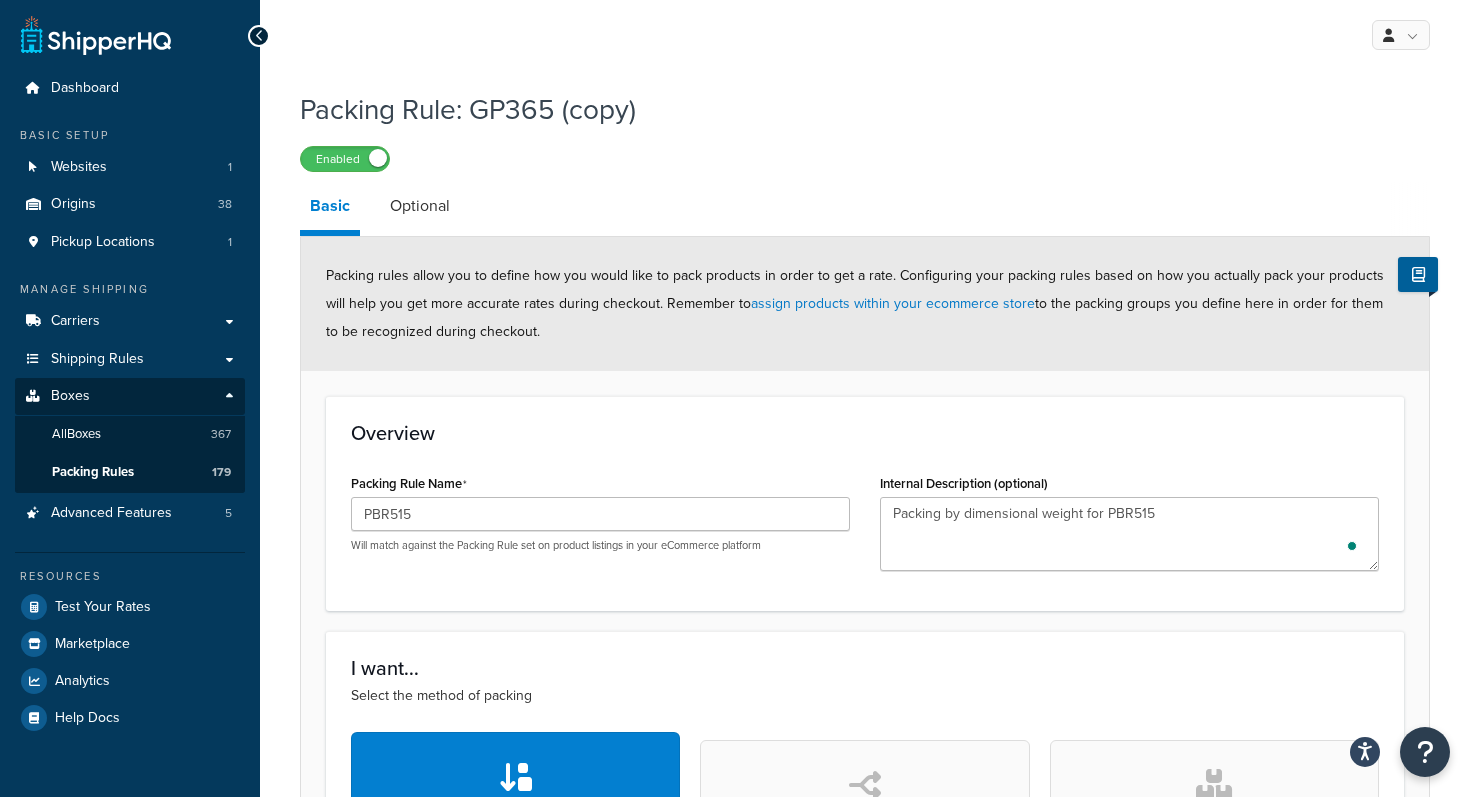 click on "Packing rules allow you to define how you would like to pack products in order to get a rate. Configuring your packing rules based on how you actually pack your products will help you get more accurate rates during checkout. Remember to  assign products within your ecommerce store  to the packing groups you define here in order for them to be recognized during checkout. Overview Packing Rule Name   PBR515 Will match against the Packing Rule set on product listings in your eCommerce platform Internal Description (optional)   Packing by dimensional weight for PBR515 I want... Select the method of packing Pack according to box rules Allow SHQ to determine packing based on order info and available boxes Pack separately Have every item pack into it's own separate box Pack in multiple fixed boxes Split a single SKU into multiple set packages Item Dimensions Specify the dimensions of each item in this rule group.  Note: Product Length   0.0 in Product Width   0.0 in Product Height   0.0 in Possible Boxes       Tube" at bounding box center [865, 838] 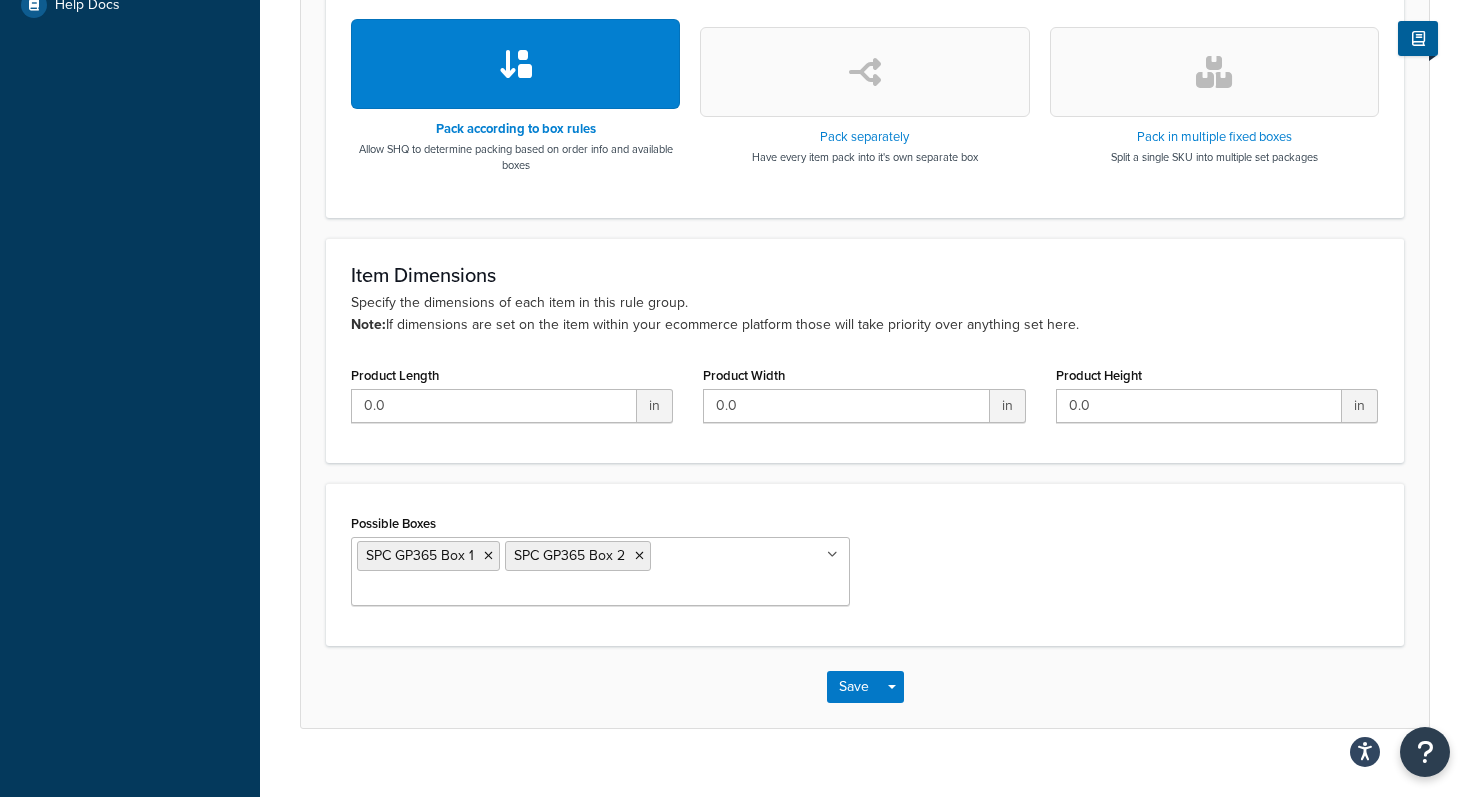 scroll, scrollTop: 716, scrollLeft: 0, axis: vertical 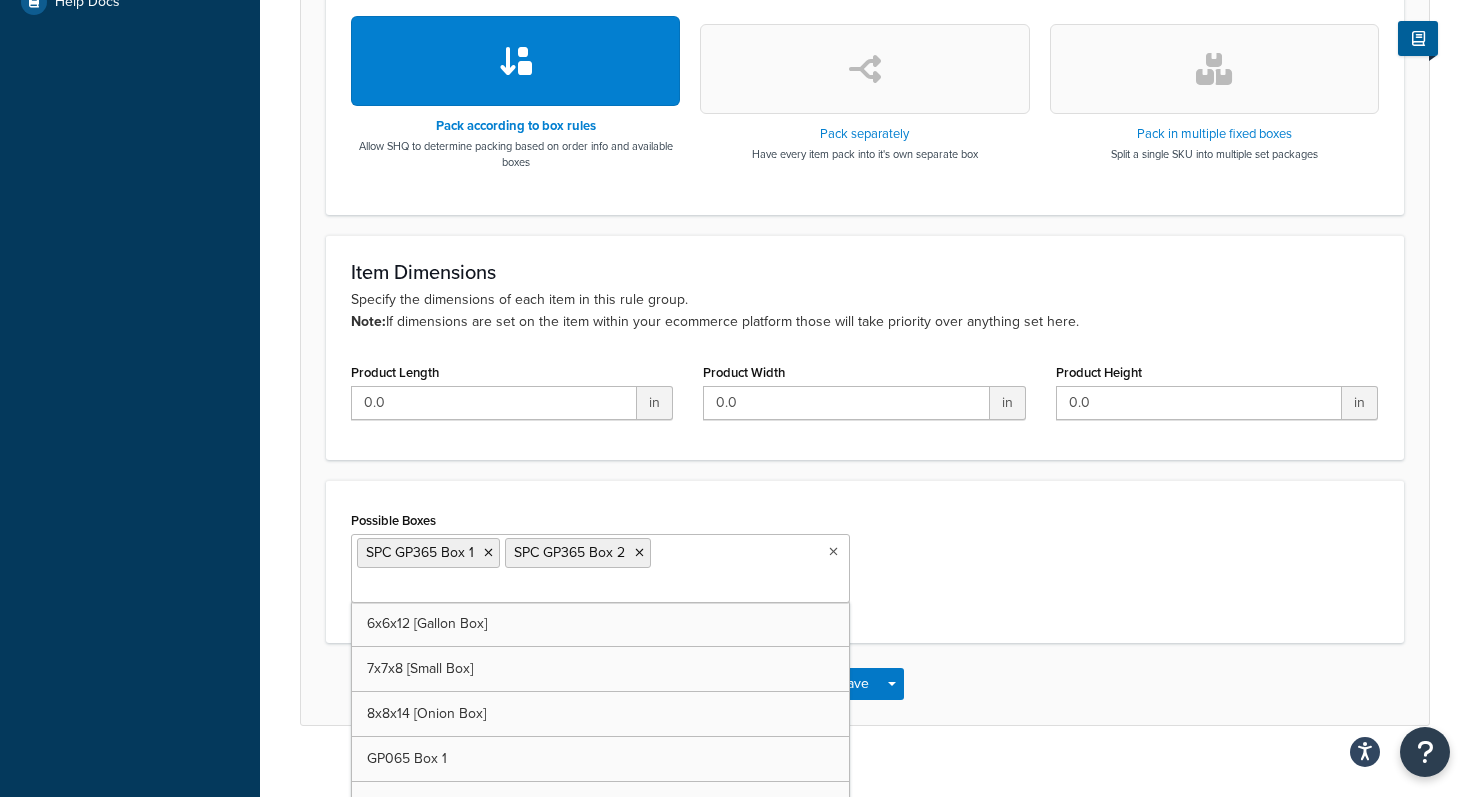 click on "Possible Boxes" at bounding box center (445, 588) 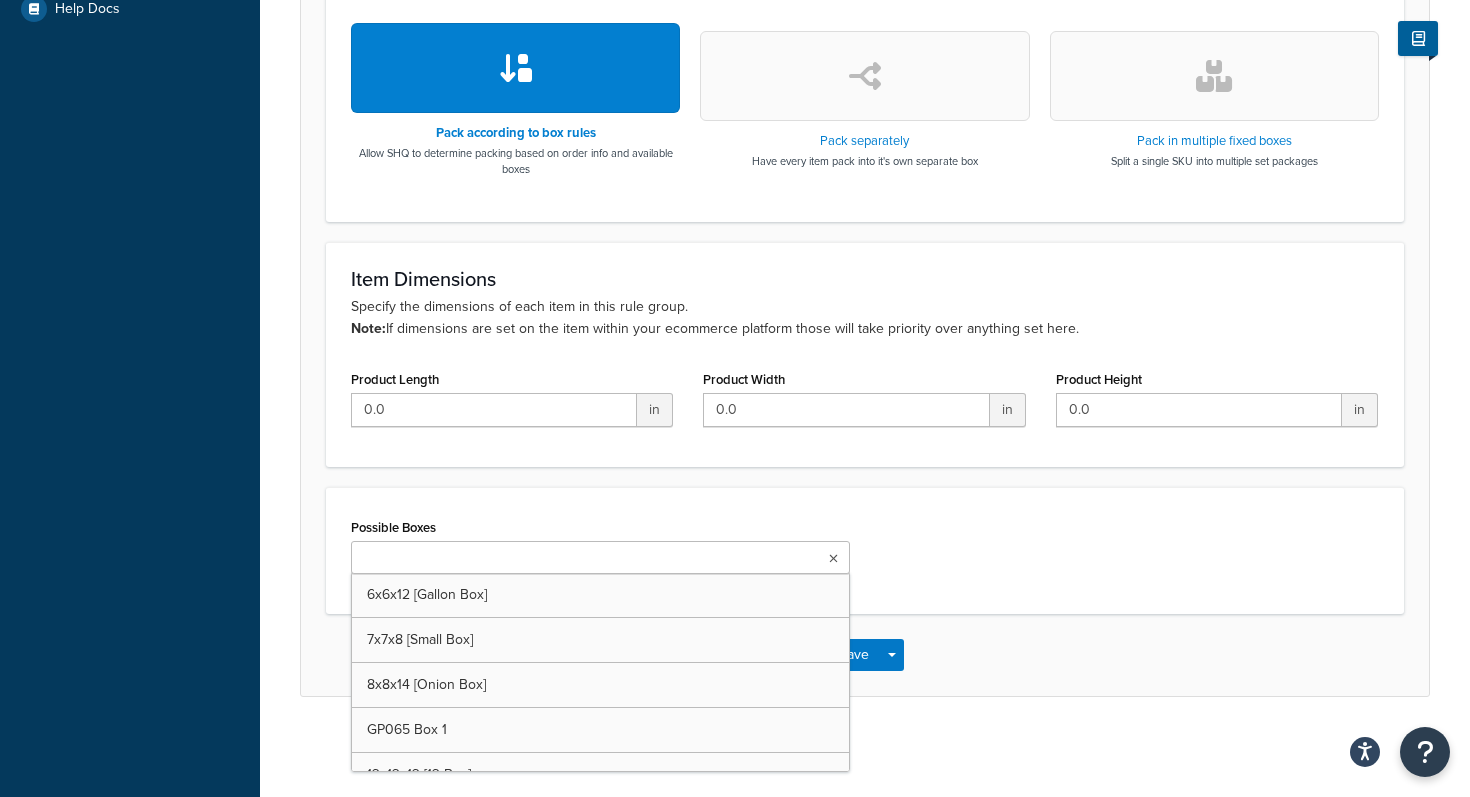 scroll, scrollTop: 711, scrollLeft: 0, axis: vertical 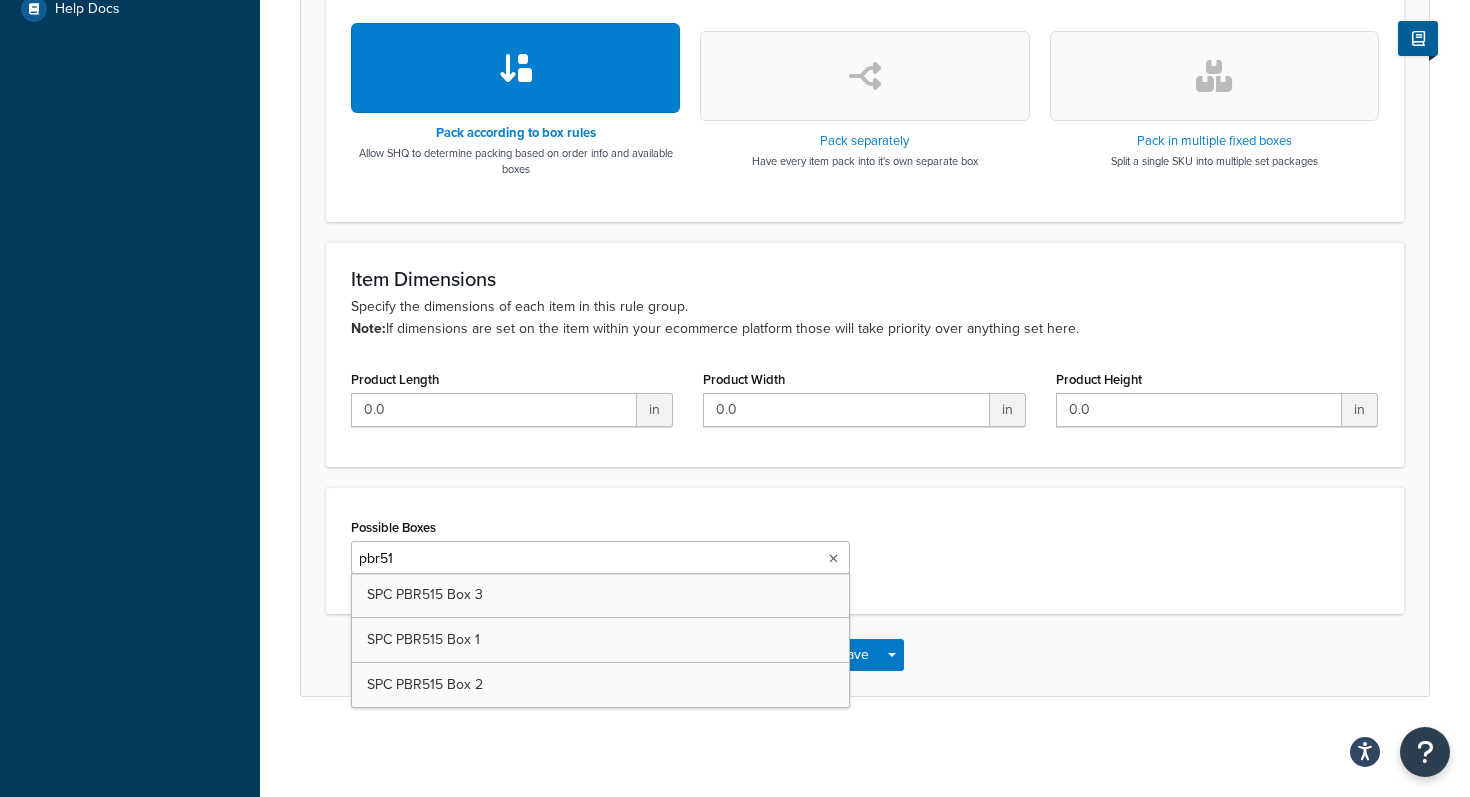 type on "pbr515" 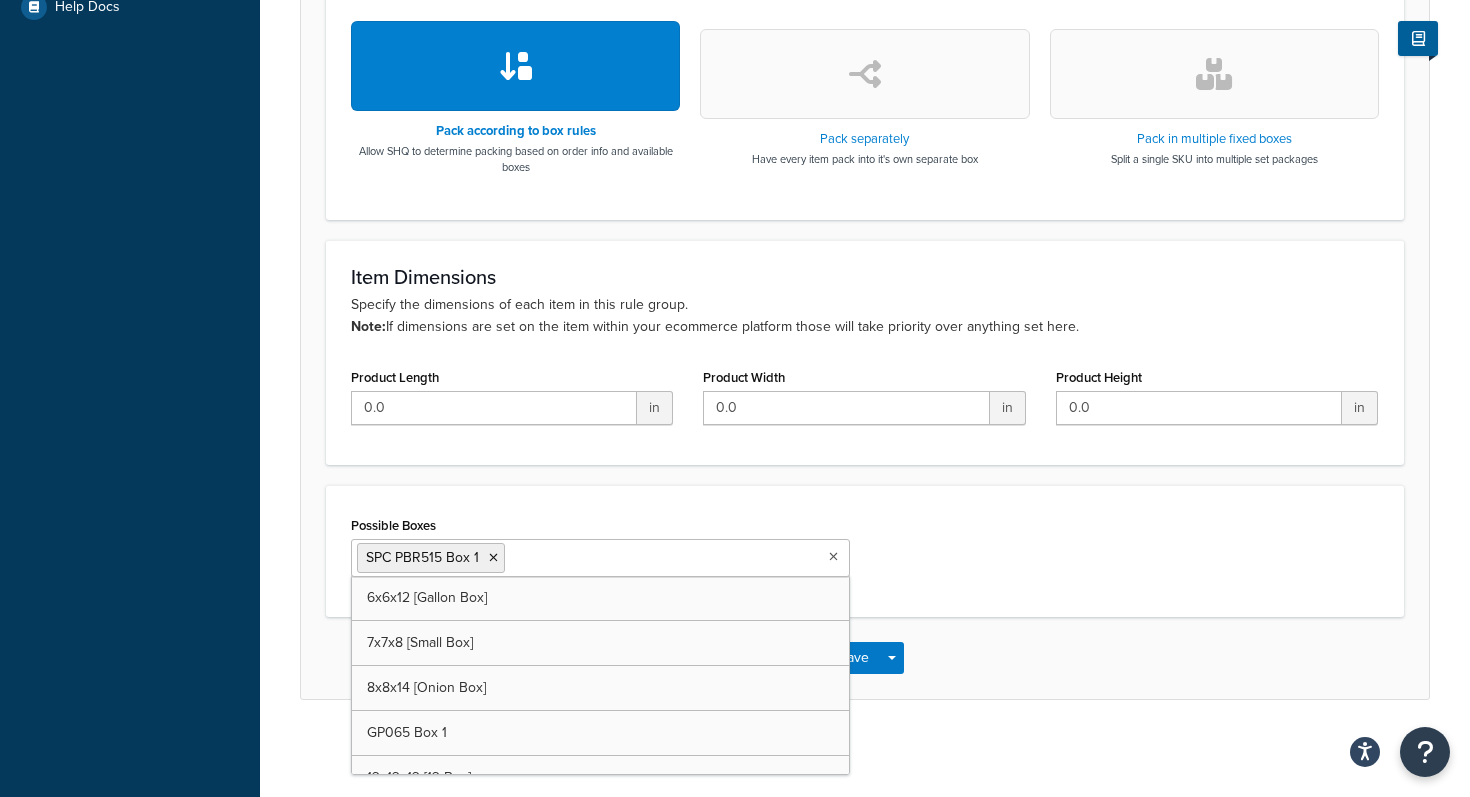 scroll, scrollTop: 716, scrollLeft: 0, axis: vertical 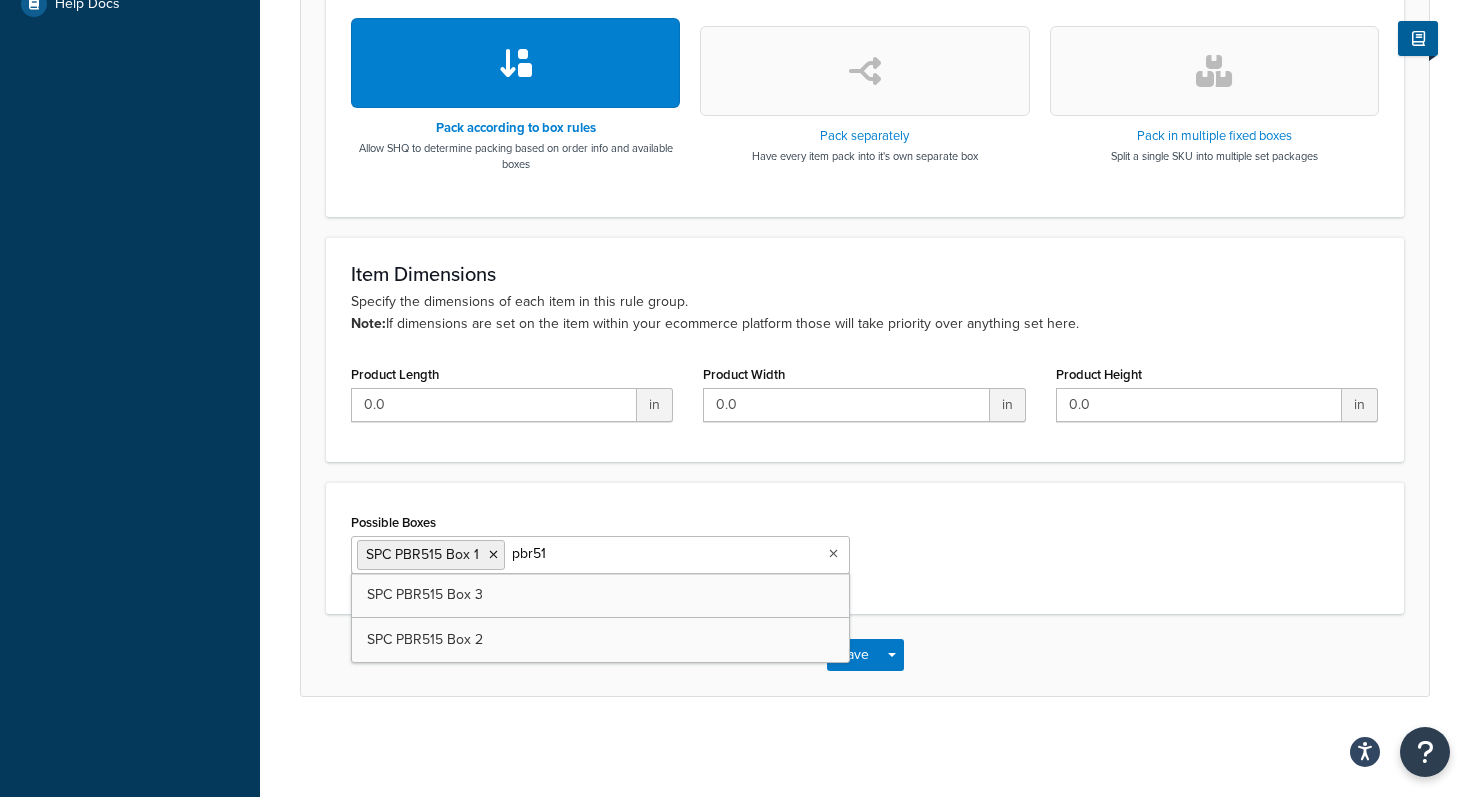 type on "pbr515" 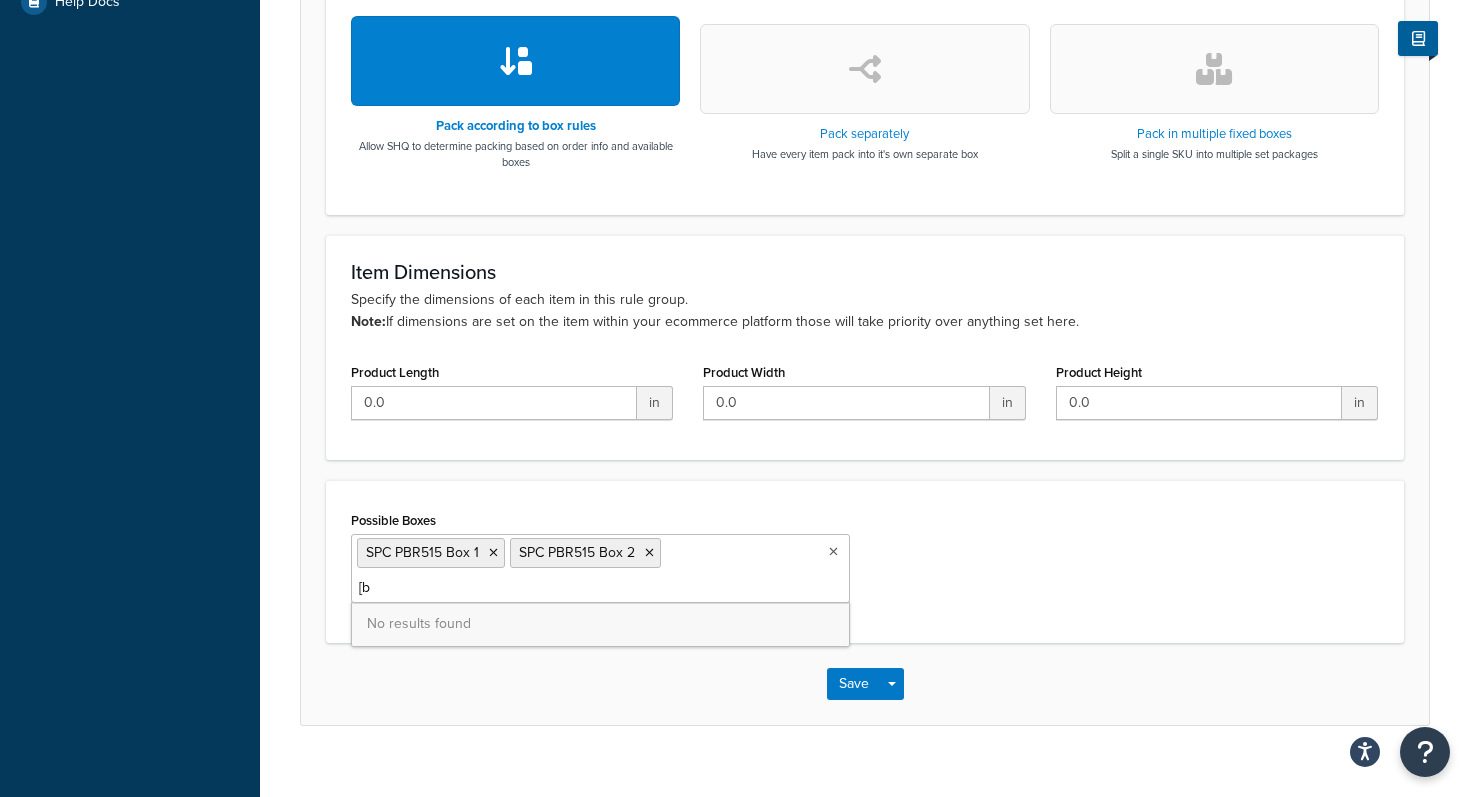 type on "[" 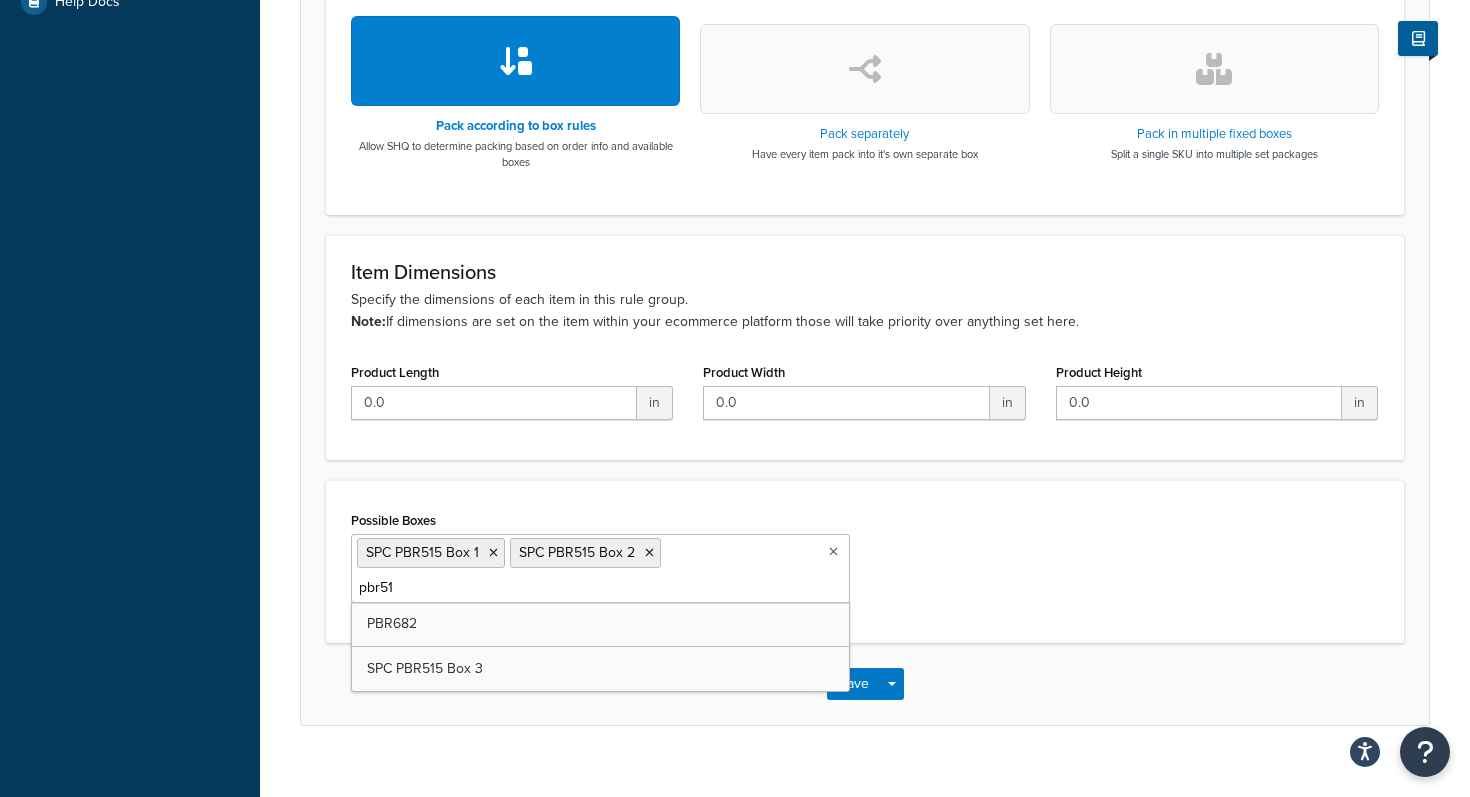 type on "pbr515" 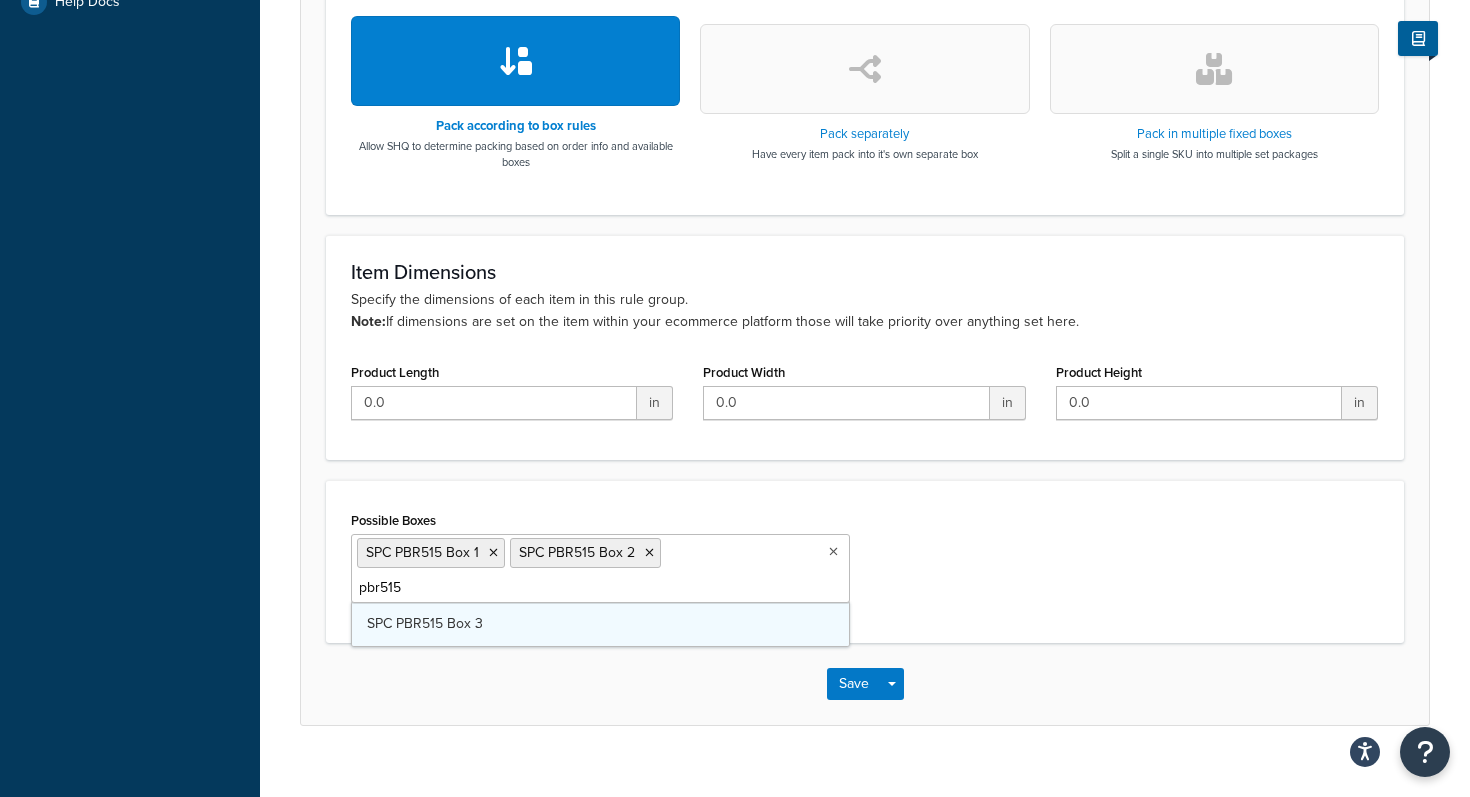 type 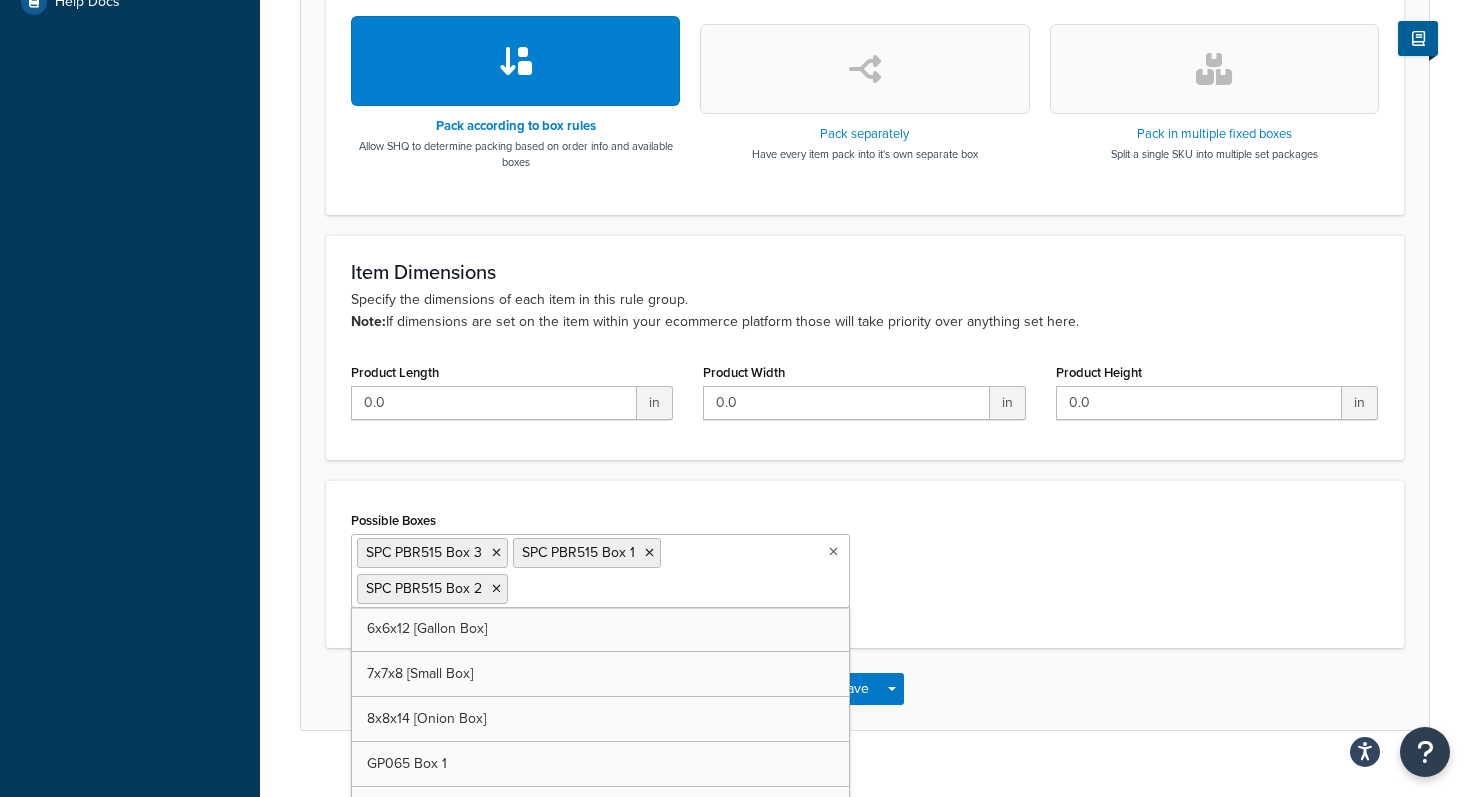 click on "Save Save Dropdown Save and Edit   Save and Duplicate   Save and Create New" at bounding box center (865, 689) 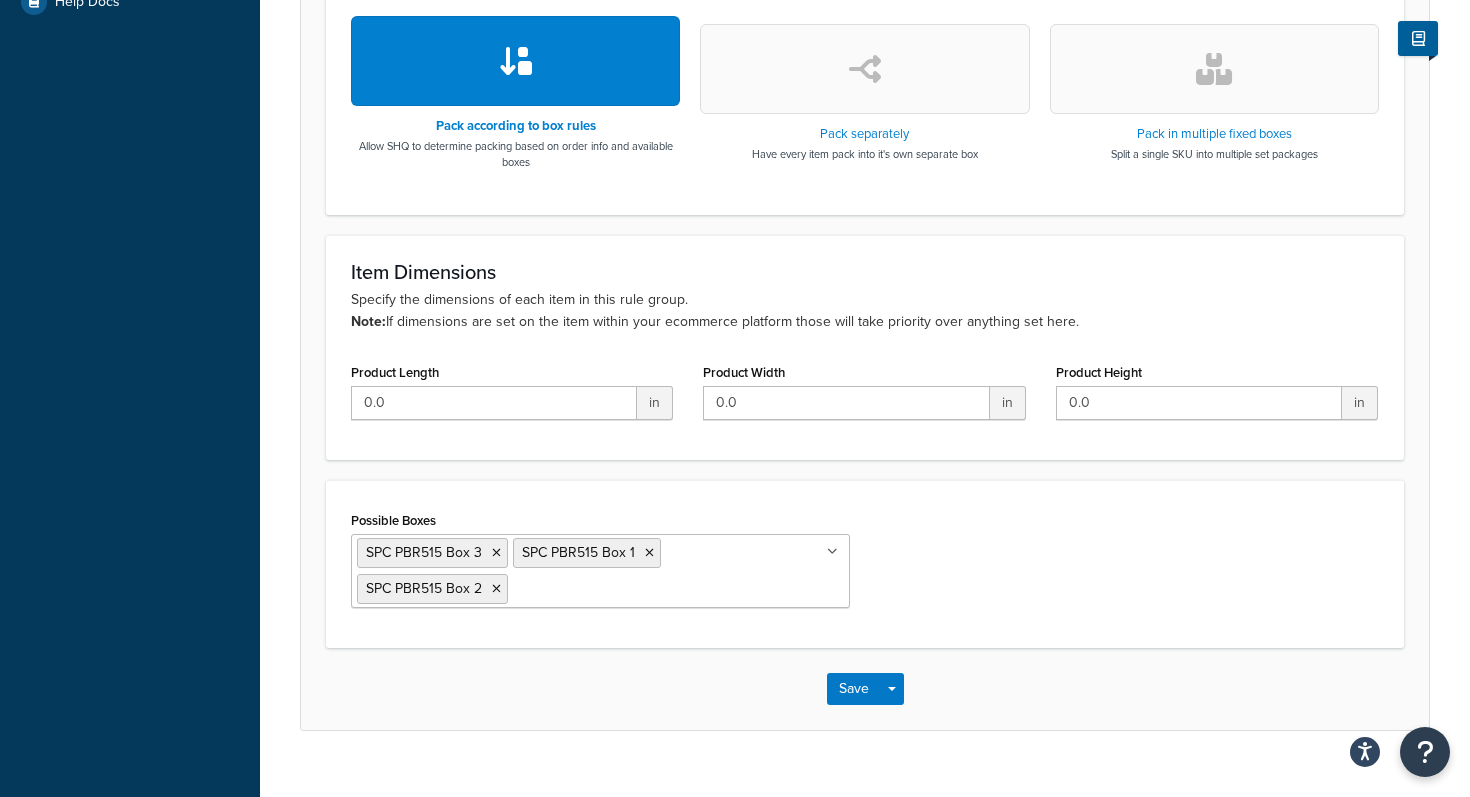 click on "Possible Boxes   SPC PBR515 Box 3   SPC PBR515 Box 1   SPC PBR515 Box 2   6x6x12 [Gallon Box] 7x7x8 [Small Box] 8x8x14 [Onion Box] GP065 Box 1 13x13x13 [13 Box] 28x16x14 [28 Box] 48x4x4 [48" Potted Tree 1-2] 27x14x9 [27 Box] 20x20x18 [20 Box] 32x18x8 17x17x17 [17 Box] GP065 Box 2 22x16x6 [Small Bag] Big Bag TreeBox 24x10x6 [SmartPost Box] USPS Flat Rate Padded Envelope USPS Small FR USPS Med FR USPS Lrg FR Tube 10x8x0.5 [Small Yellow Envelope] 14x11x0.5 [Large Yellow Envelope] GP065 Box 3 PropACrop Tufflite or Blackout AHS Shovel Deer Fence Fourwinds NonCitrus DS 1 Koppes D/S Box Ready Mush KIT Box Ready Mush PLUG Box AHS Agribon Small AHS Agribon Large Bamboo AHS Bird Netting 1 AHS Mulch Film SPC GP1215 Box 2 AHS Long Handle Tools box 2 48x10x10 AHS Long Handle Tools box 4 FGI Bare Root Tree GO610 GO635 AHS Long Handle Tools box 8 Perennial Box 5 Perennial Box 1 Perennial Box 2 Perennial Box 3 Perennial Box 4 AA 6 Plant Box AA 8 Plant Box AA 12 Plant Box AHS Long Handle Tools box 17 28x16x14 Bulky GP957" at bounding box center [865, 564] 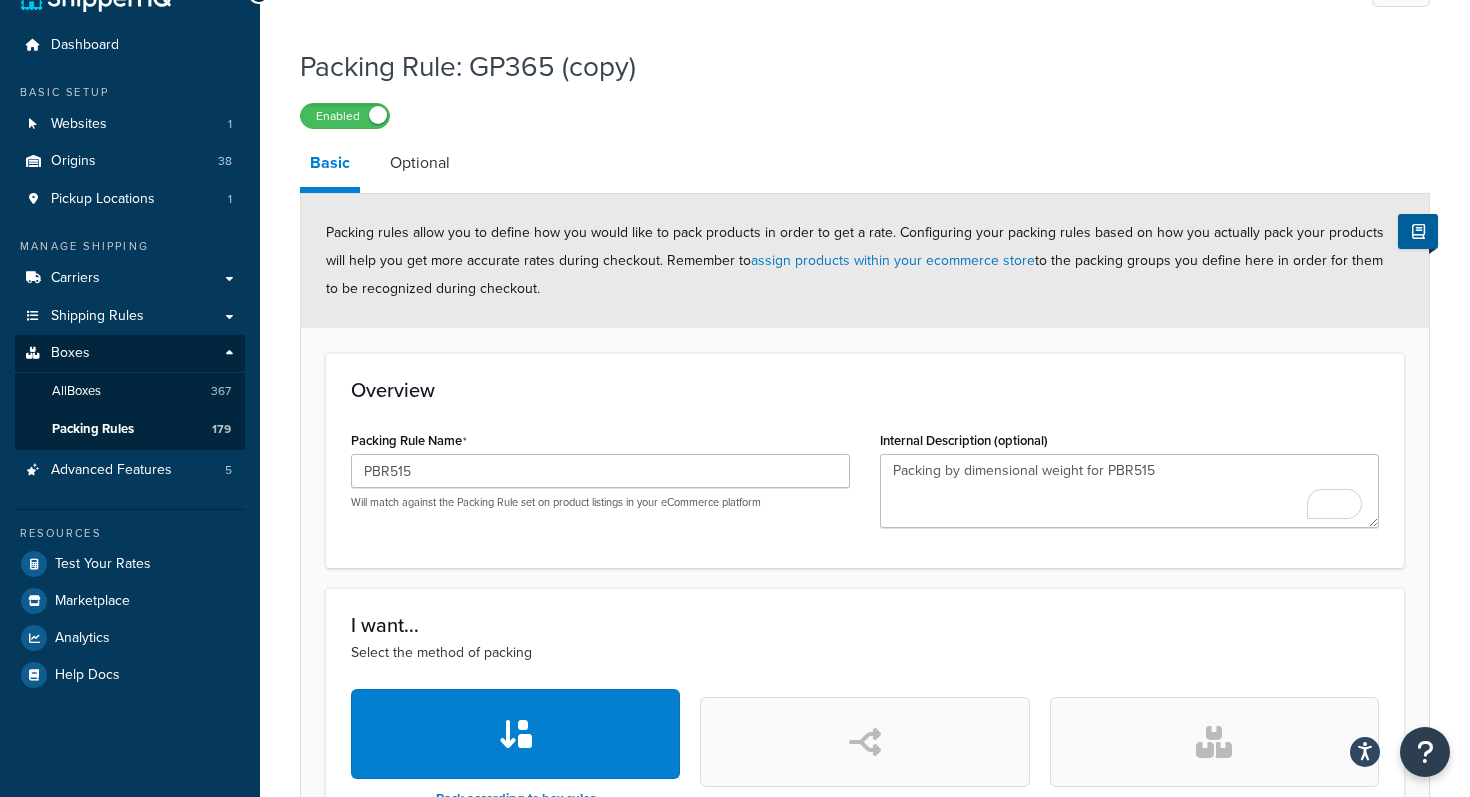 scroll, scrollTop: 0, scrollLeft: 0, axis: both 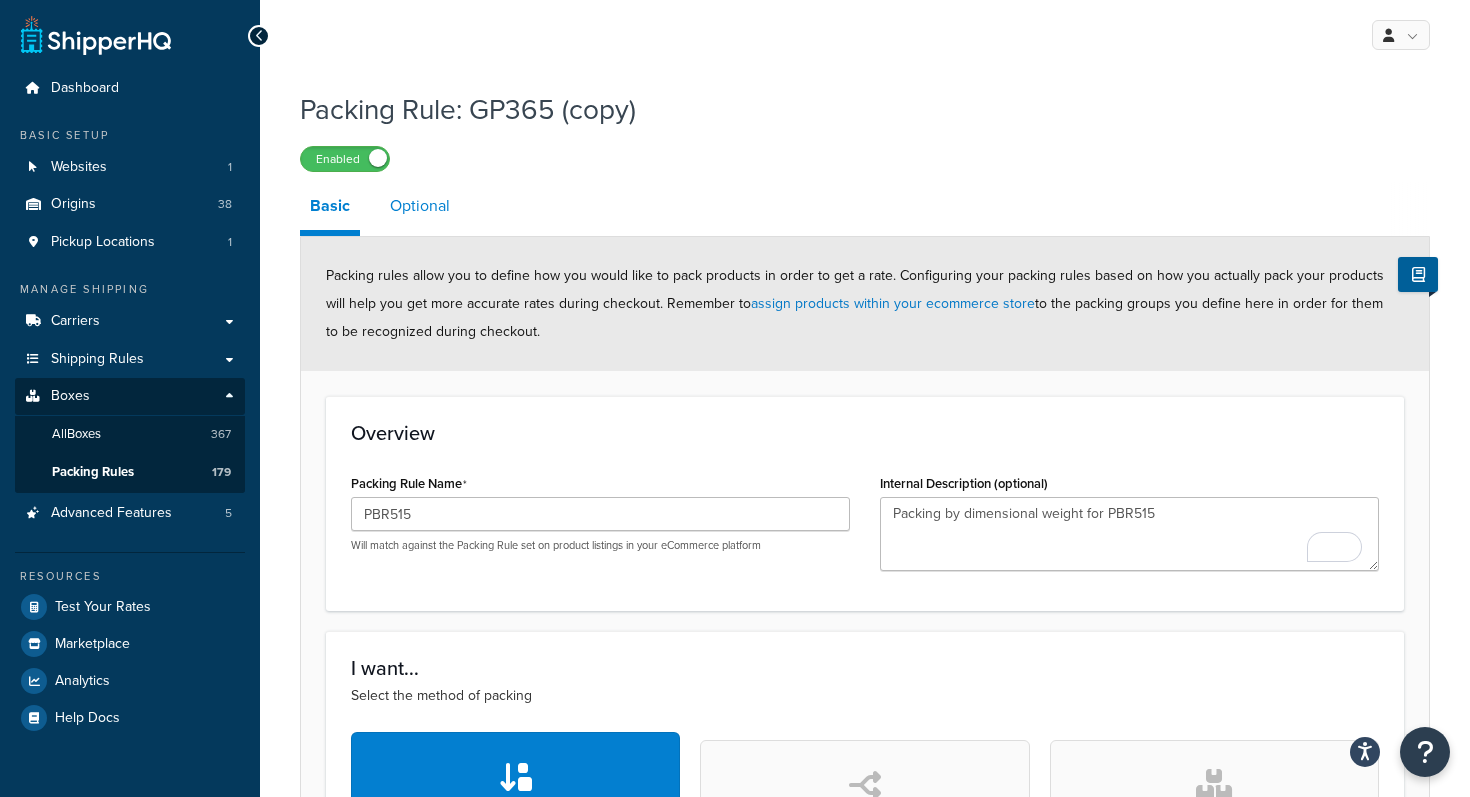 click on "Optional" at bounding box center (420, 206) 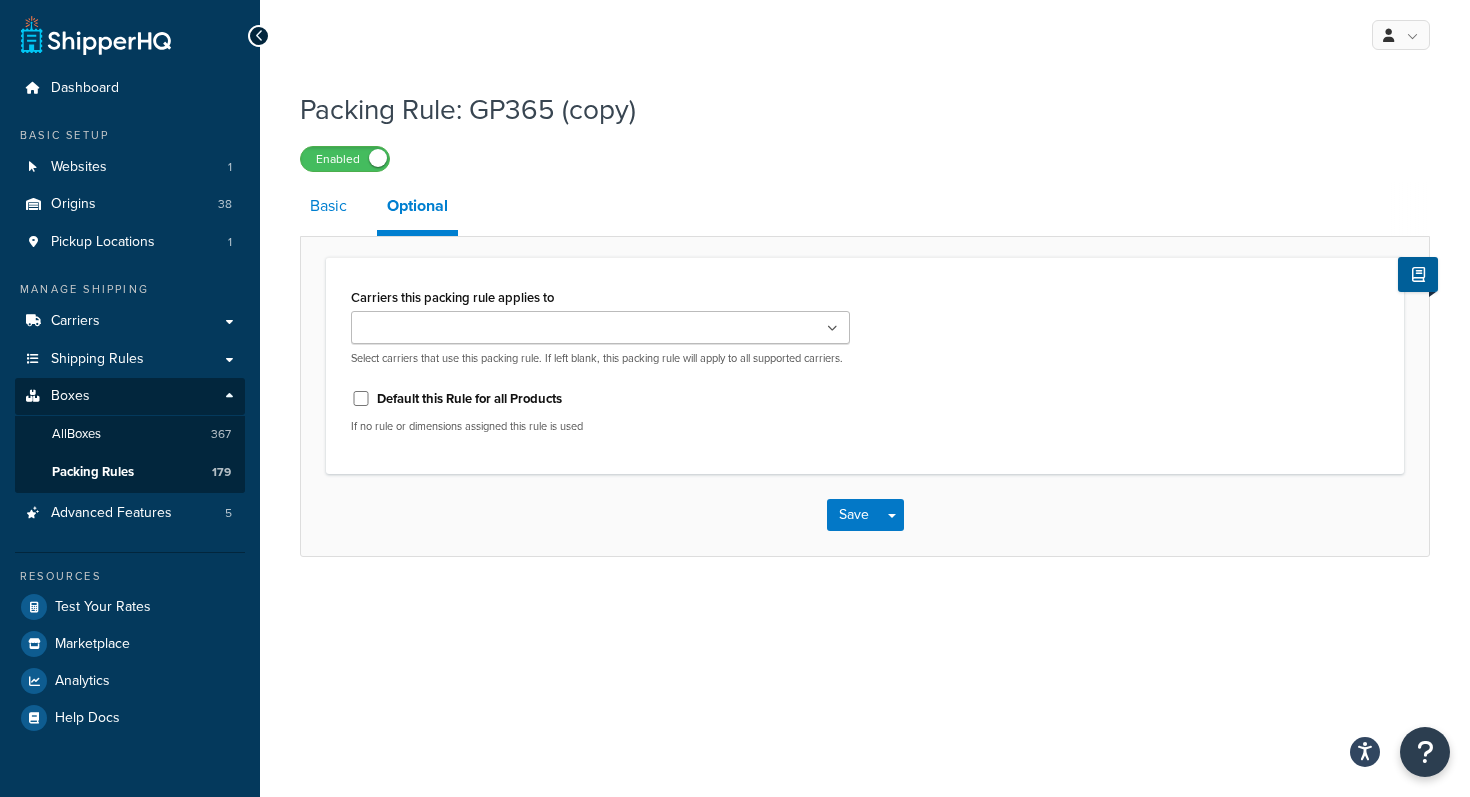 click on "Basic" at bounding box center [328, 206] 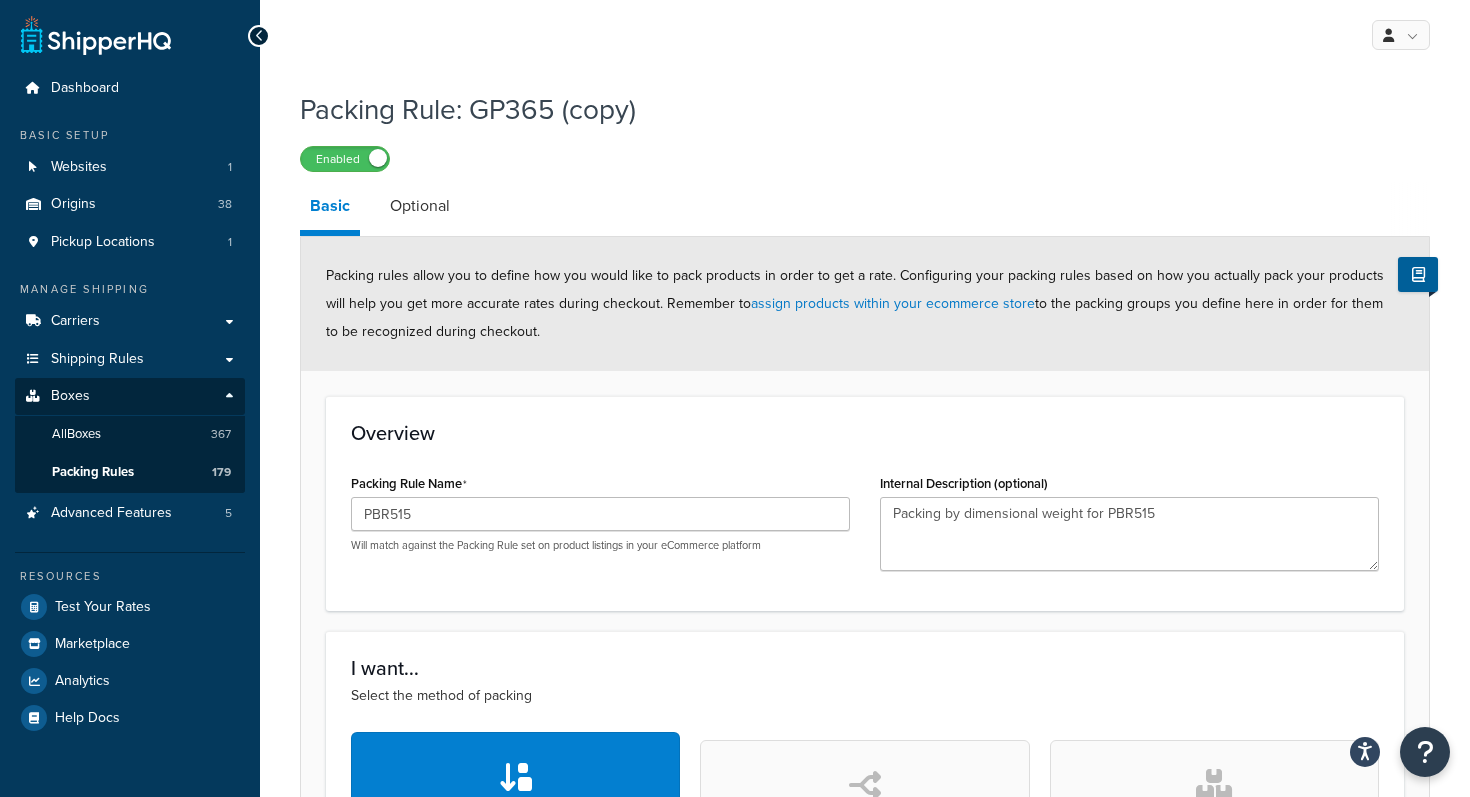click on "Basic   Optional" at bounding box center [5250, 209] 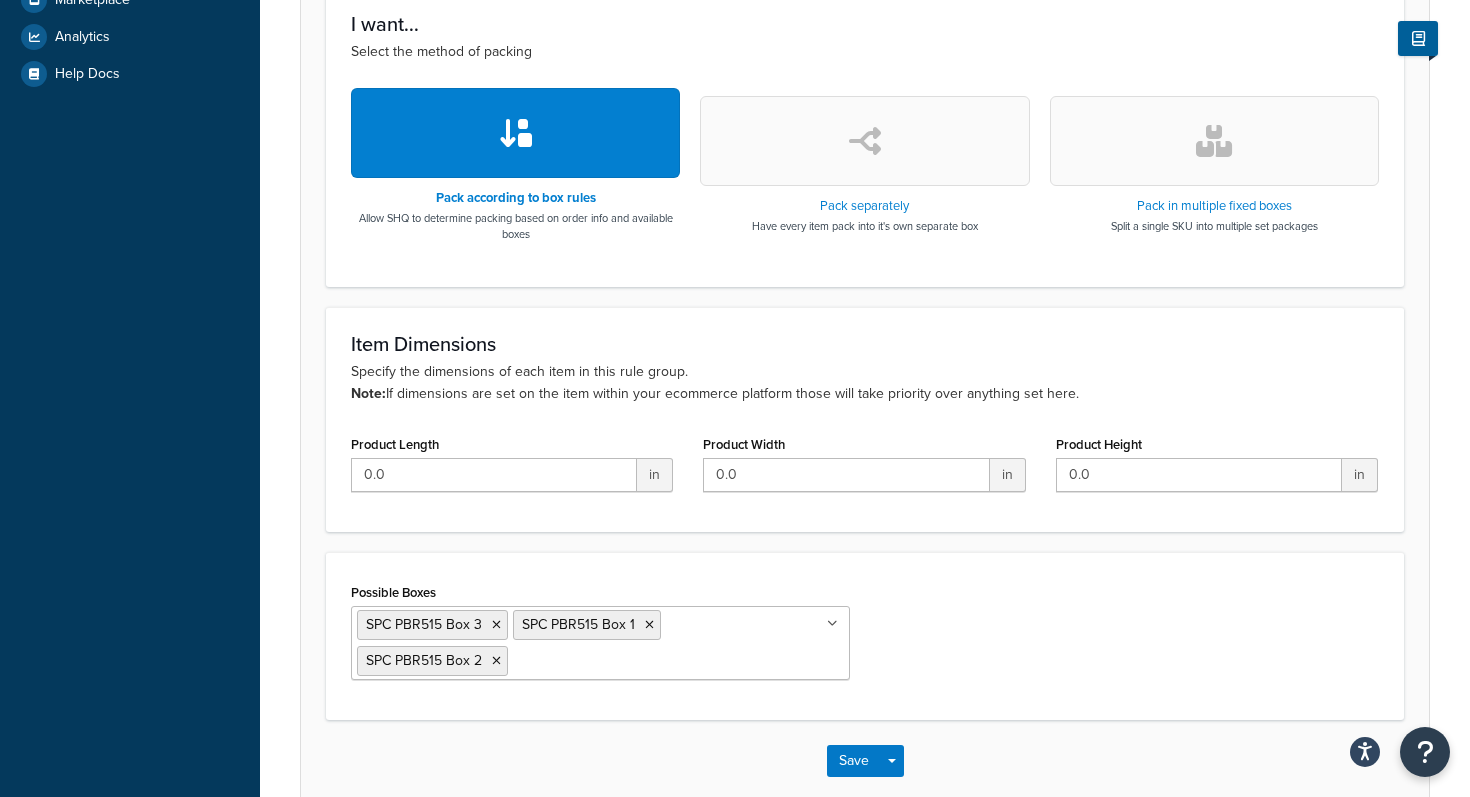 scroll, scrollTop: 747, scrollLeft: 0, axis: vertical 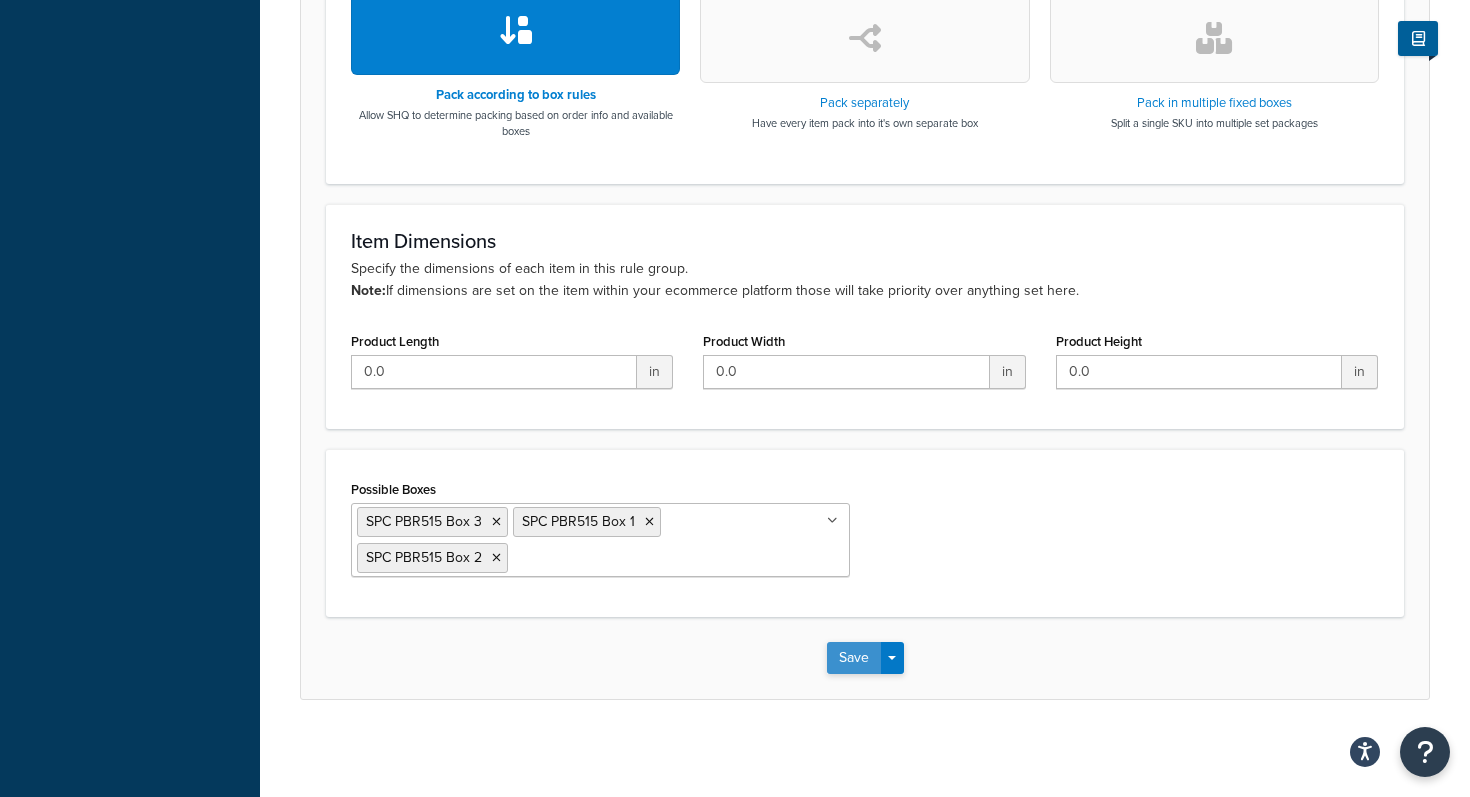 click on "Save" at bounding box center [854, 658] 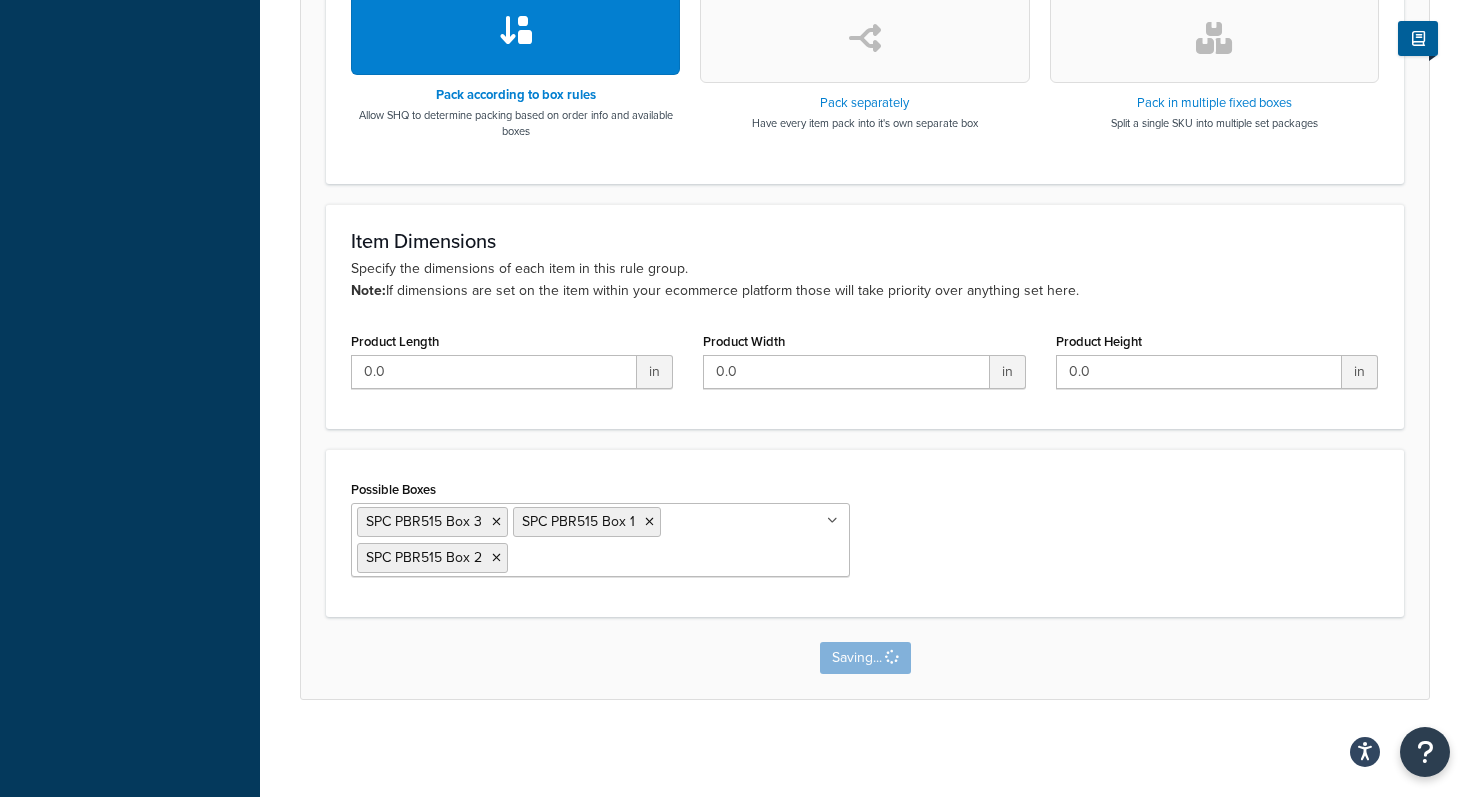 scroll, scrollTop: 0, scrollLeft: 0, axis: both 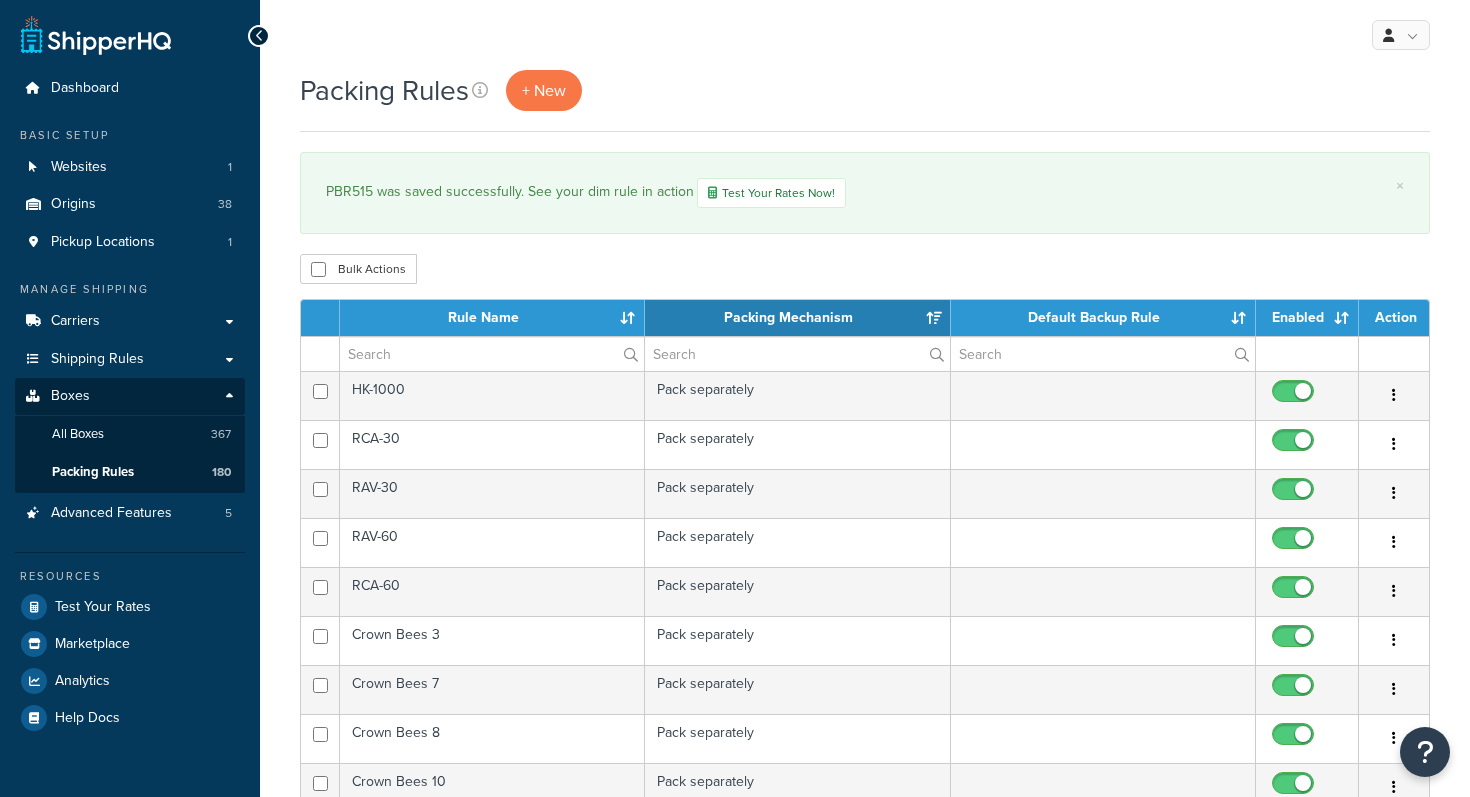 select on "15" 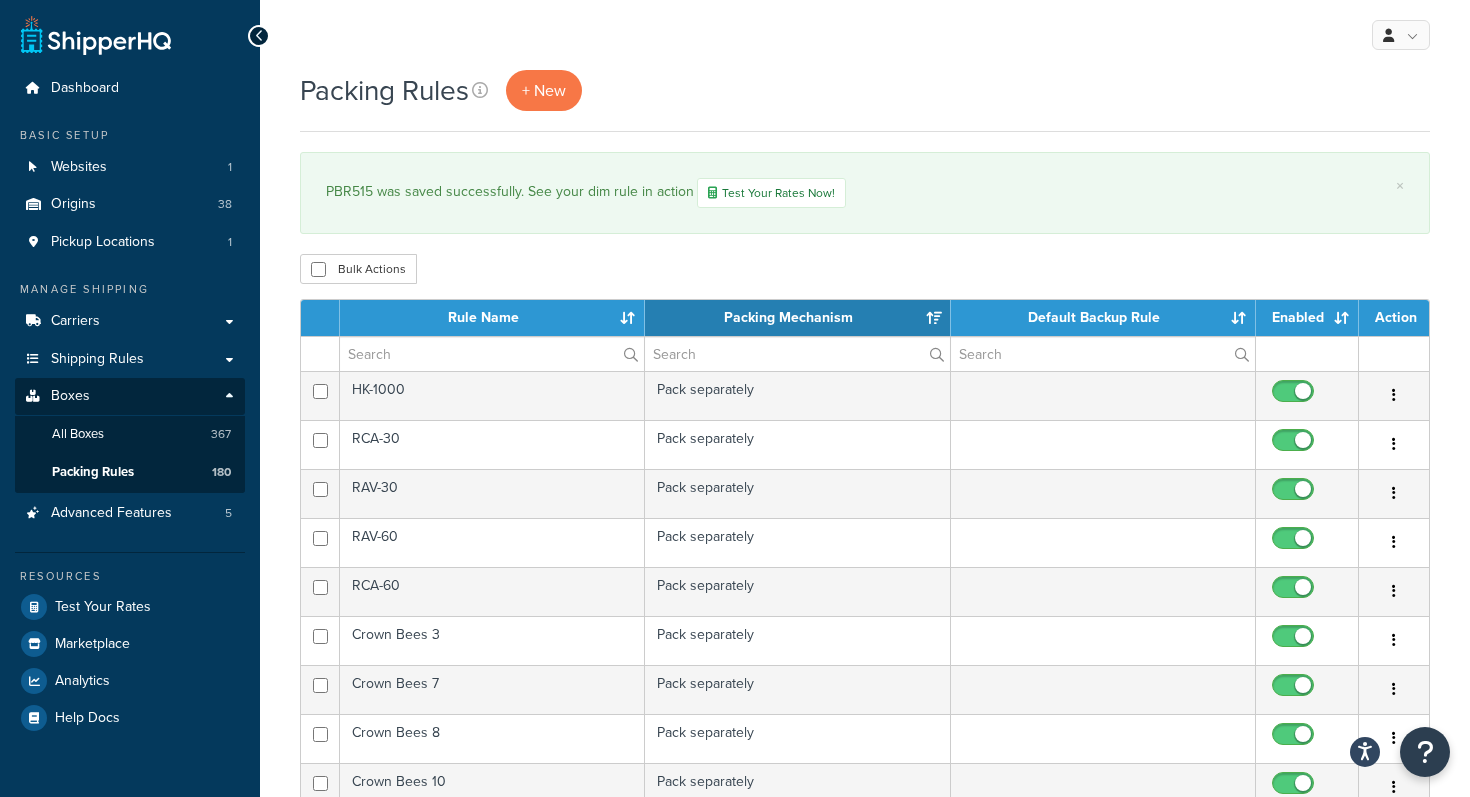 click on "Bulk Actions
Duplicate
[GEOGRAPHIC_DATA]" at bounding box center (865, 269) 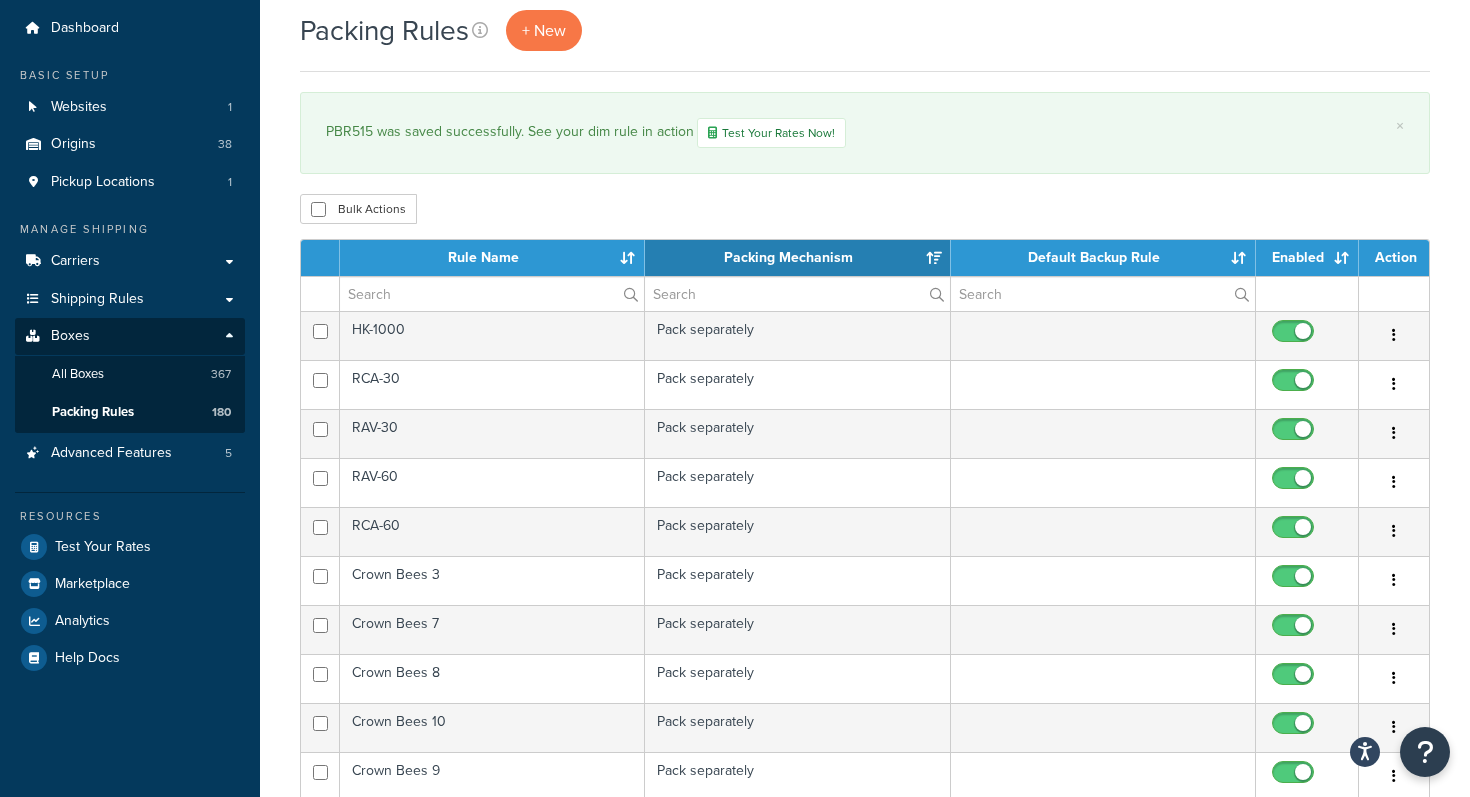 scroll, scrollTop: 0, scrollLeft: 0, axis: both 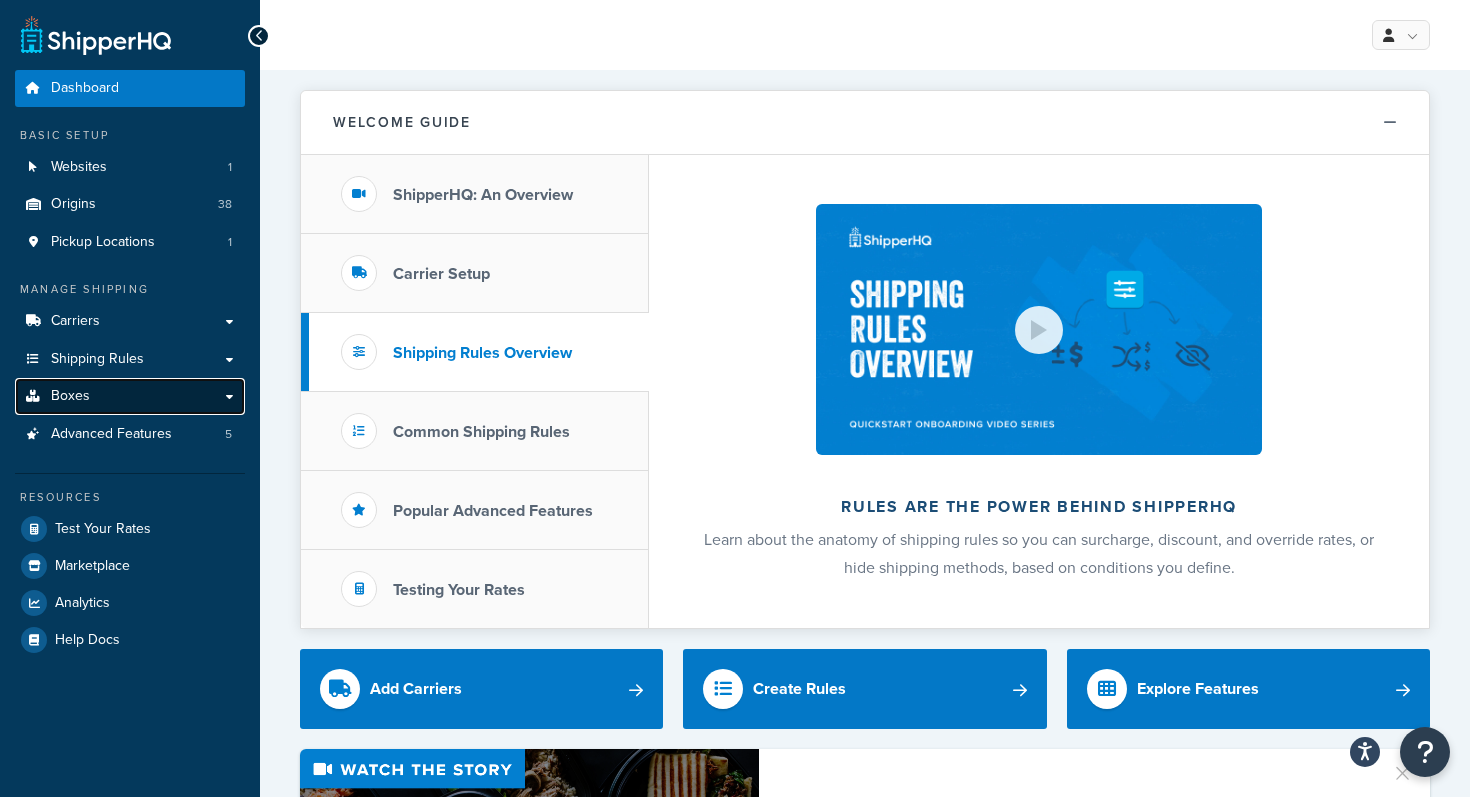 click on "Boxes" at bounding box center [130, 396] 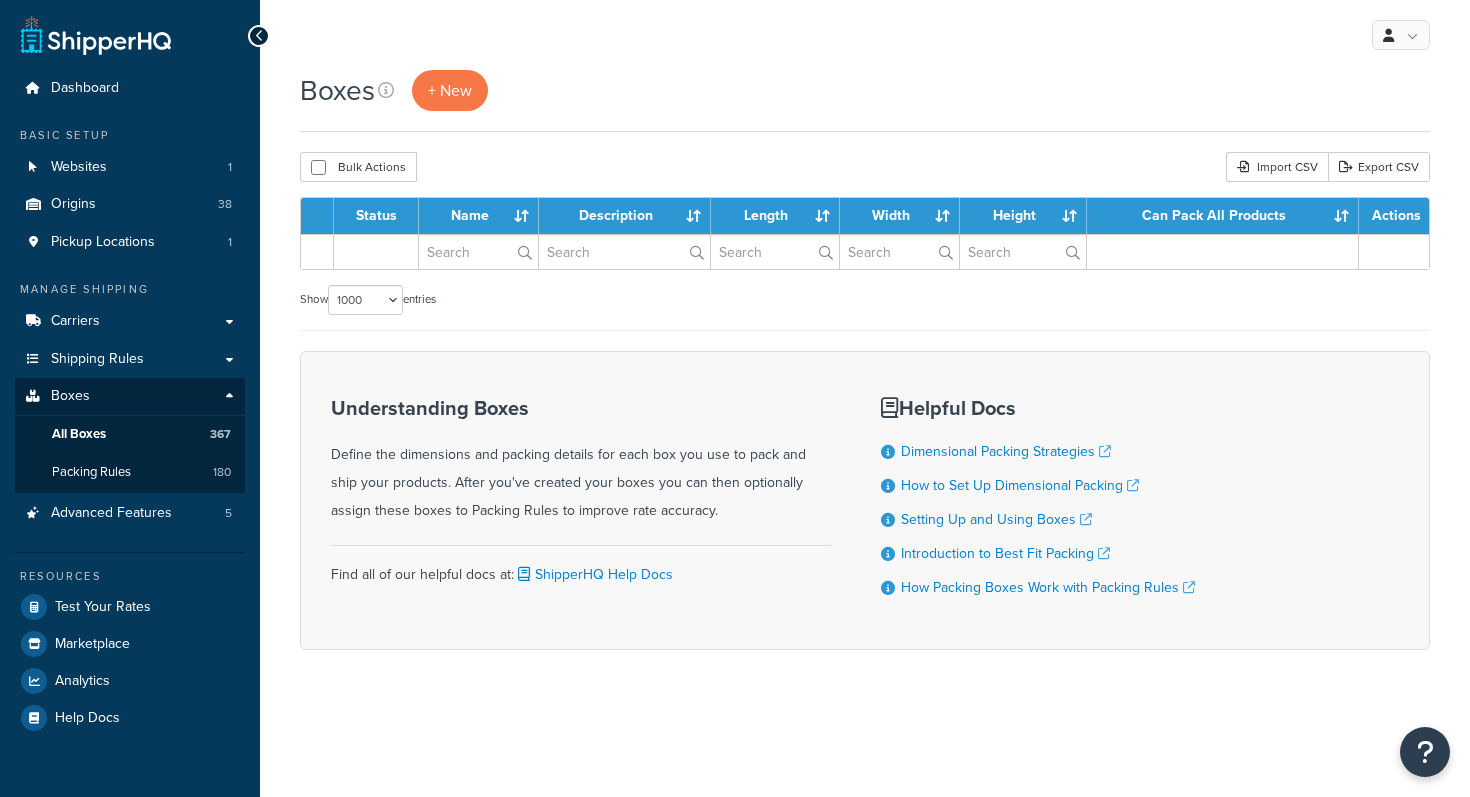 select on "1000" 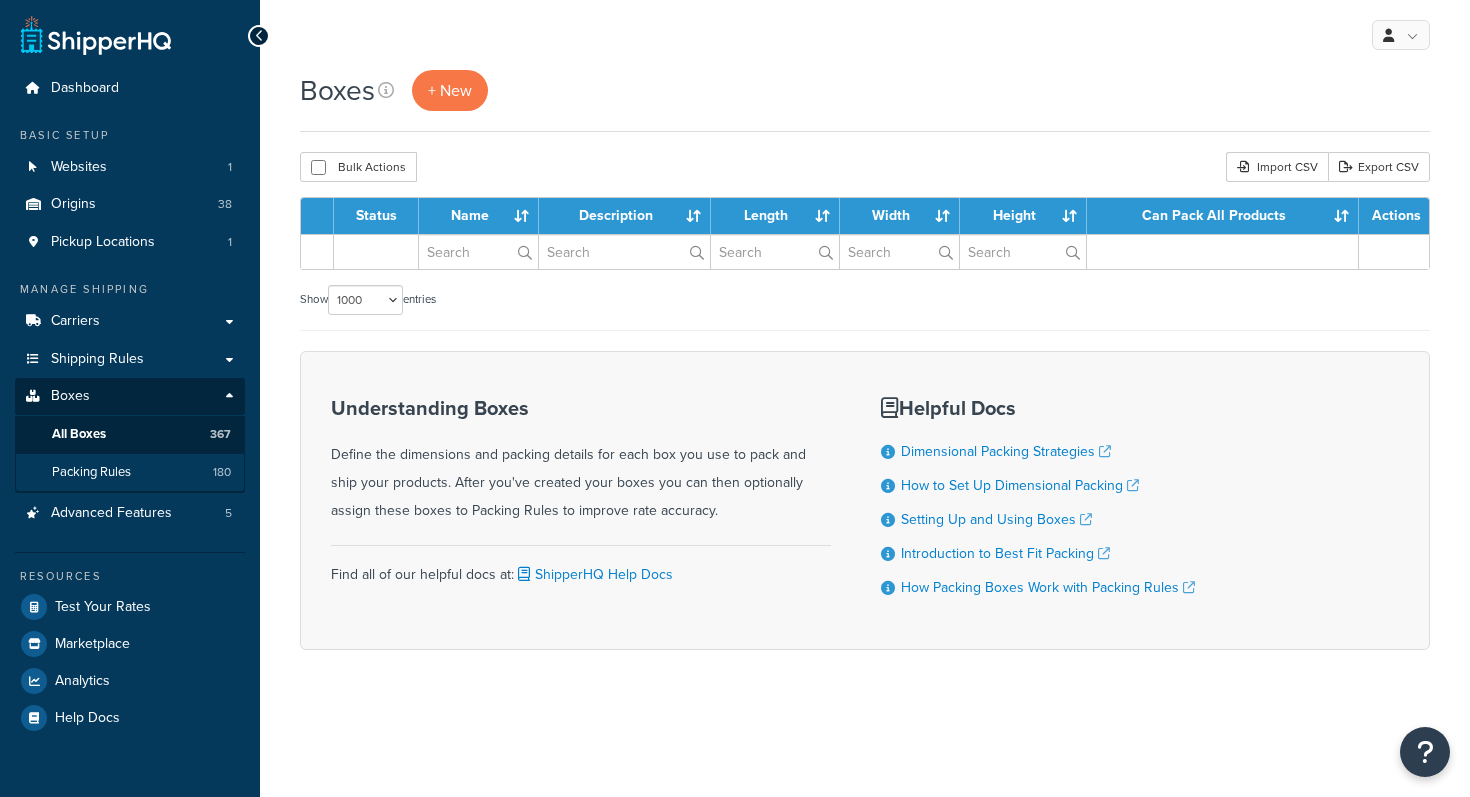 scroll, scrollTop: 0, scrollLeft: 0, axis: both 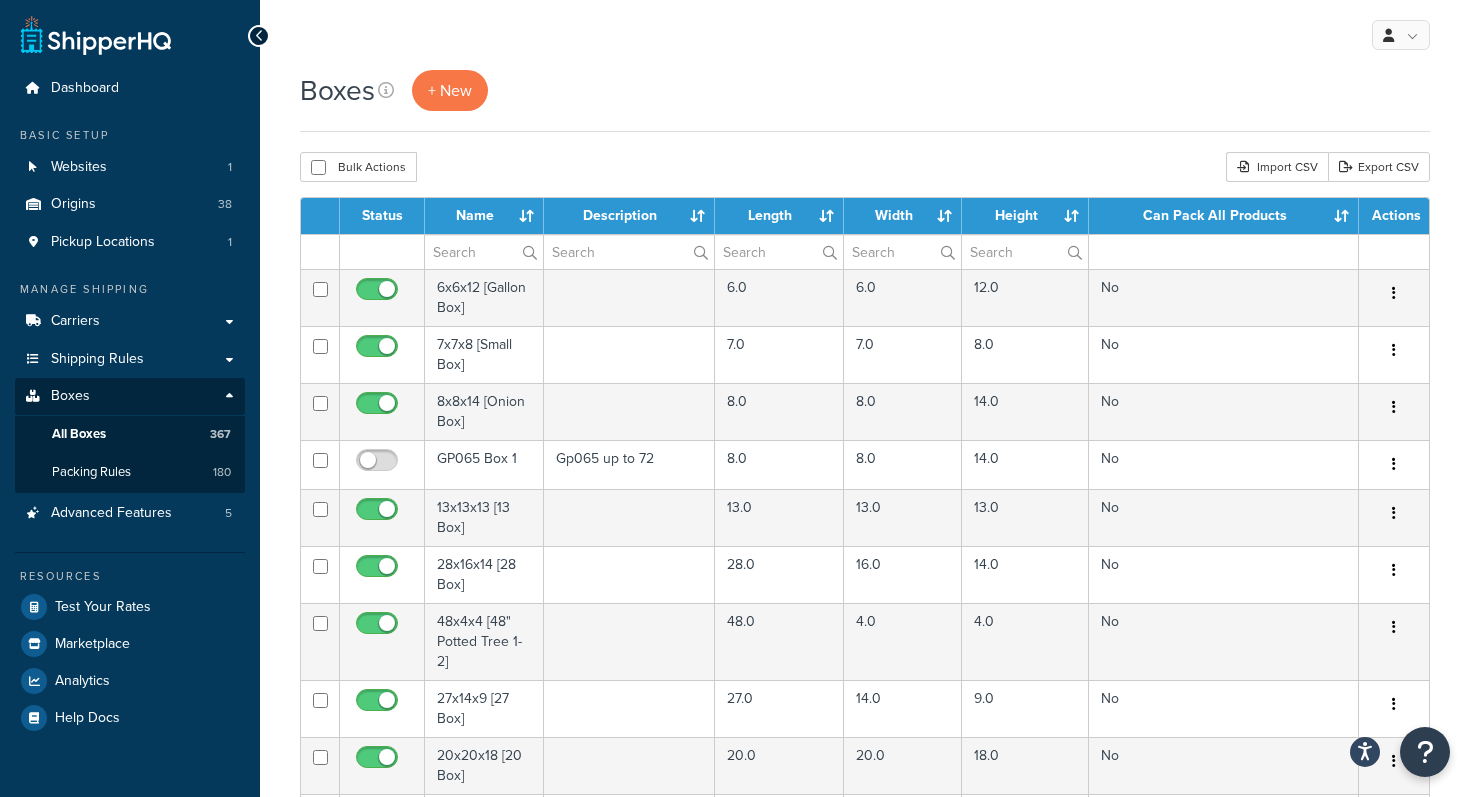 click on "Boxes
+ New
Bulk Actions
Duplicate
Delete
Import CSV
Export CSV
Contact Us
Send Us A Message" at bounding box center [865, 11268] 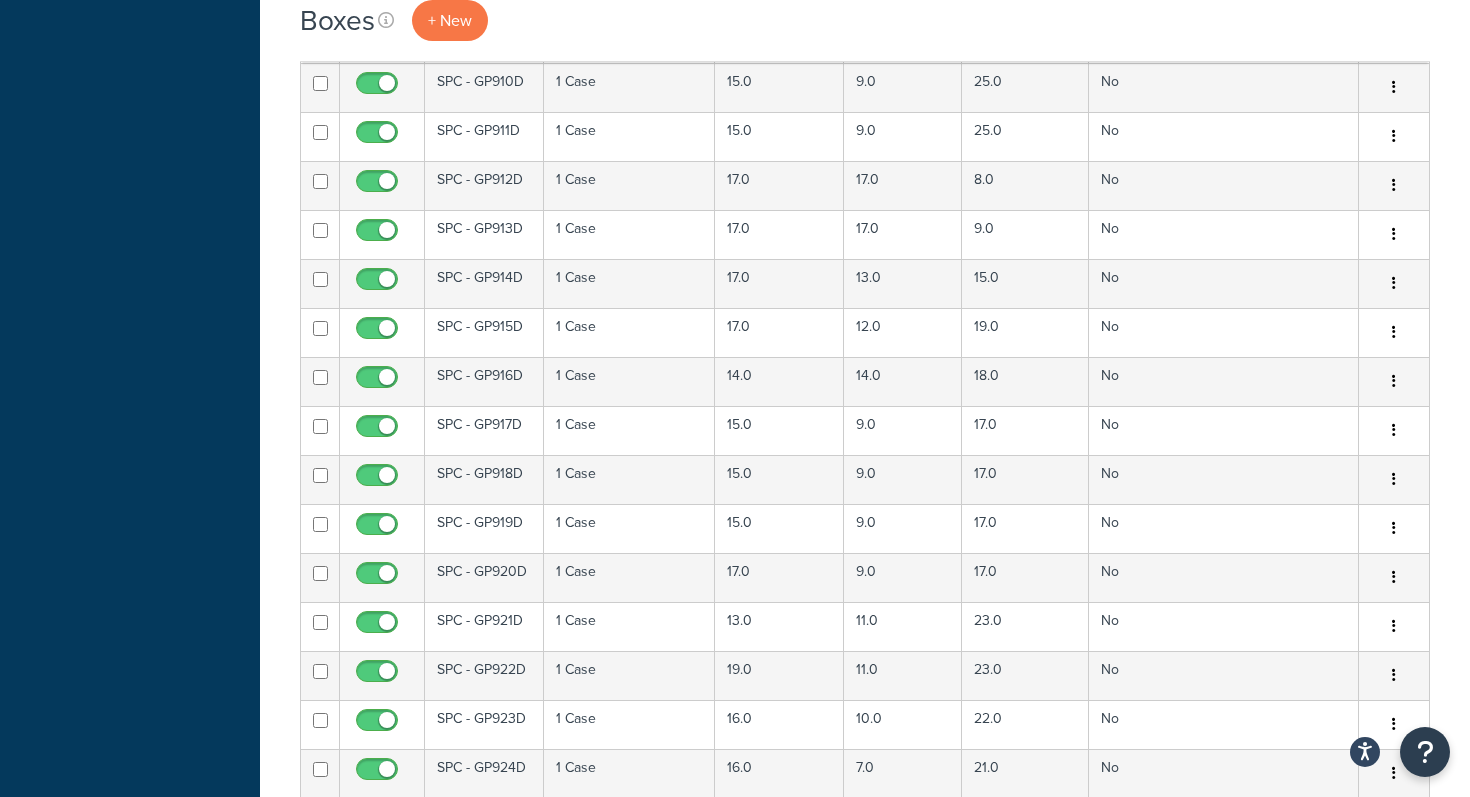 scroll, scrollTop: 21519, scrollLeft: 0, axis: vertical 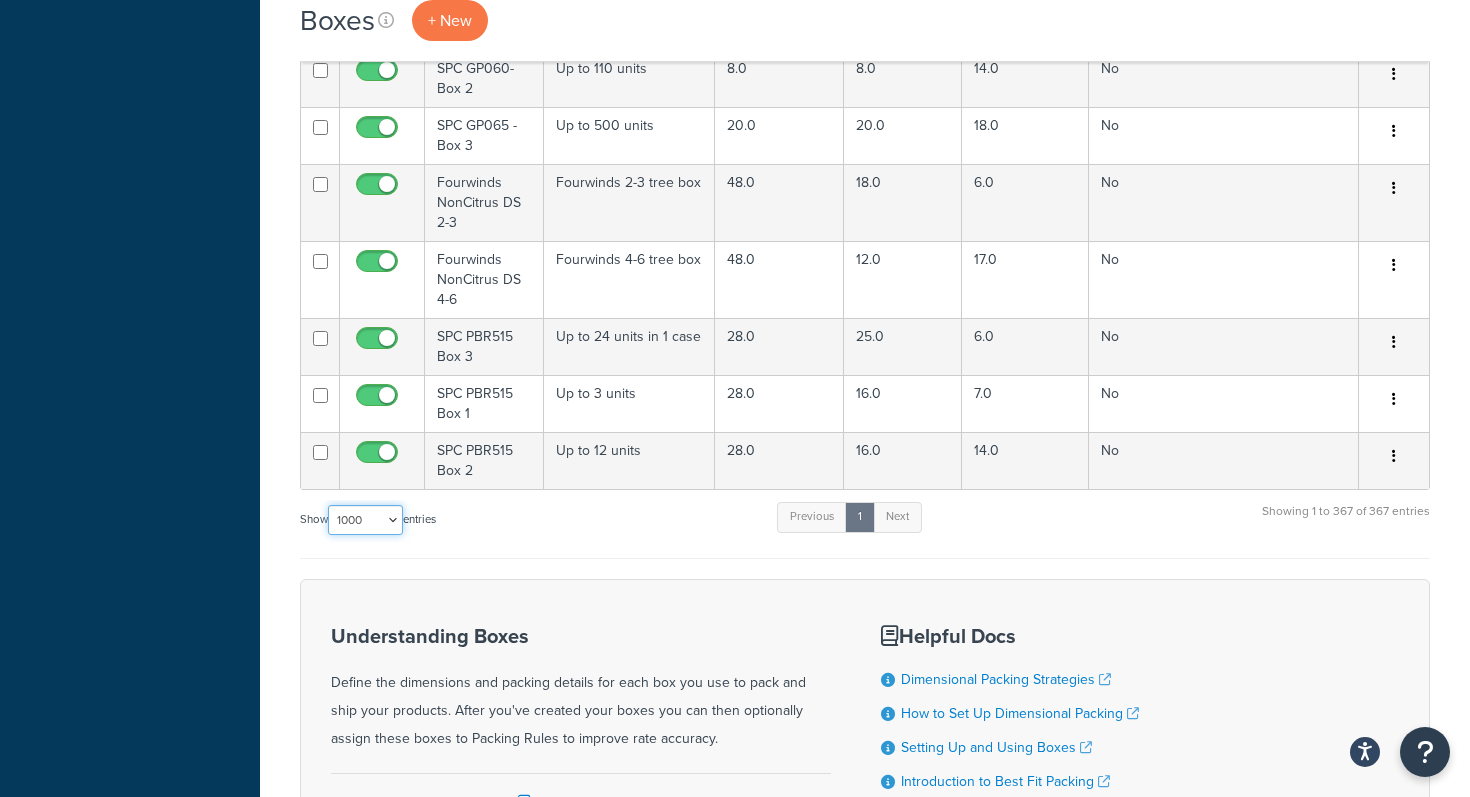 click on "10 15 25 50 100 1000" at bounding box center (365, 520) 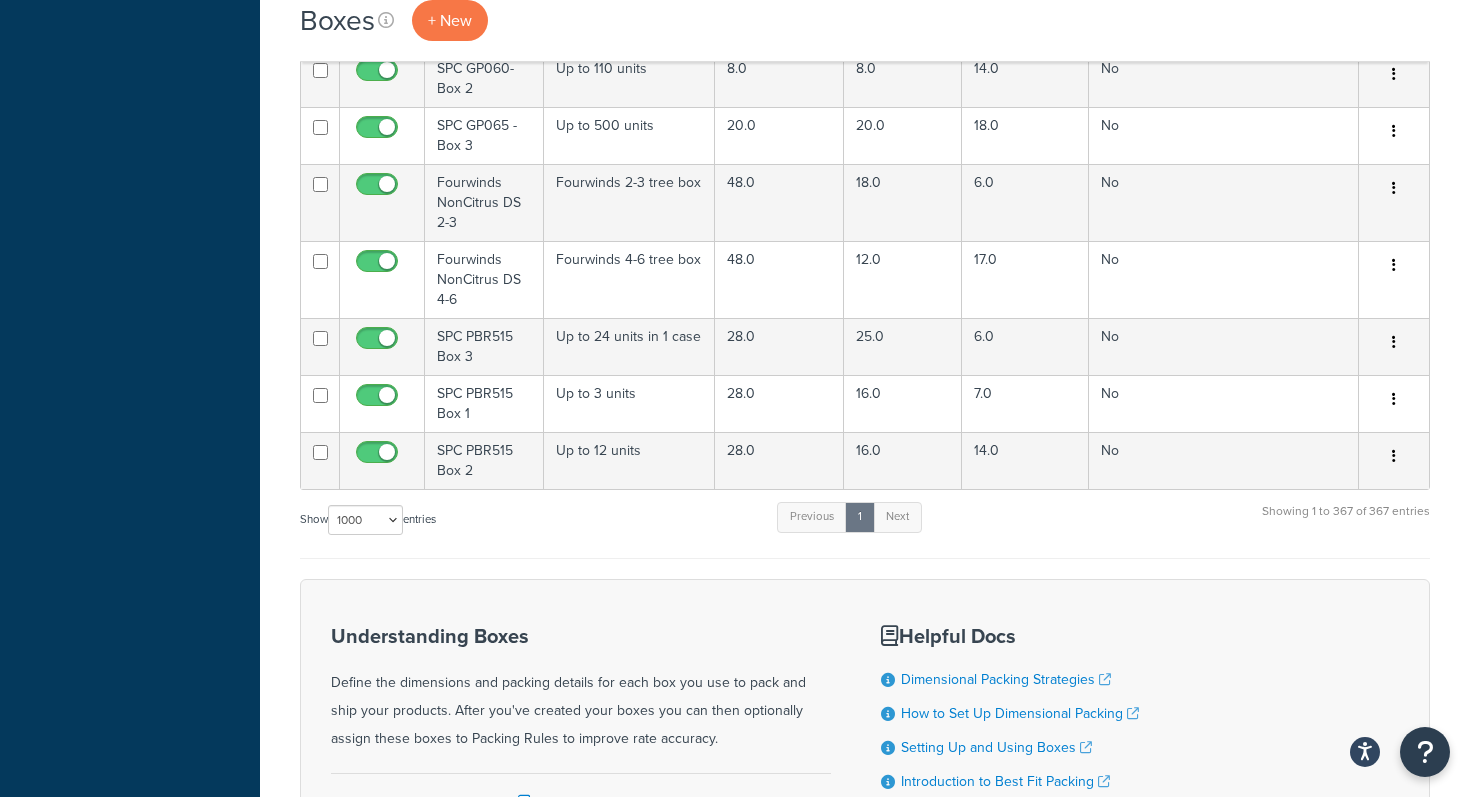 click on "Boxes
+ New
Bulk Actions
Duplicate
Delete
Import CSV
Export CSV
Contact Us
Send Us A Message" at bounding box center (865, -10251) 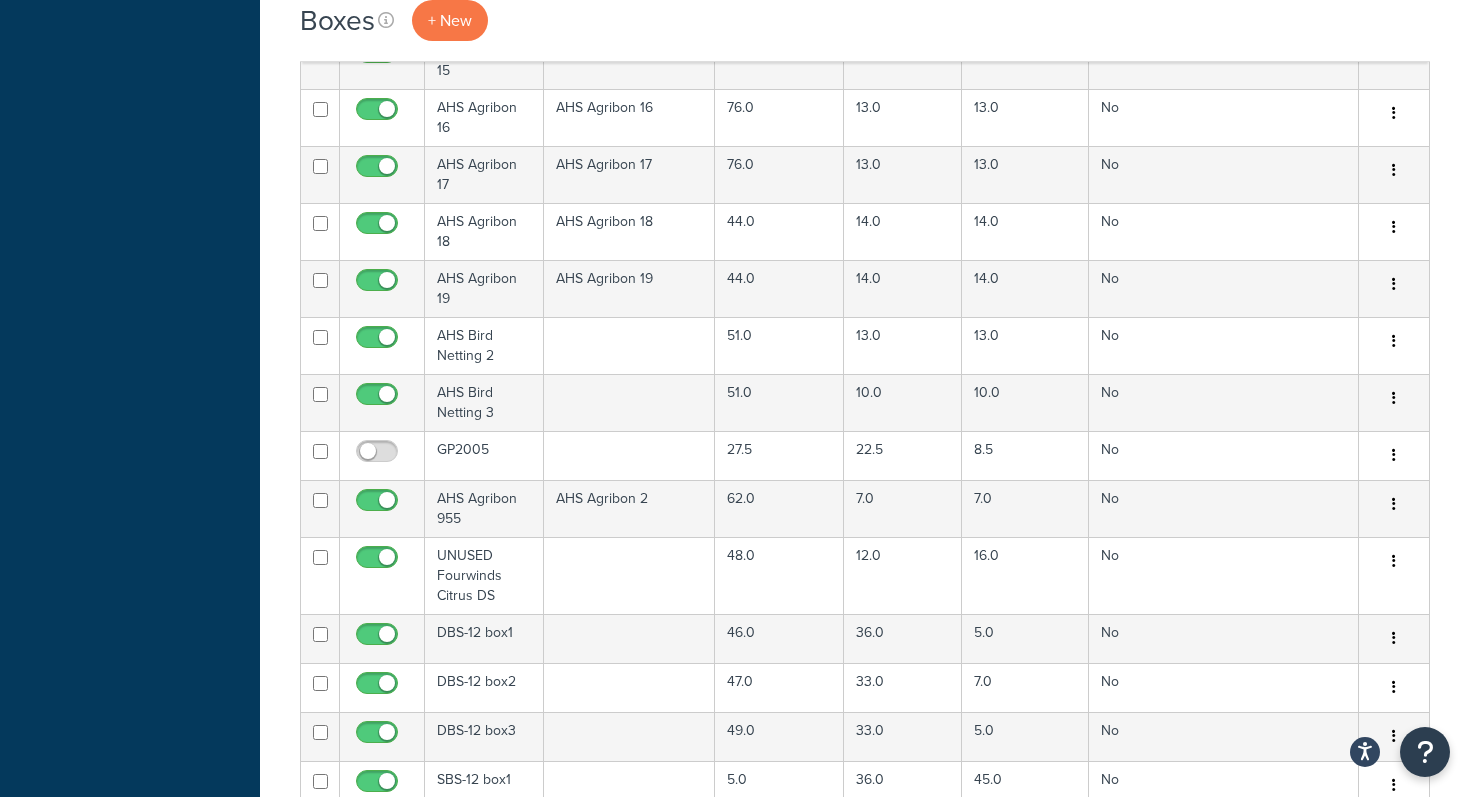 scroll, scrollTop: 16490, scrollLeft: 0, axis: vertical 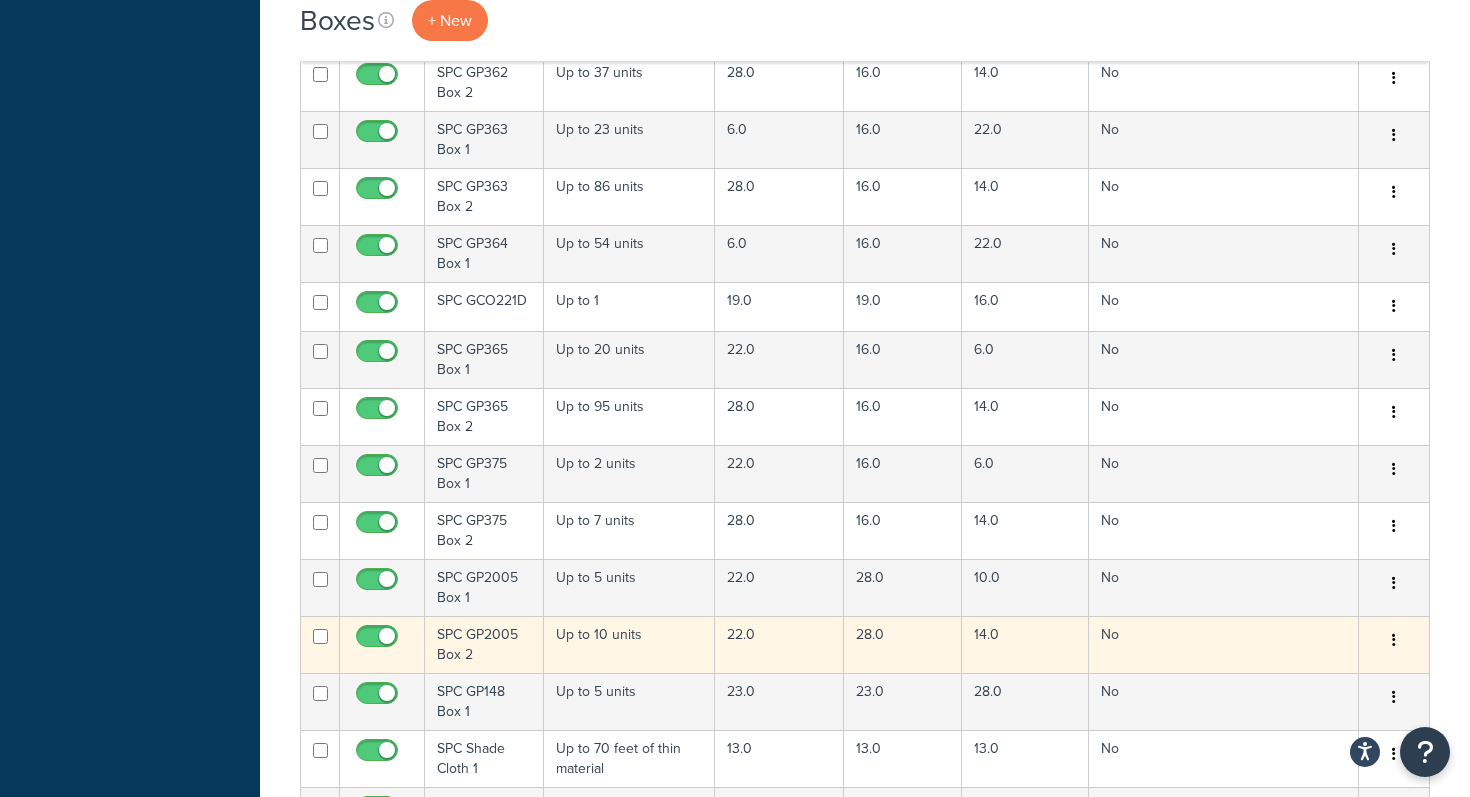 click at bounding box center [1394, 641] 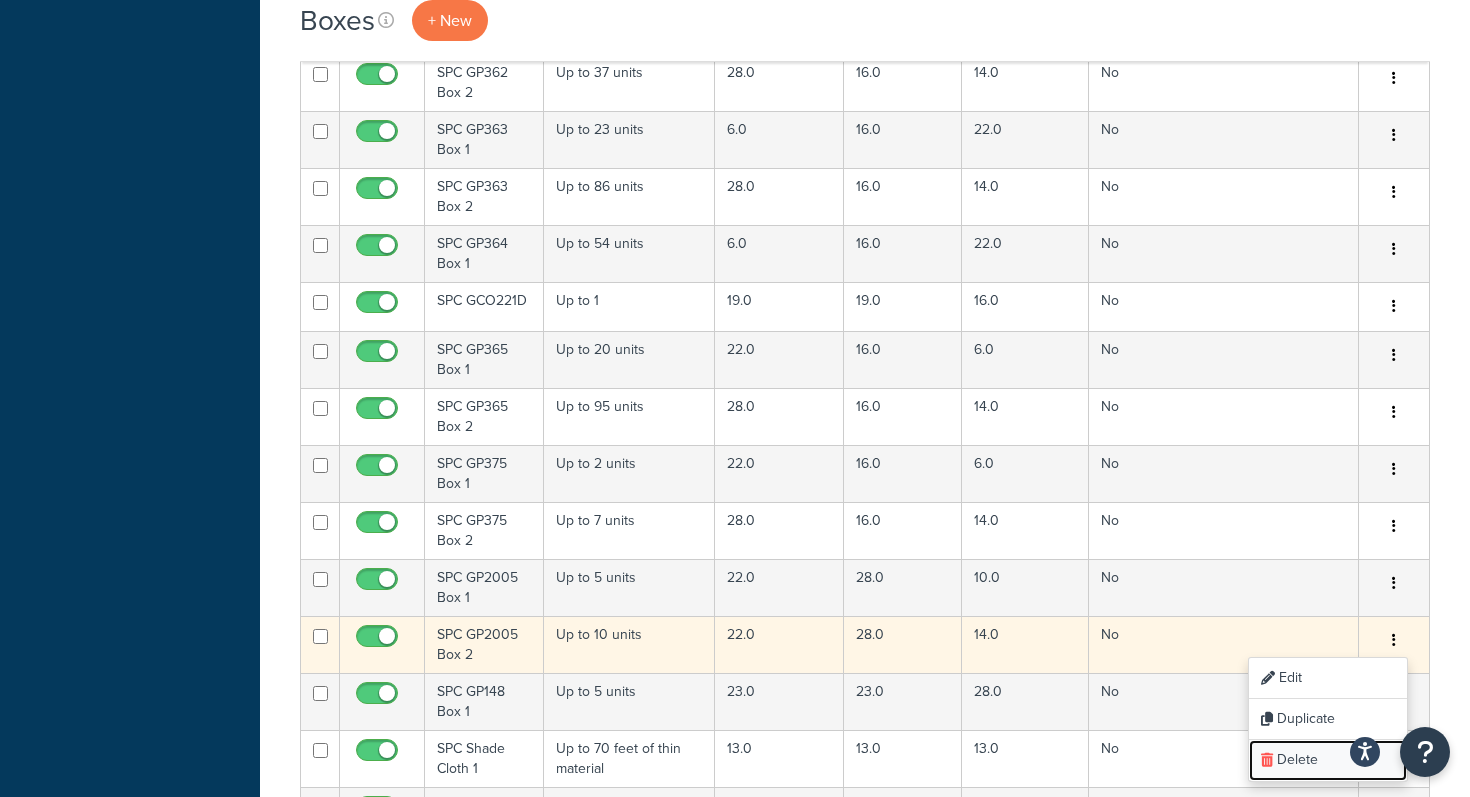 click on "Delete" at bounding box center (1328, 760) 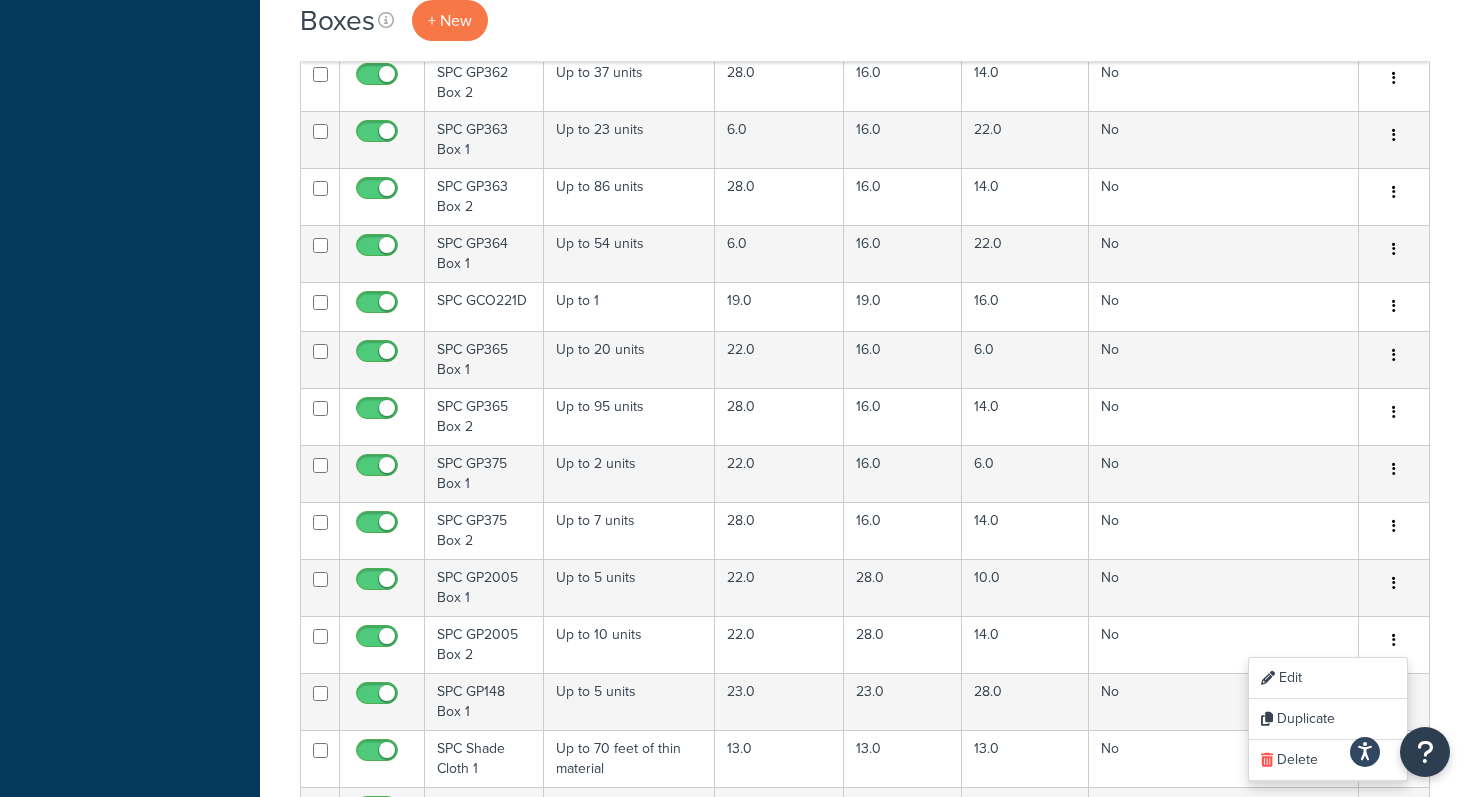 click on "Boxes
+ New
Bulk Actions
Duplicate
Delete
Import CSV
Export CSV
Contact Us
Send Us A Message" at bounding box center [865, -5222] 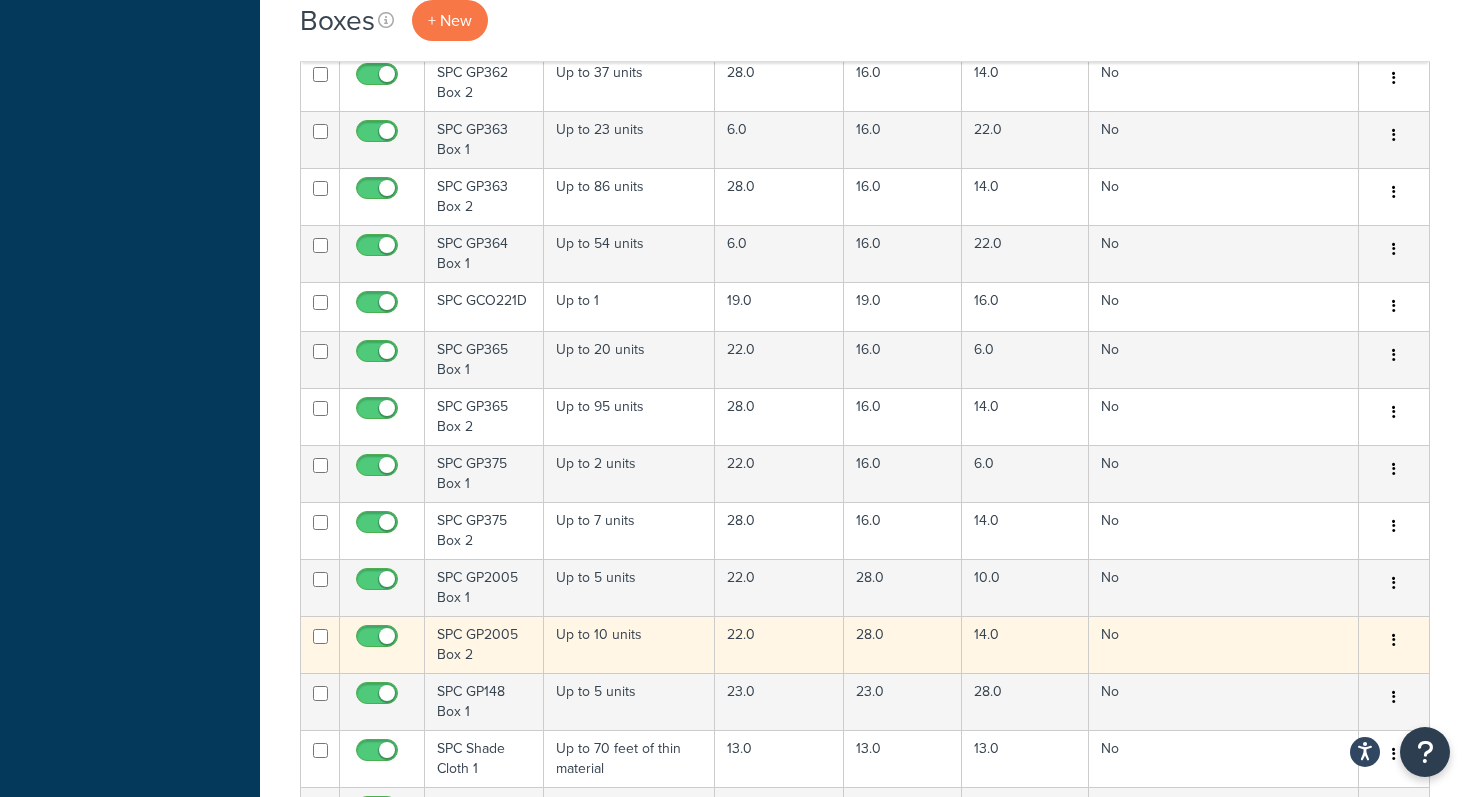 click at bounding box center [379, 641] 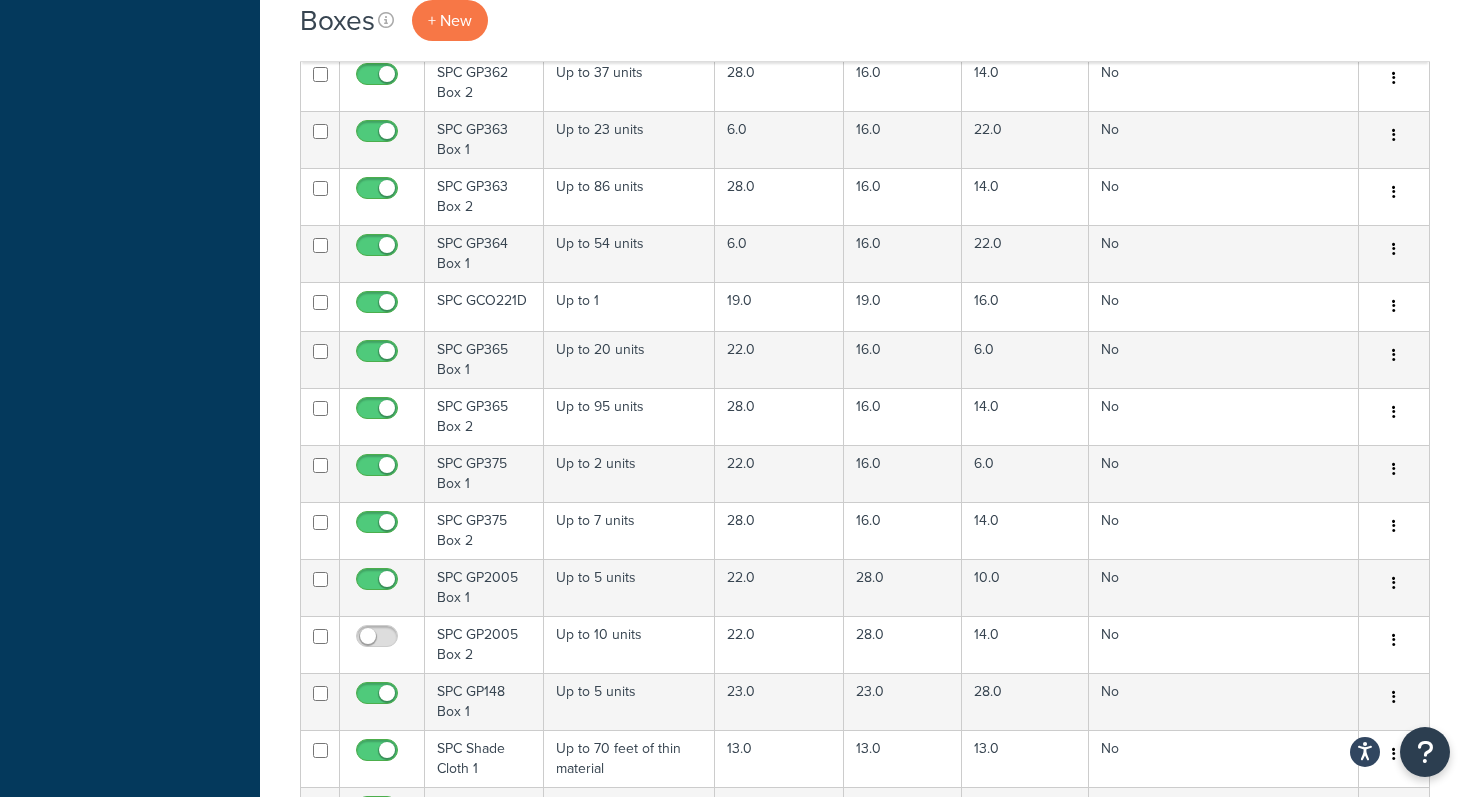click on "Boxes
+ New
Bulk Actions
Duplicate
Delete
Import CSV
Export CSV
Contact Us
Send Us A Message" at bounding box center (865, -5222) 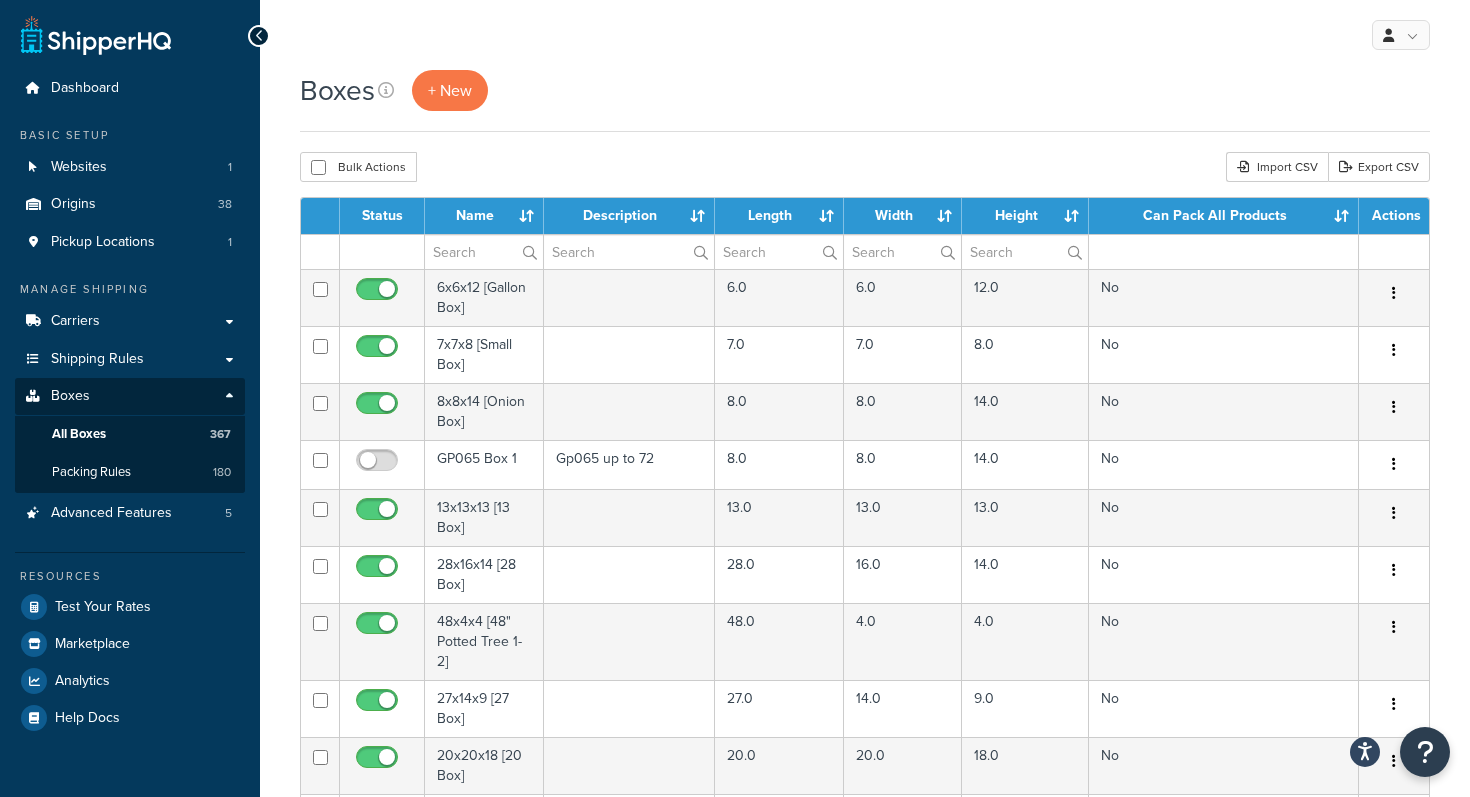 scroll, scrollTop: 16604, scrollLeft: 0, axis: vertical 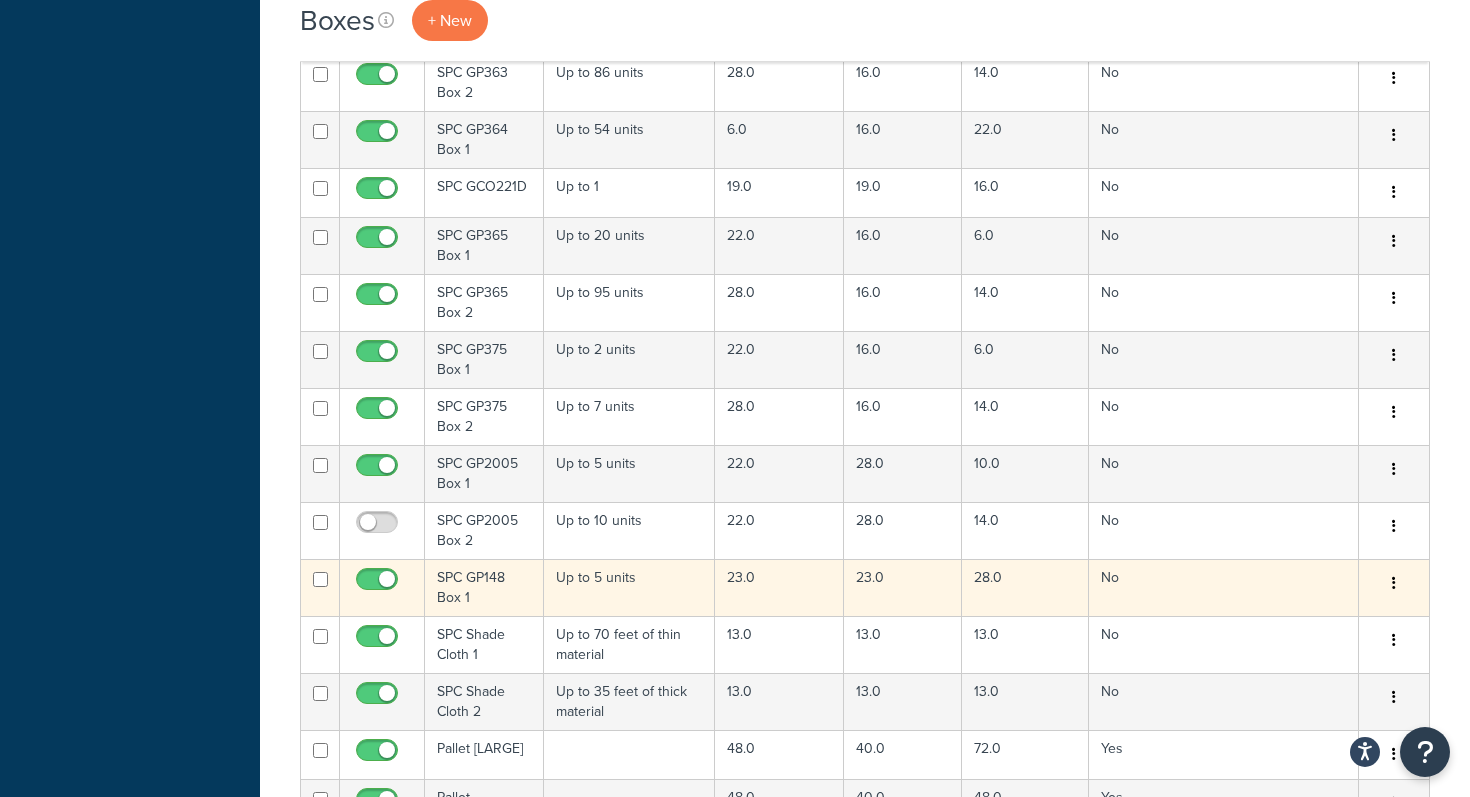 click on "23.0" at bounding box center [903, 587] 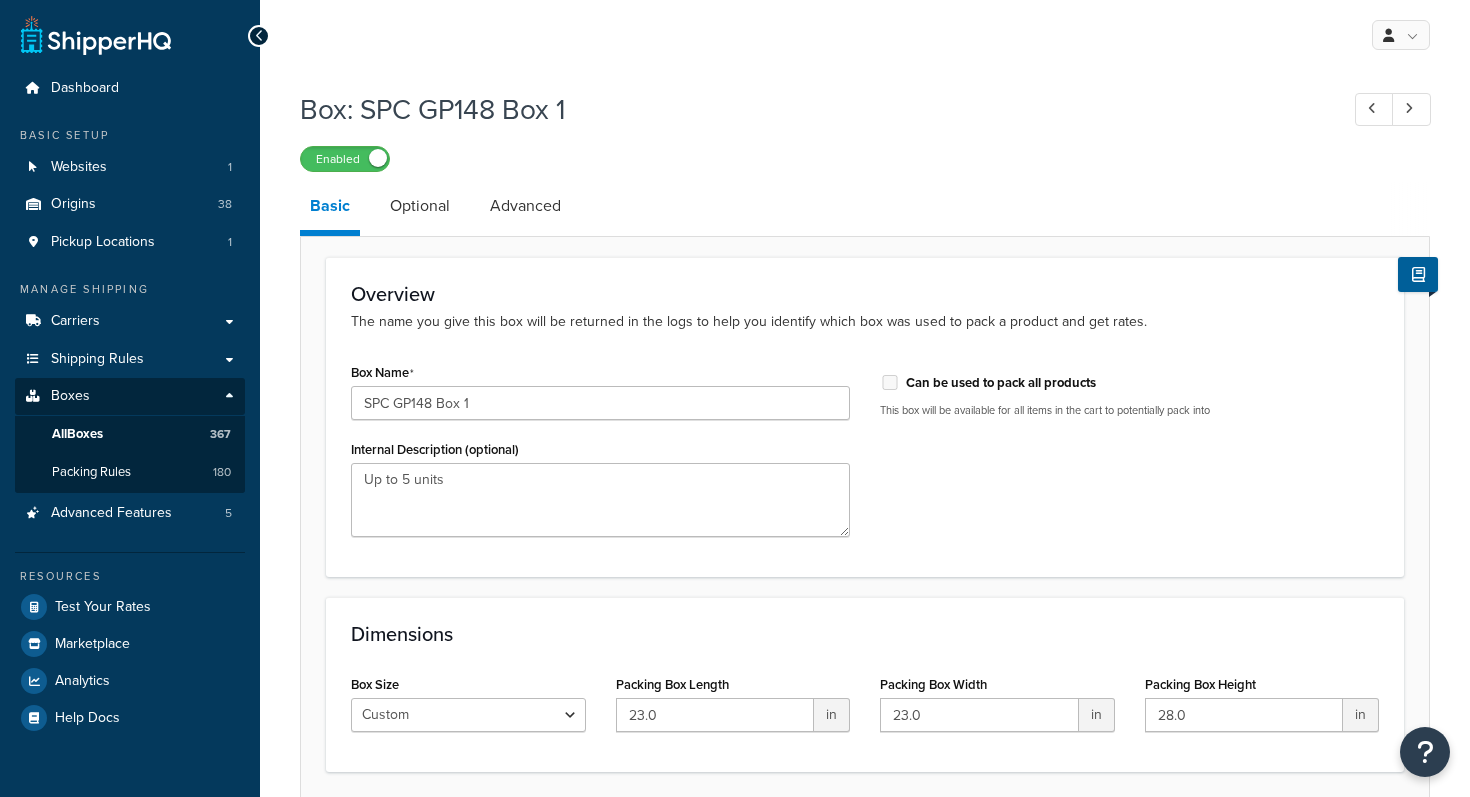 scroll, scrollTop: 0, scrollLeft: 0, axis: both 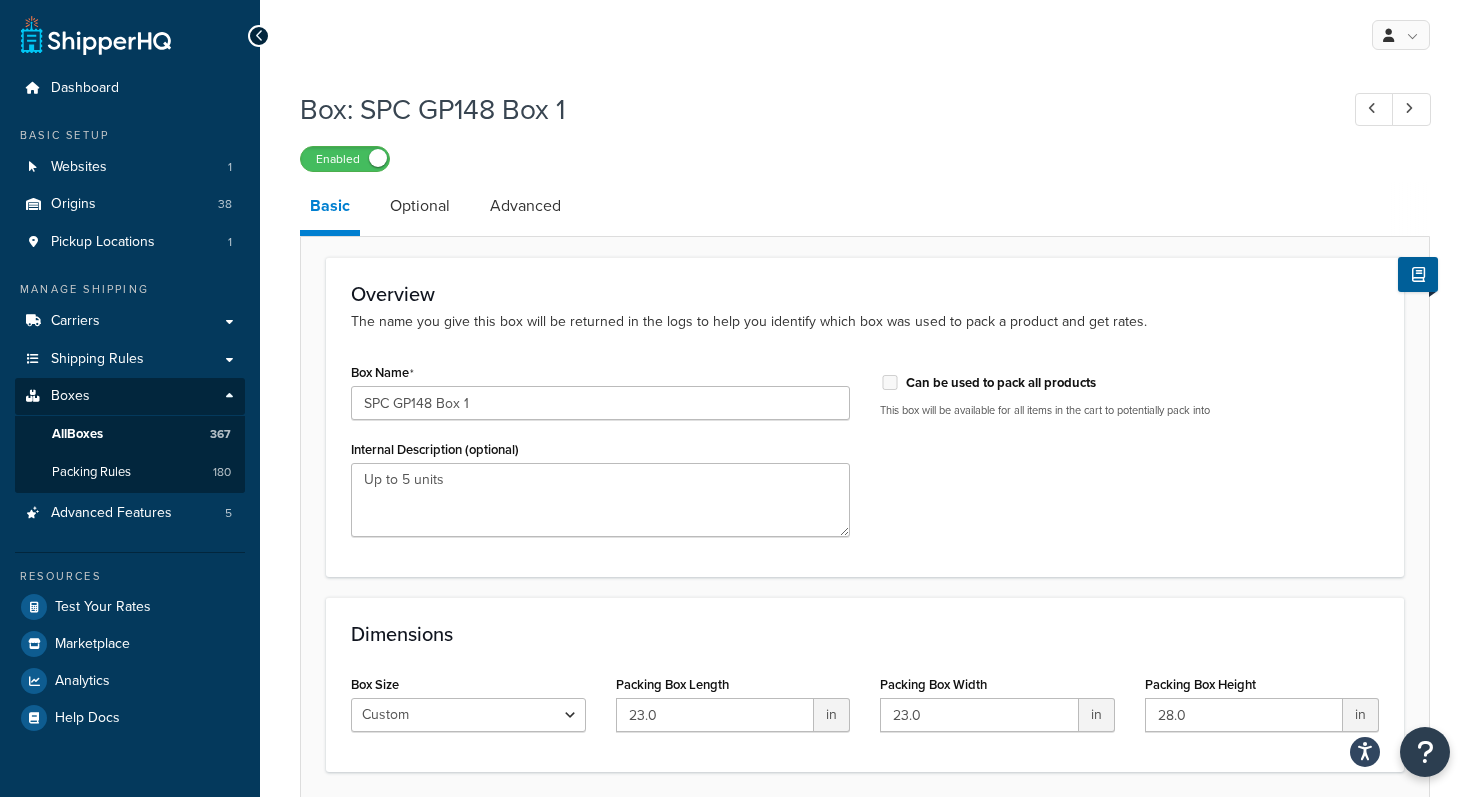 click on "Overview The name you give this box will be returned in the logs to help you identify which box was used to pack a product and get rates. Box Name   SPC GP148 Box 1 Internal Description (optional)   Up to 5 units   Can be used to pack all products This box will be available for all items in the cart to potentially pack into" at bounding box center [865, 417] 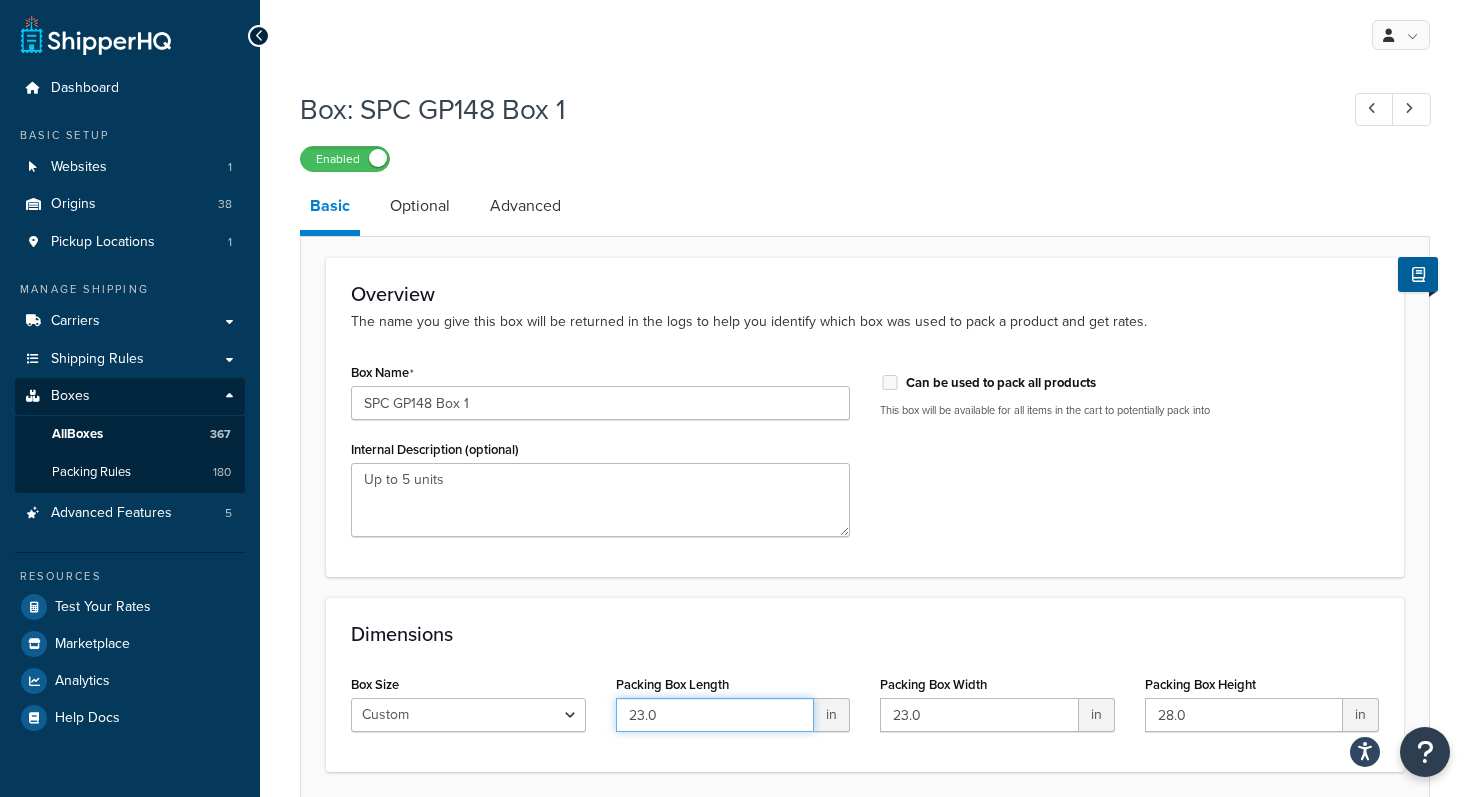 drag, startPoint x: 714, startPoint y: 730, endPoint x: 561, endPoint y: 692, distance: 157.64835 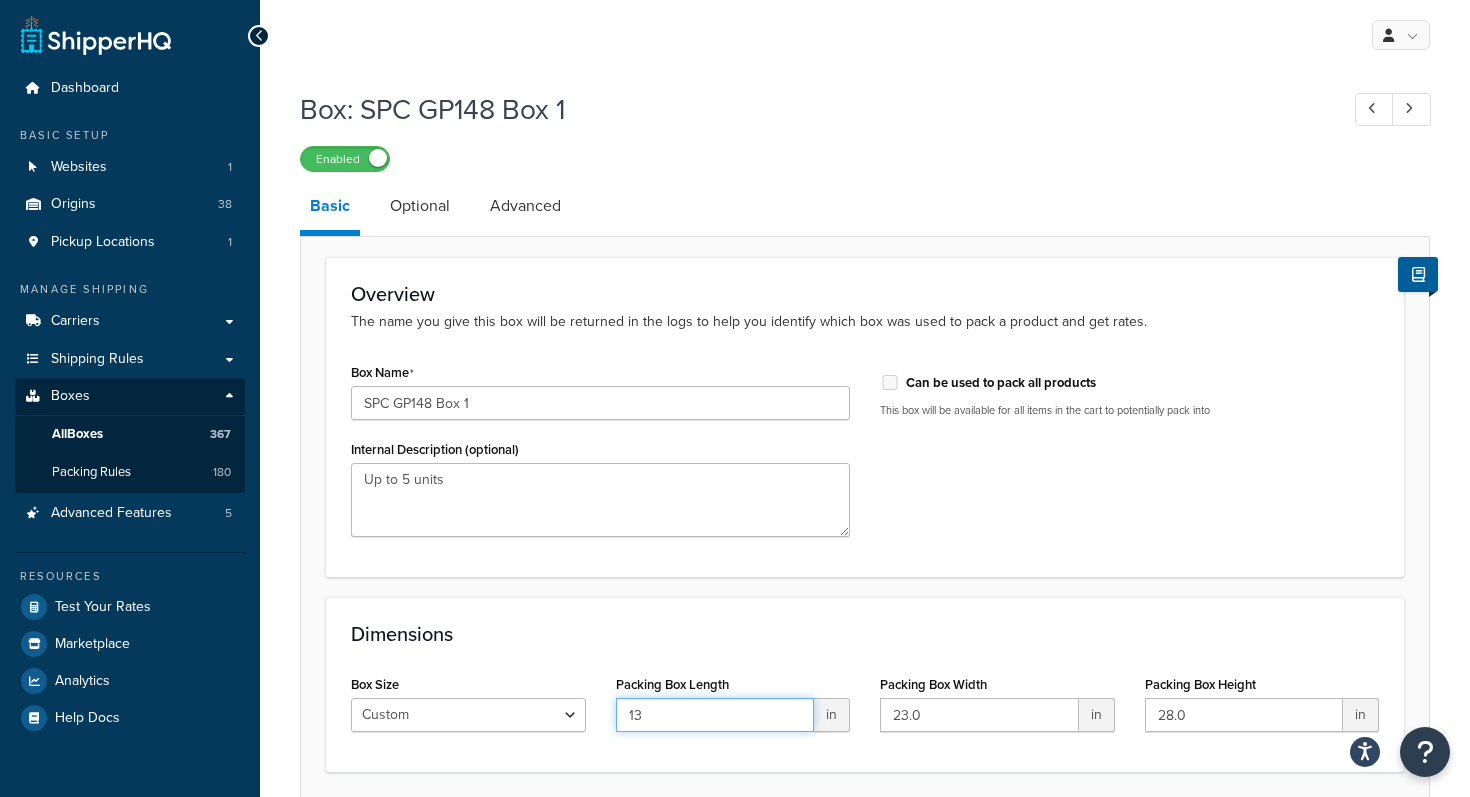 type on "13" 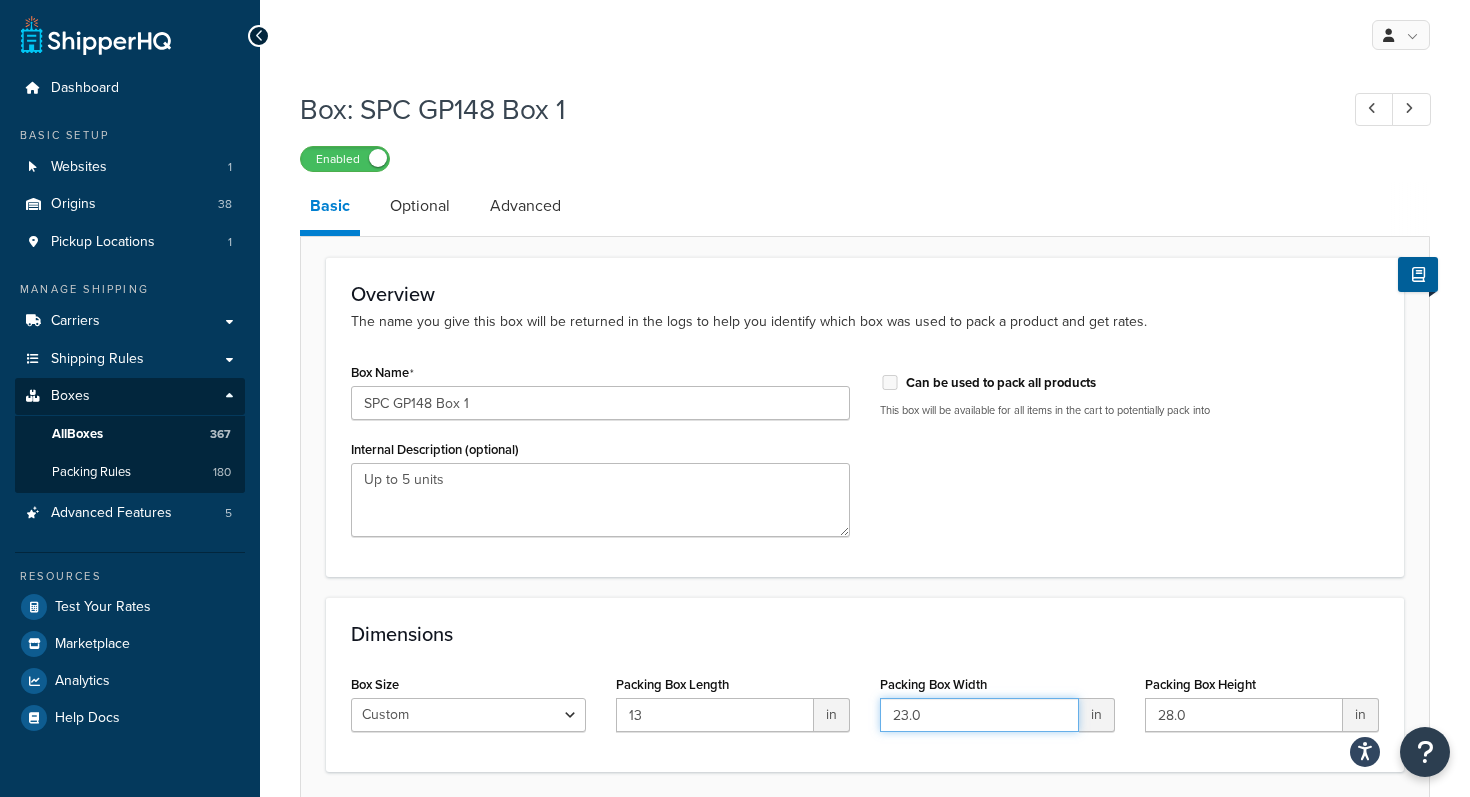 drag, startPoint x: 972, startPoint y: 721, endPoint x: 778, endPoint y: 716, distance: 194.06442 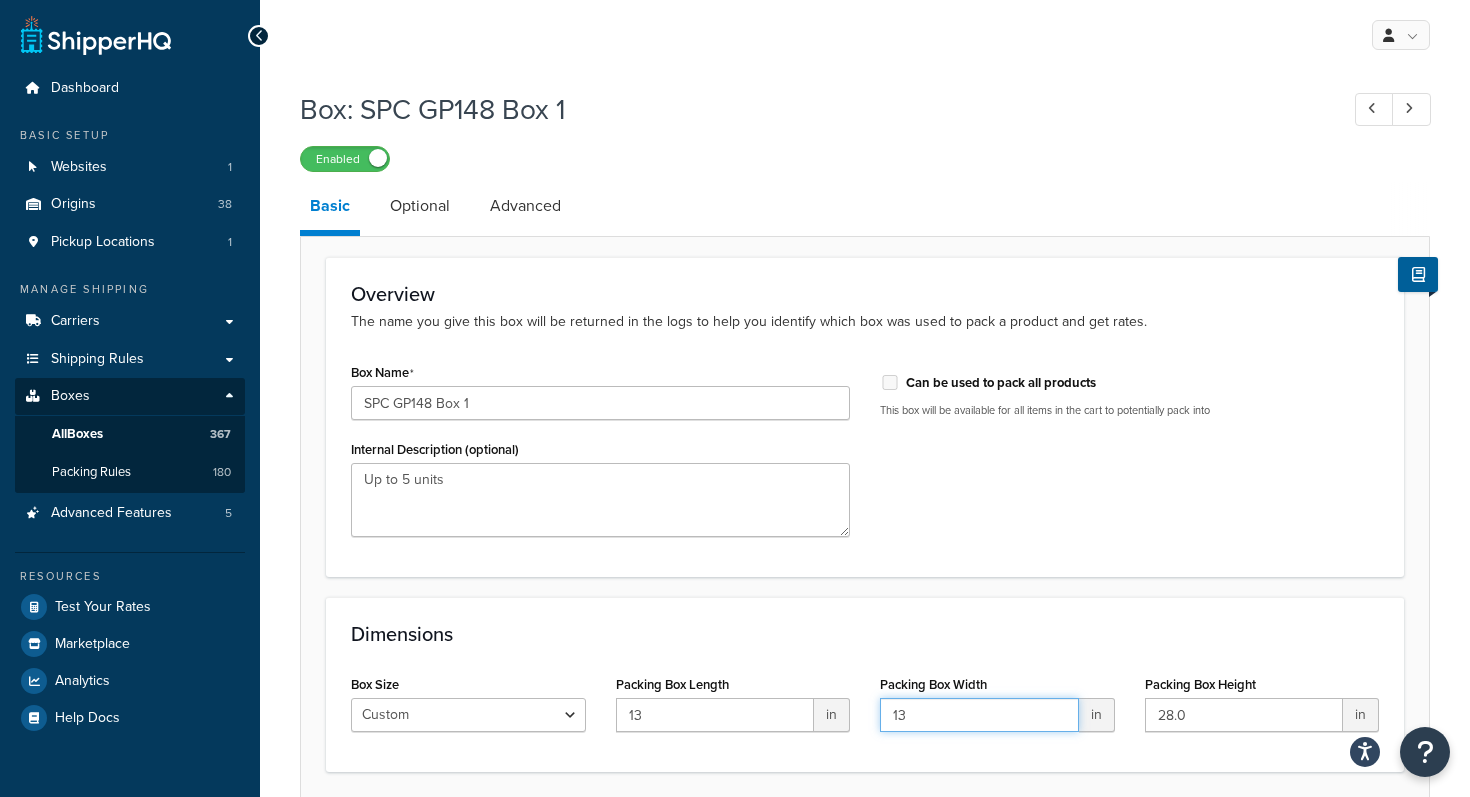 type on "13" 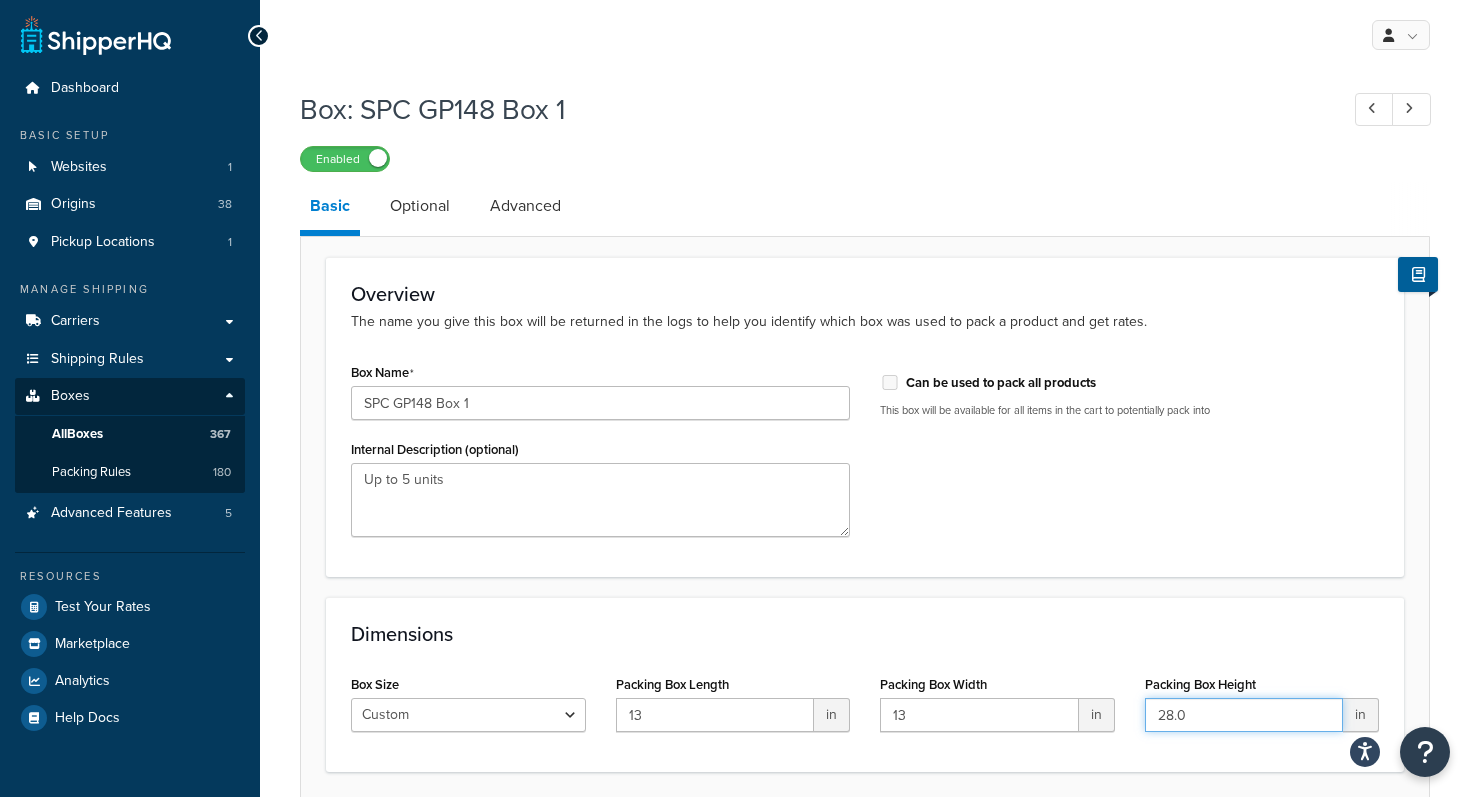 drag, startPoint x: 1227, startPoint y: 728, endPoint x: 1078, endPoint y: 710, distance: 150.08331 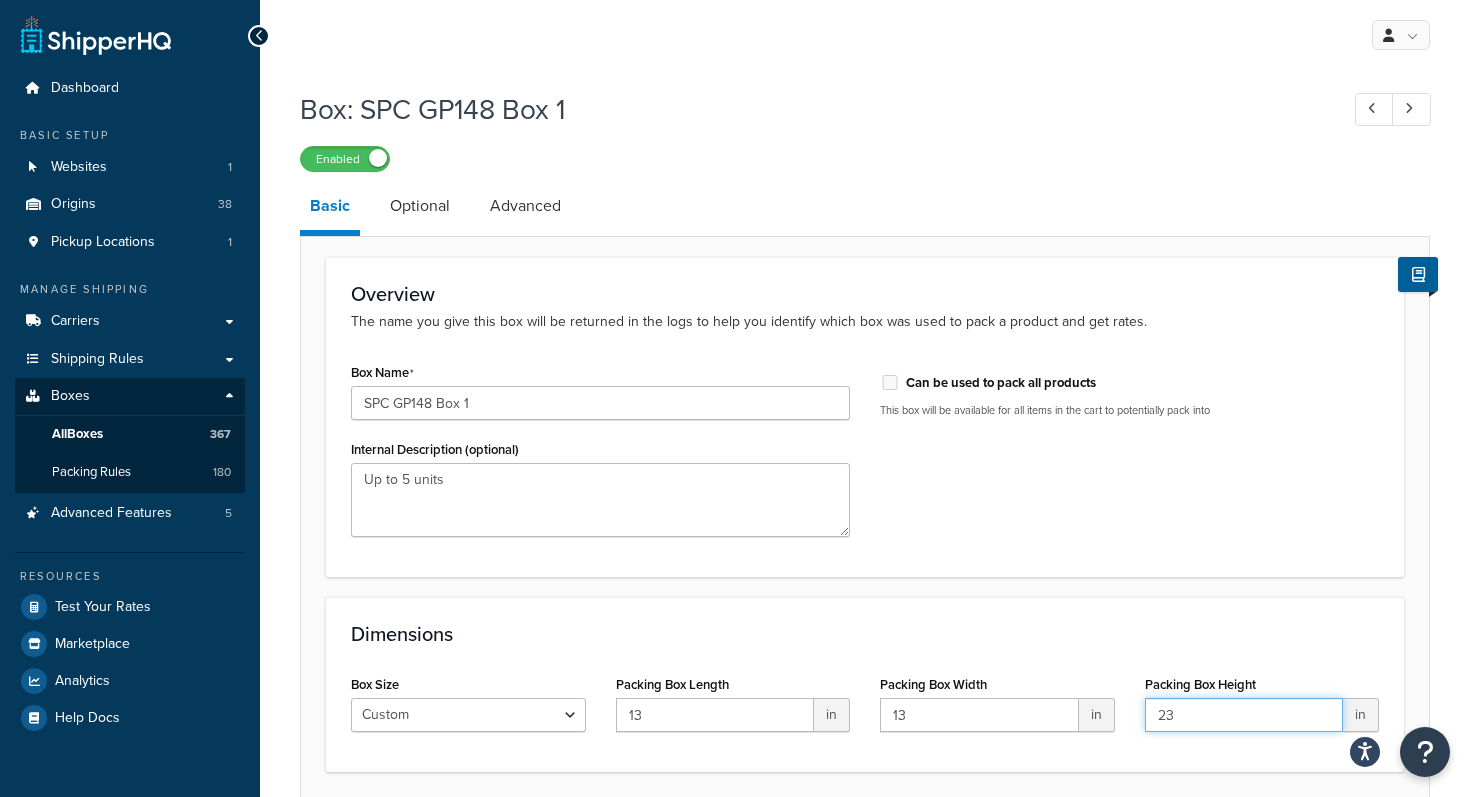 type on "23" 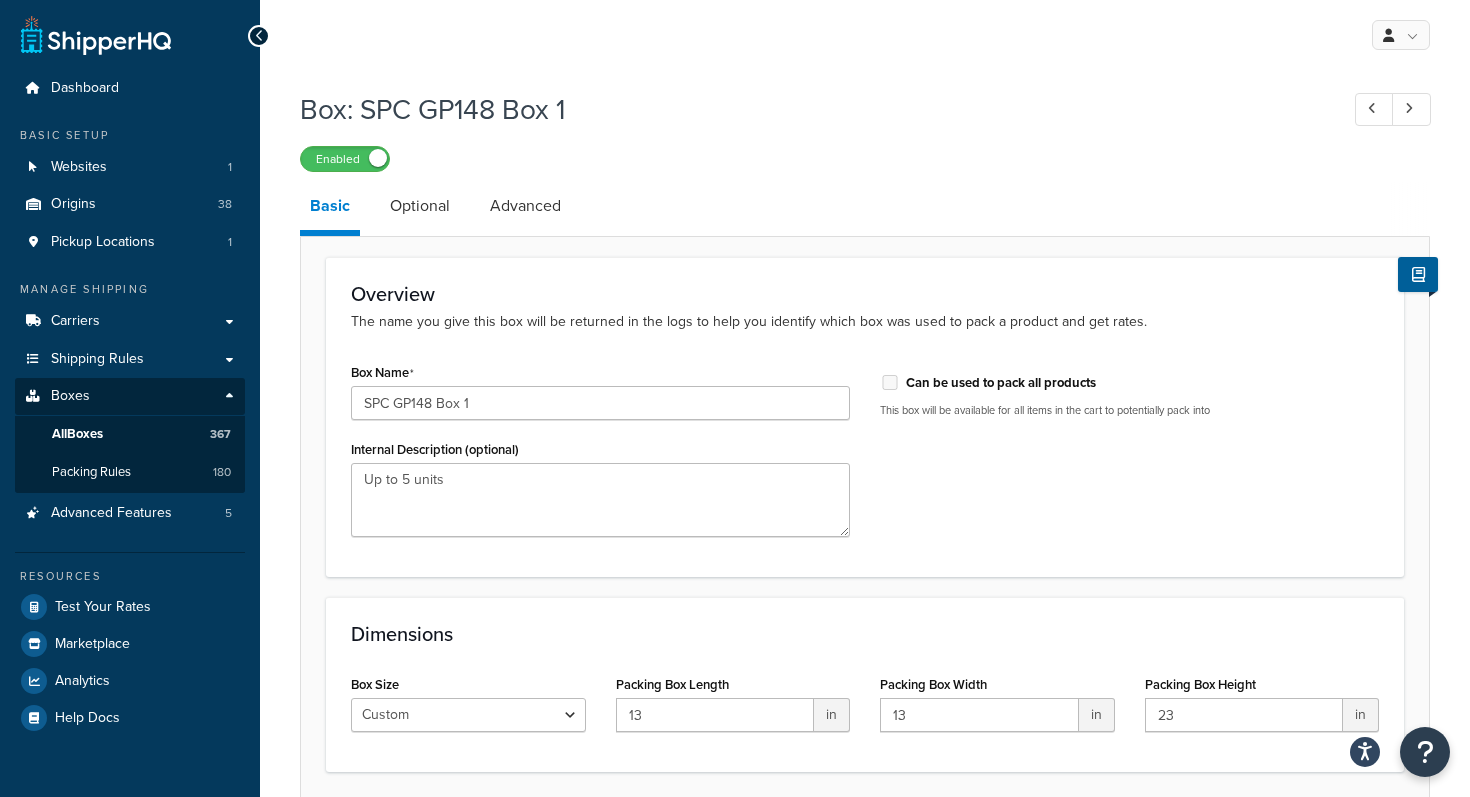 click on "Enabled" at bounding box center [865, 158] 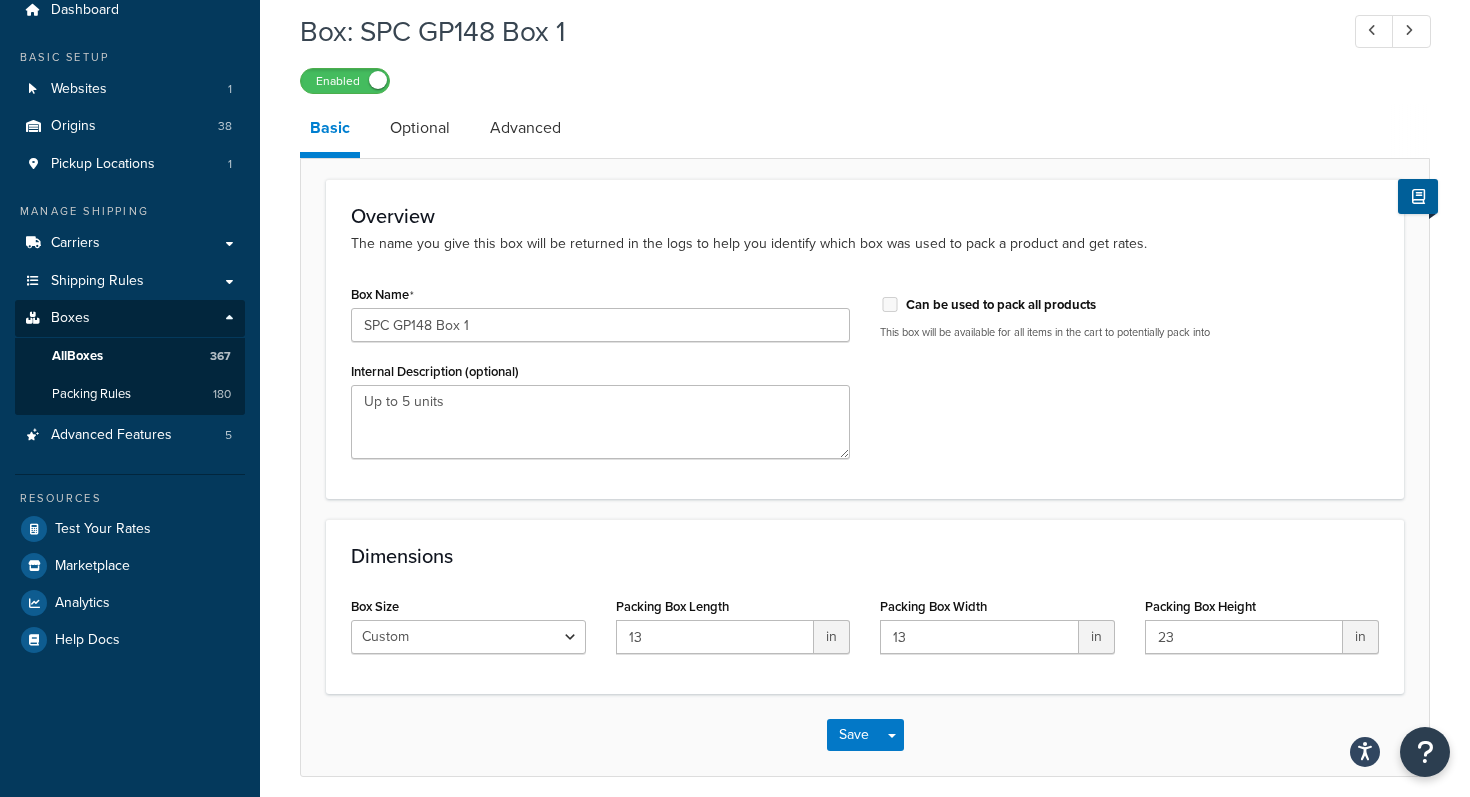 scroll, scrollTop: 80, scrollLeft: 0, axis: vertical 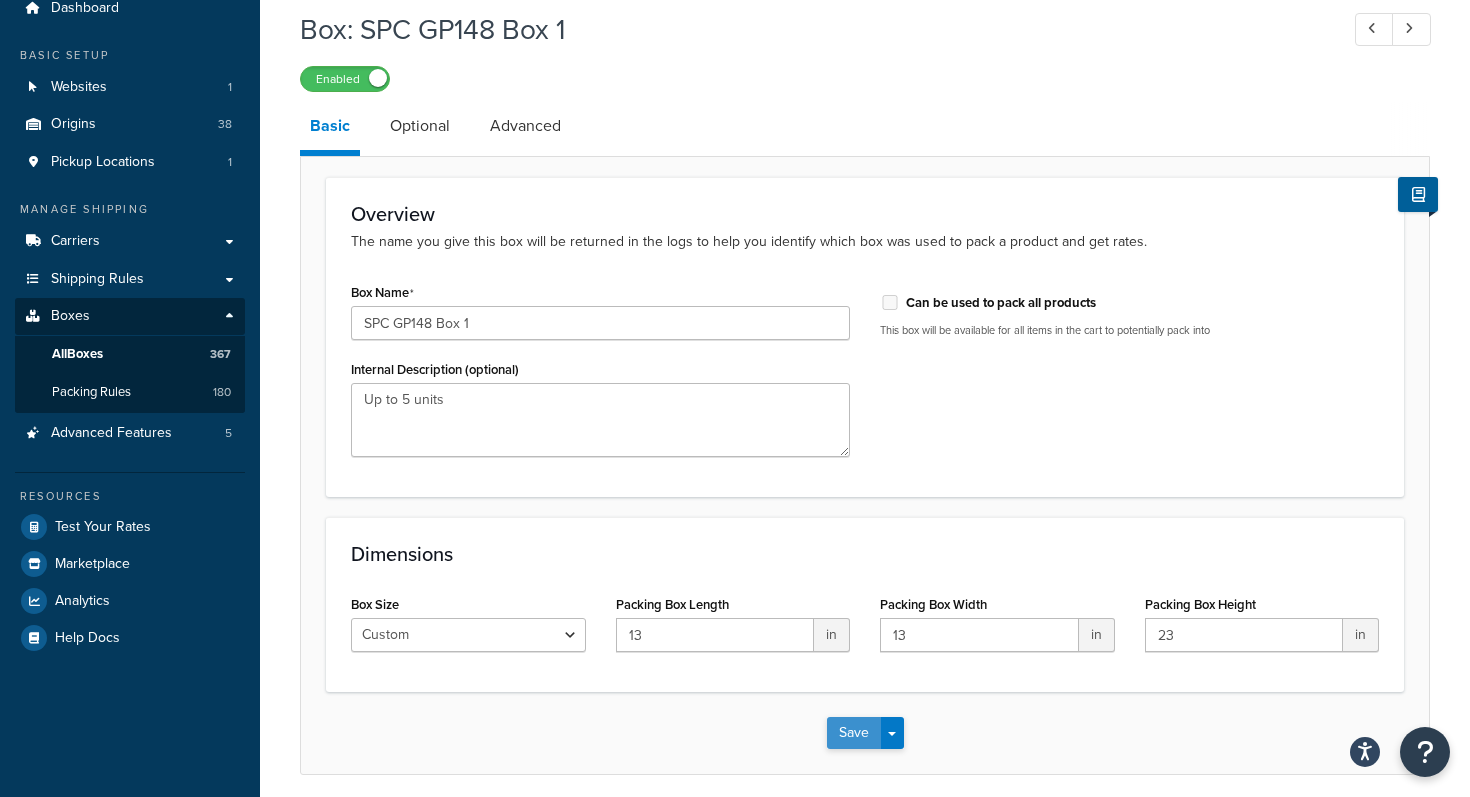 click on "Save" at bounding box center [854, 733] 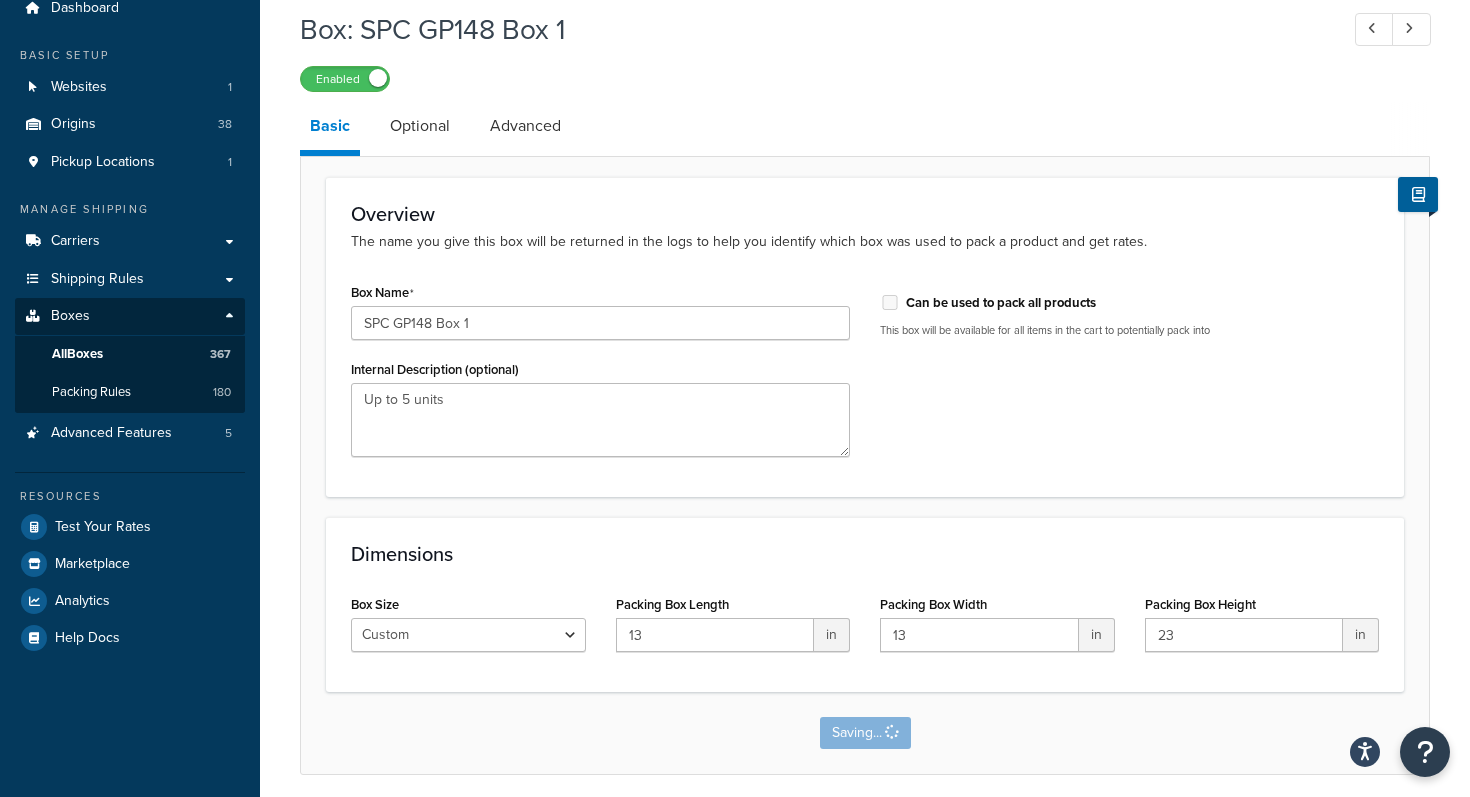 scroll, scrollTop: 0, scrollLeft: 0, axis: both 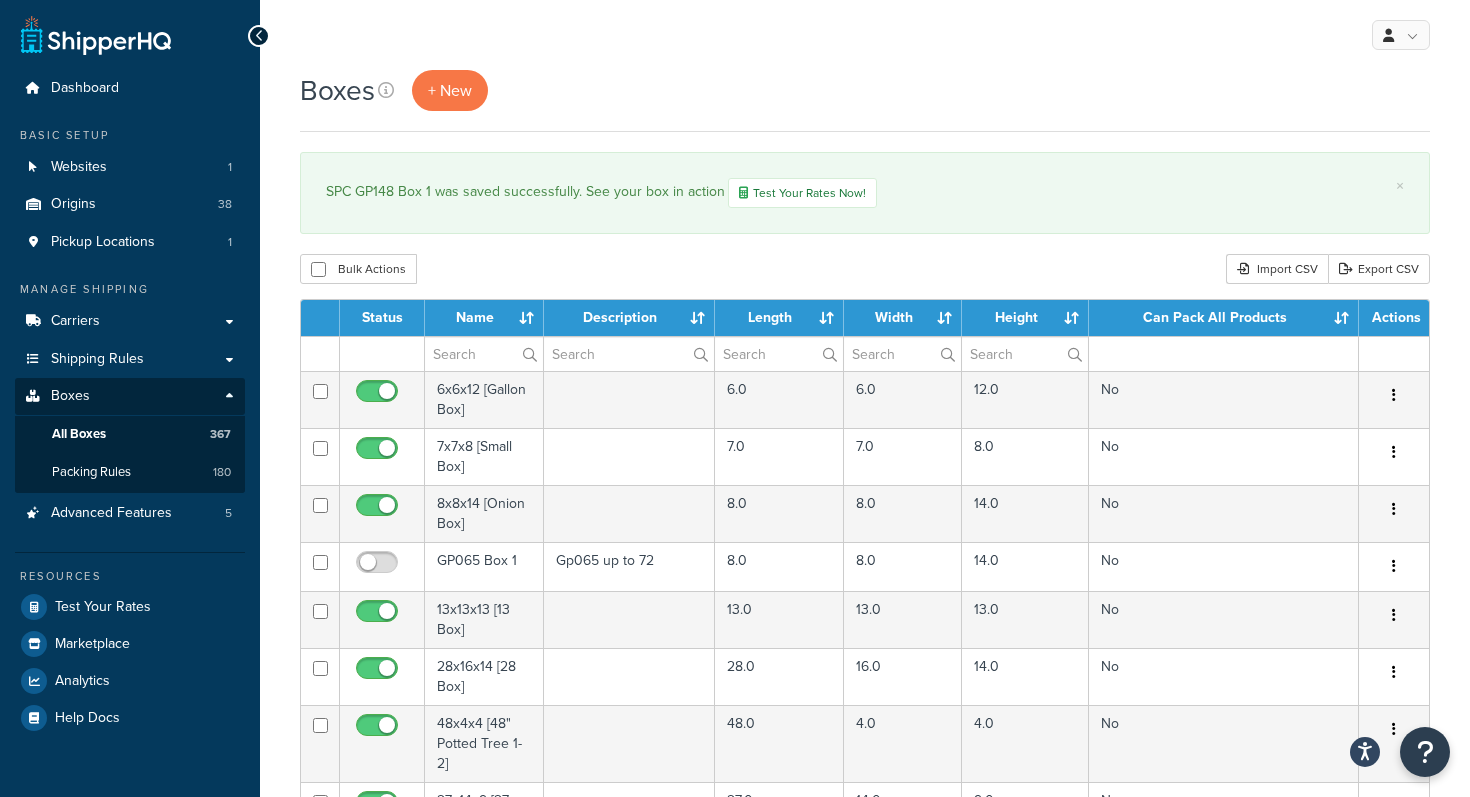 select on "1000" 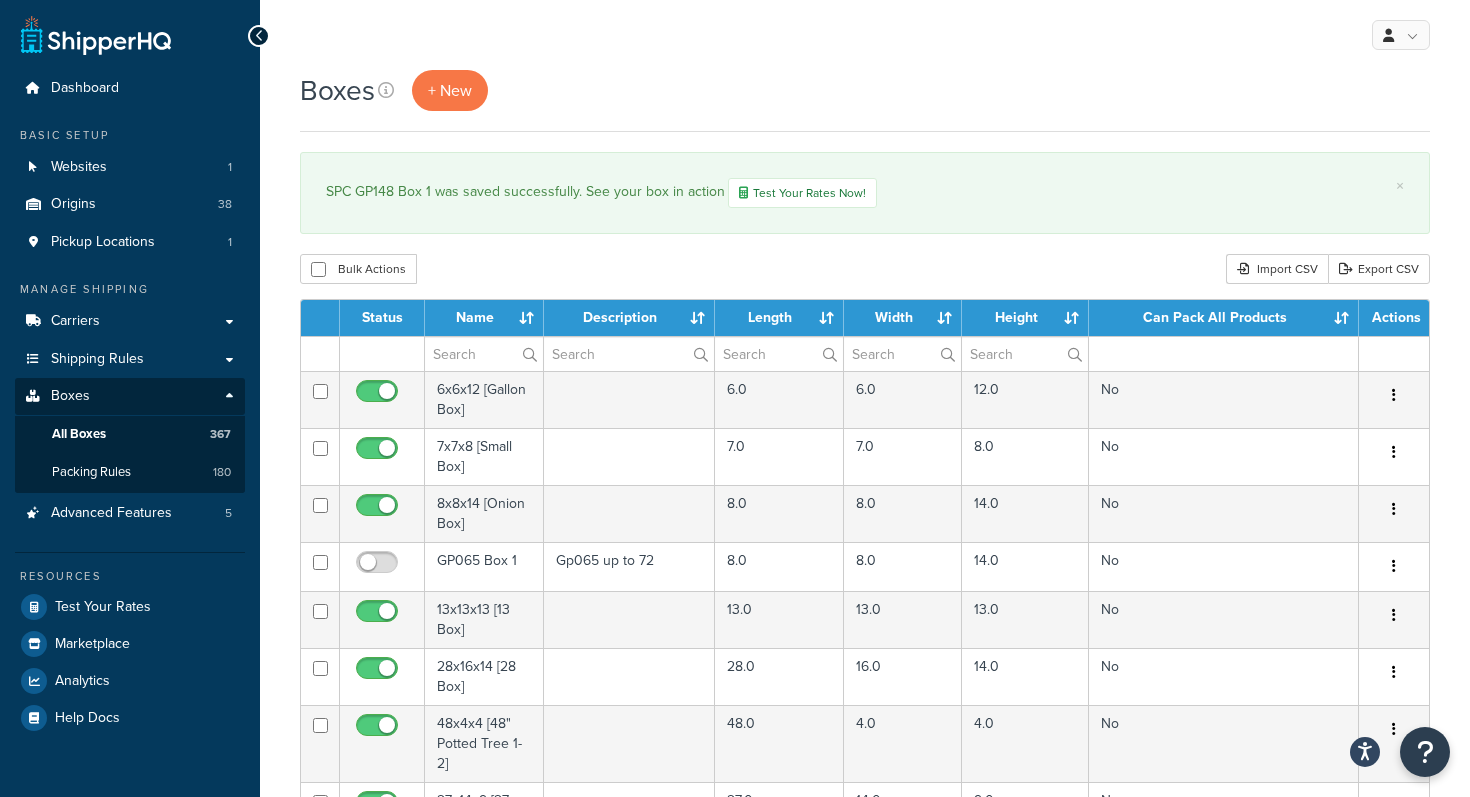 scroll, scrollTop: 0, scrollLeft: 0, axis: both 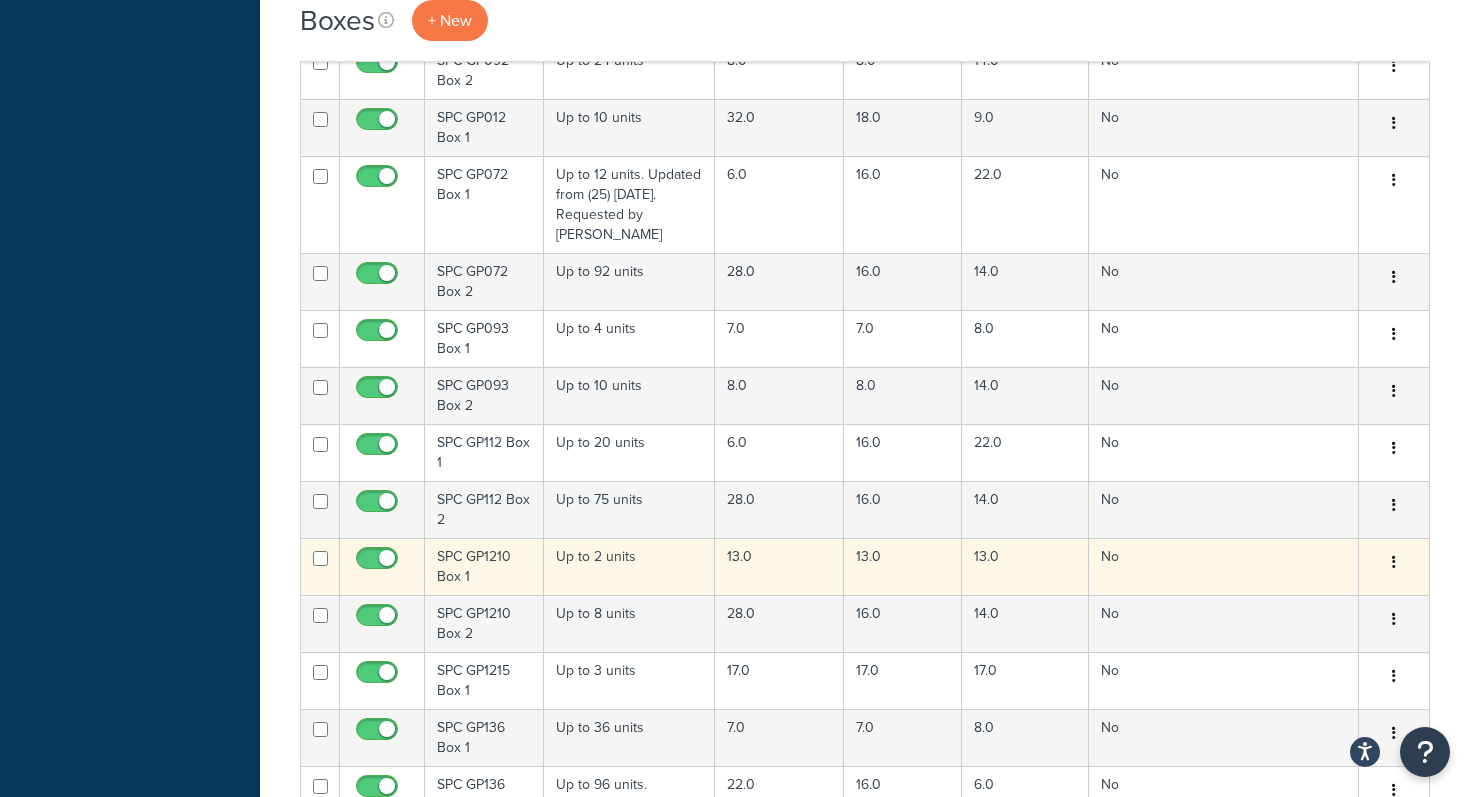 click on "13.0" at bounding box center (779, 566) 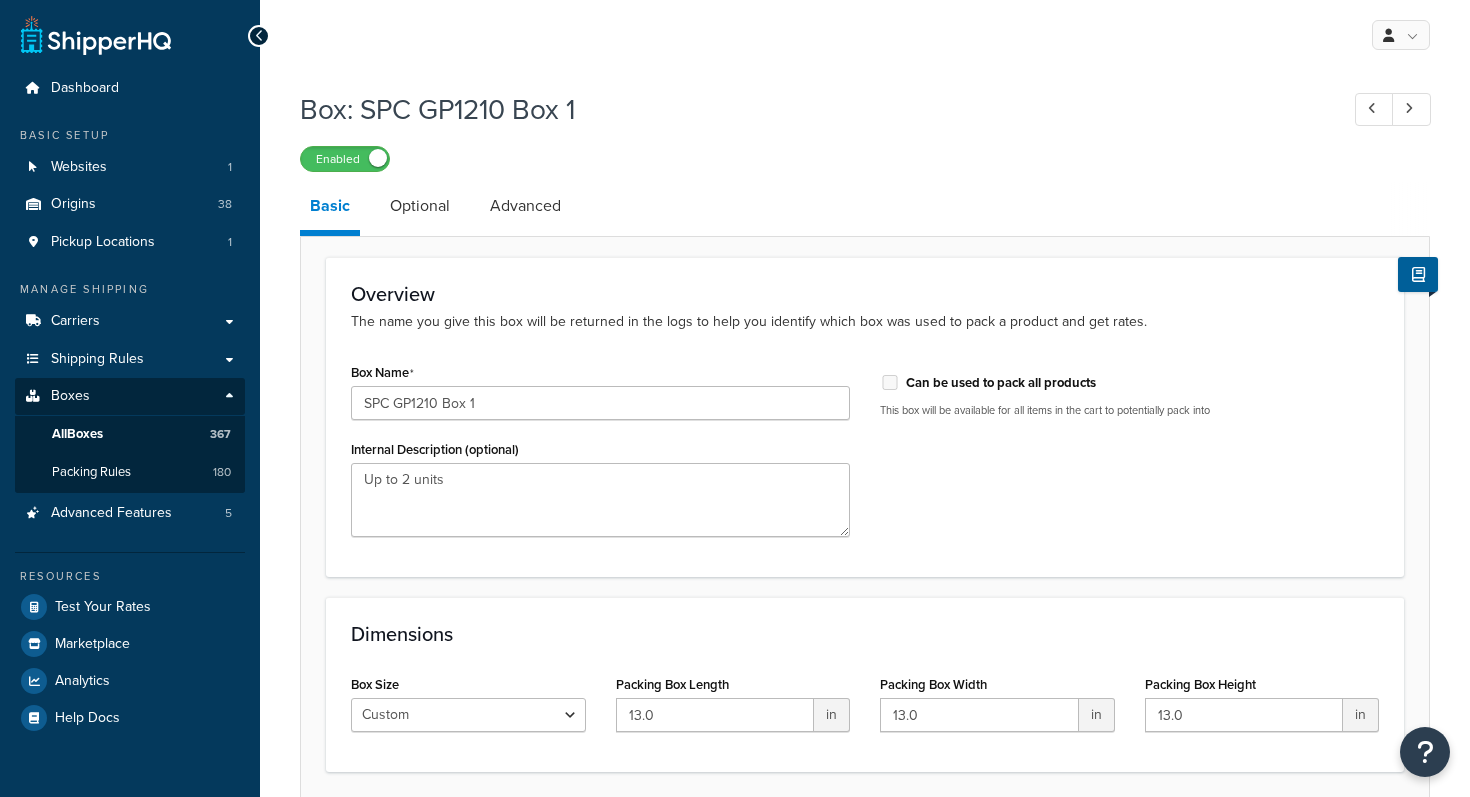 scroll, scrollTop: 0, scrollLeft: 0, axis: both 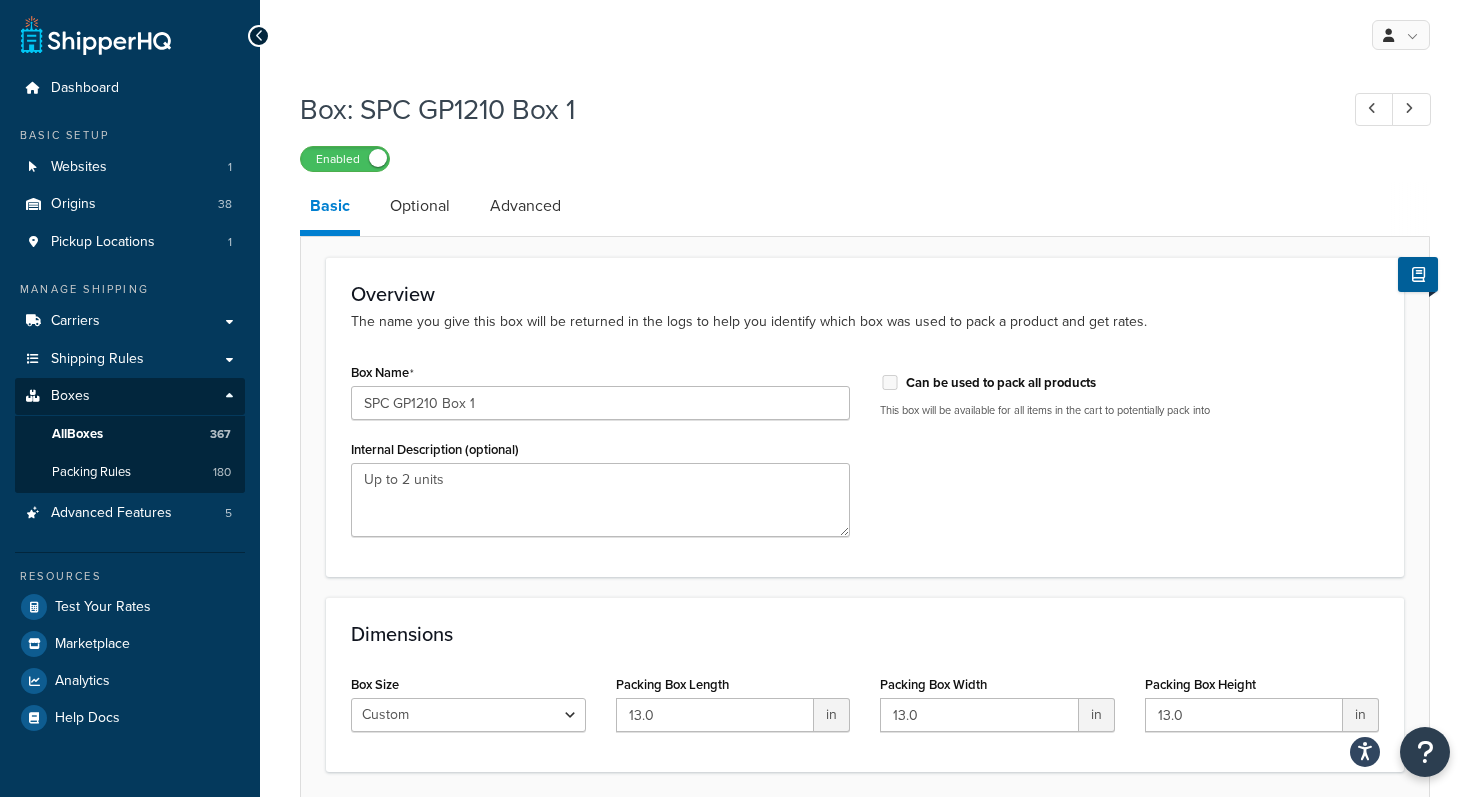 click on "The name you give this box will be returned in the logs to help you identify which box was used to pack a product and get rates." 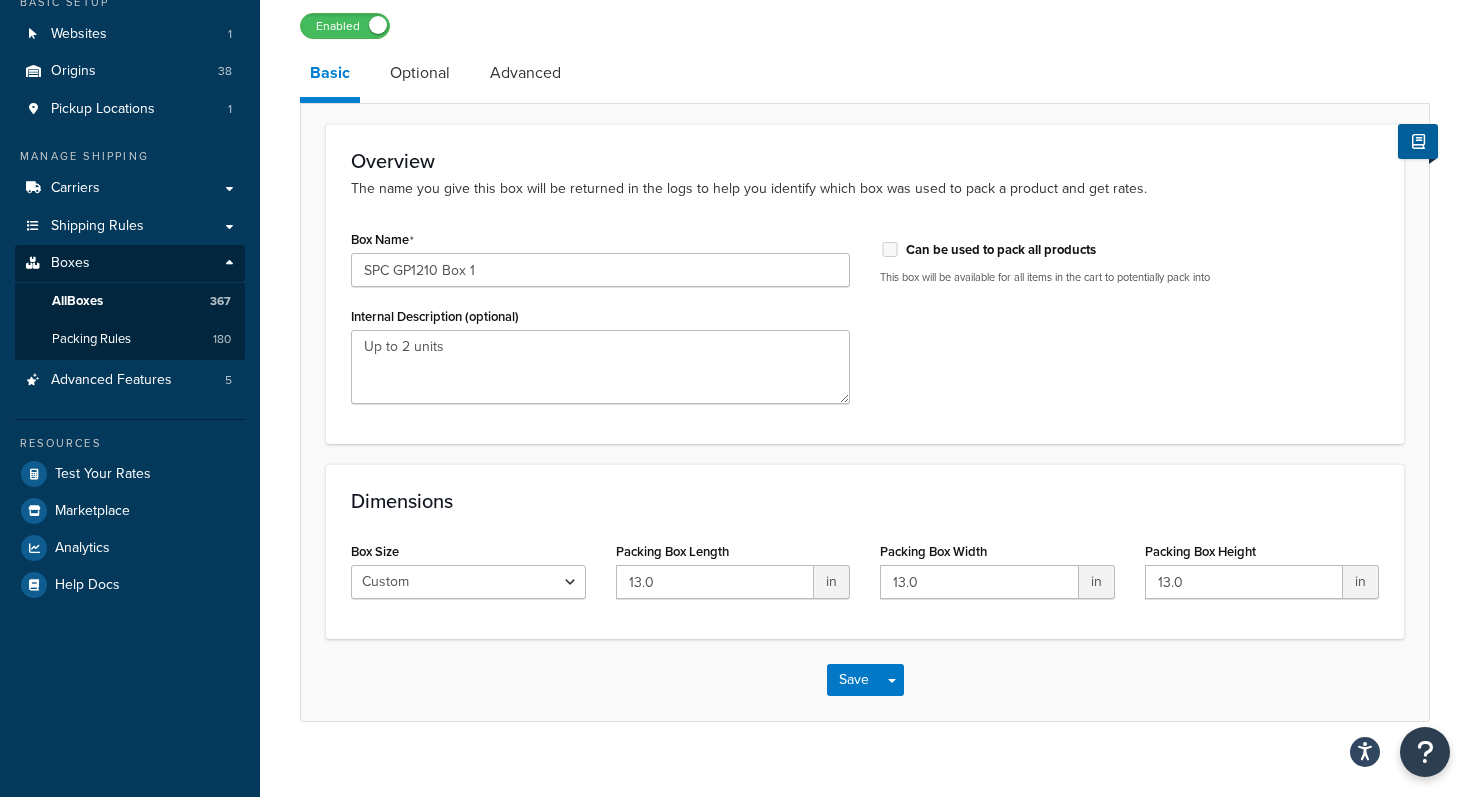 scroll, scrollTop: 160, scrollLeft: 0, axis: vertical 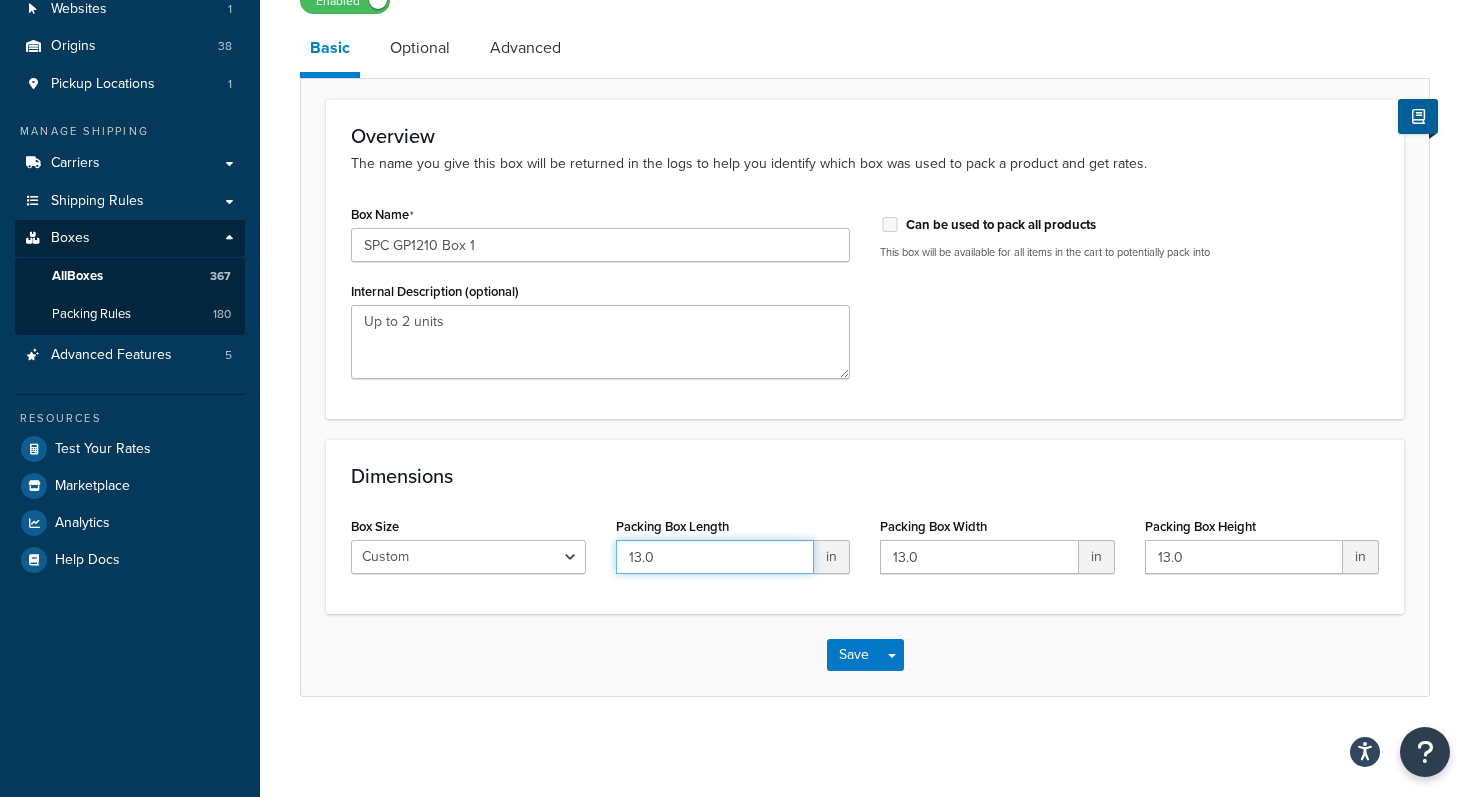 drag, startPoint x: 679, startPoint y: 561, endPoint x: 557, endPoint y: 554, distance: 122.20065 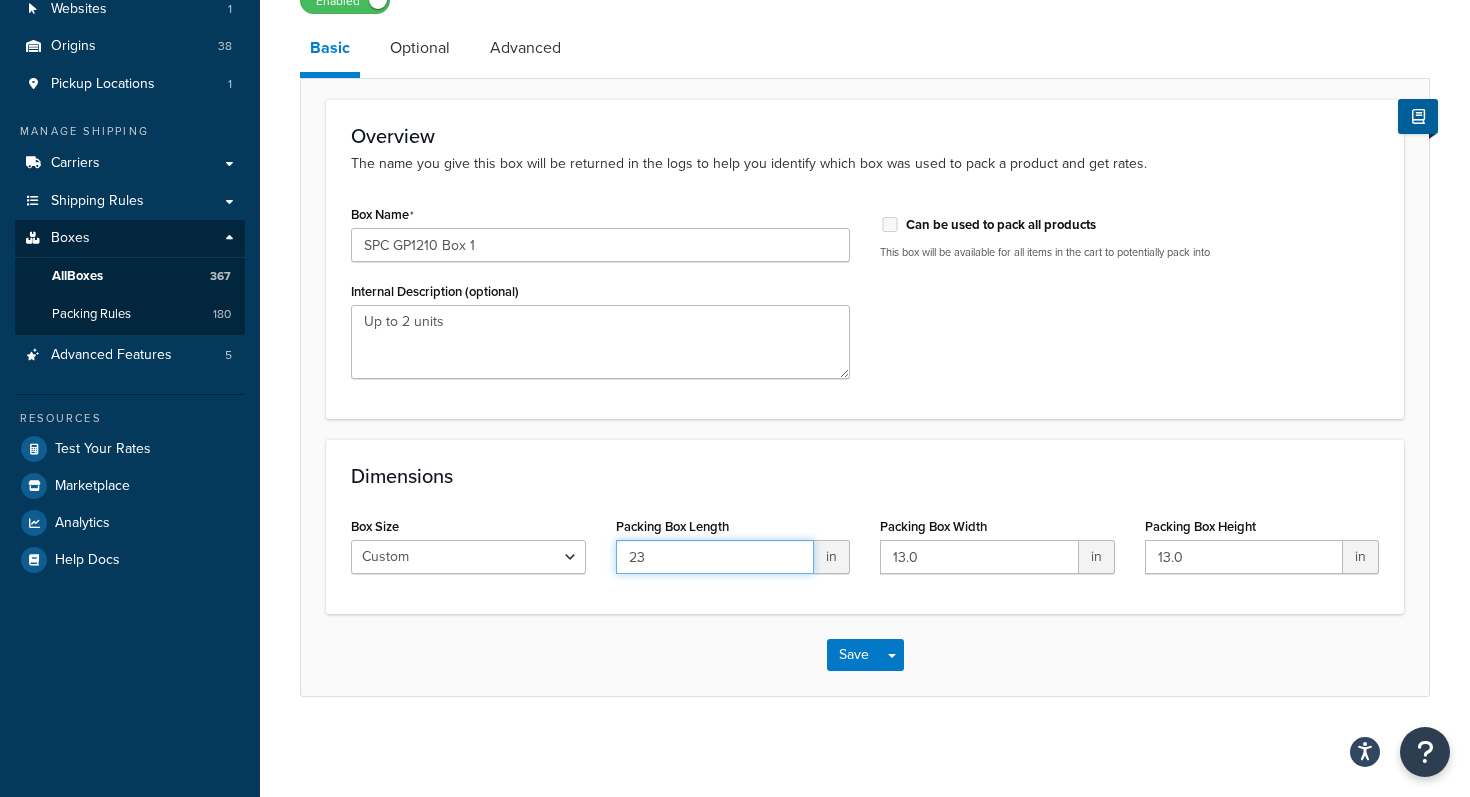 type on "23" 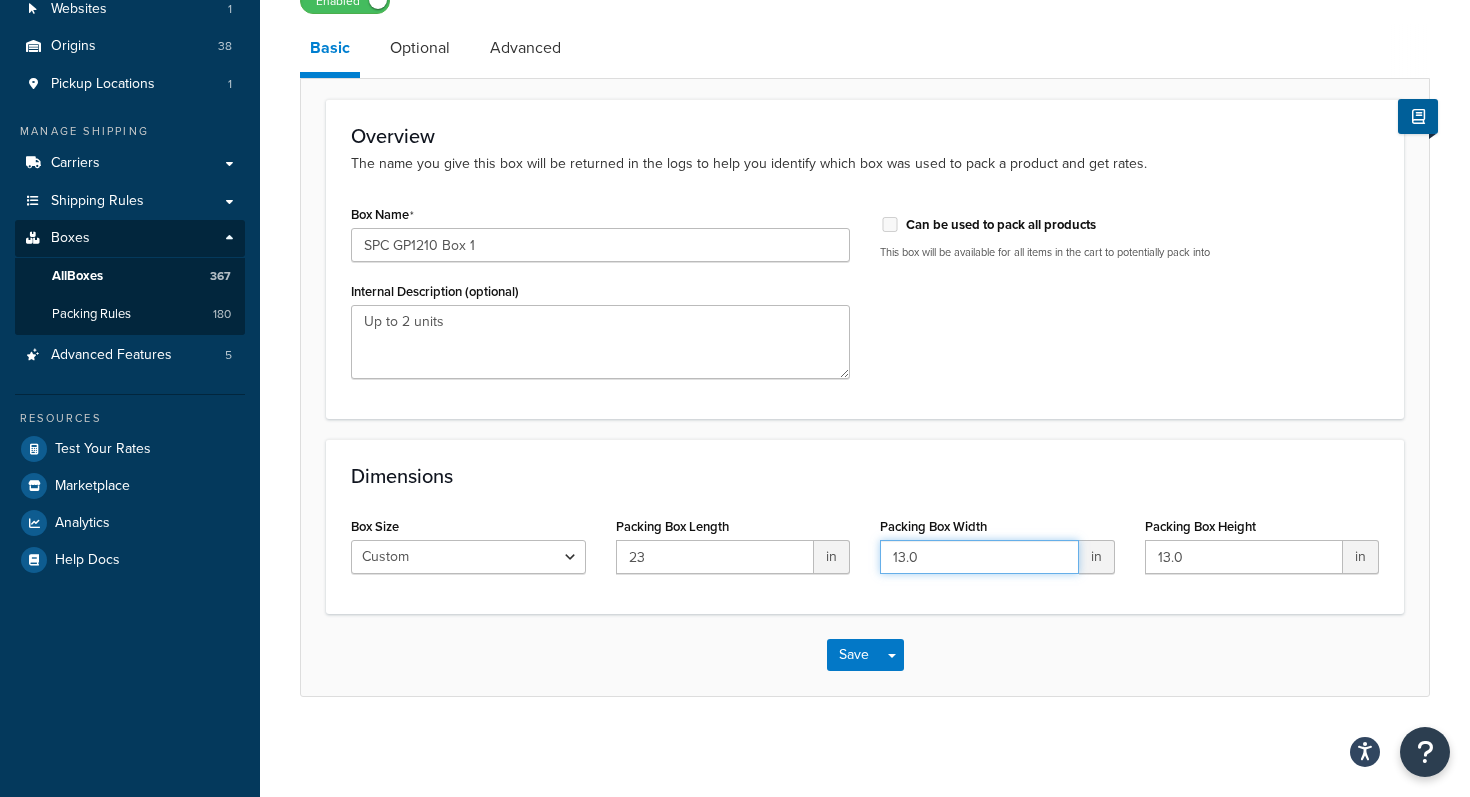 drag, startPoint x: 918, startPoint y: 556, endPoint x: 867, endPoint y: 557, distance: 51.009804 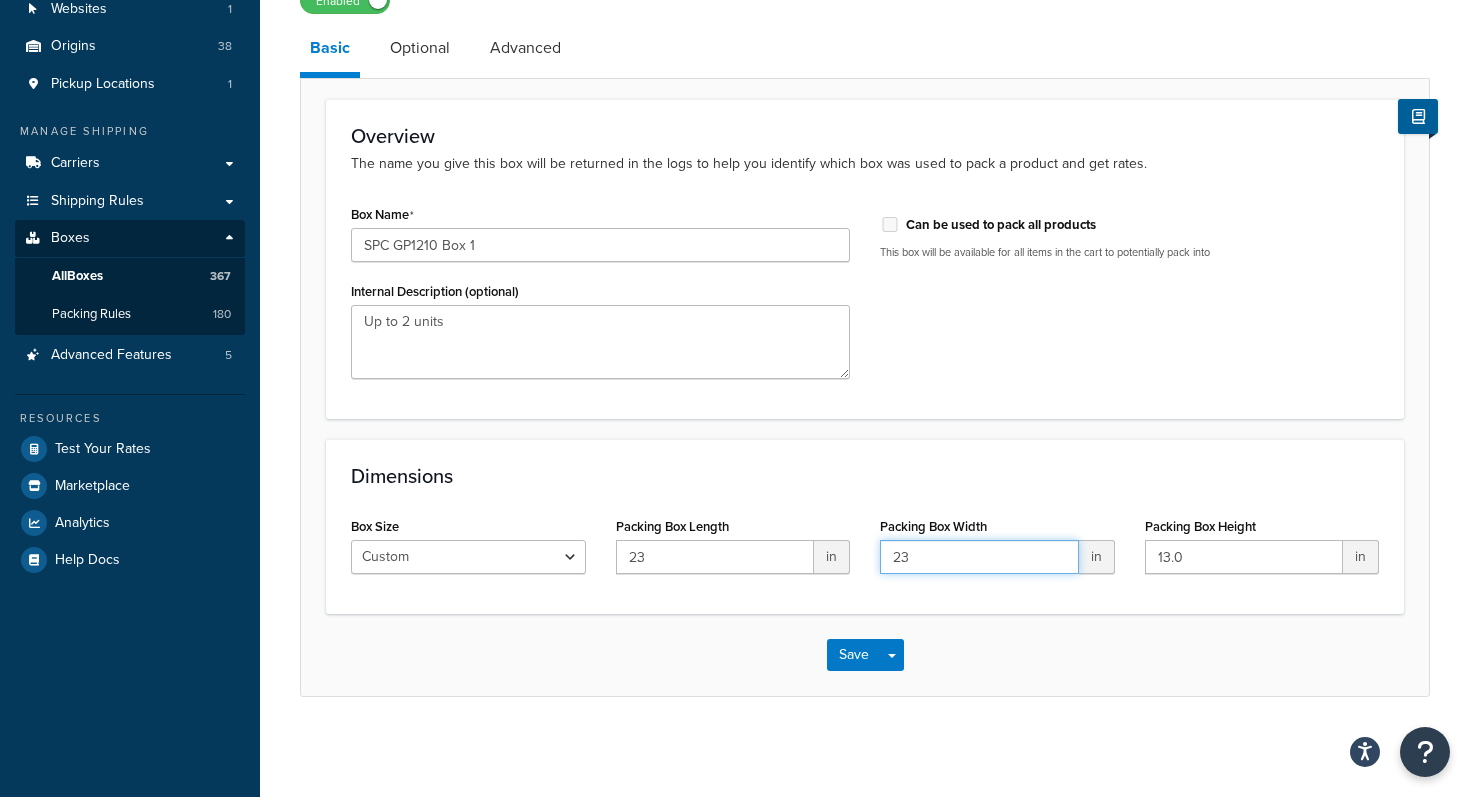 type on "23" 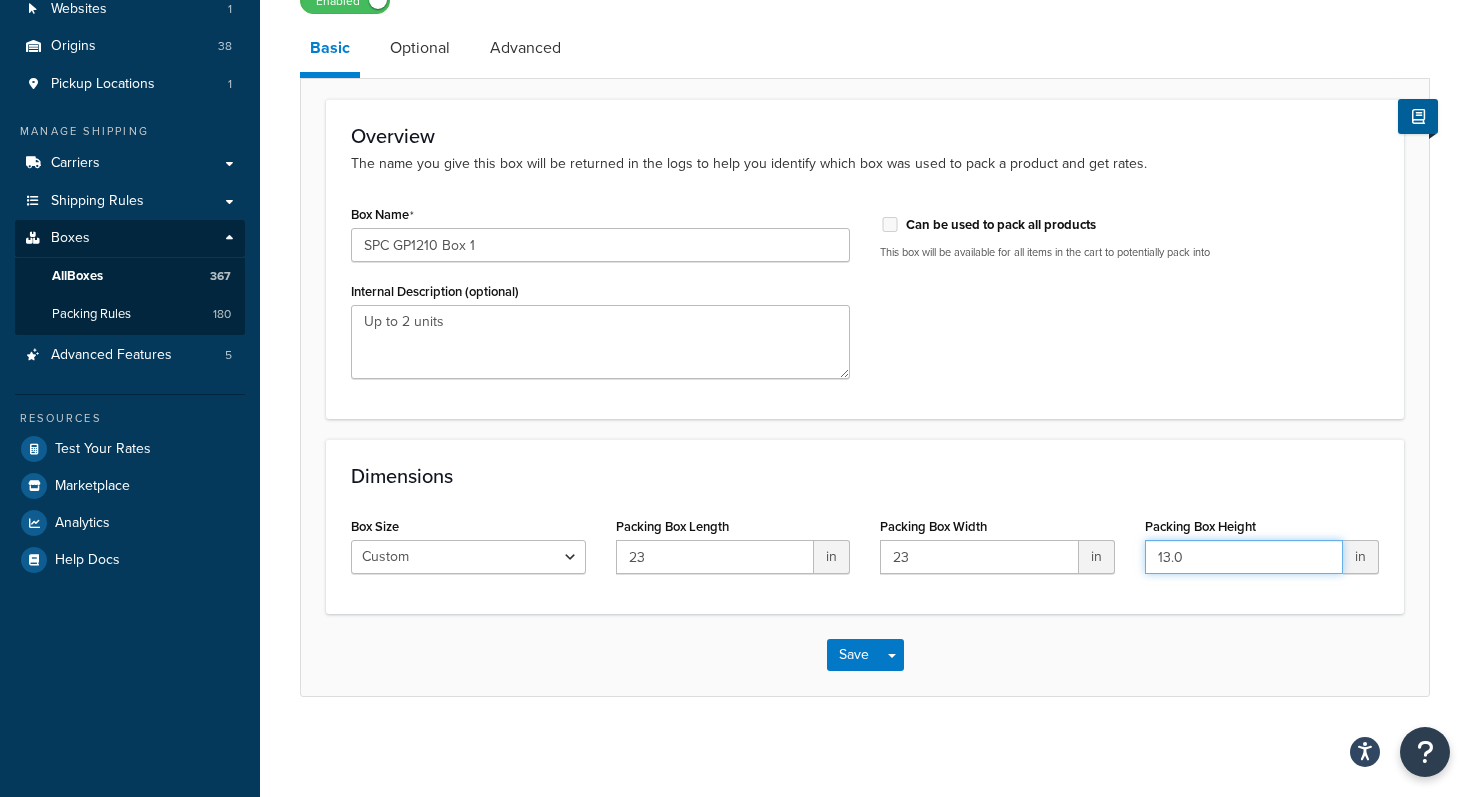 drag, startPoint x: 1224, startPoint y: 555, endPoint x: 1052, endPoint y: 529, distance: 173.95401 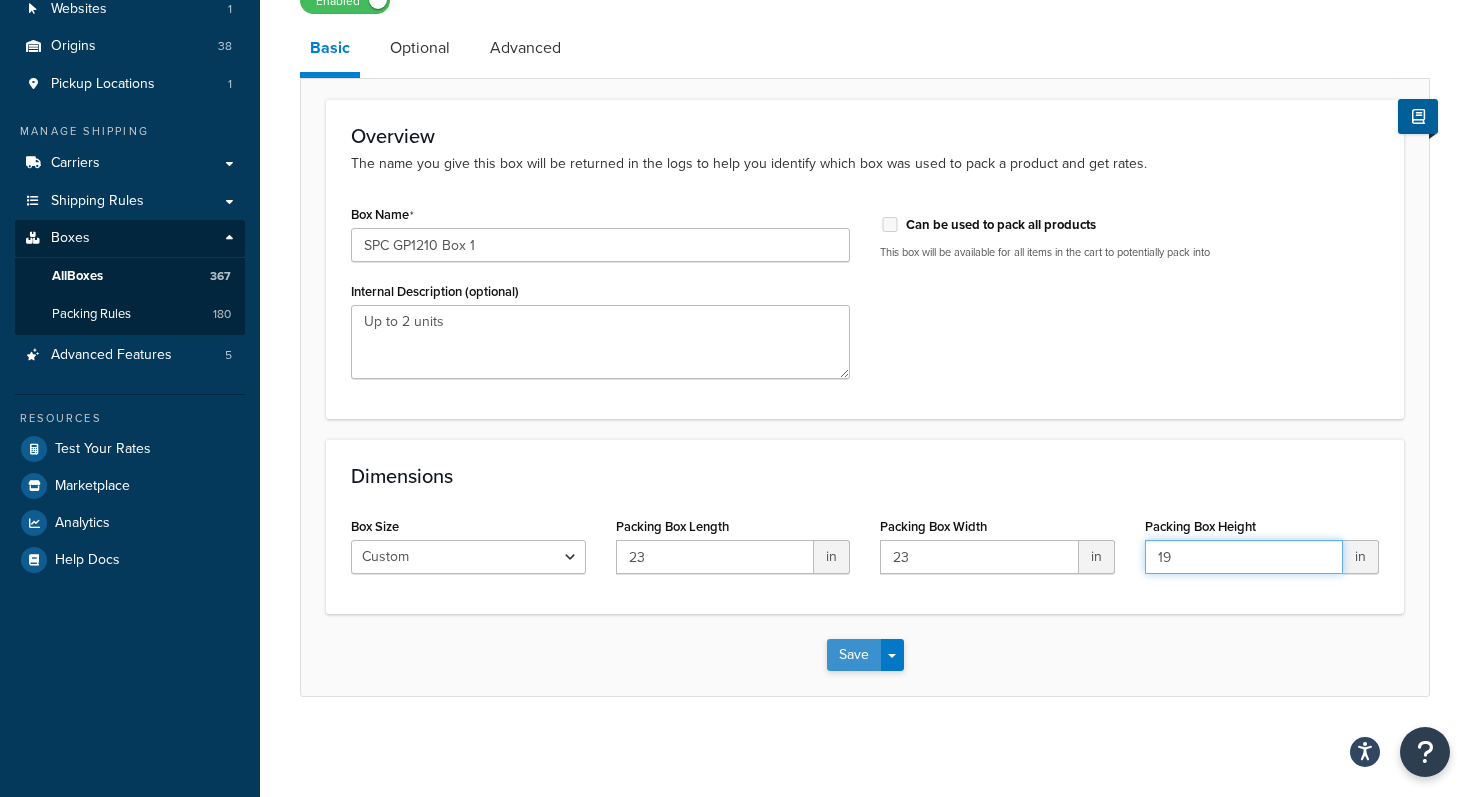 type on "19" 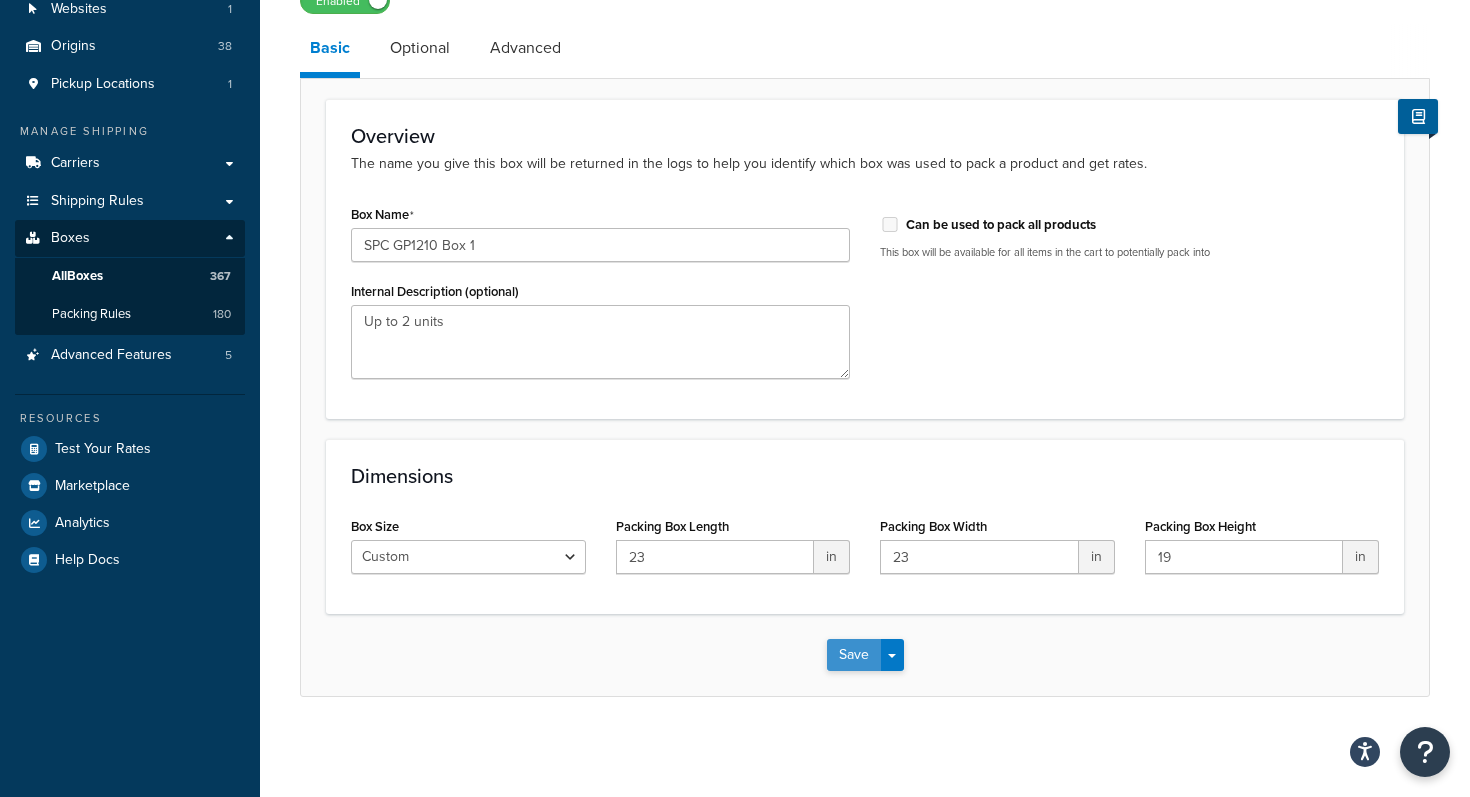 click on "Save" at bounding box center (854, 655) 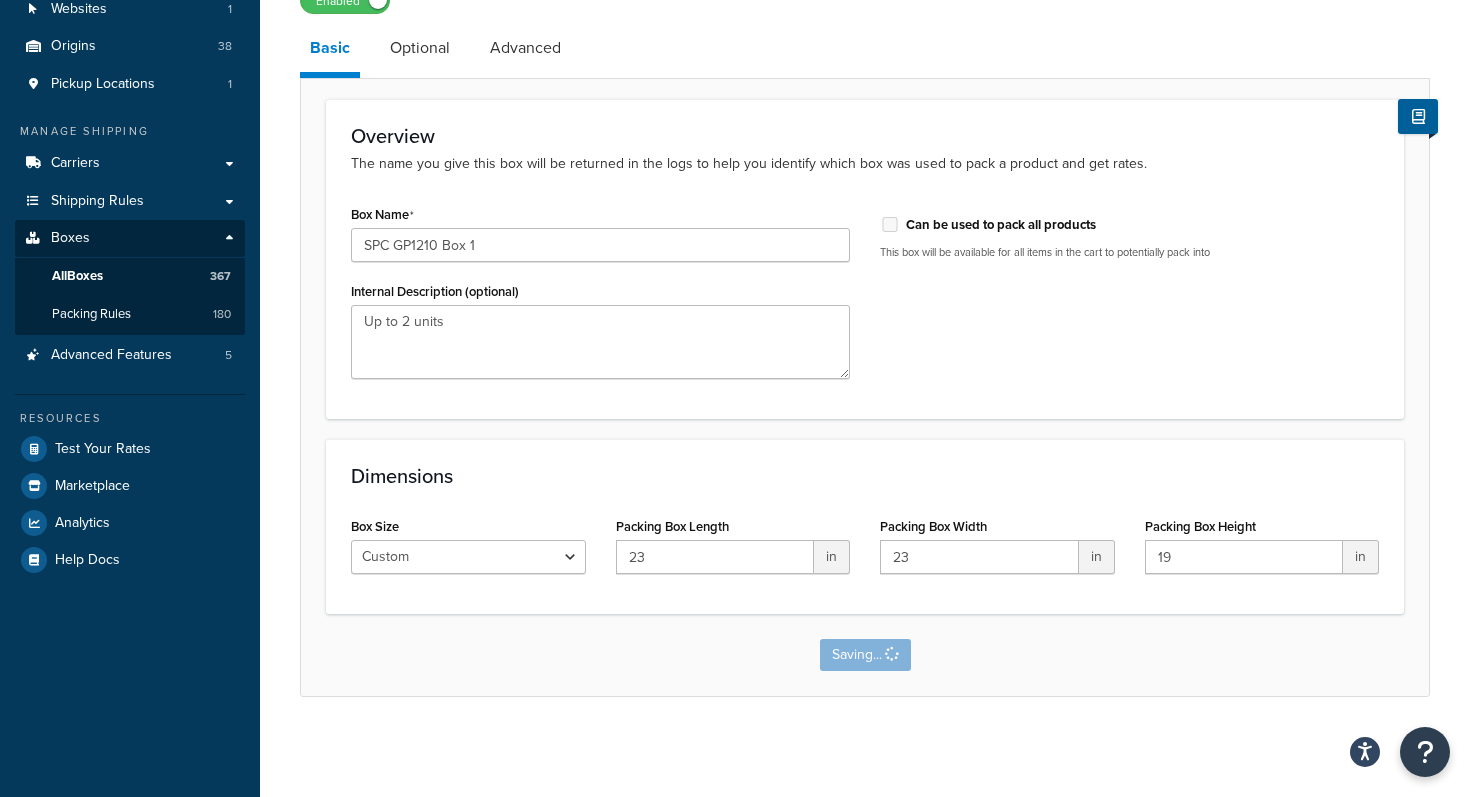 scroll, scrollTop: 0, scrollLeft: 0, axis: both 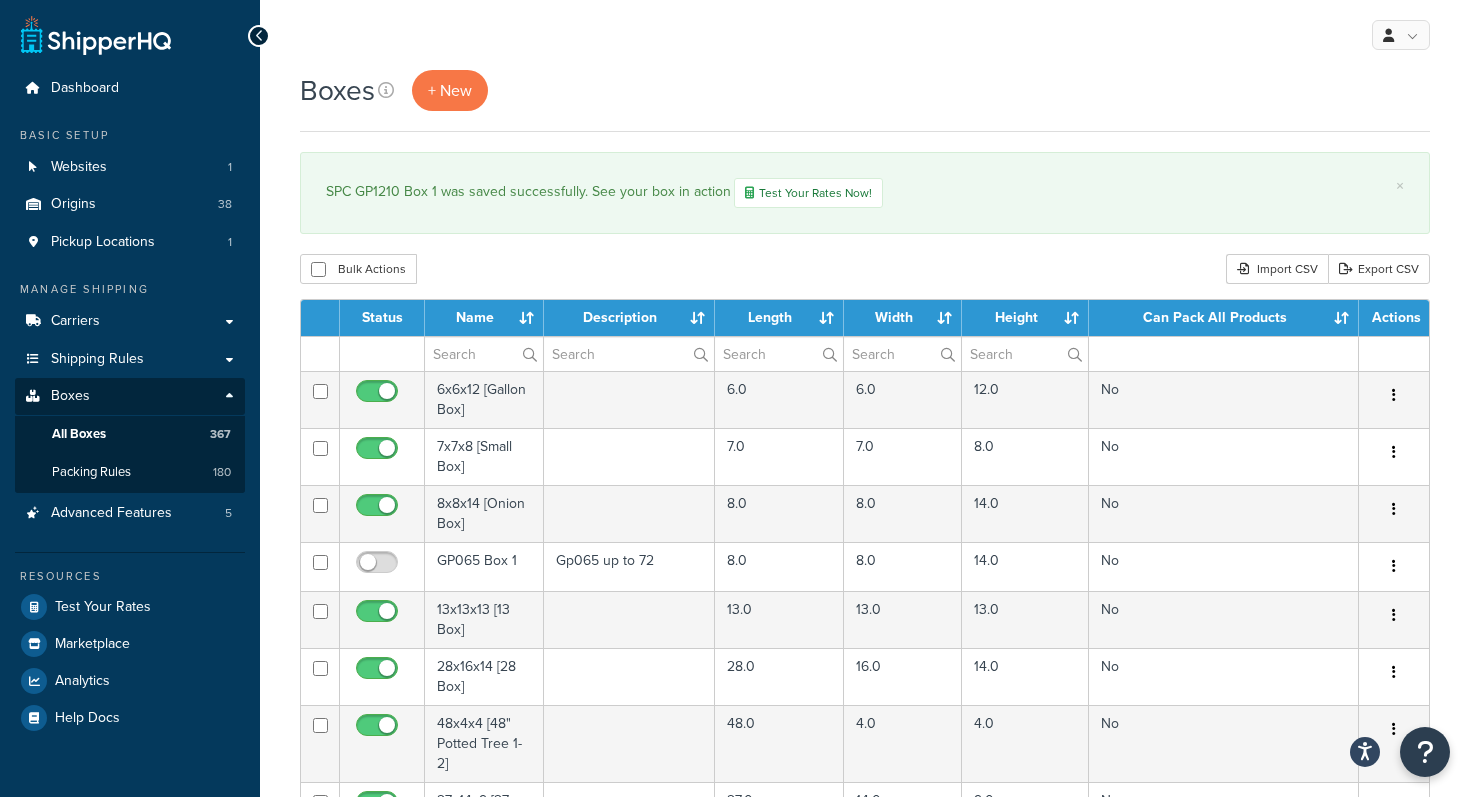 select on "1000" 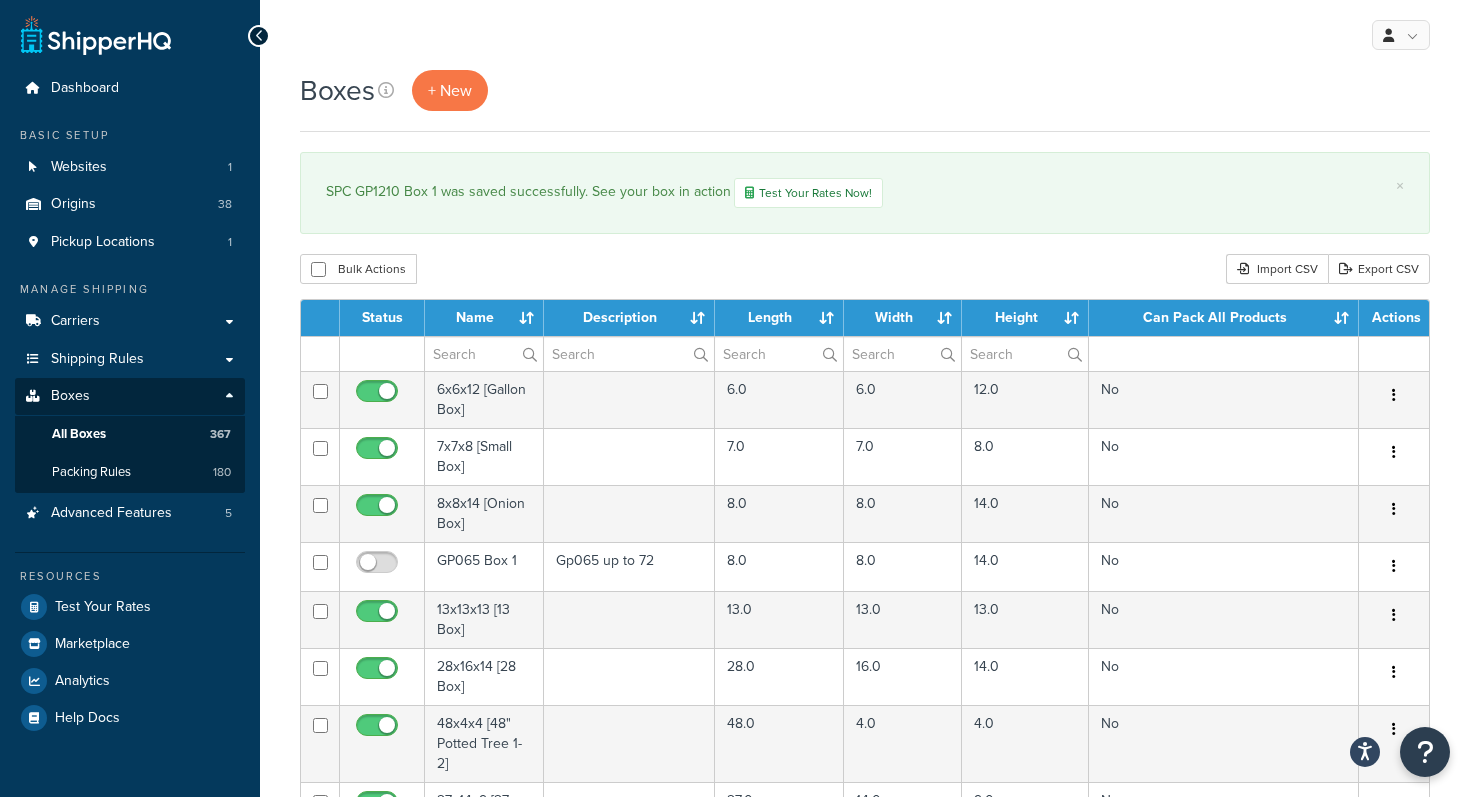 scroll, scrollTop: 0, scrollLeft: 0, axis: both 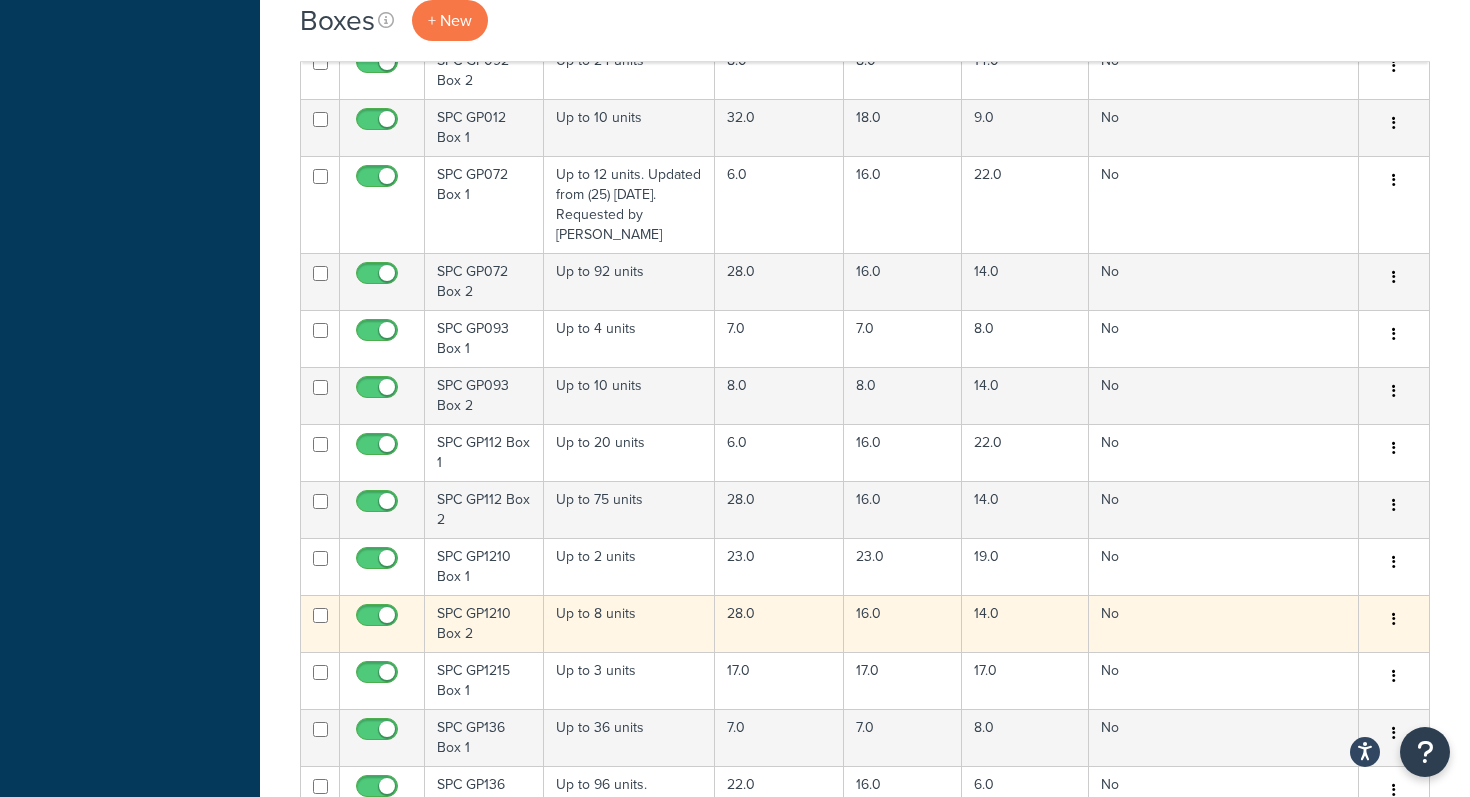 click on "16.0" at bounding box center (903, 623) 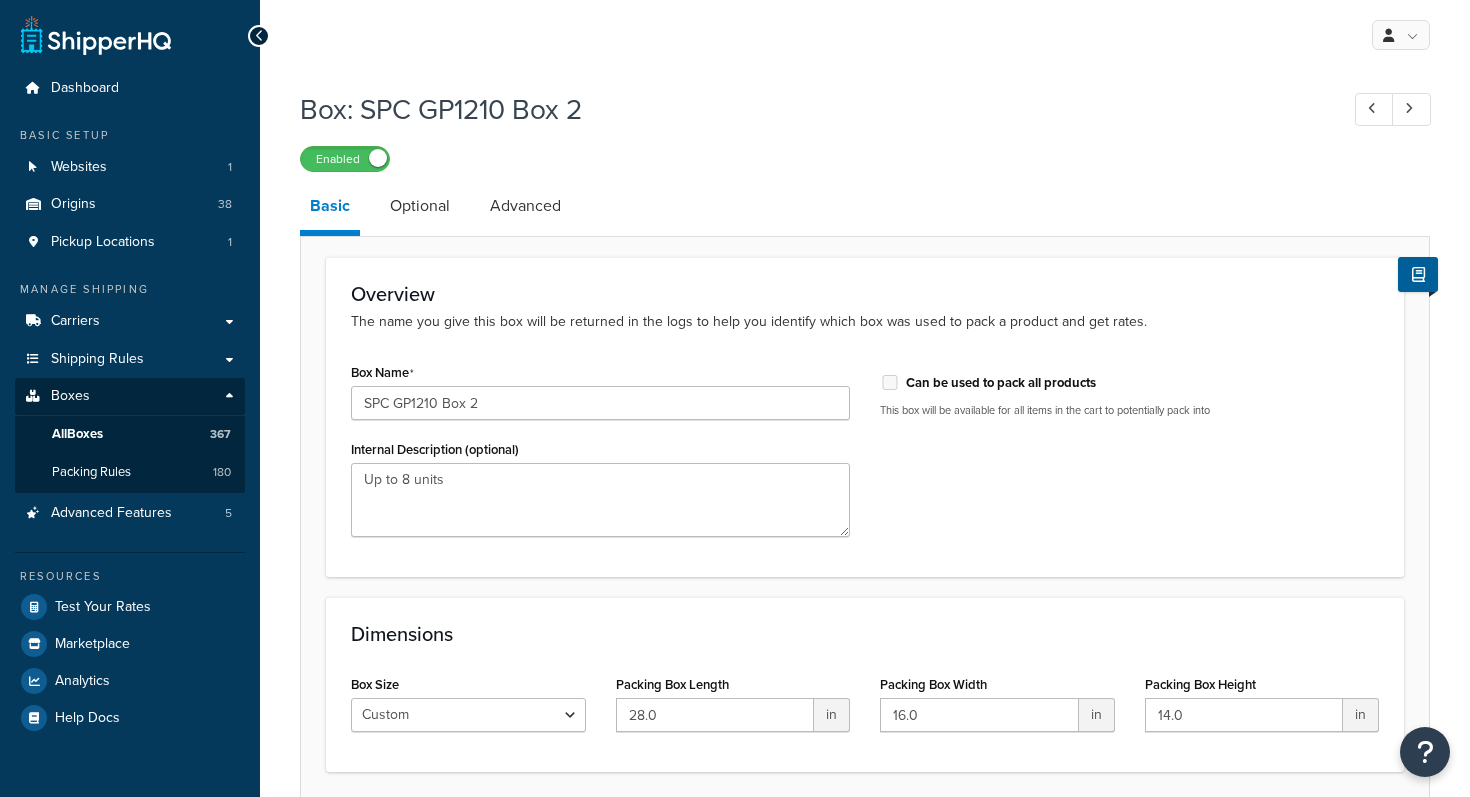 scroll, scrollTop: 0, scrollLeft: 0, axis: both 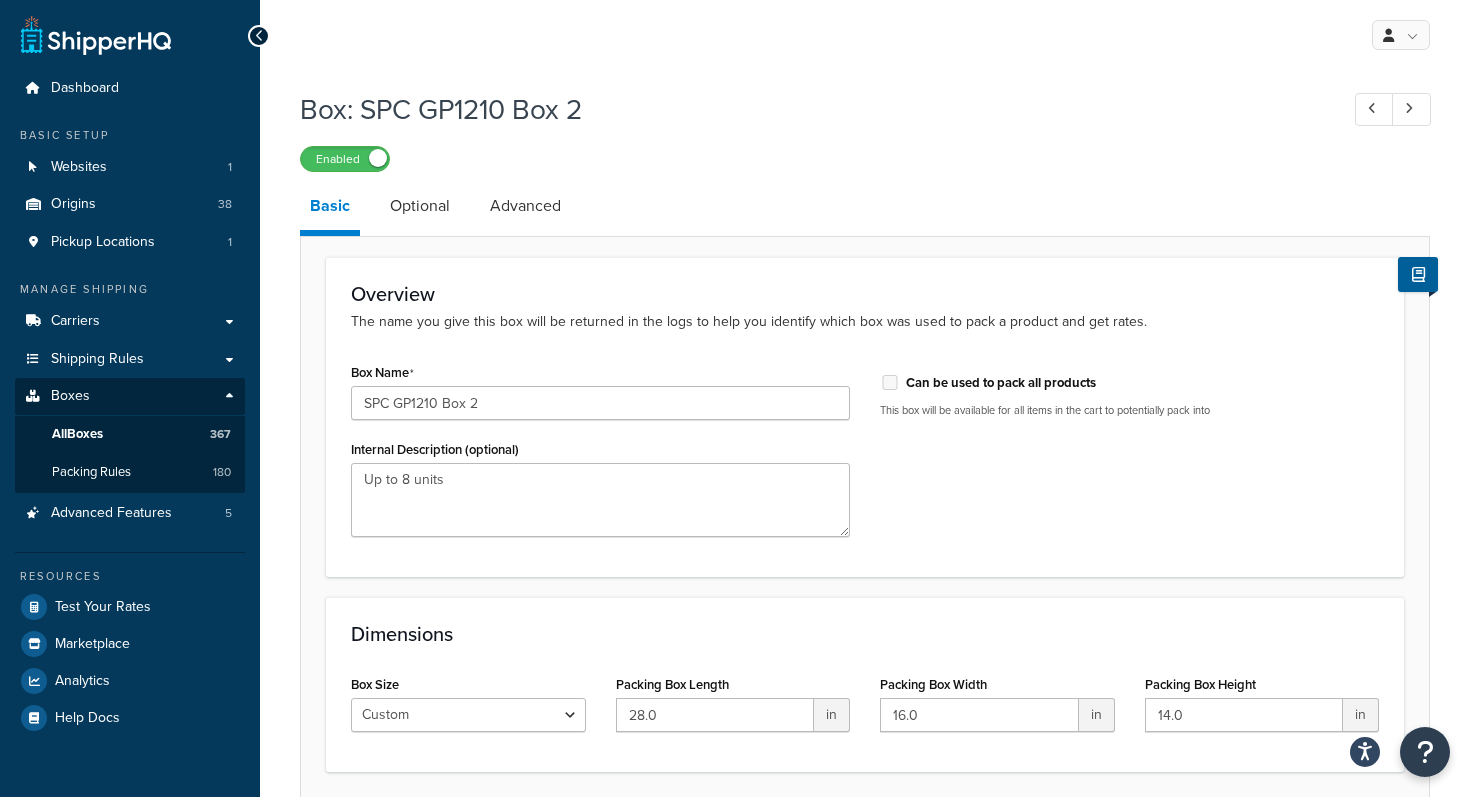 click on "Basic   Optional   Advanced" at bounding box center (5250, 209) 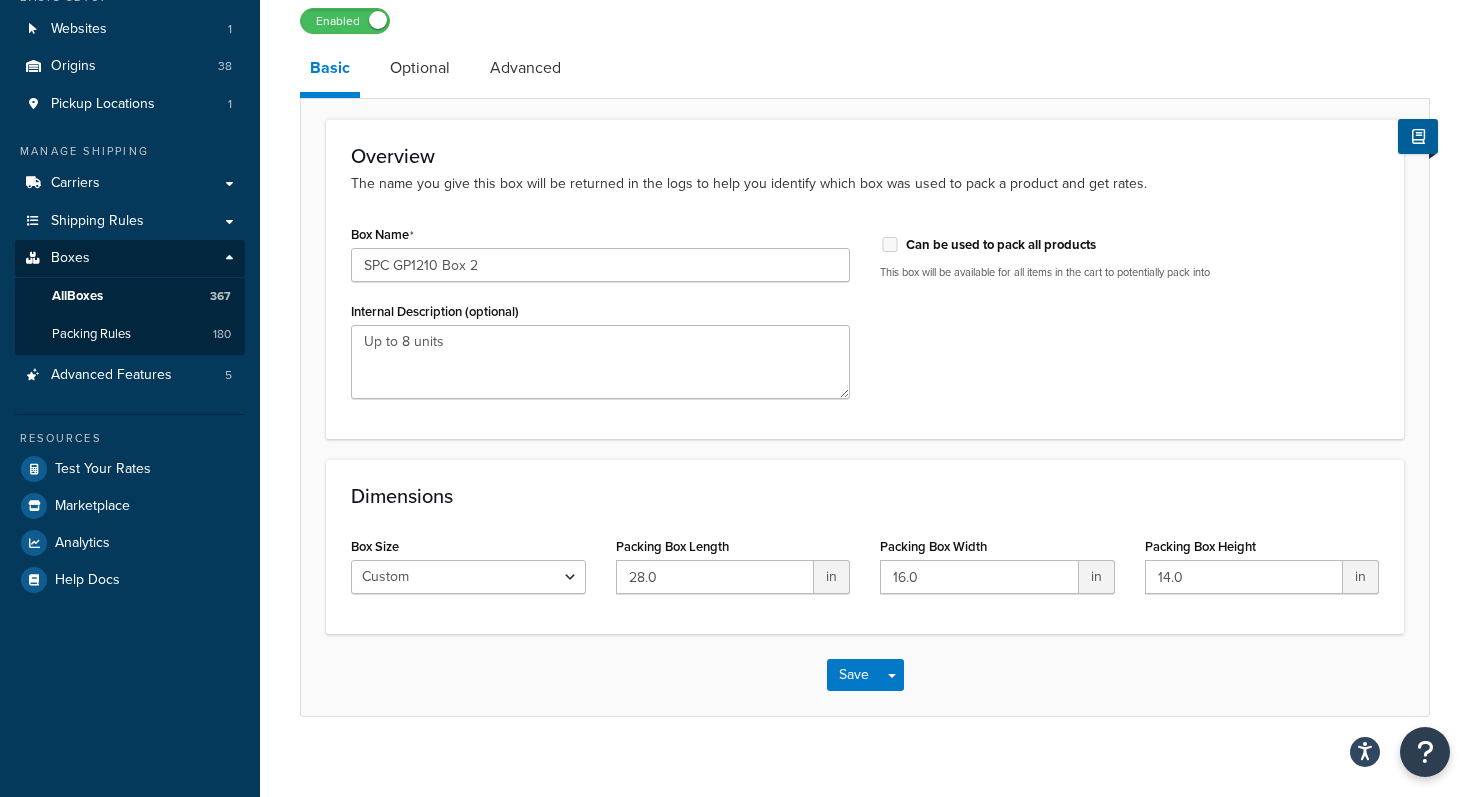 scroll, scrollTop: 160, scrollLeft: 0, axis: vertical 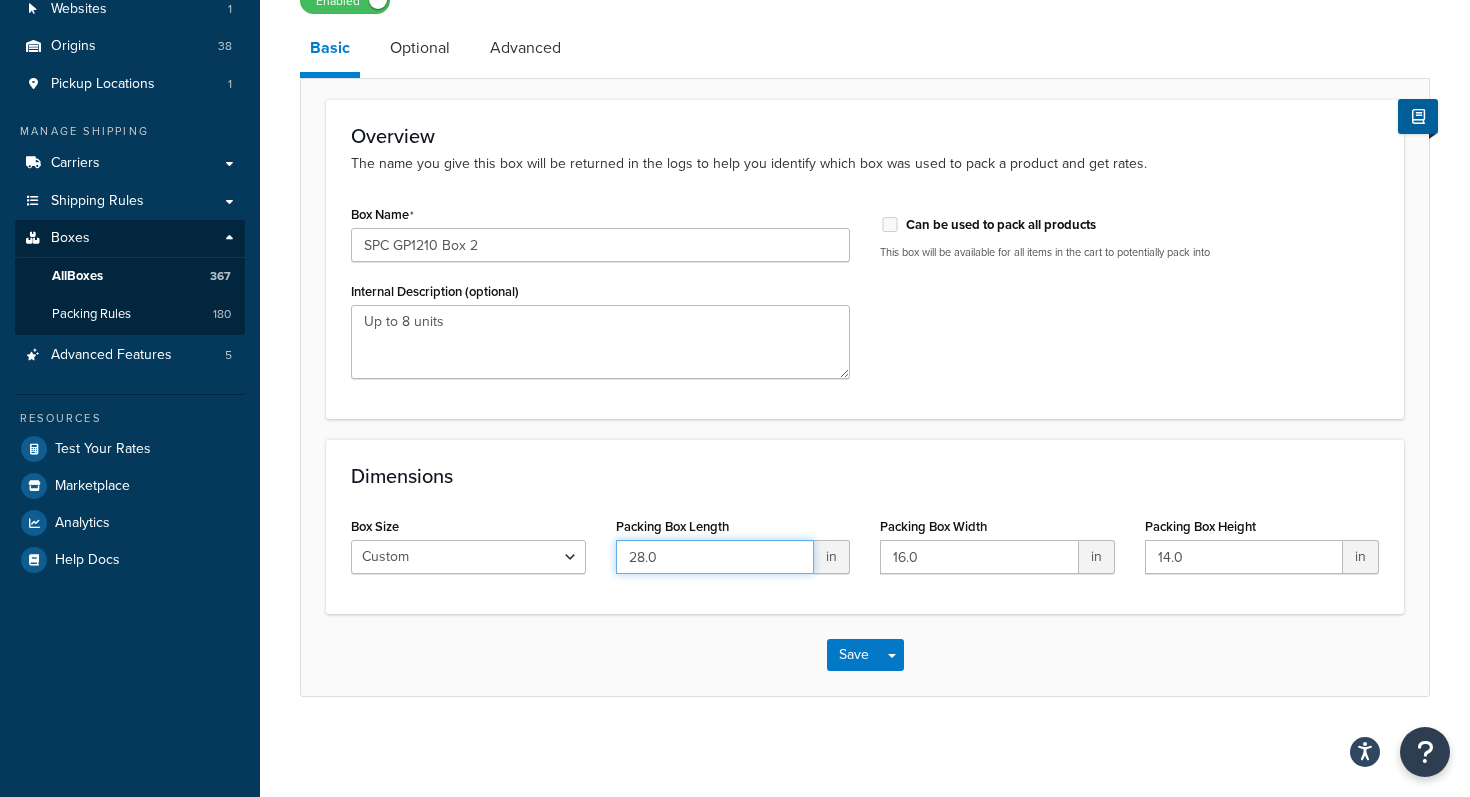 drag, startPoint x: 699, startPoint y: 570, endPoint x: 541, endPoint y: 555, distance: 158.71043 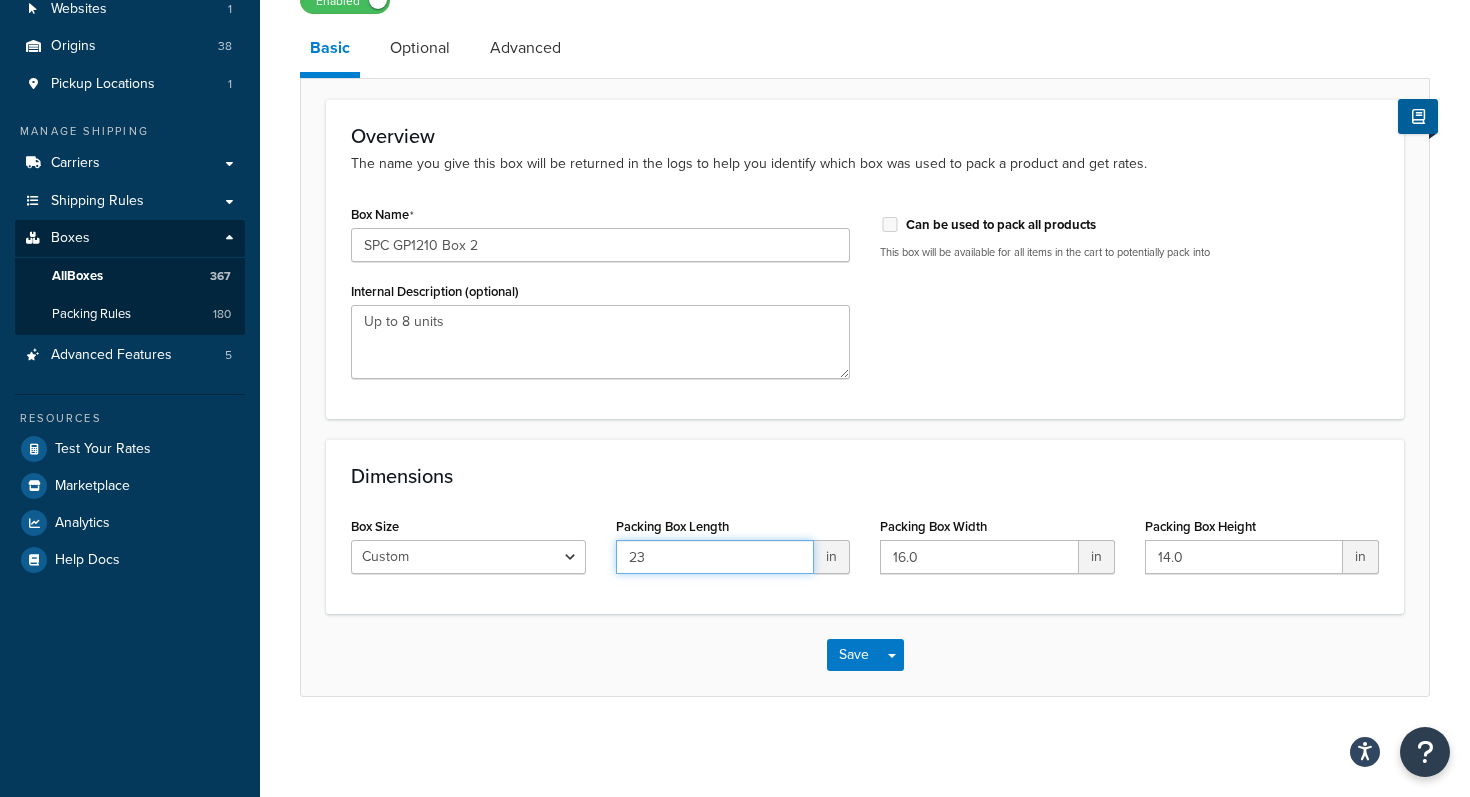 type on "23" 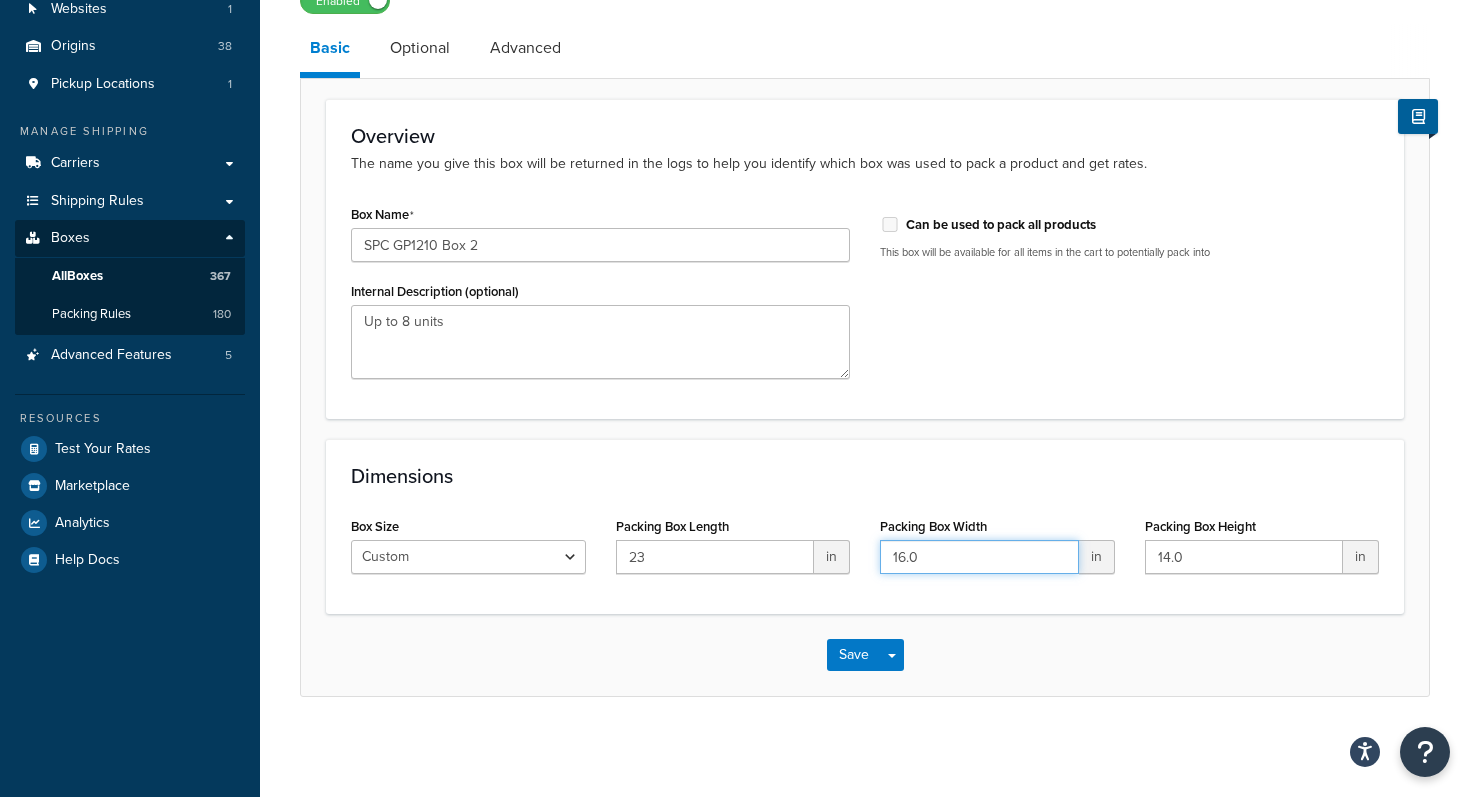 drag, startPoint x: 898, startPoint y: 550, endPoint x: 808, endPoint y: 536, distance: 91.08238 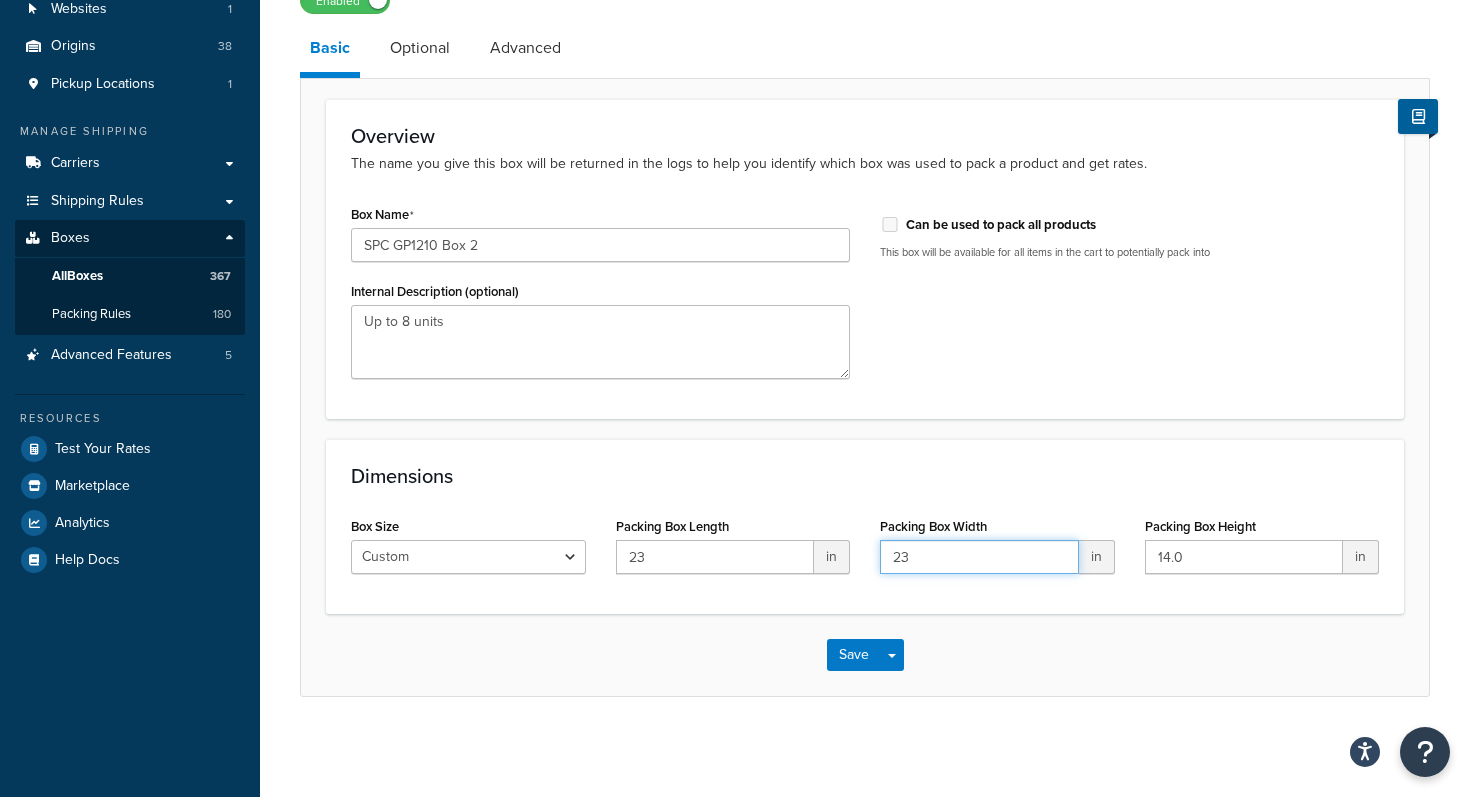 type on "23" 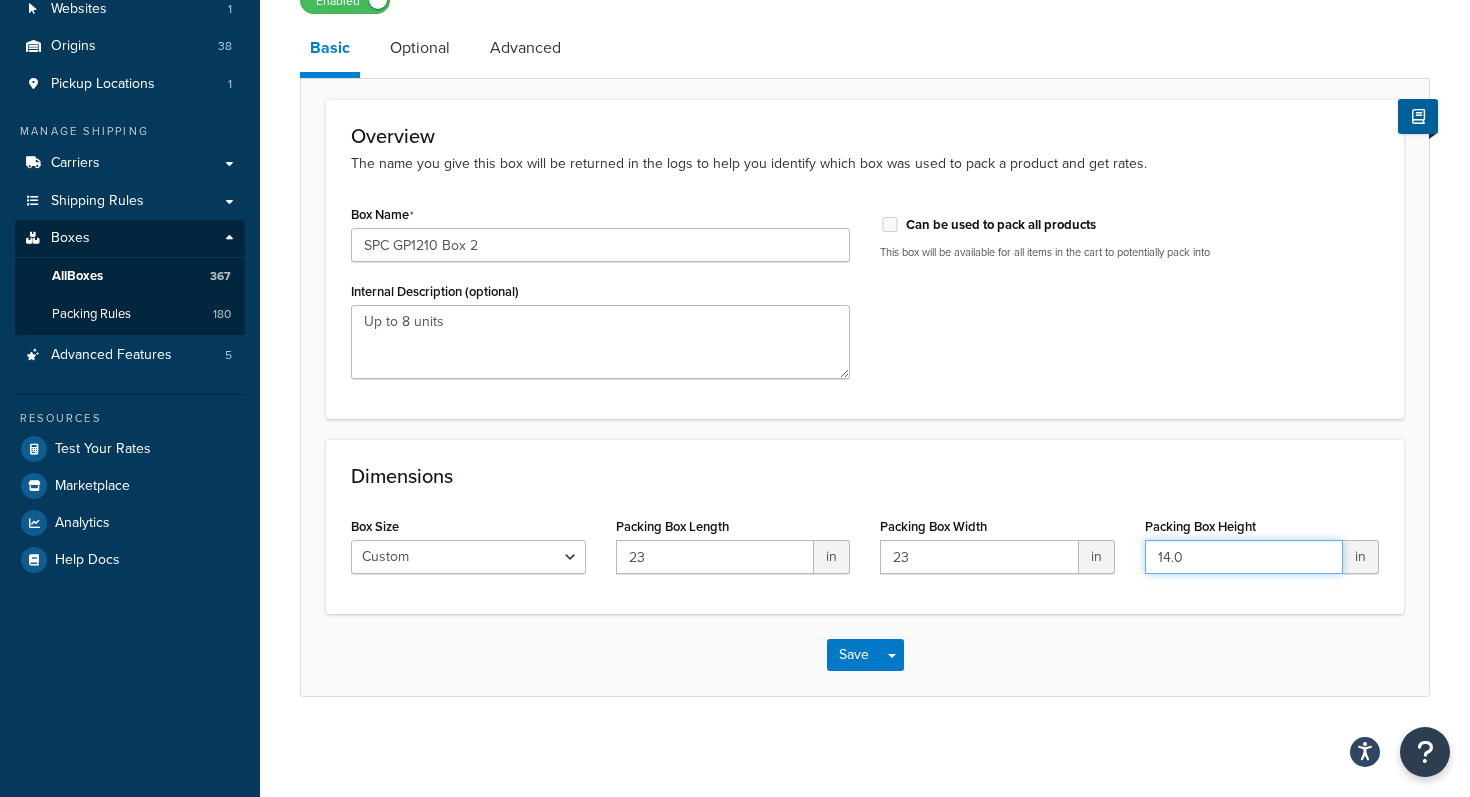 drag, startPoint x: 1218, startPoint y: 558, endPoint x: 1038, endPoint y: 544, distance: 180.54362 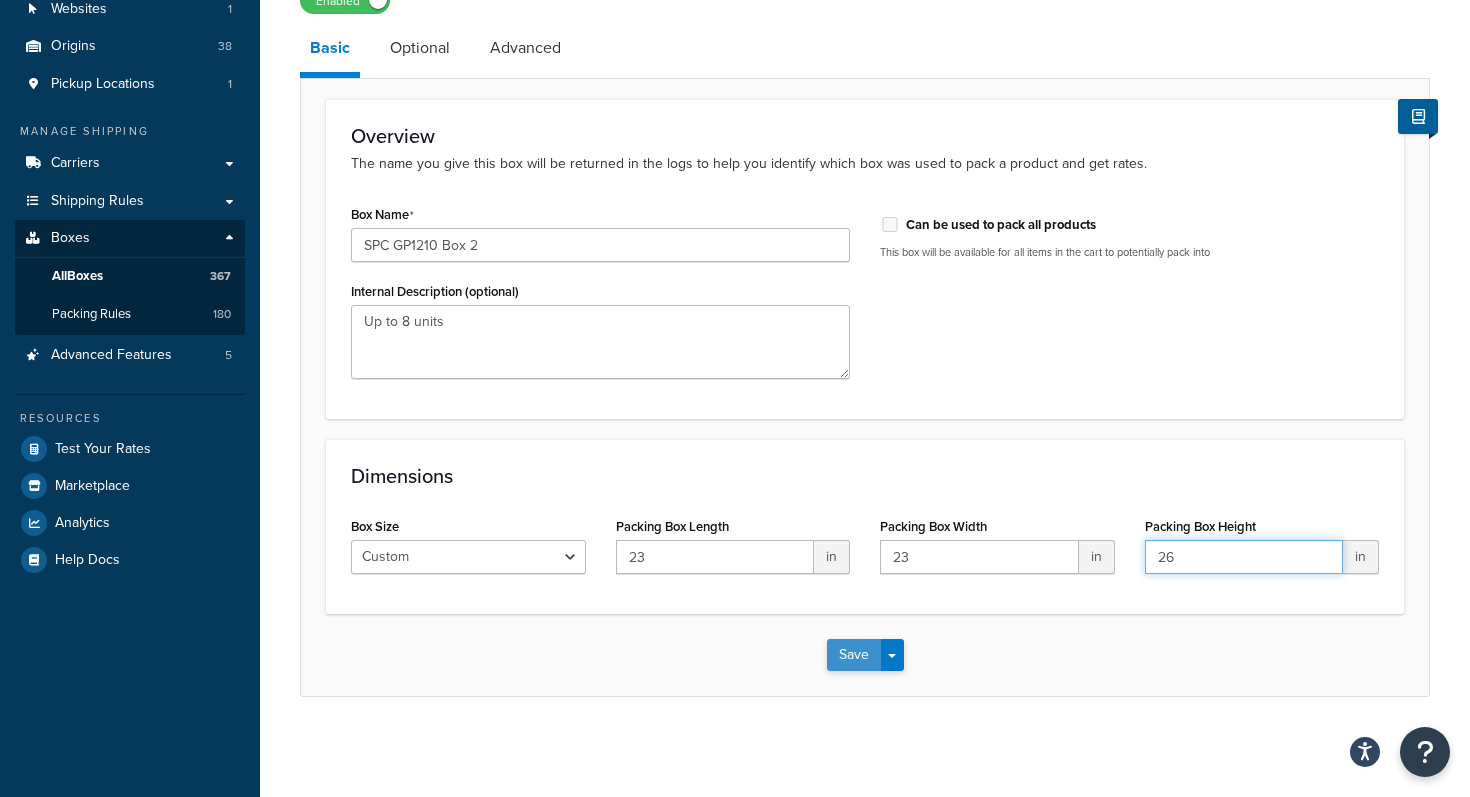 type on "26" 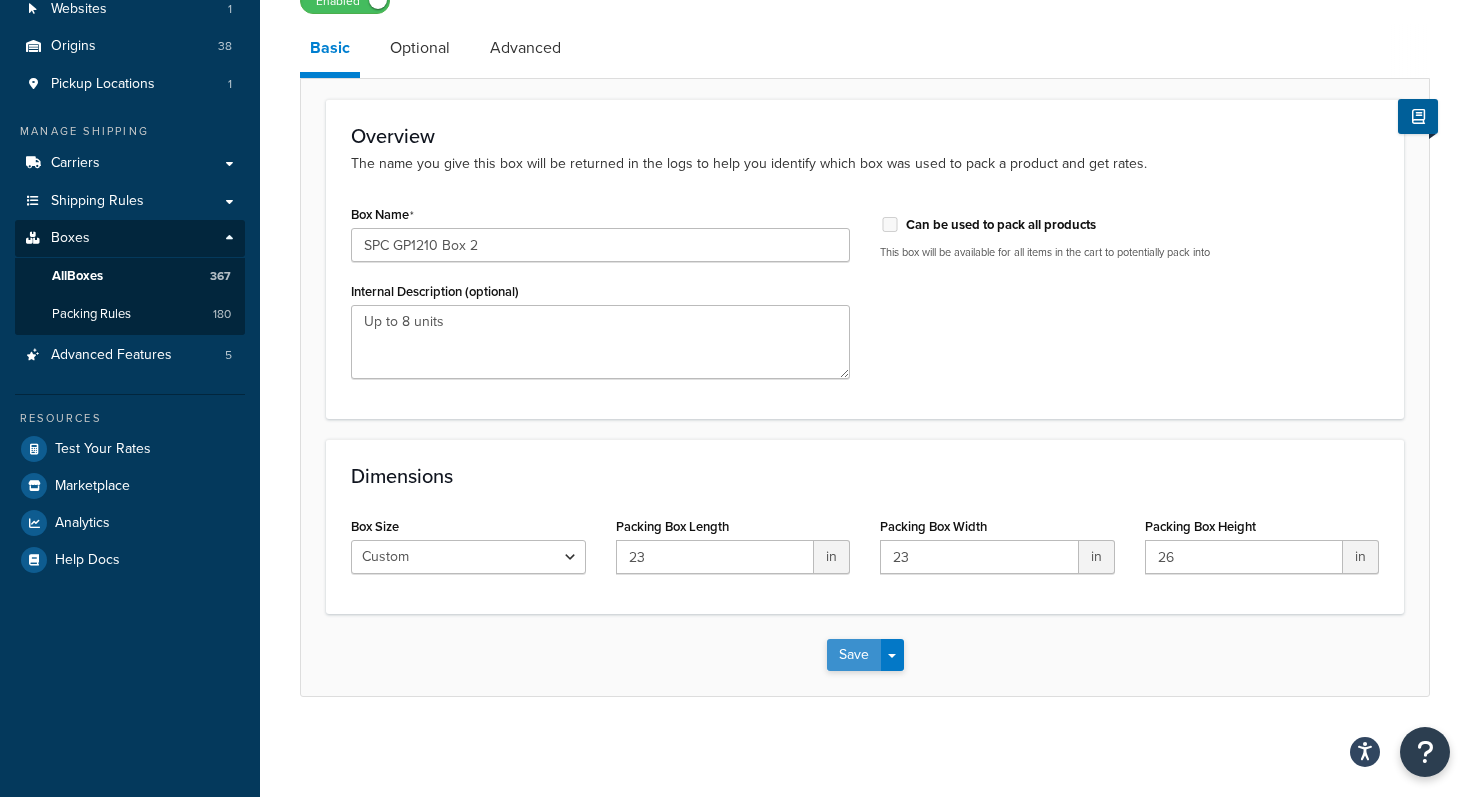 click on "Save" at bounding box center (854, 655) 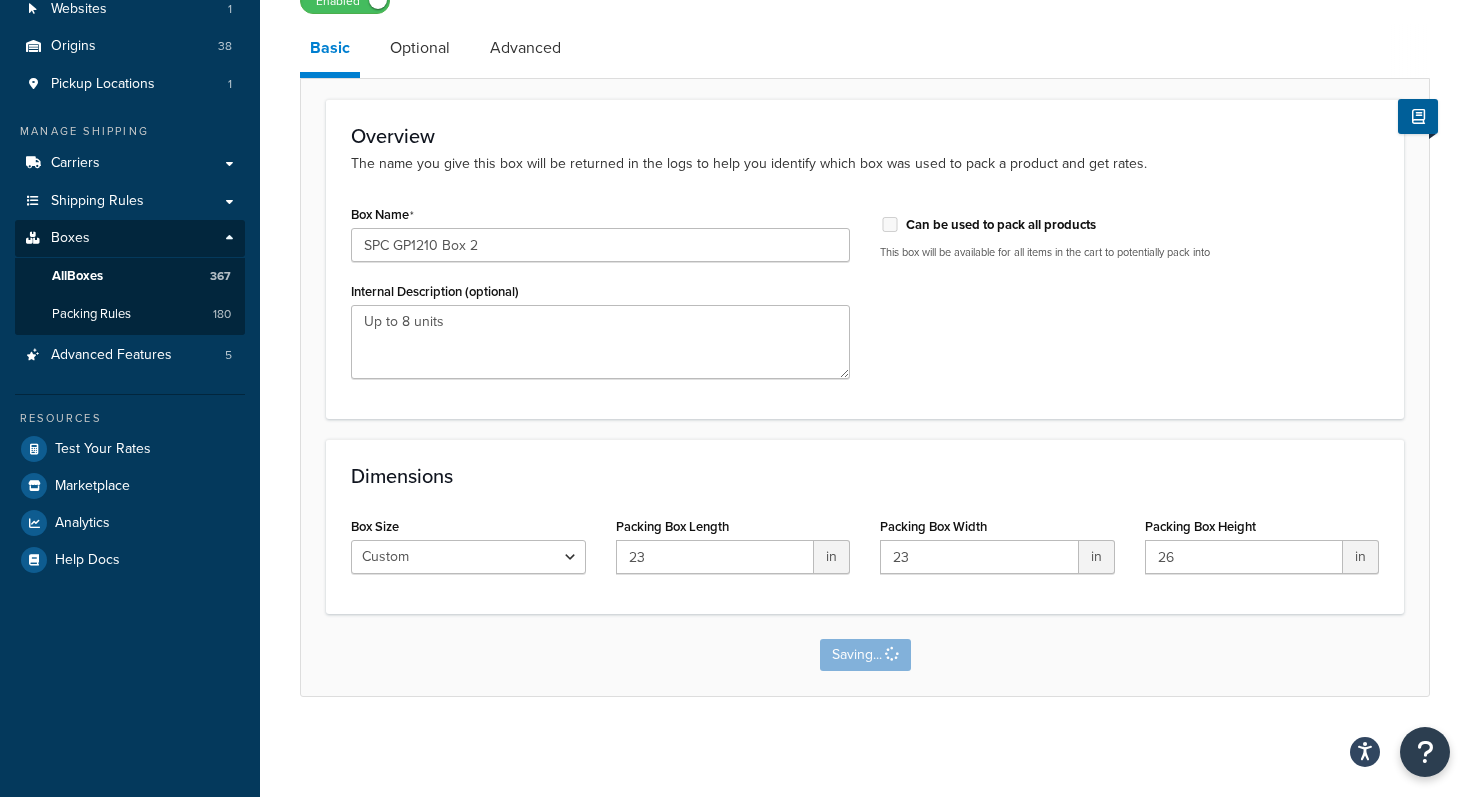 scroll, scrollTop: 0, scrollLeft: 0, axis: both 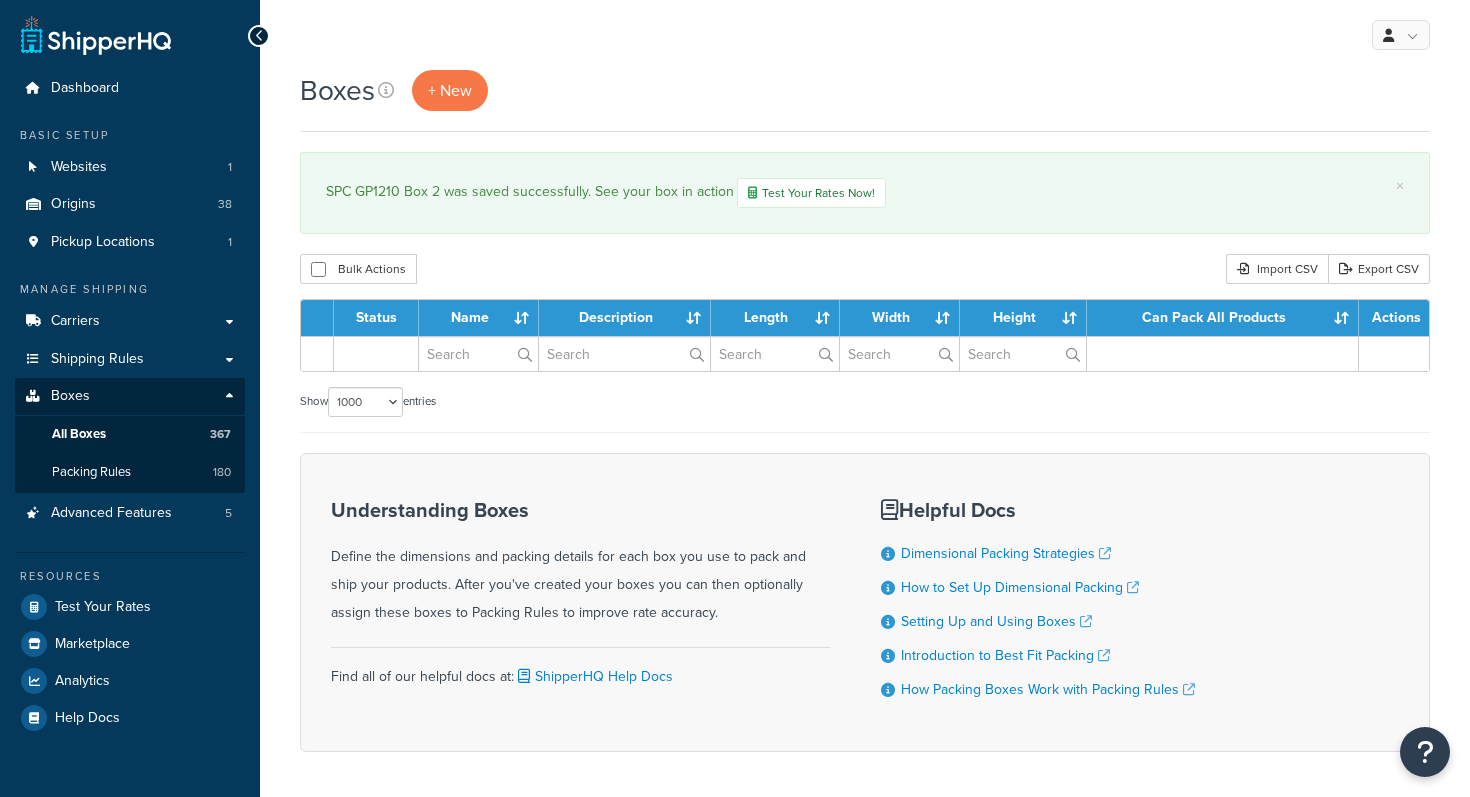 select on "1000" 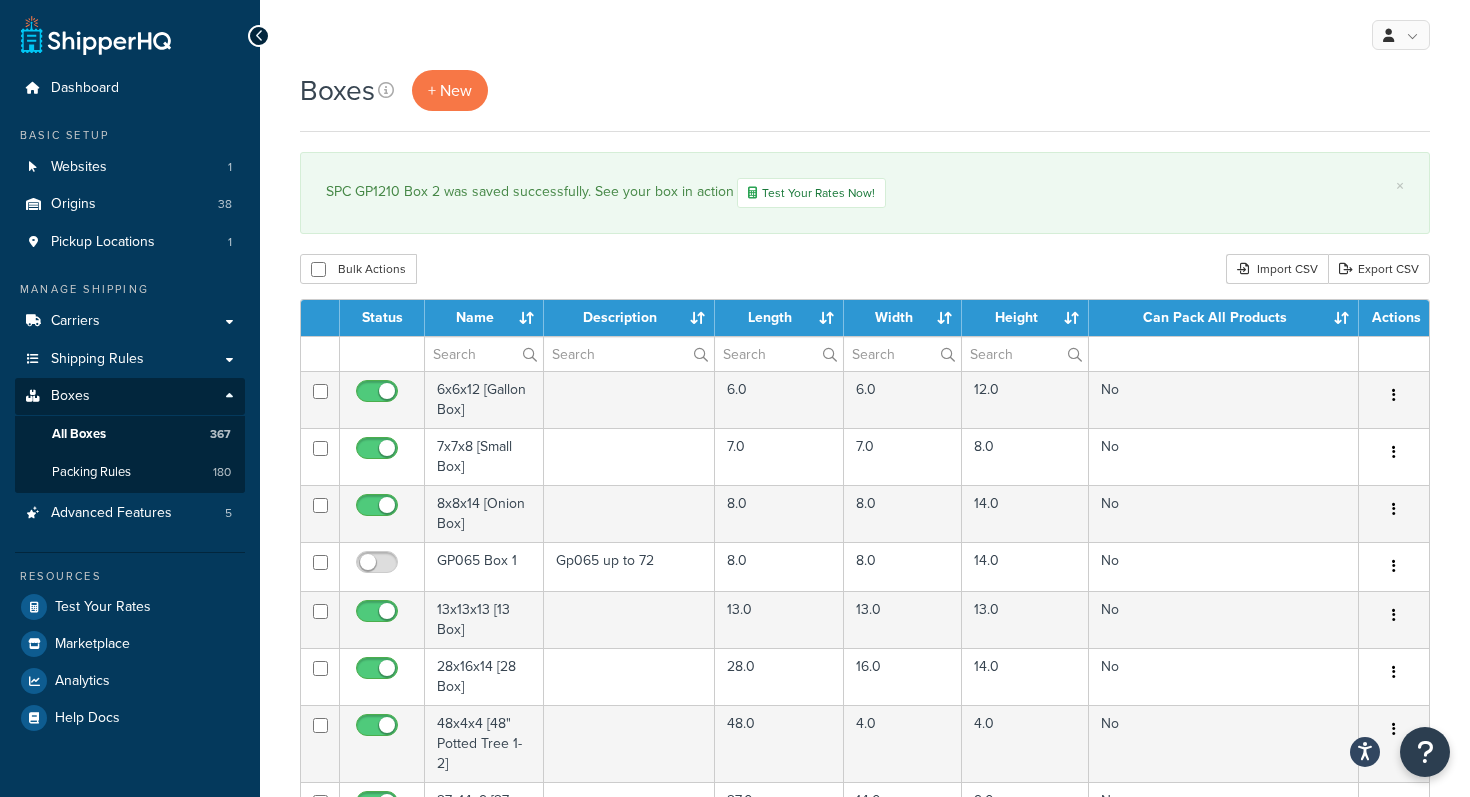 scroll, scrollTop: 0, scrollLeft: 0, axis: both 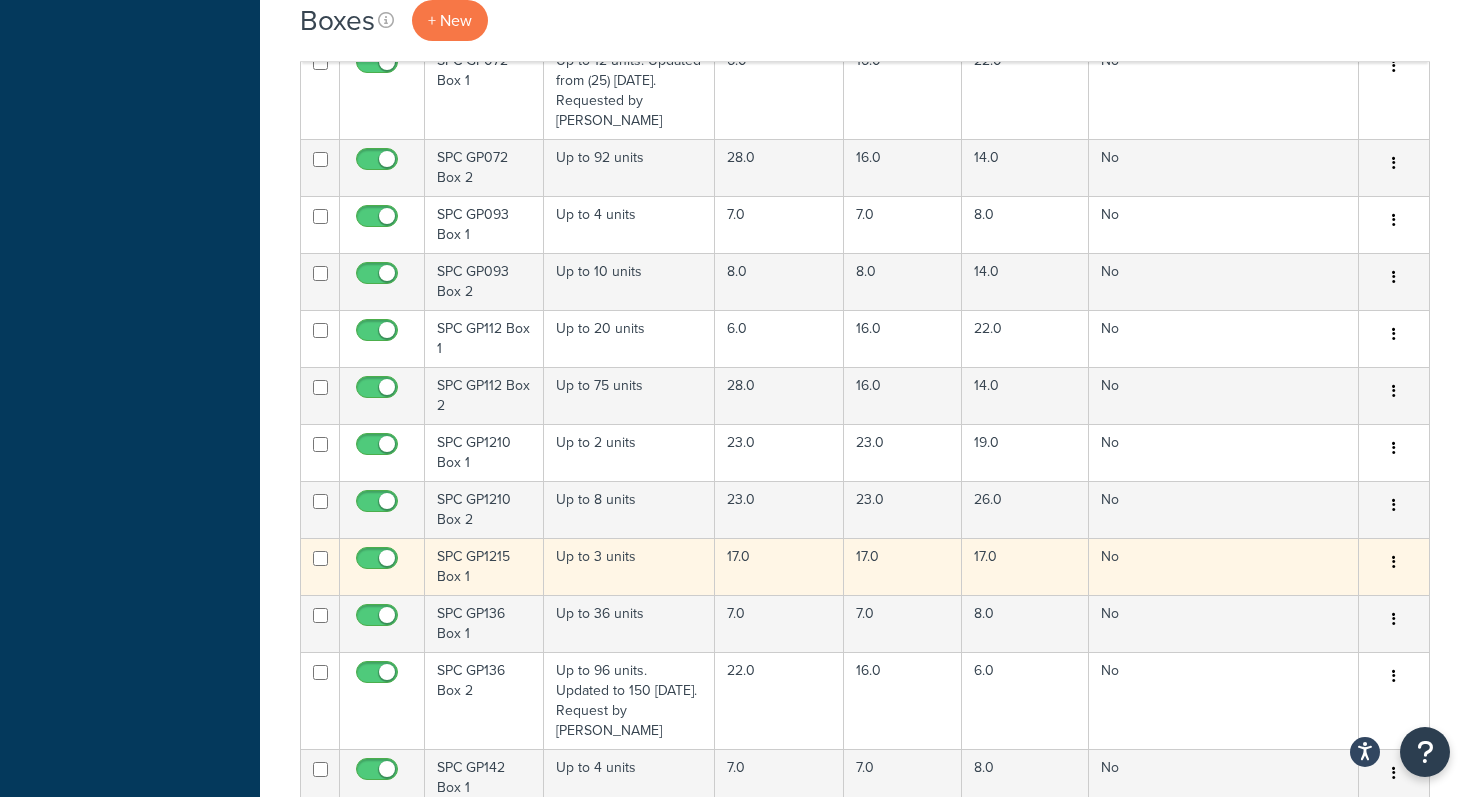 click on "17.0" at bounding box center [903, 566] 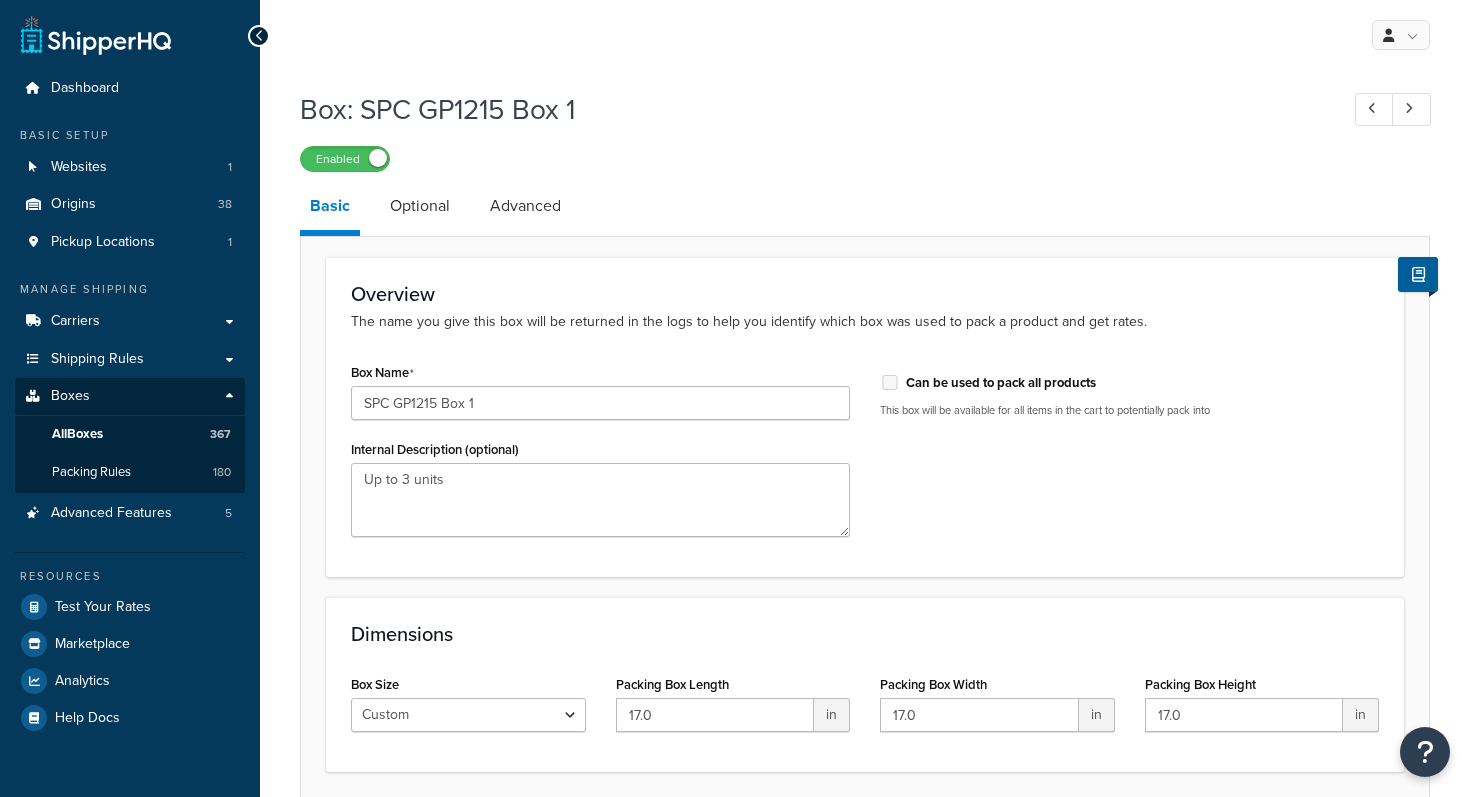 scroll, scrollTop: 0, scrollLeft: 0, axis: both 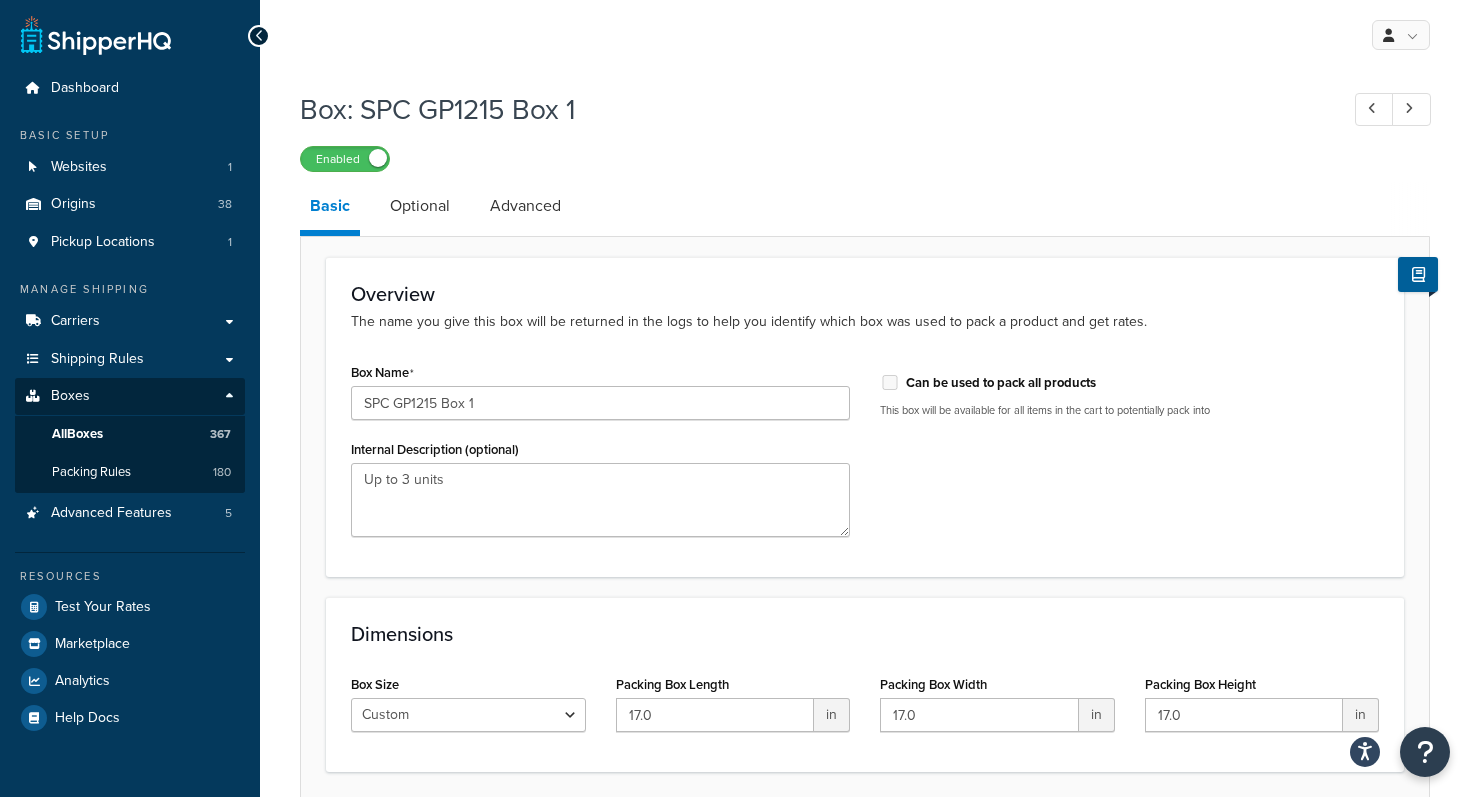 click on "Overview" 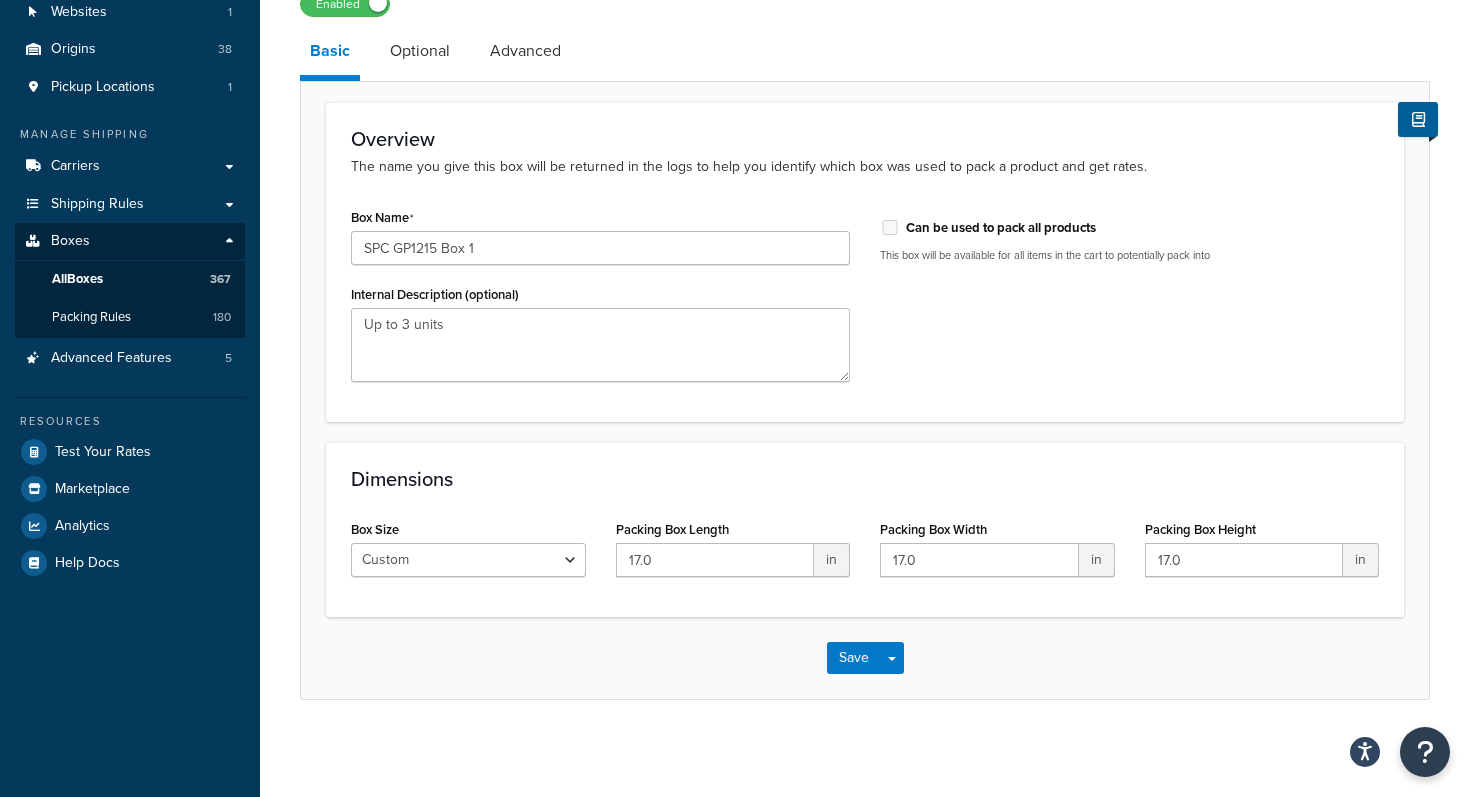 scroll, scrollTop: 160, scrollLeft: 0, axis: vertical 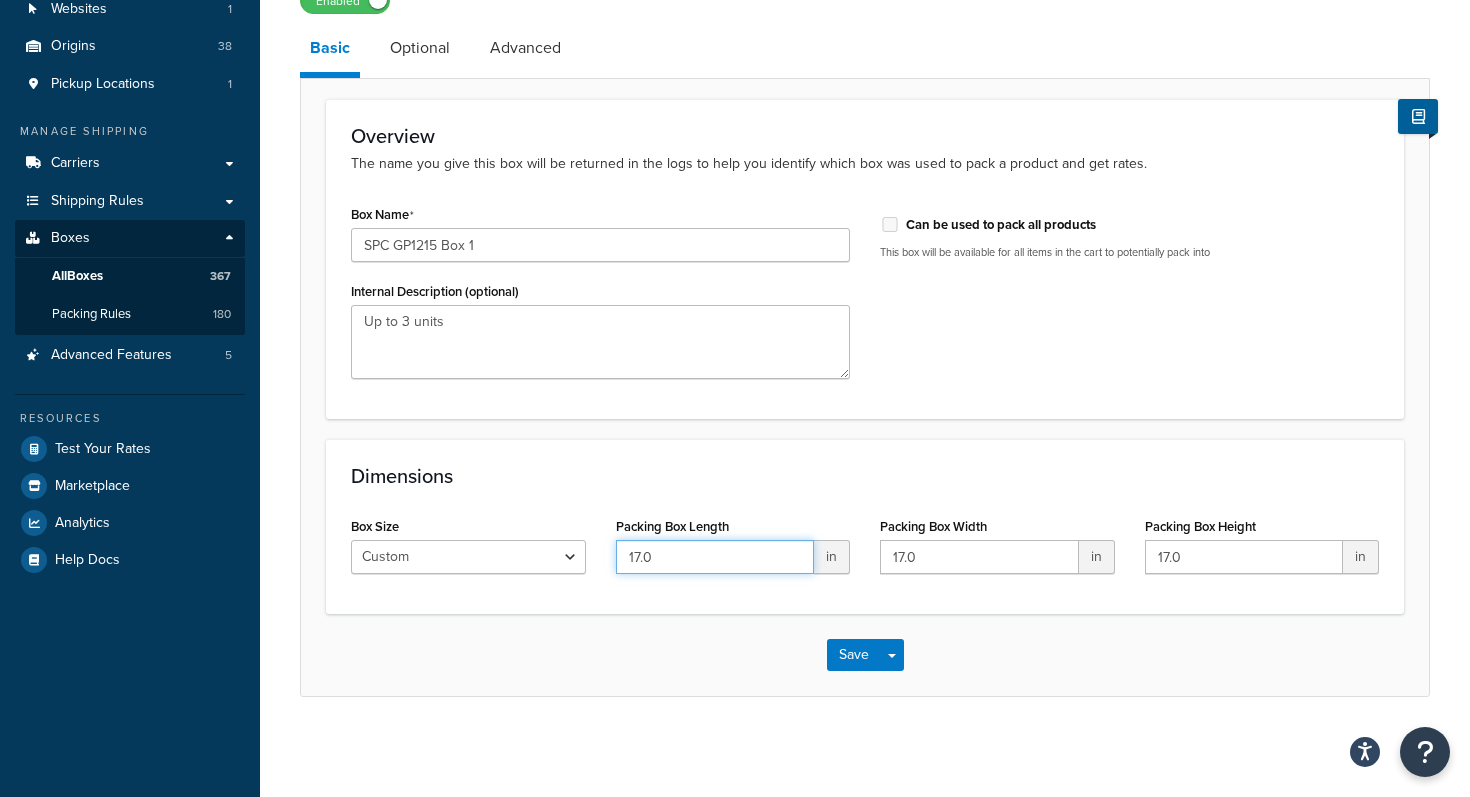 drag, startPoint x: 681, startPoint y: 550, endPoint x: 530, endPoint y: 537, distance: 151.55856 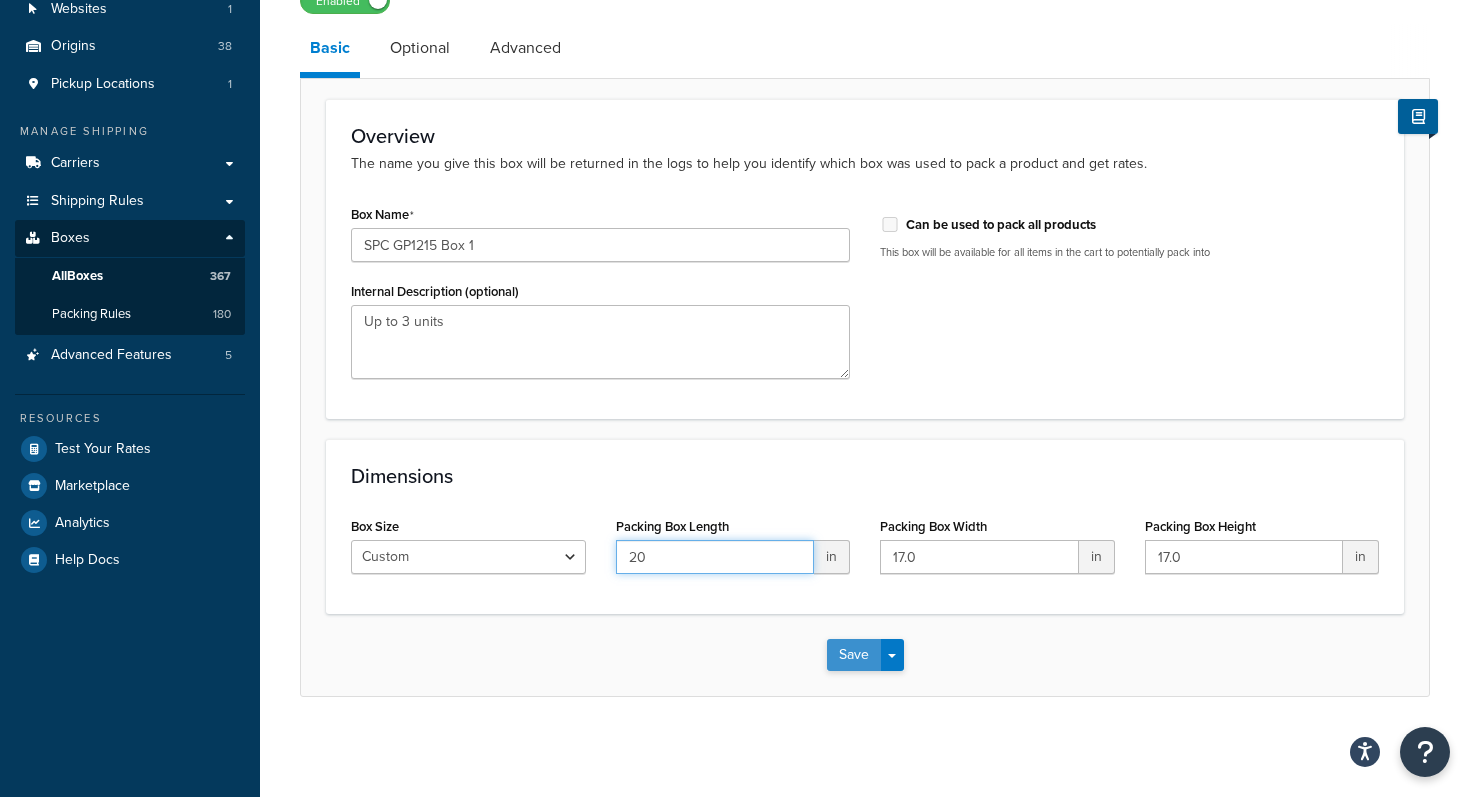 type on "20" 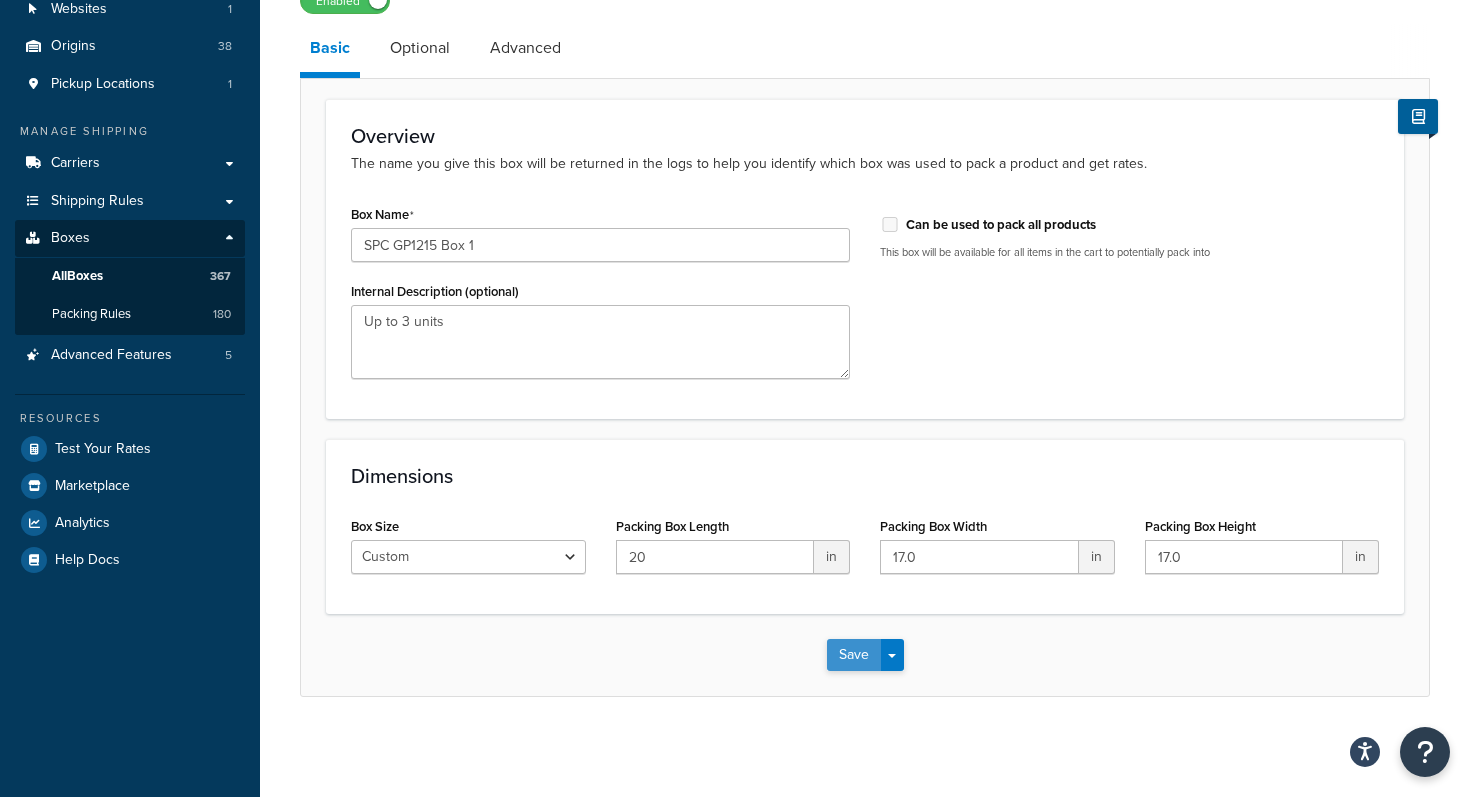 click on "Save" at bounding box center [854, 655] 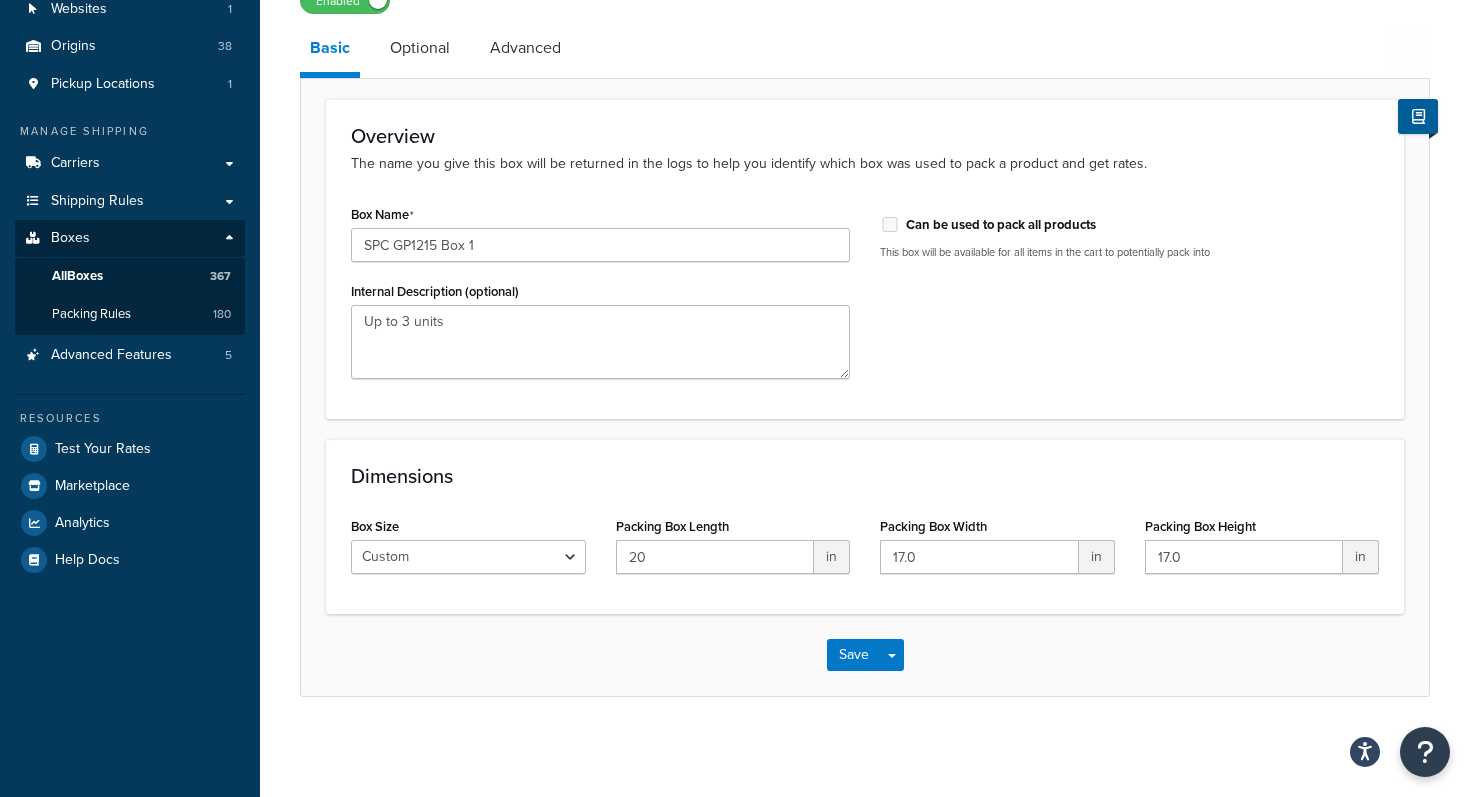 scroll, scrollTop: 0, scrollLeft: 0, axis: both 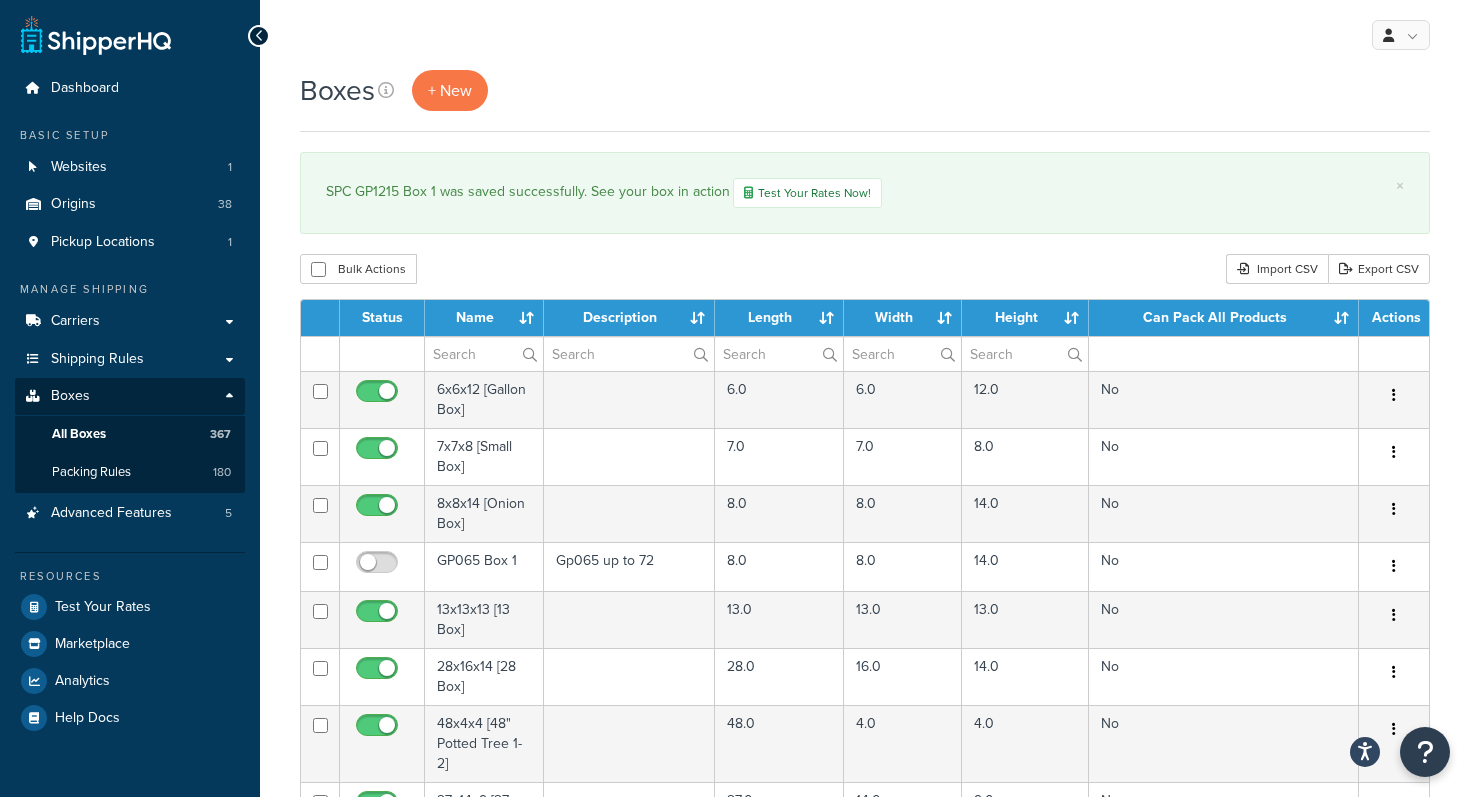 select on "1000" 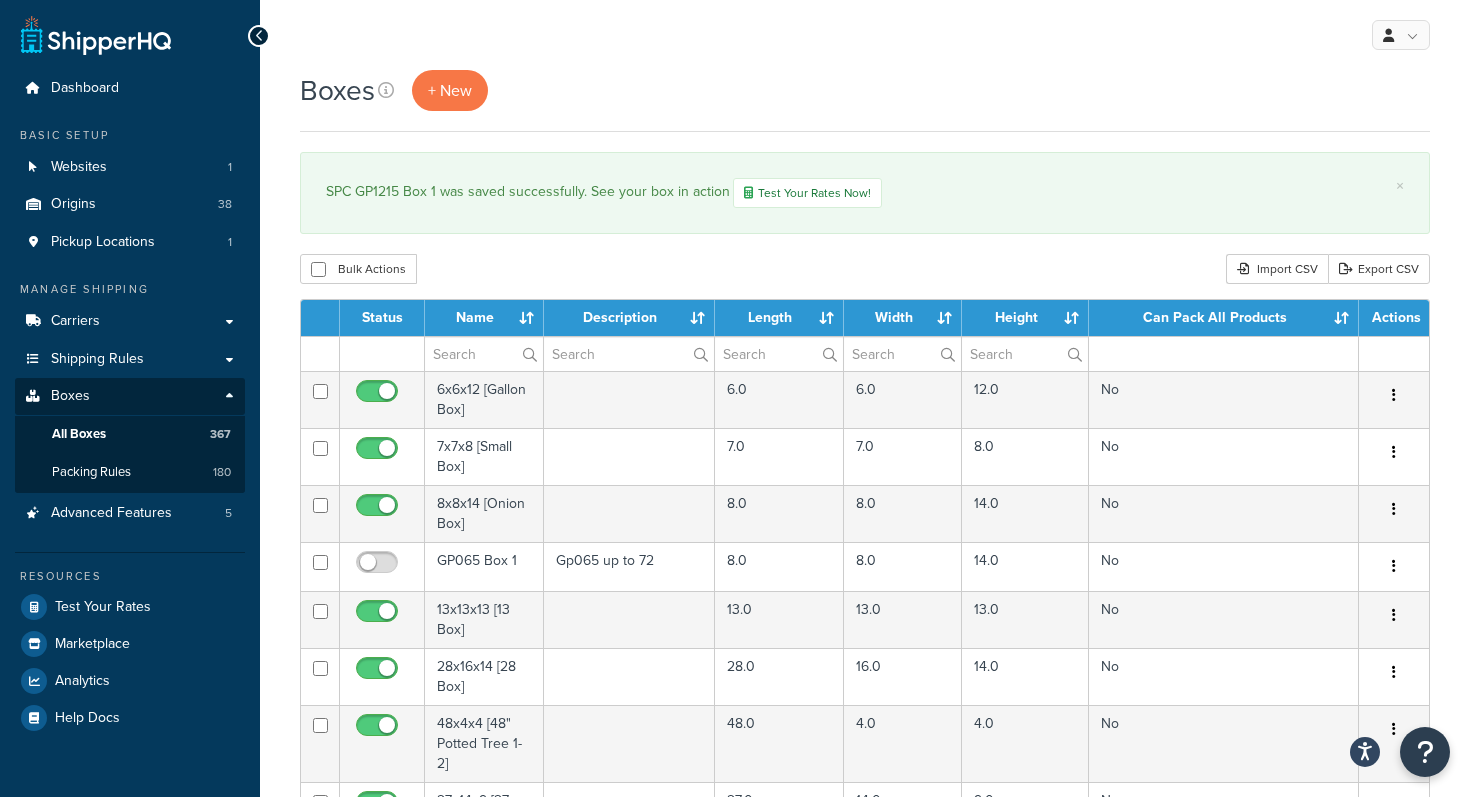 scroll, scrollTop: 0, scrollLeft: 0, axis: both 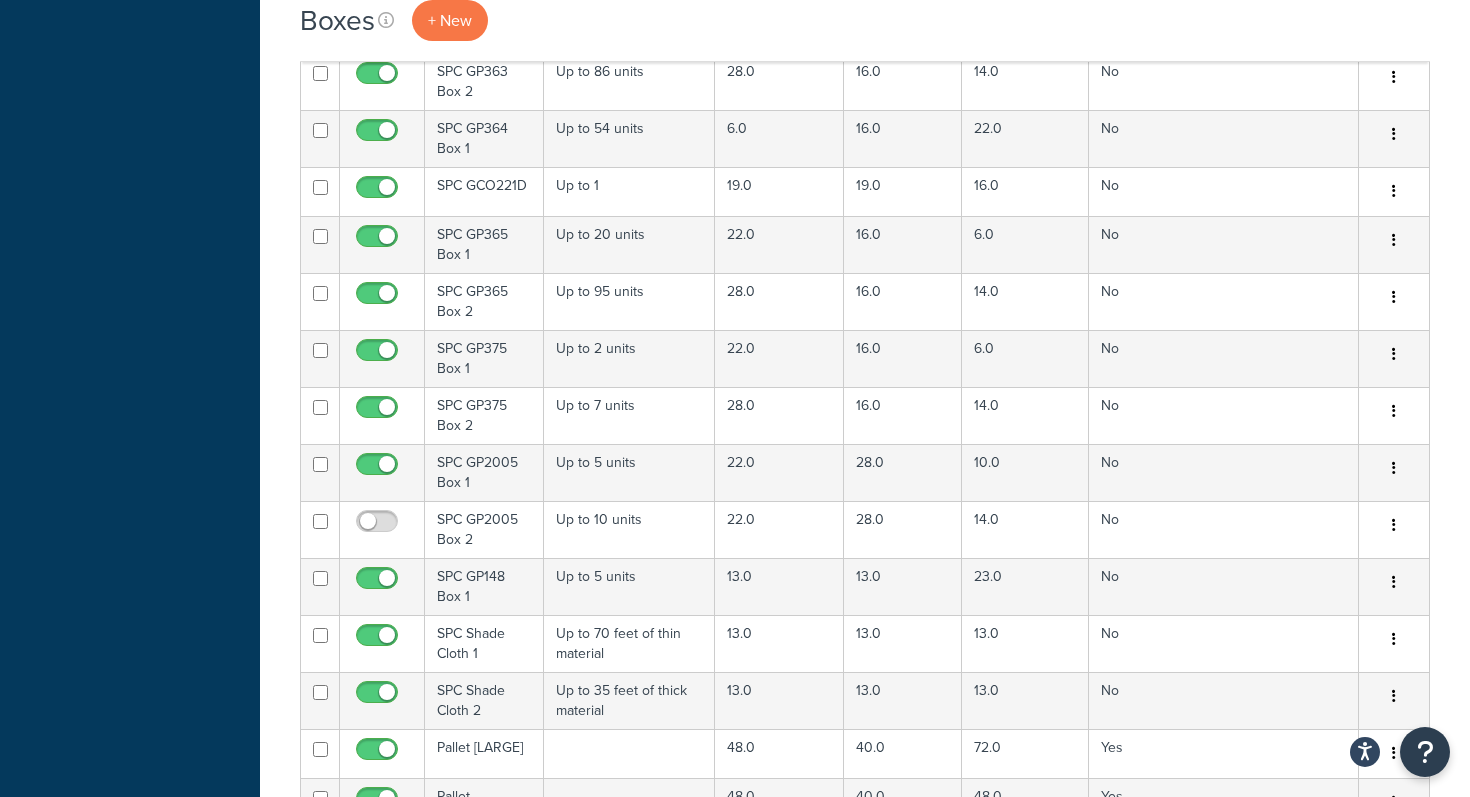 click on "Boxes
+ New
×
SPC GP1215 Box 1 was saved successfully. See your box in action   Test Your Rates Now!
Bulk Actions
Duplicate
Delete
Import CSV
Export CSV
Contact Us" at bounding box center (865, -5388) 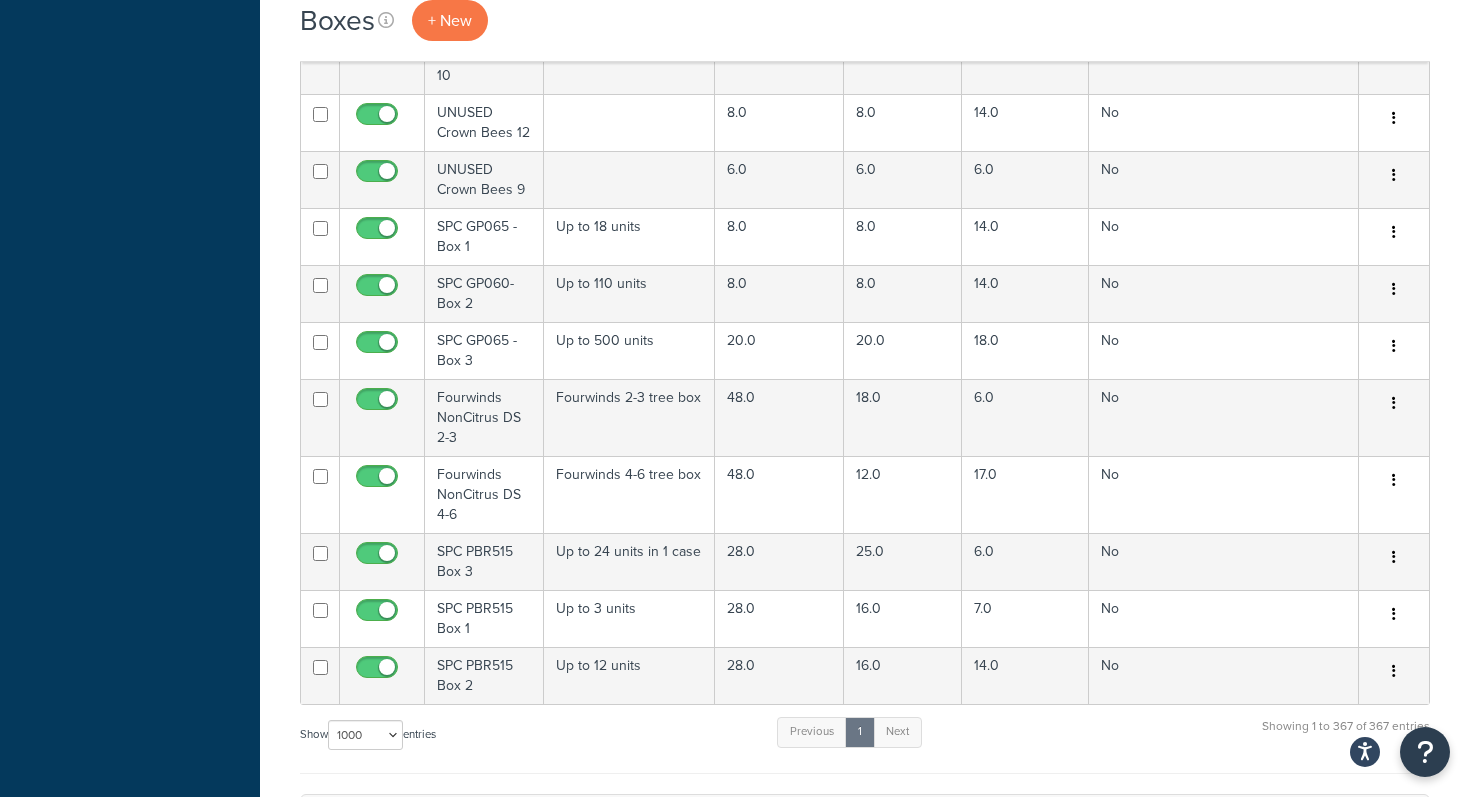 scroll, scrollTop: 21622, scrollLeft: 0, axis: vertical 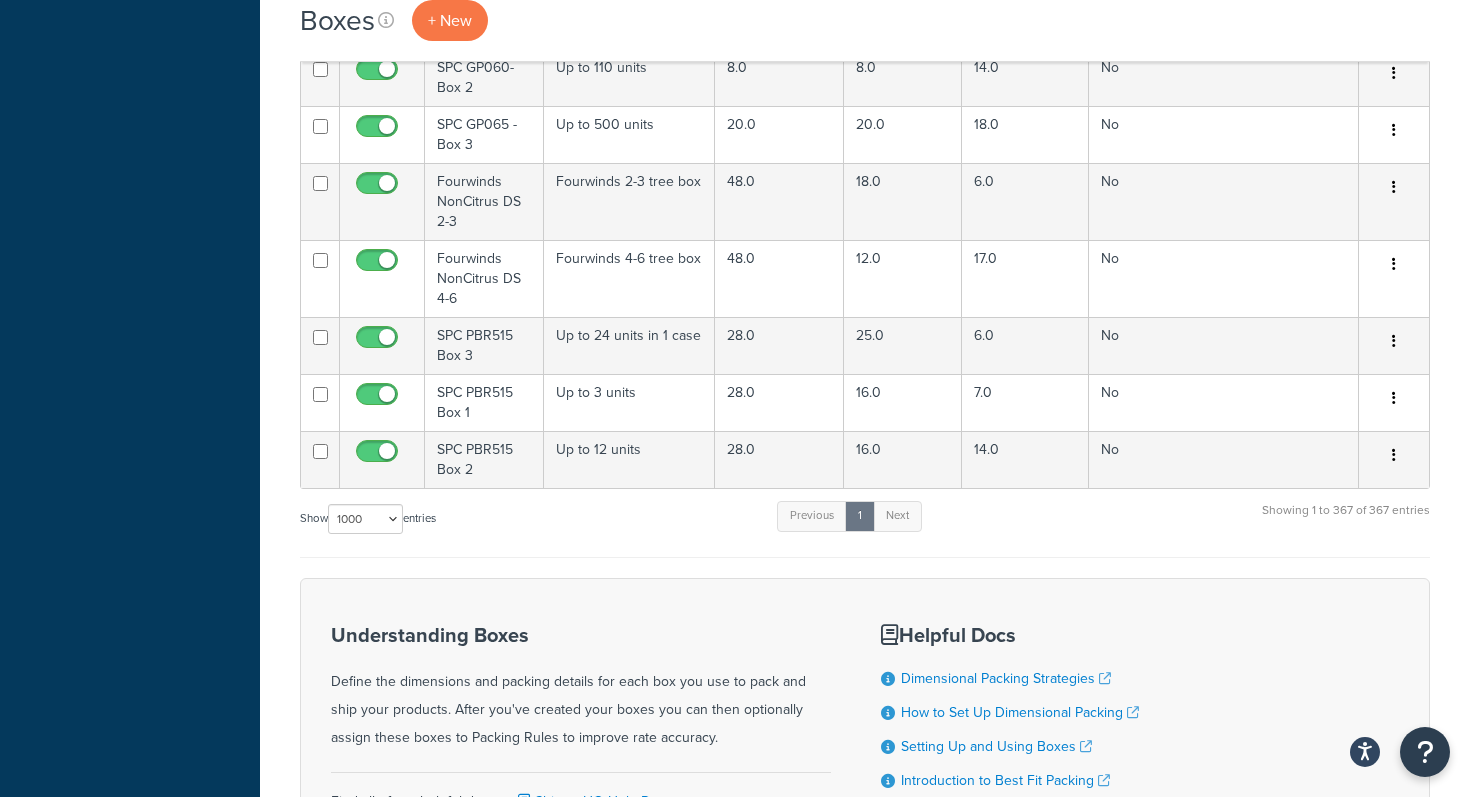 click on "Show  10 15 25 50 100 1000  entries Previous 1 Next Showing 1 to 367 of 367 entries" at bounding box center (865, 528) 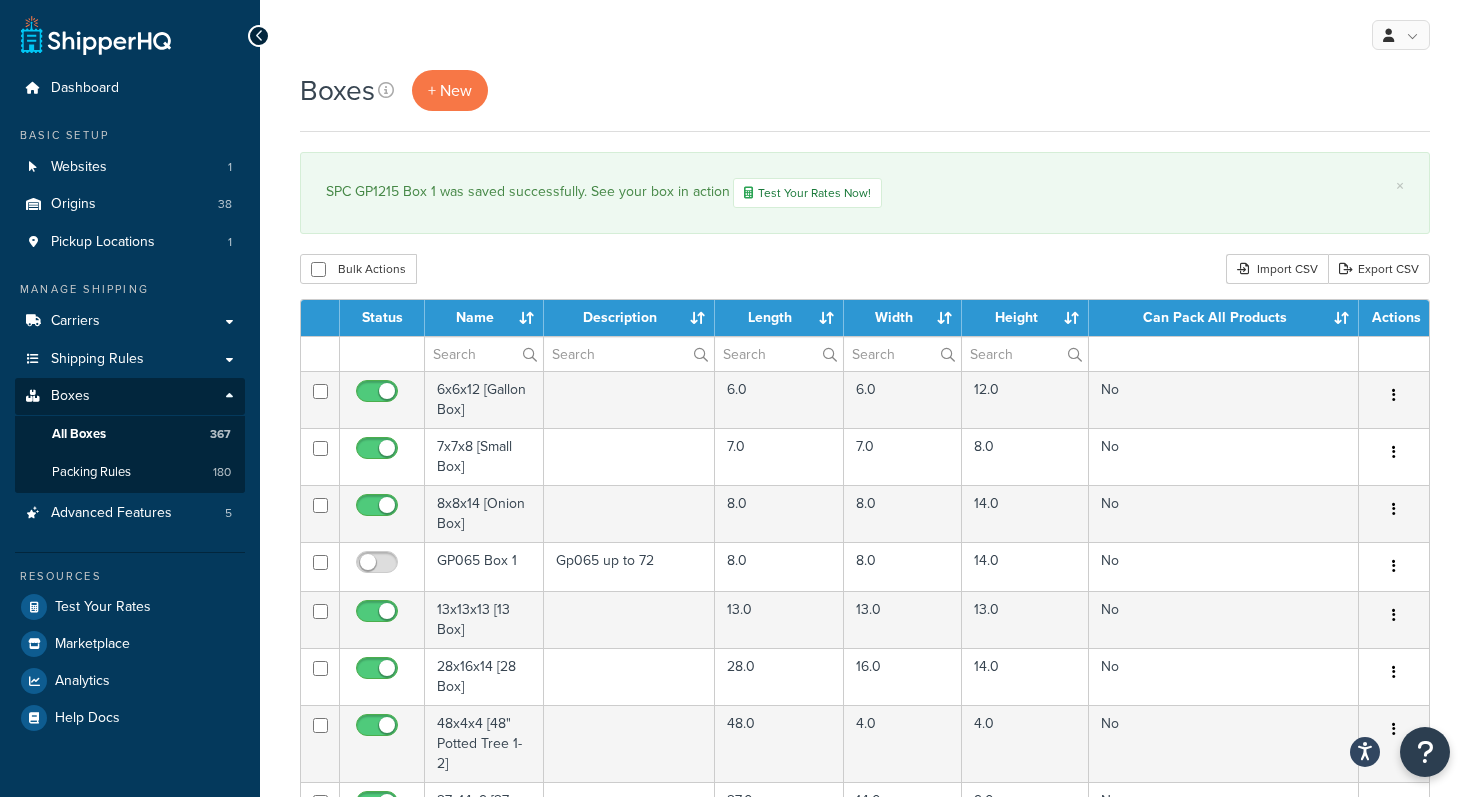 click on "Bulk Actions
Duplicate
Delete
Import CSV
Export CSV" at bounding box center [865, 269] 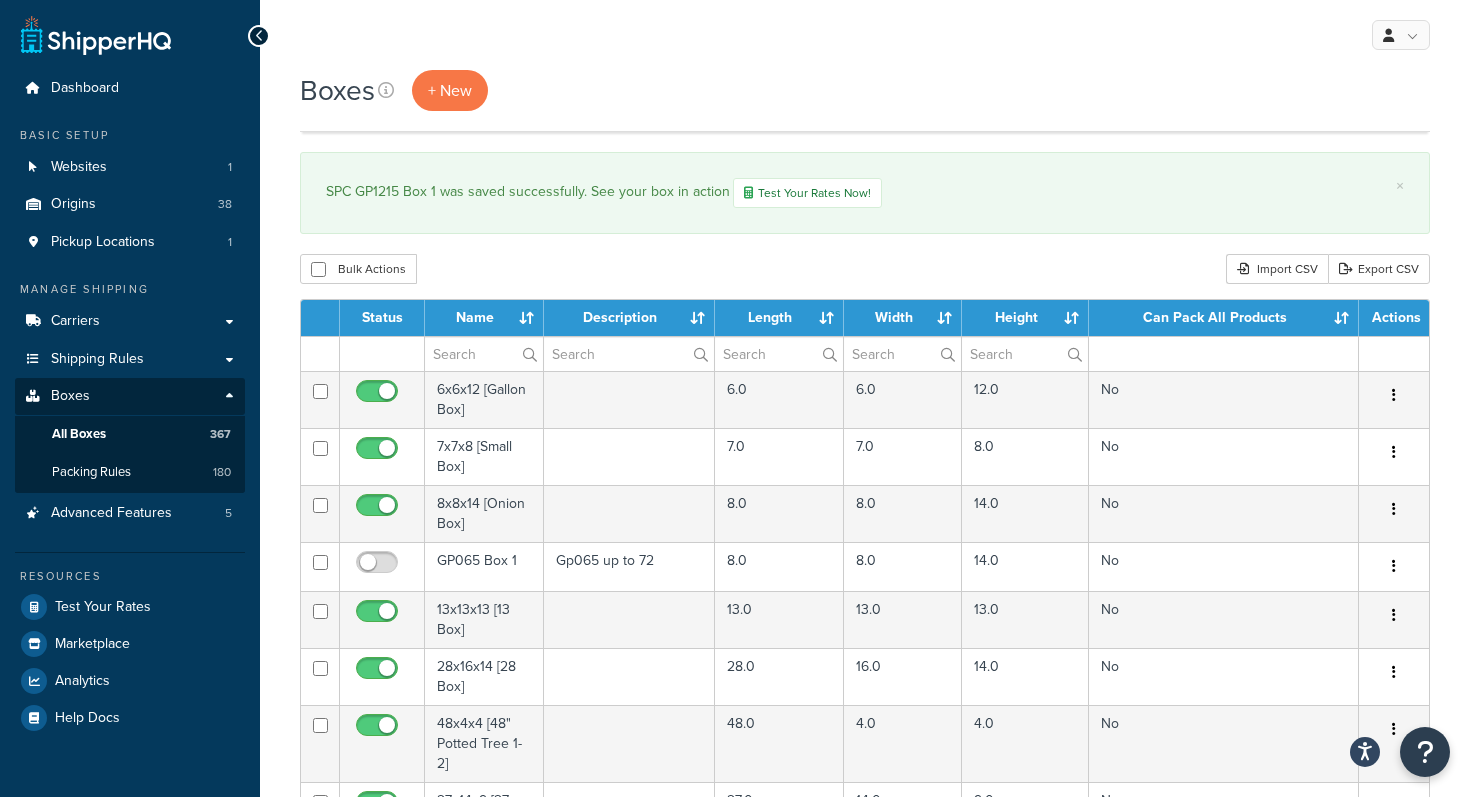 scroll, scrollTop: 2090, scrollLeft: 0, axis: vertical 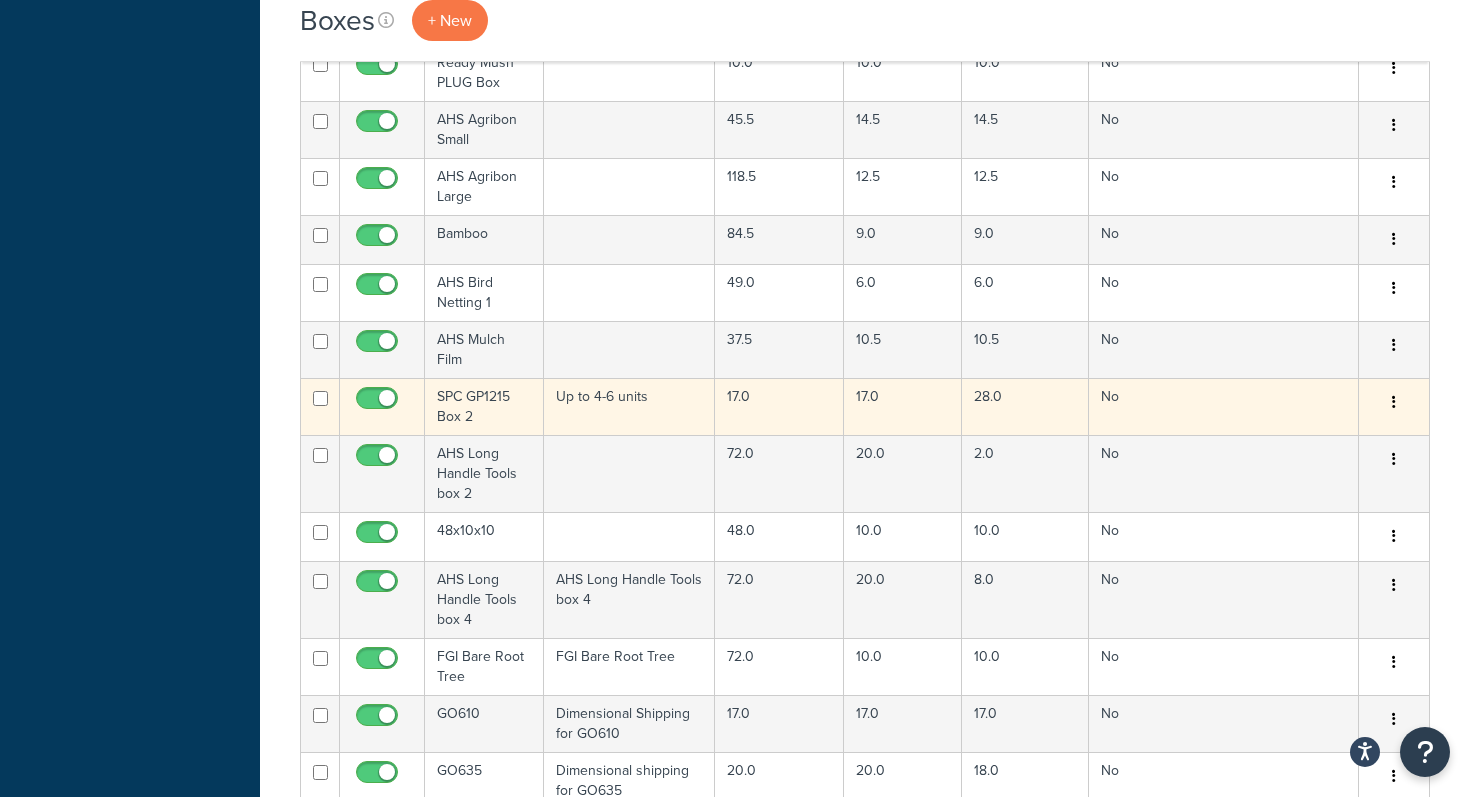 click on "17.0" at bounding box center (903, 406) 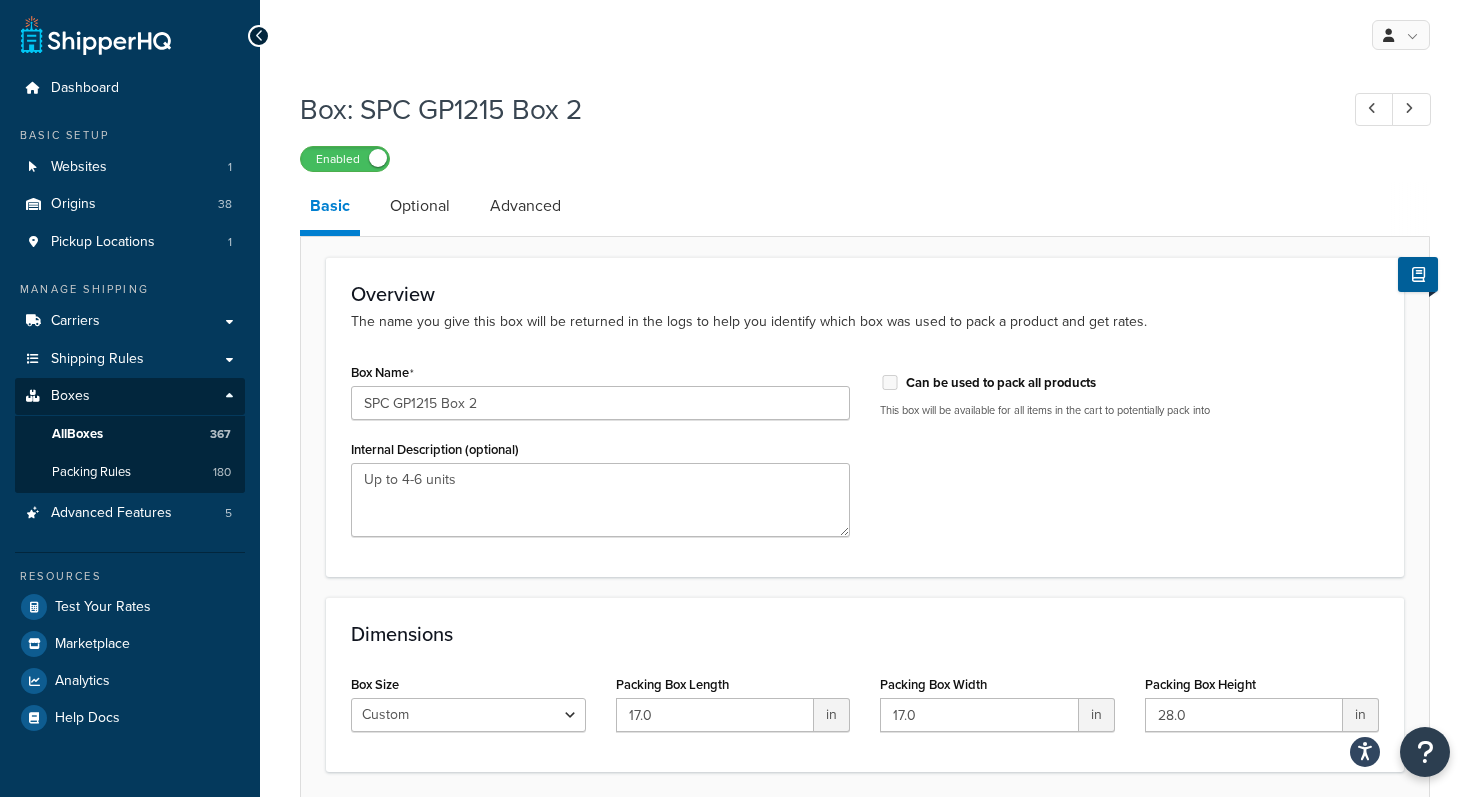 scroll, scrollTop: 0, scrollLeft: 0, axis: both 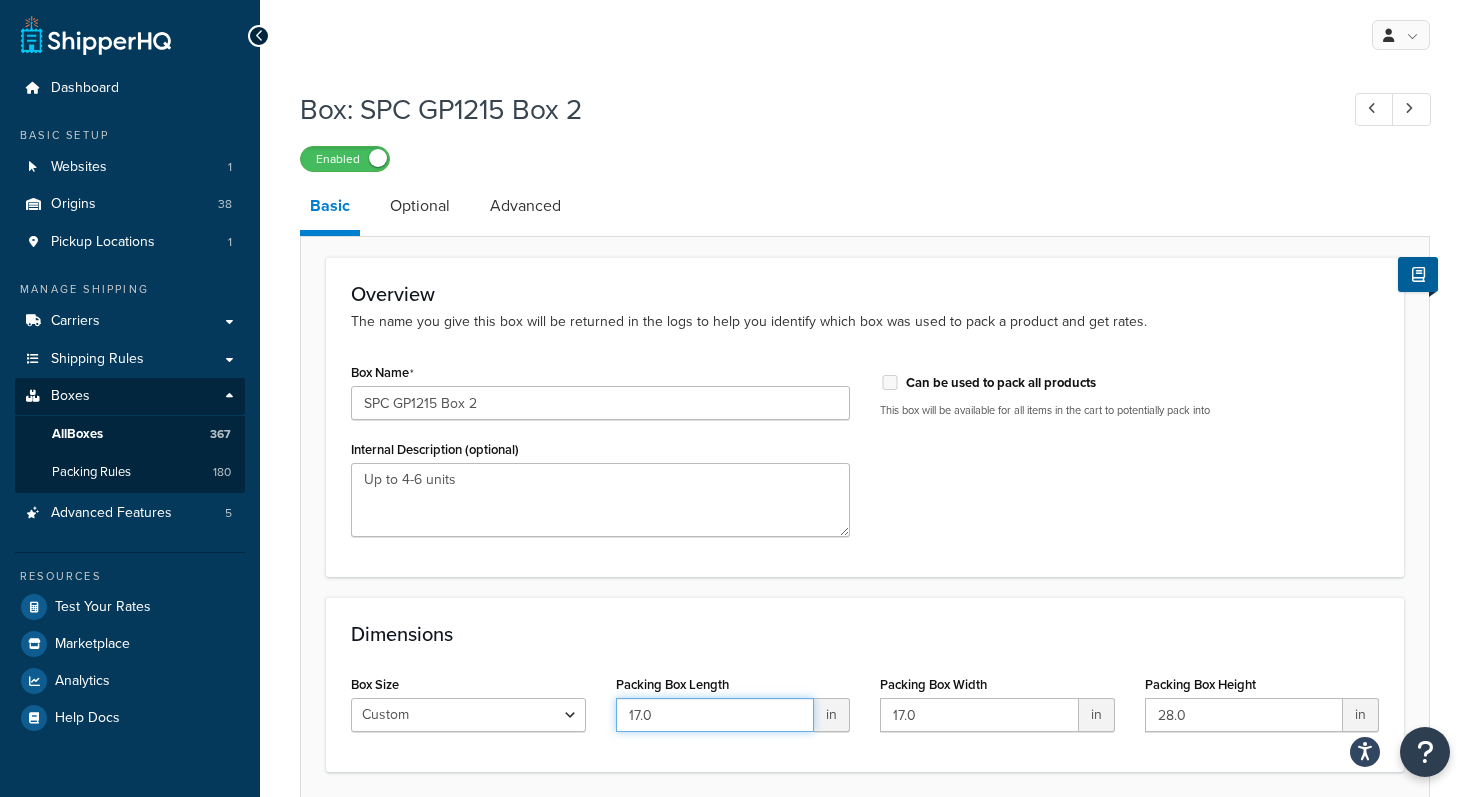 drag, startPoint x: 696, startPoint y: 709, endPoint x: 539, endPoint y: 709, distance: 157 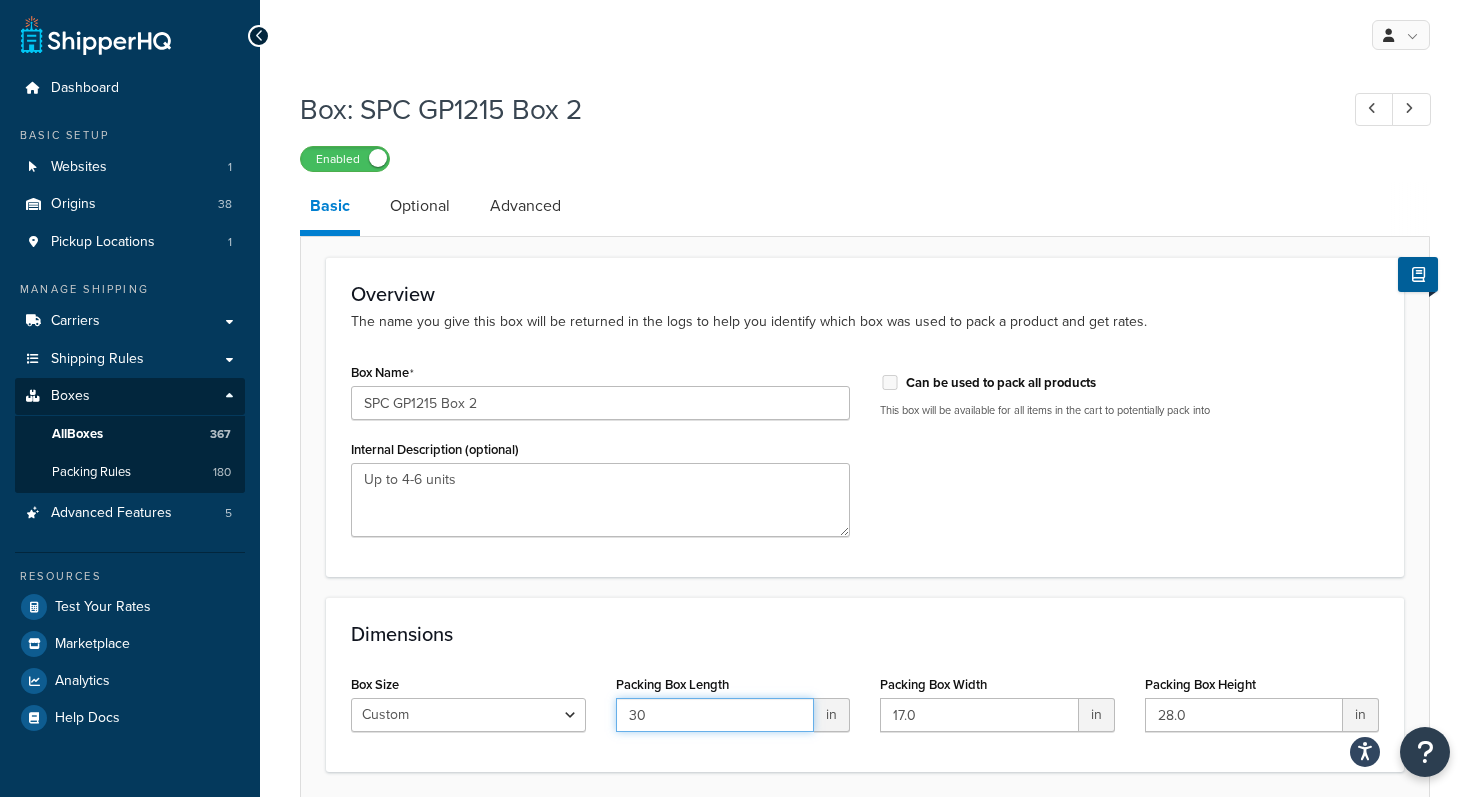 type on "30" 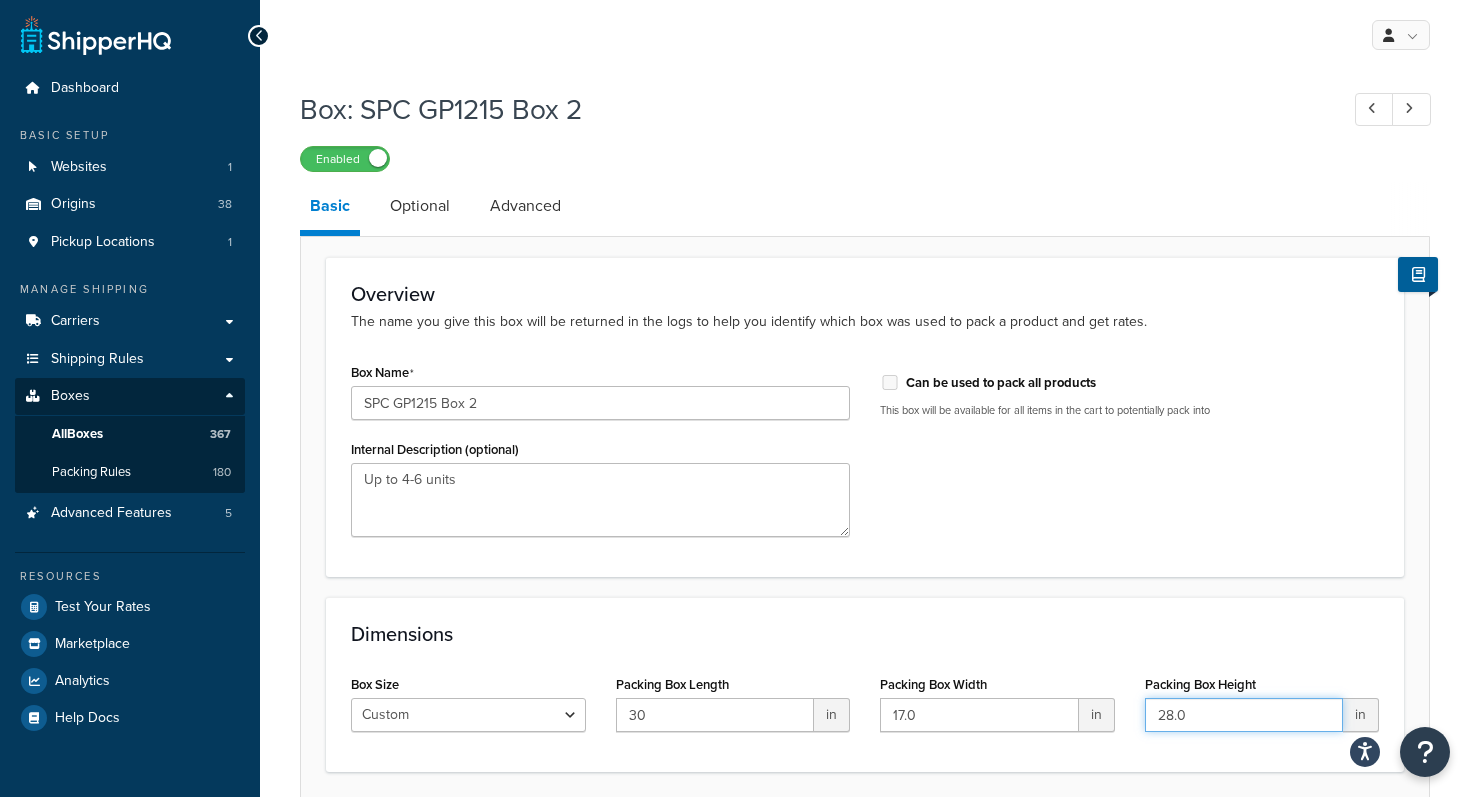drag, startPoint x: 1193, startPoint y: 727, endPoint x: 1097, endPoint y: 707, distance: 98.0612 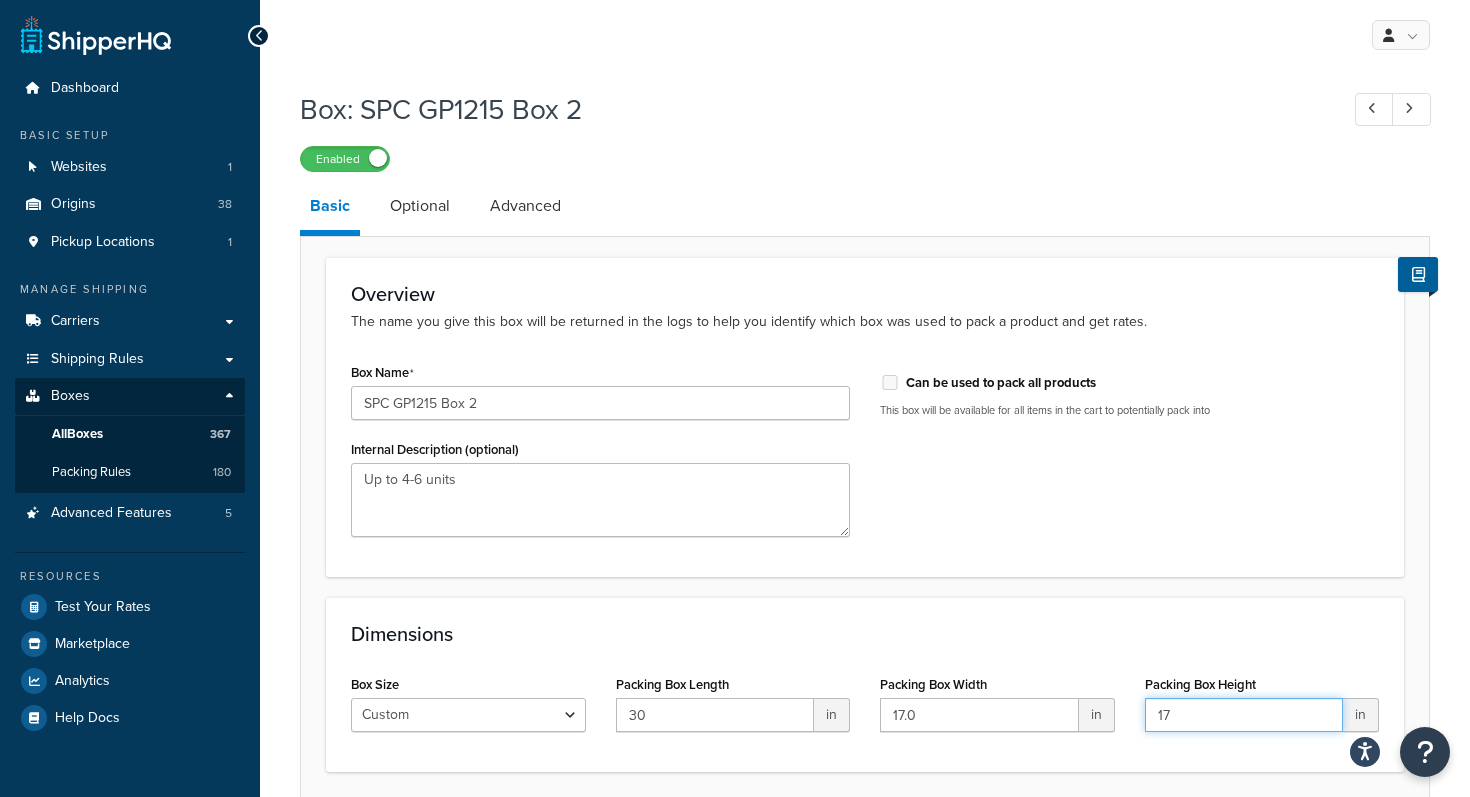 type on "17" 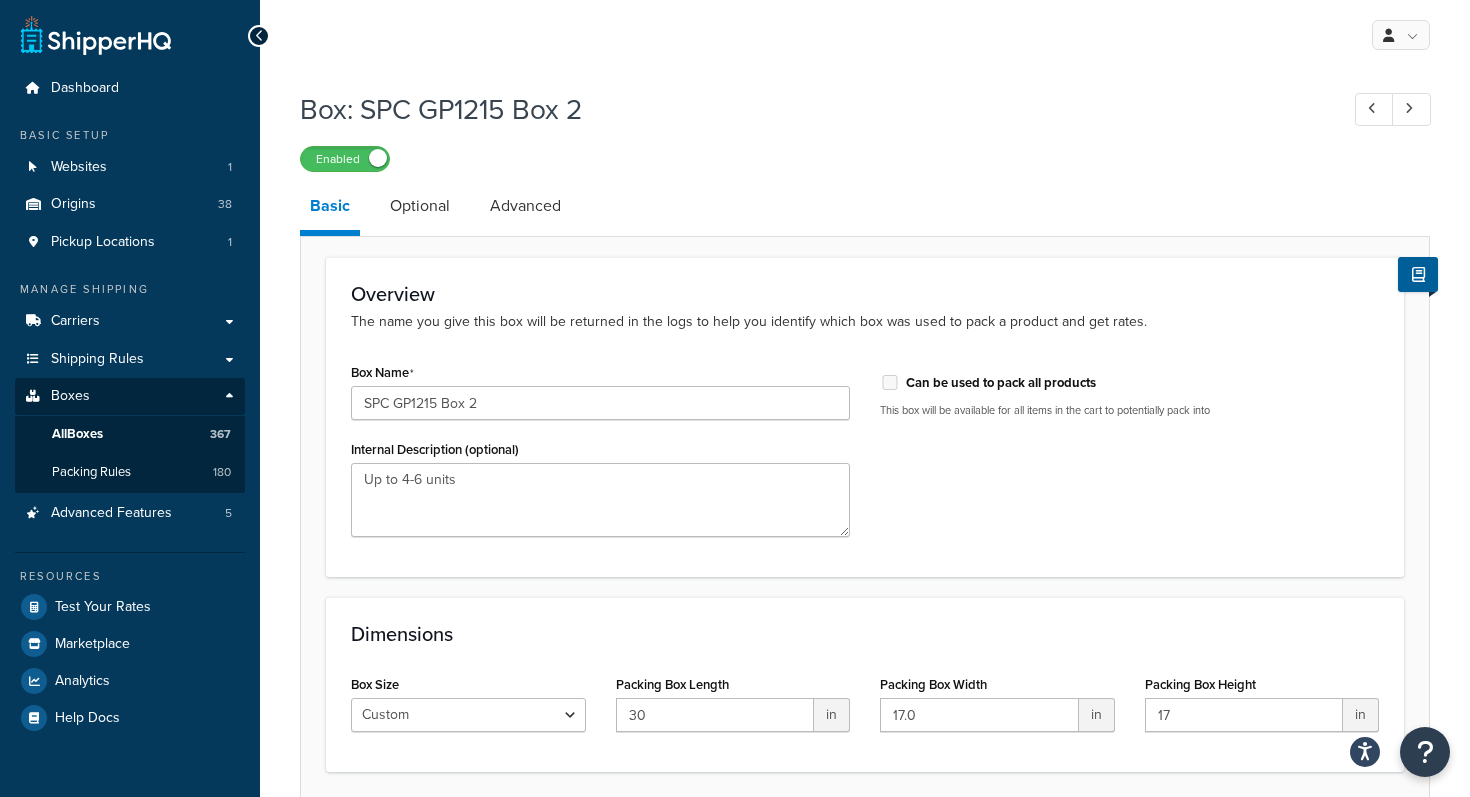 click on "Basic   Optional   Advanced" at bounding box center (5250, 209) 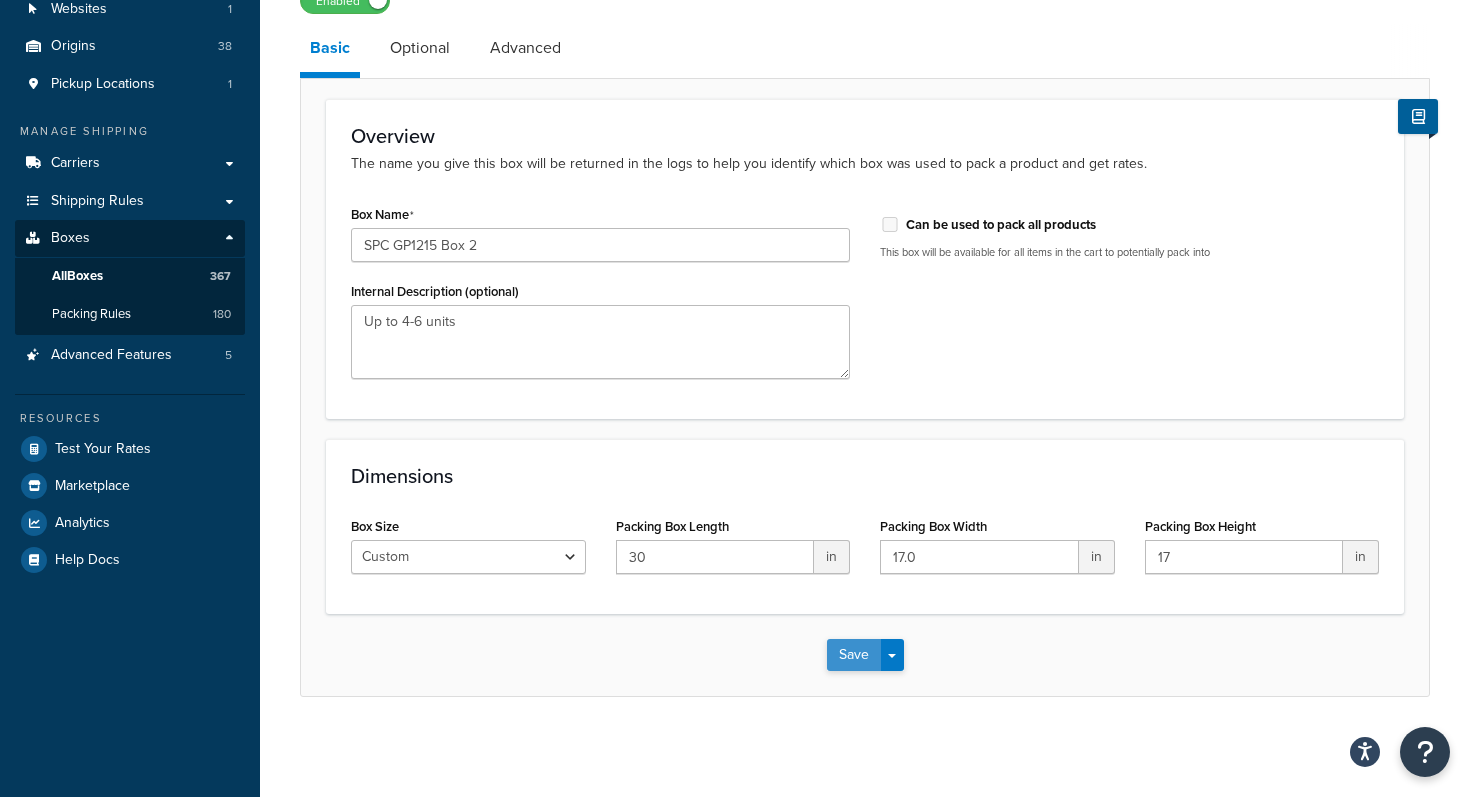 click on "Save" at bounding box center (854, 655) 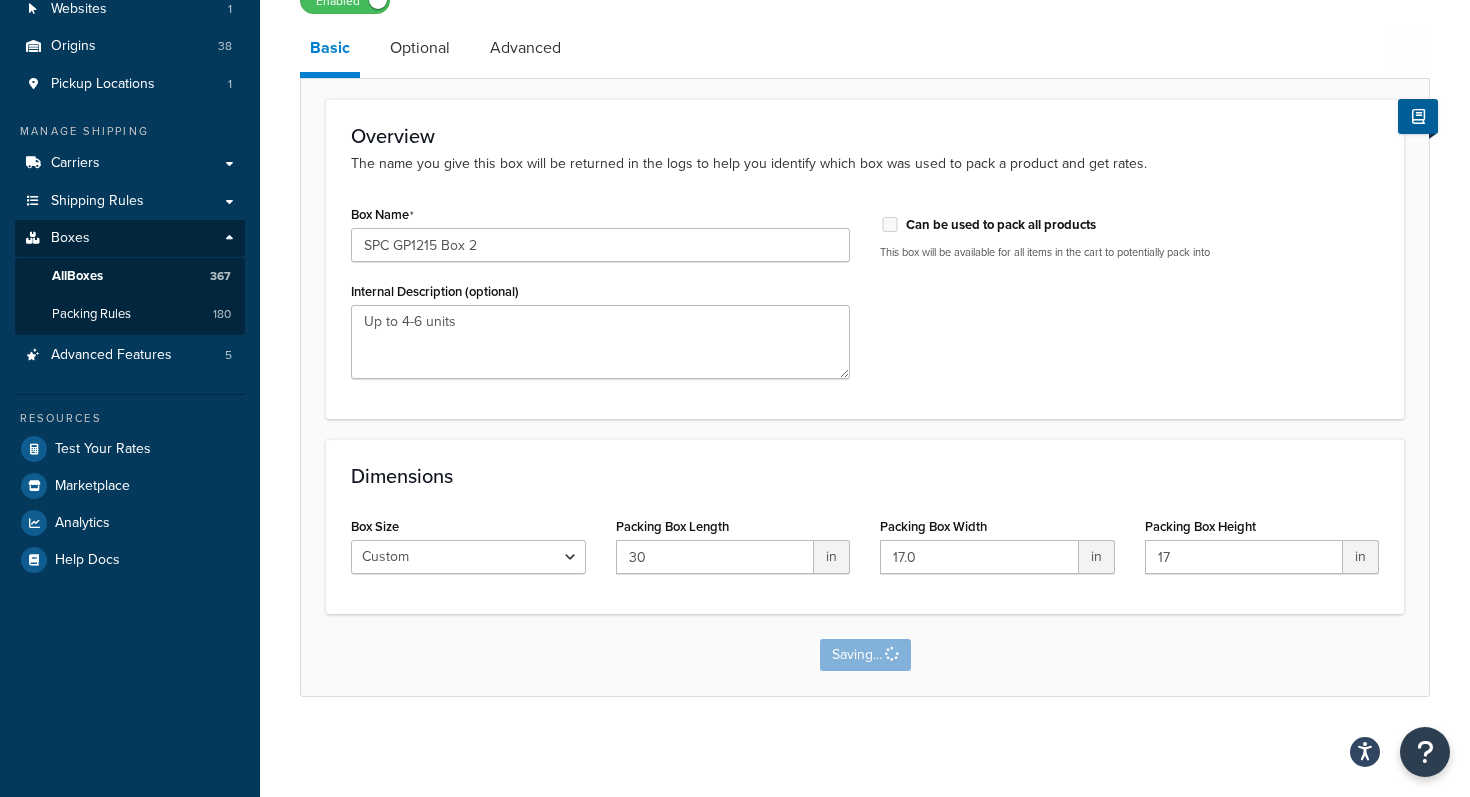 scroll, scrollTop: 0, scrollLeft: 0, axis: both 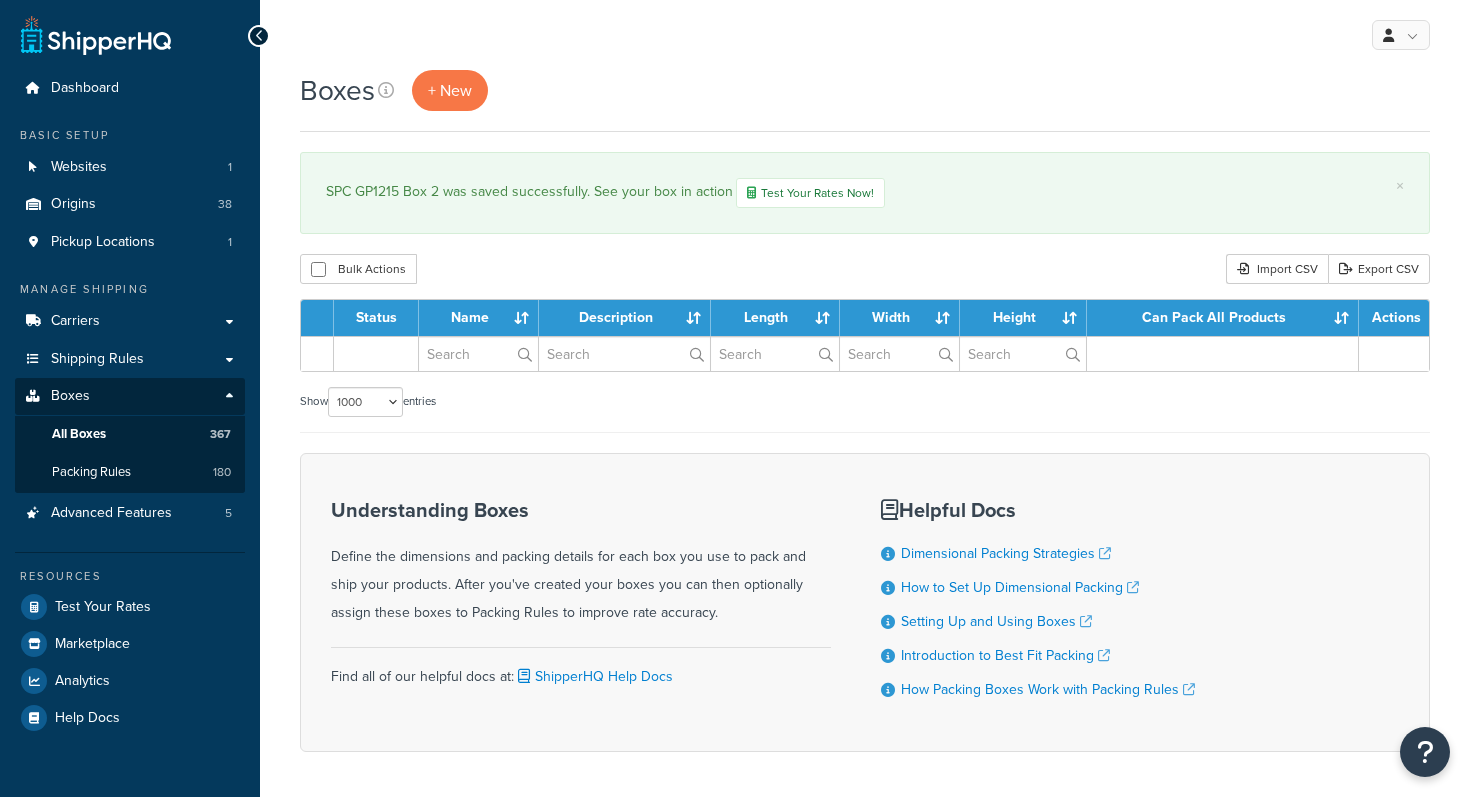 select on "1000" 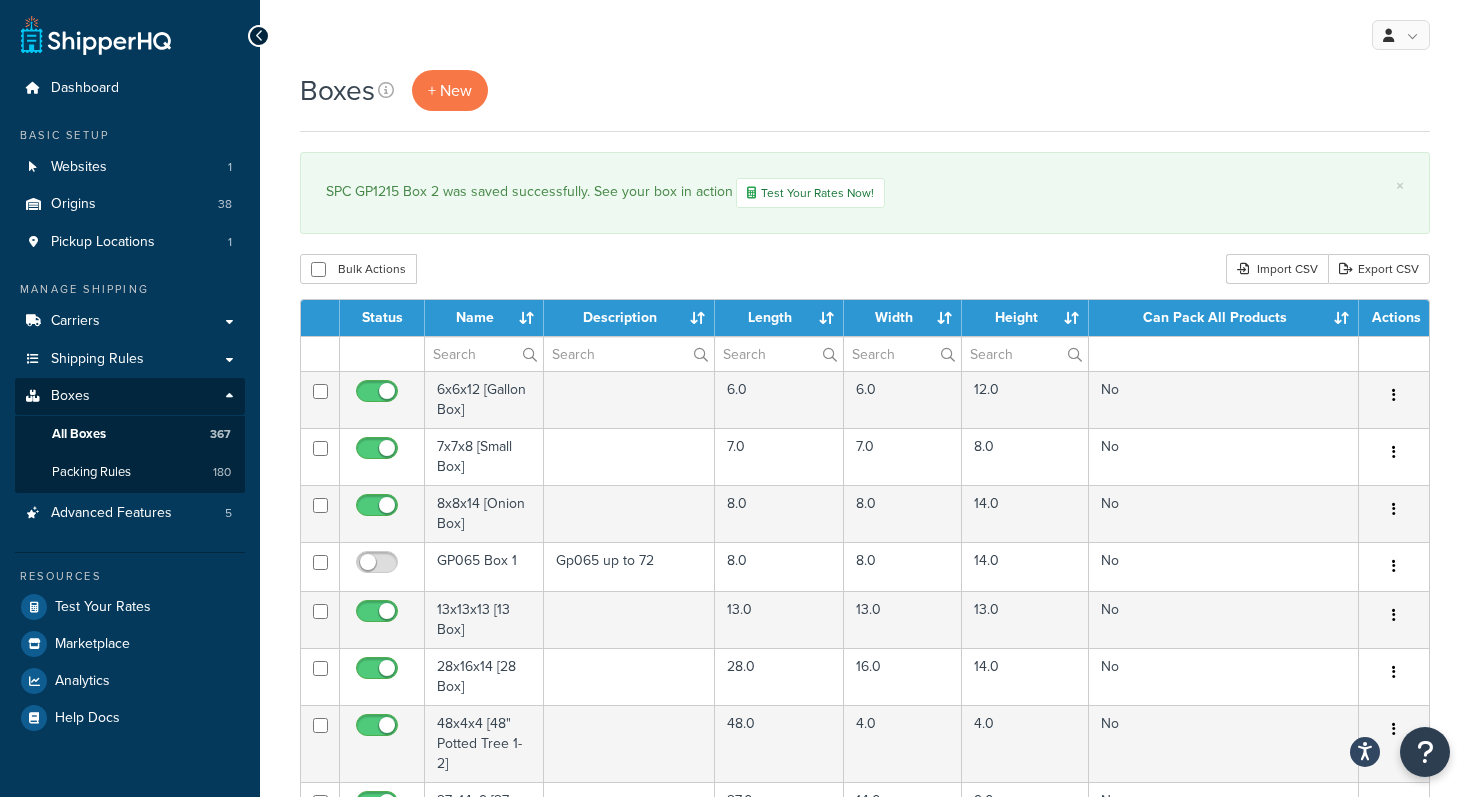 scroll, scrollTop: 0, scrollLeft: 0, axis: both 